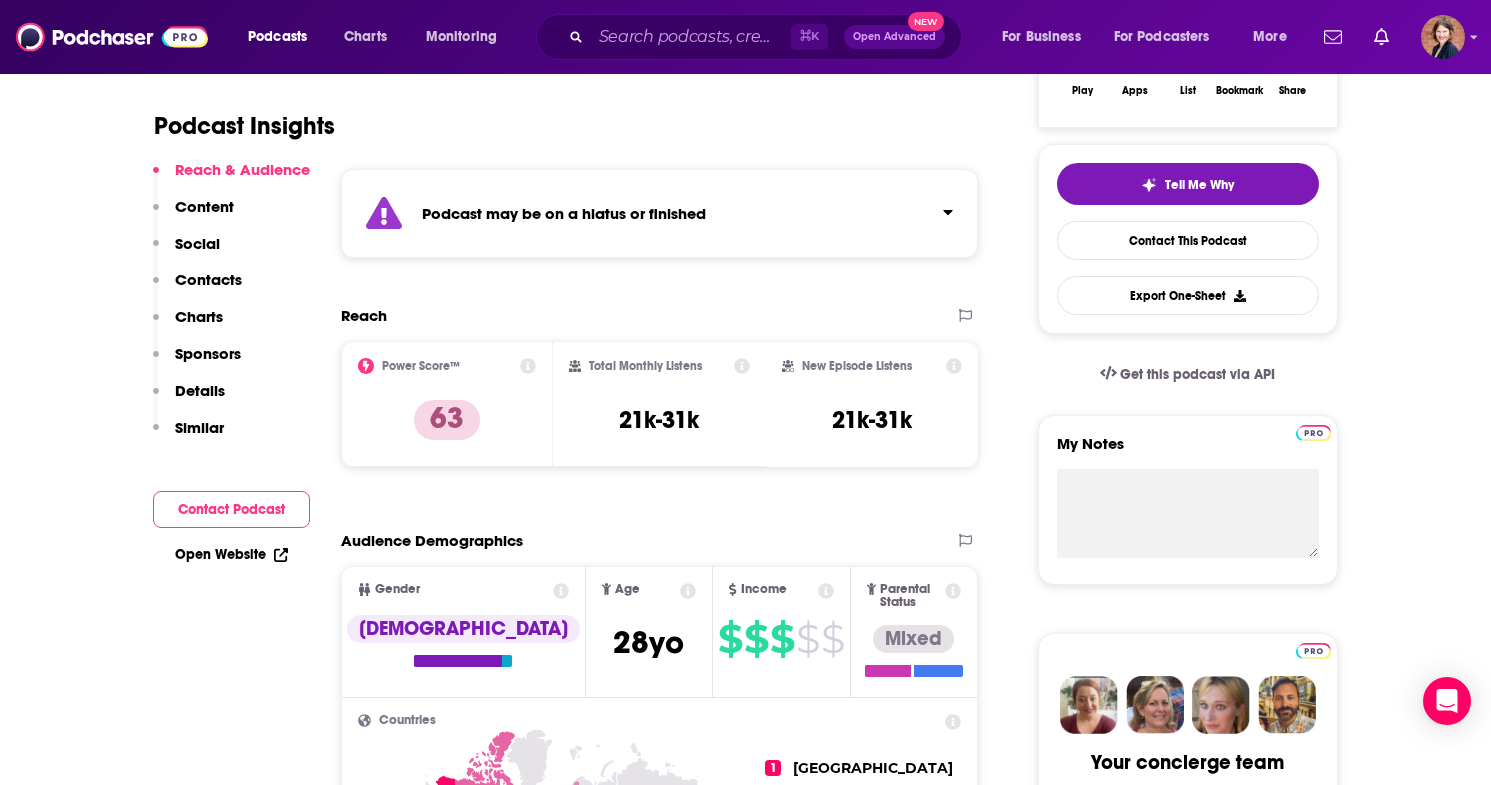 scroll, scrollTop: 0, scrollLeft: 0, axis: both 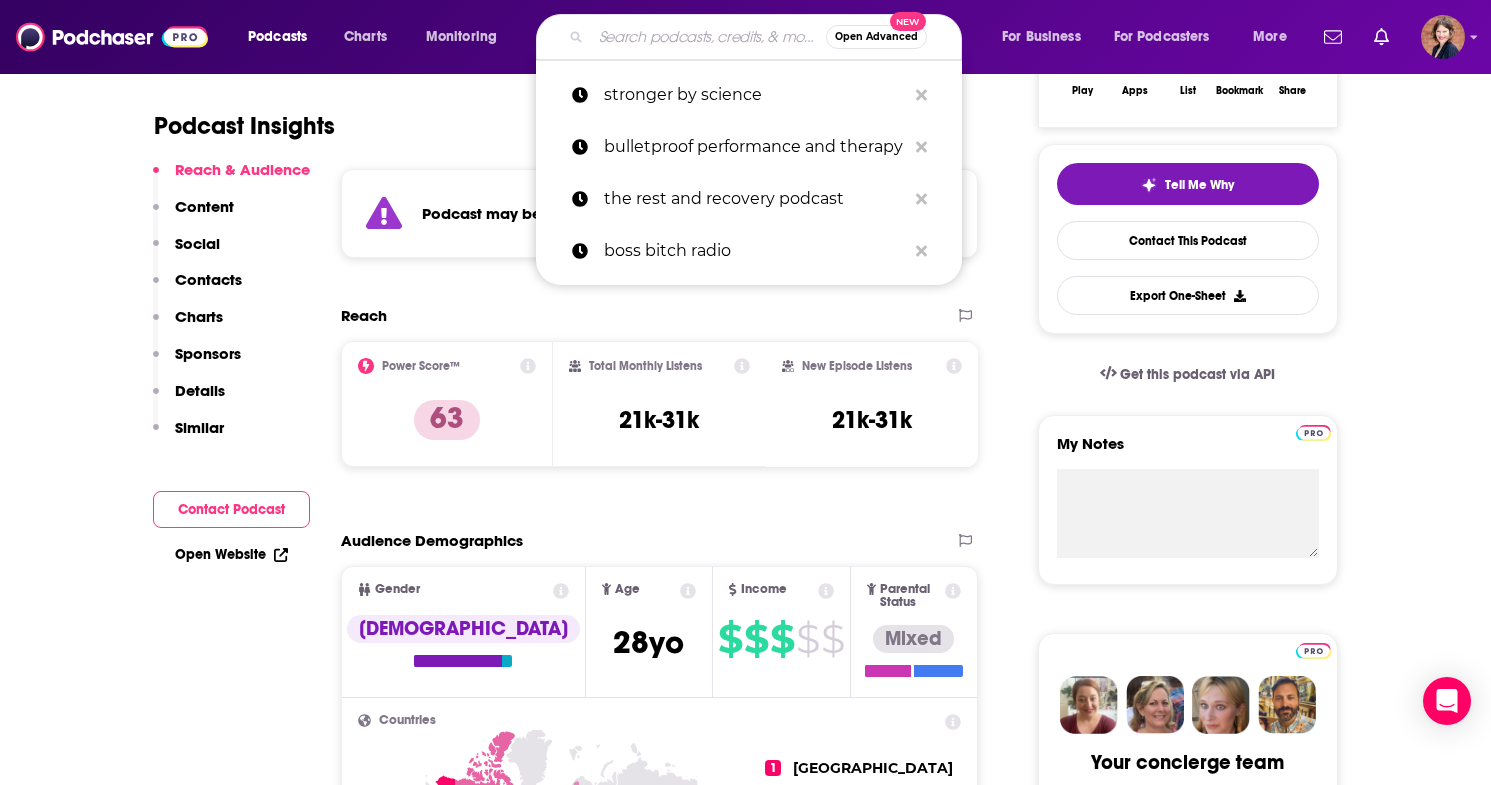 click at bounding box center [708, 37] 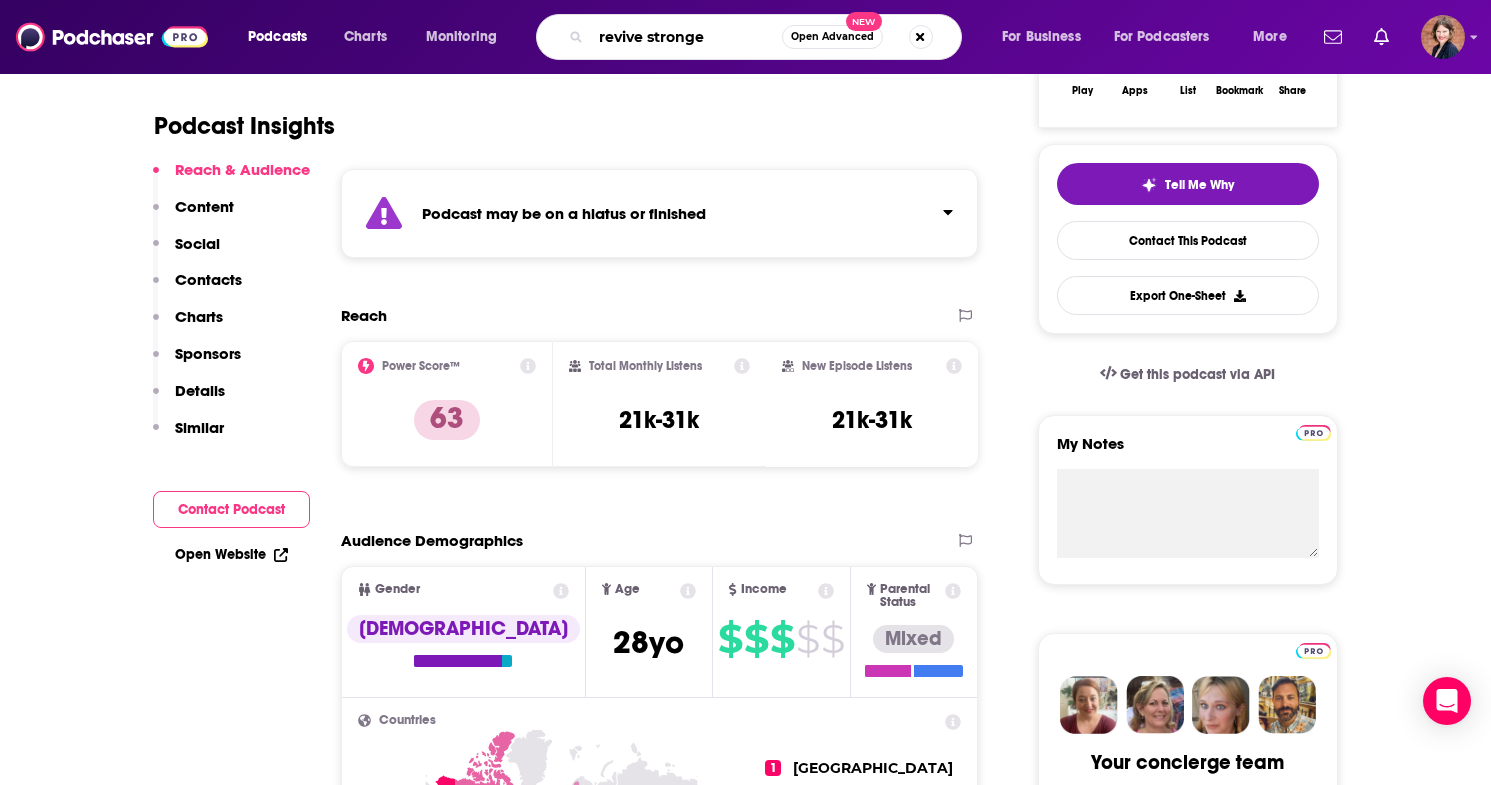 type on "revive stronger" 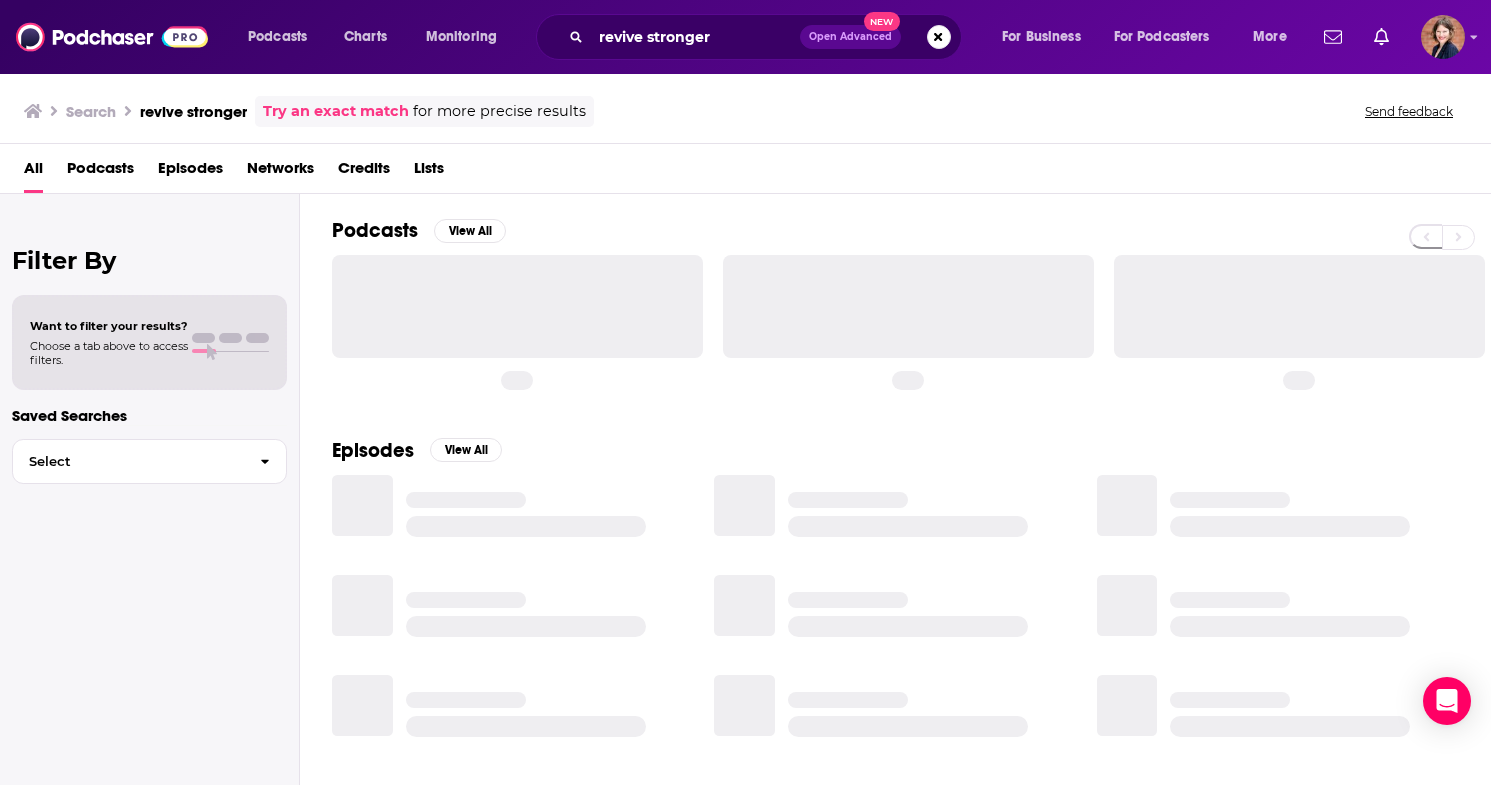 scroll, scrollTop: 0, scrollLeft: 0, axis: both 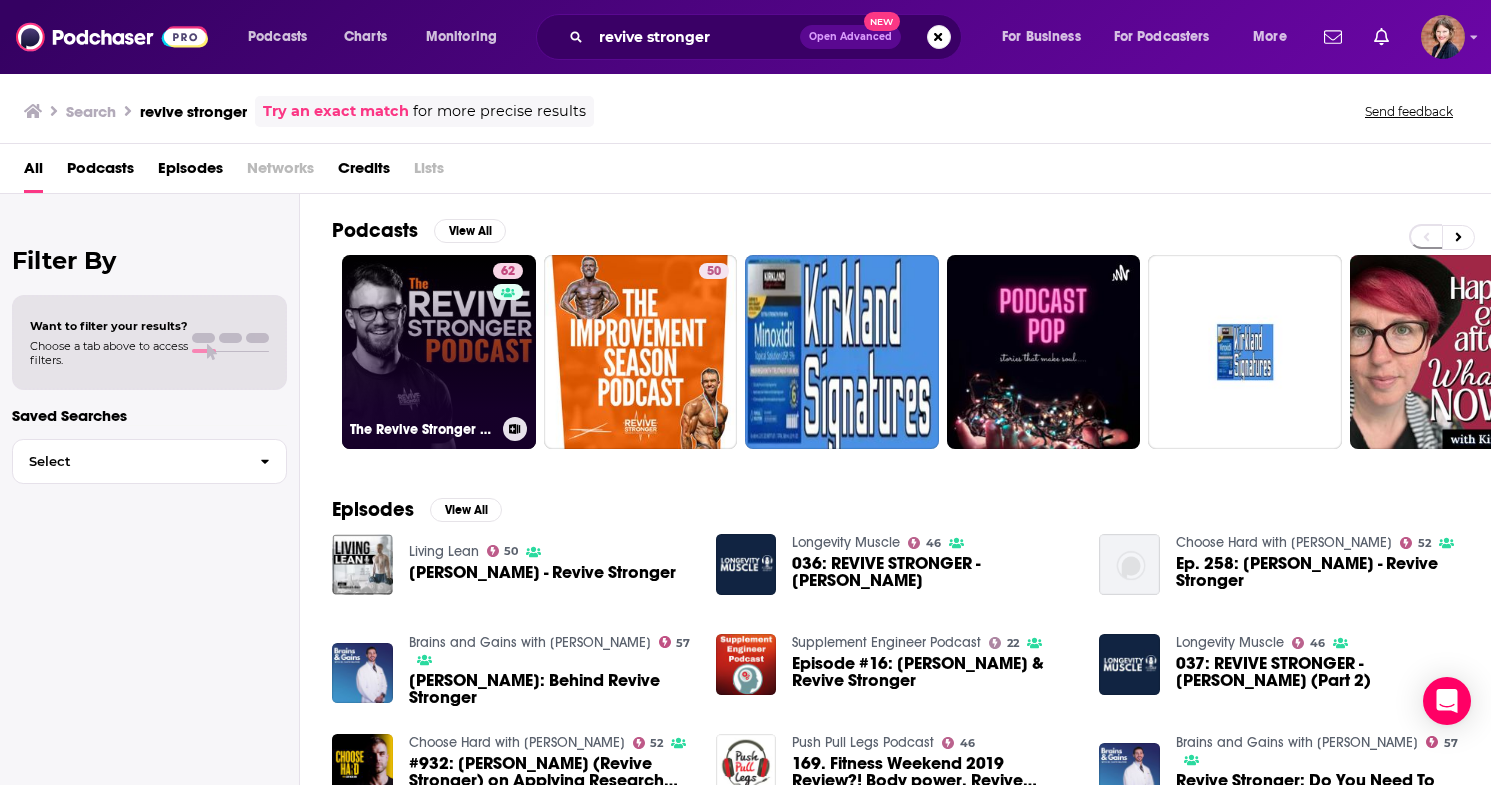 click on "62 The Revive Stronger Podcast" at bounding box center (439, 352) 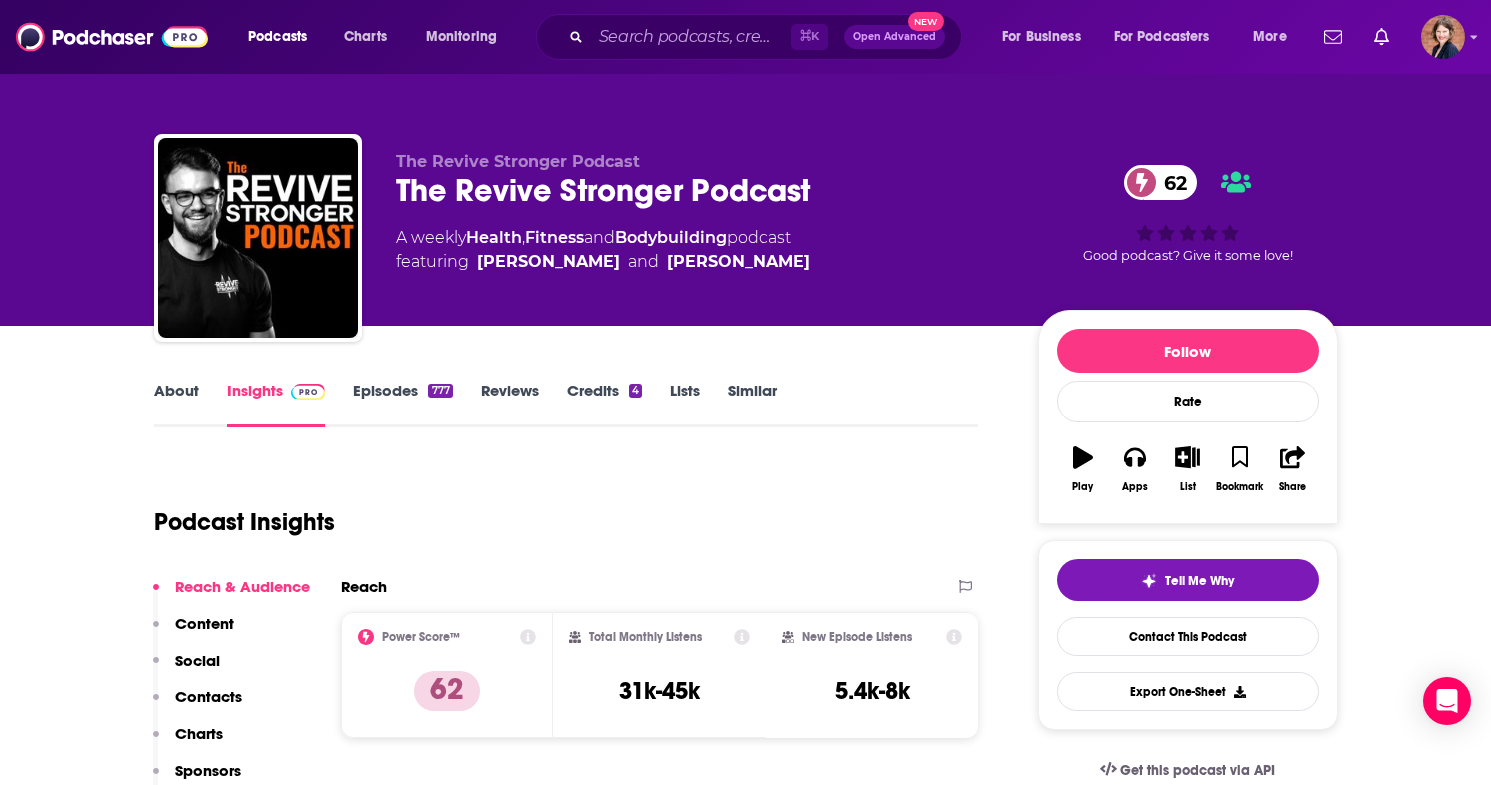 scroll, scrollTop: 0, scrollLeft: 0, axis: both 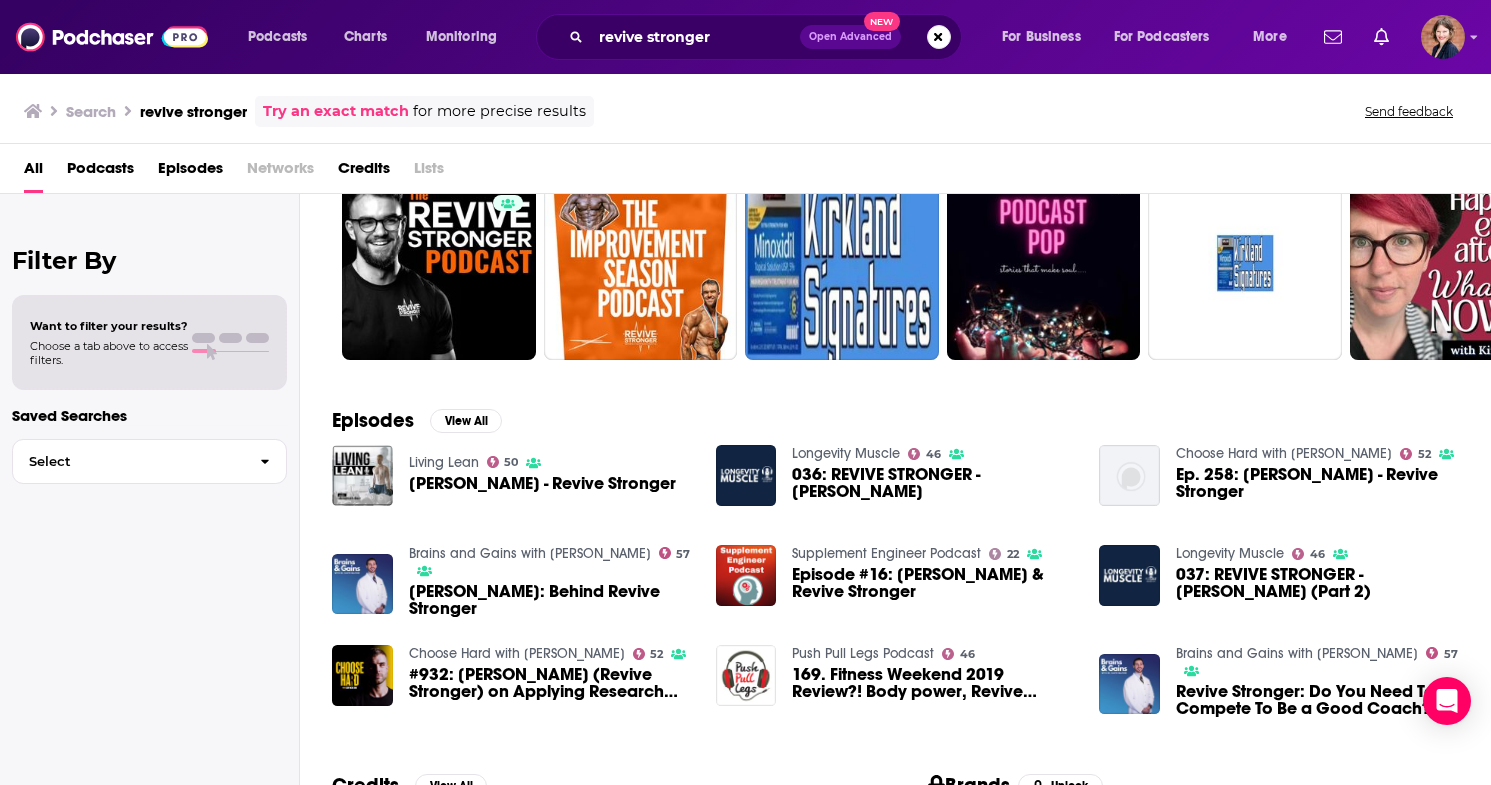 click on "Podcasts" at bounding box center (100, 172) 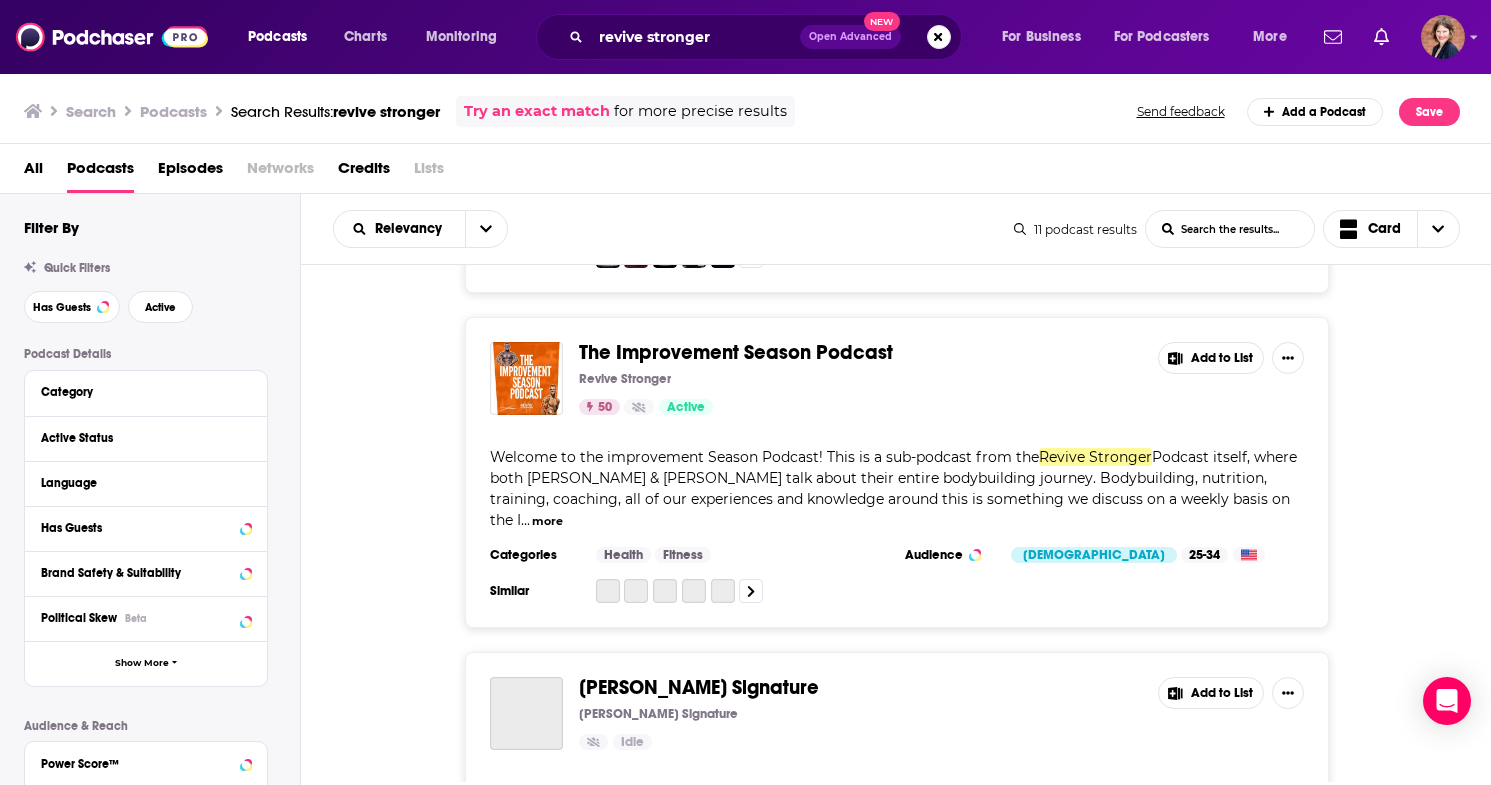 scroll, scrollTop: 323, scrollLeft: 0, axis: vertical 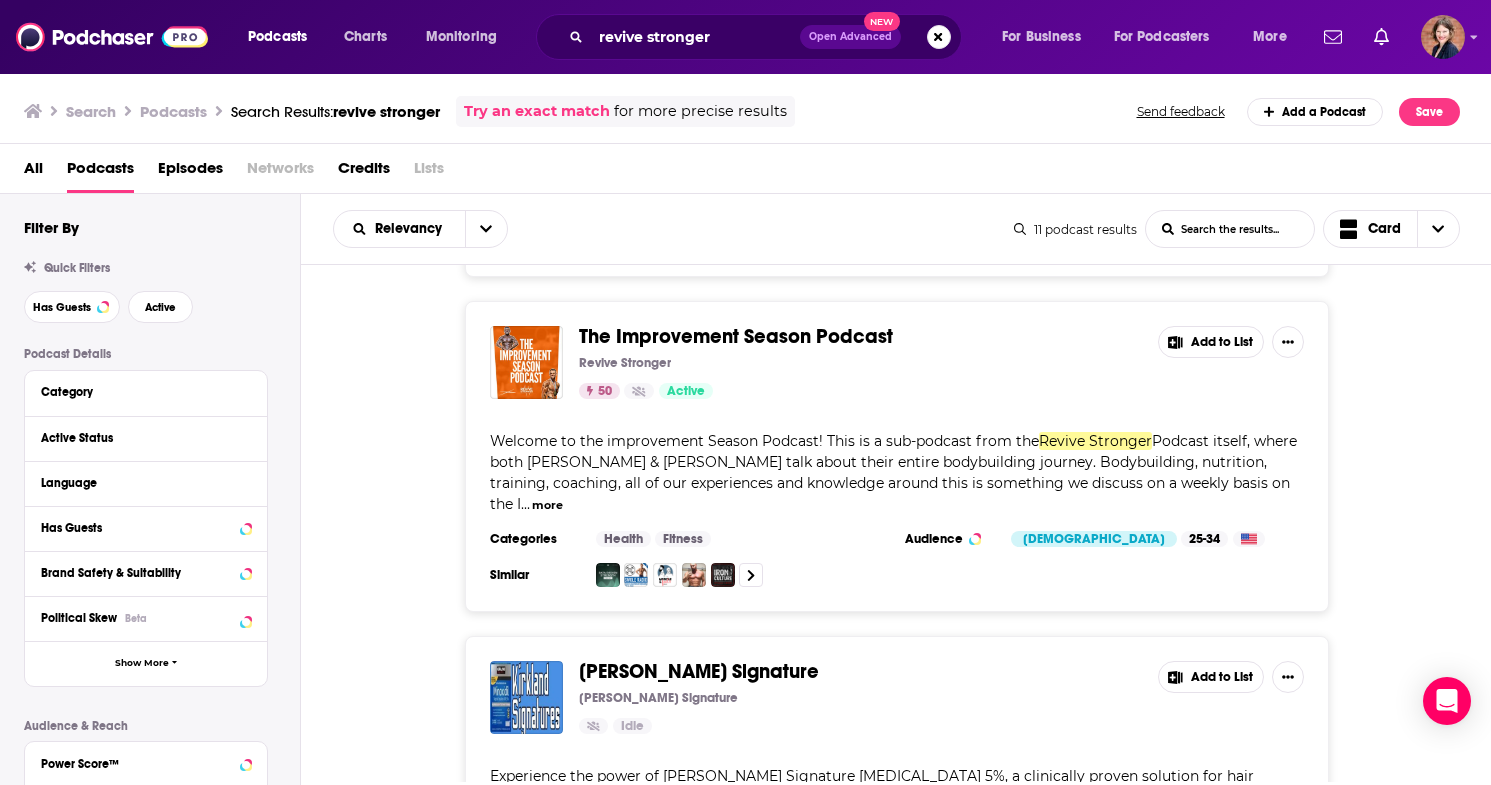 click on "more" at bounding box center [547, 505] 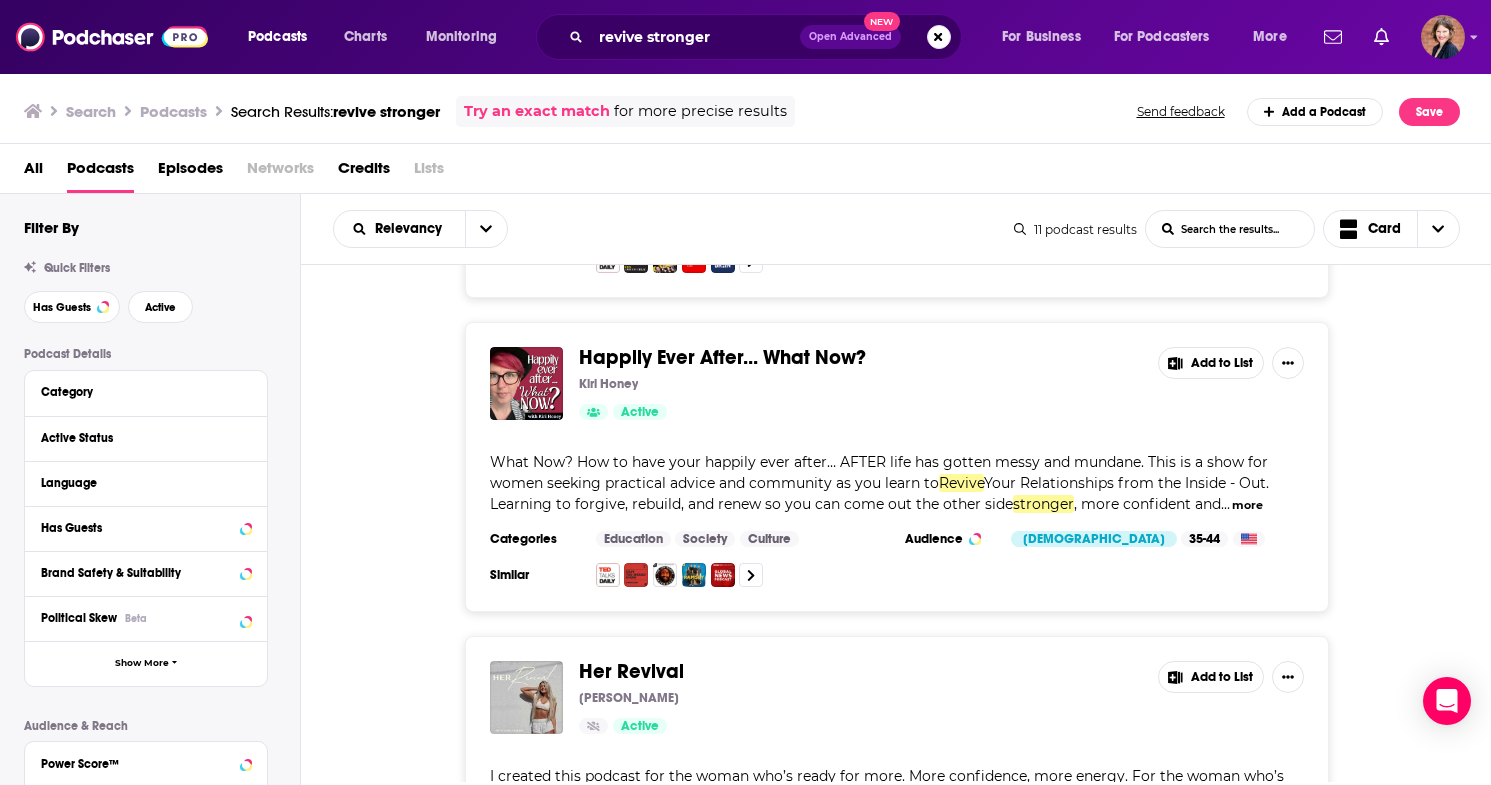 scroll, scrollTop: 1569, scrollLeft: 0, axis: vertical 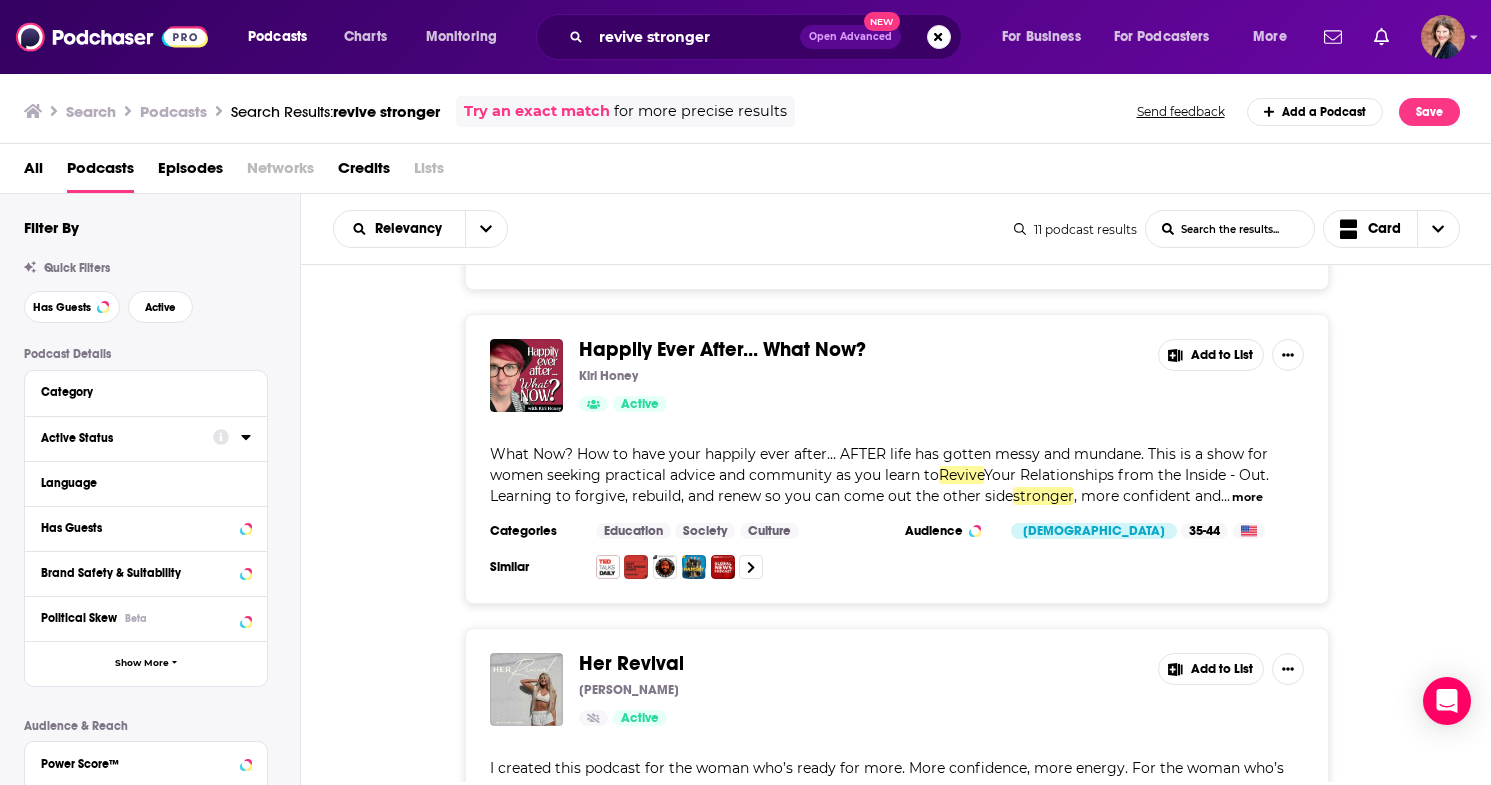 click on "Active Status" at bounding box center [120, 438] 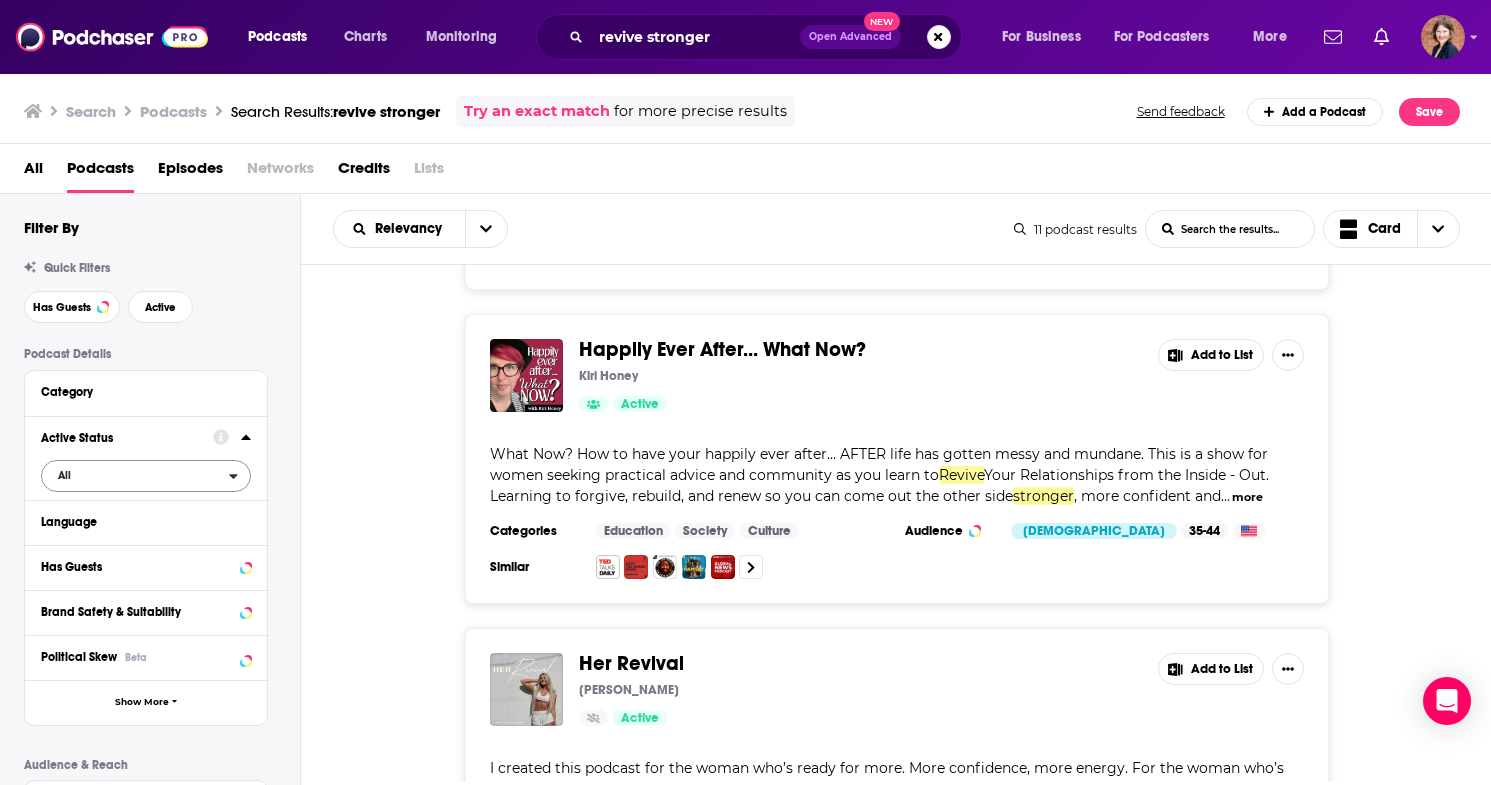 click on "All" at bounding box center (135, 475) 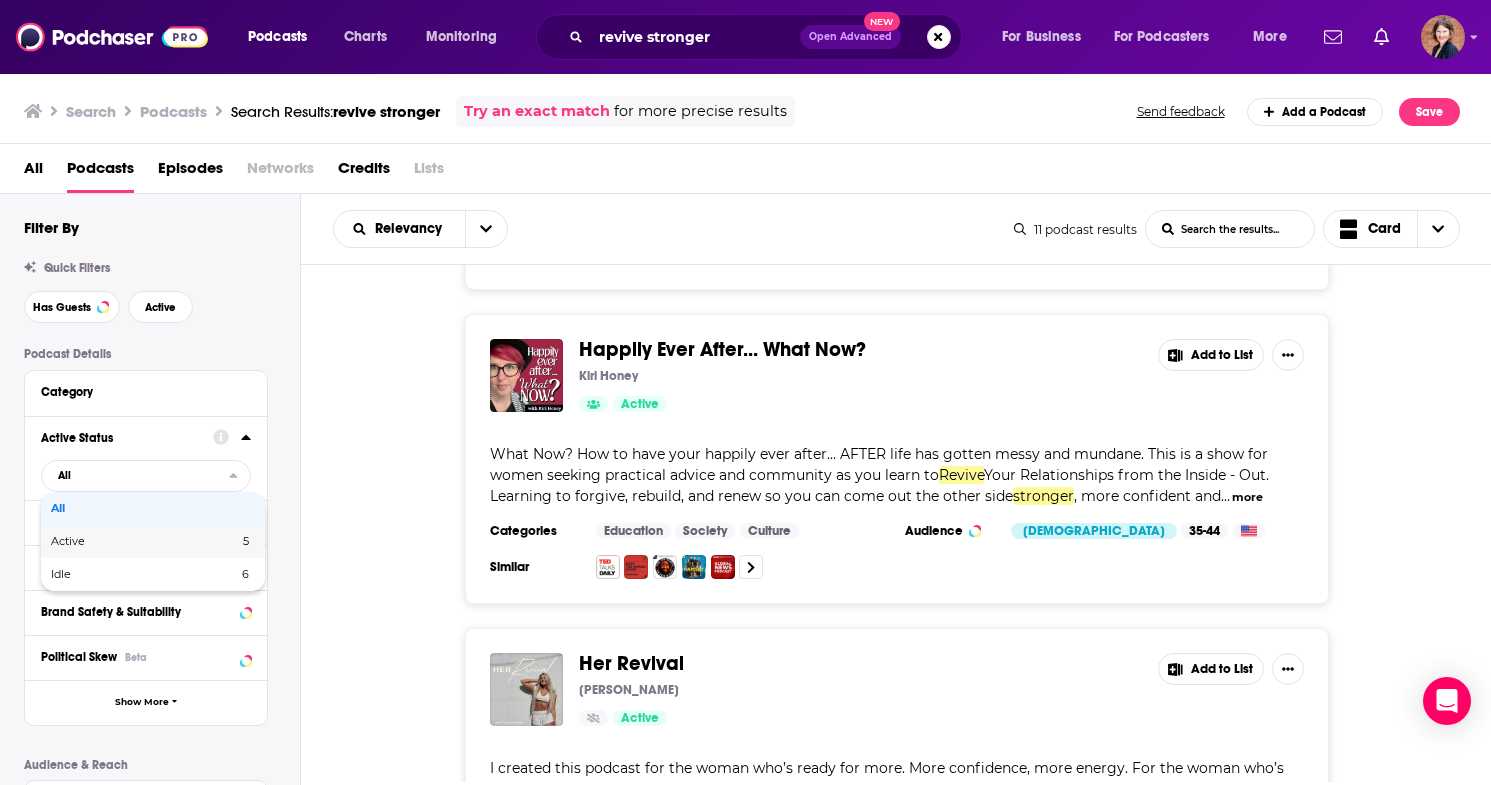 click on "Active 5" at bounding box center (153, 541) 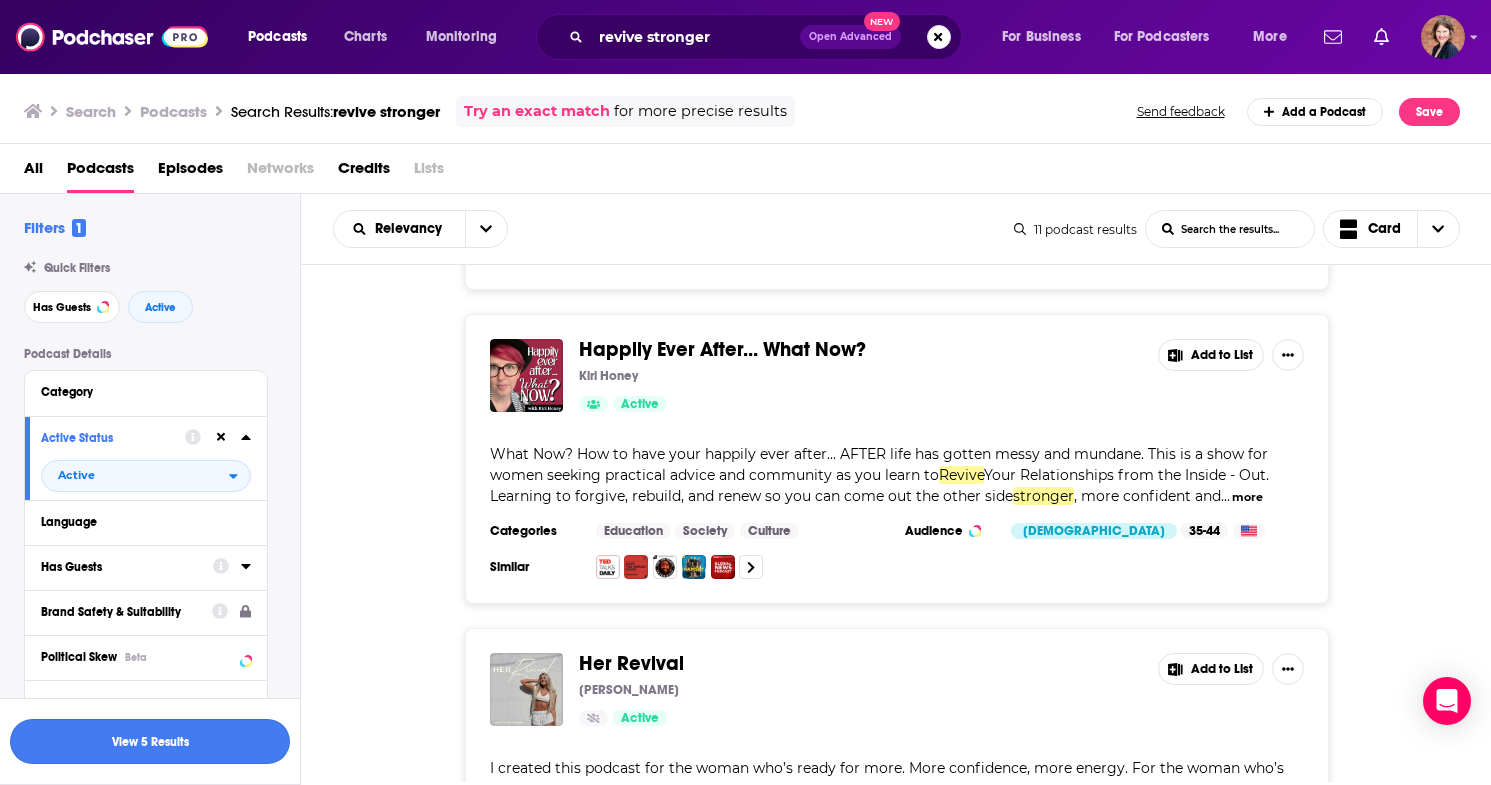 click on "View 5 Results" at bounding box center [150, 741] 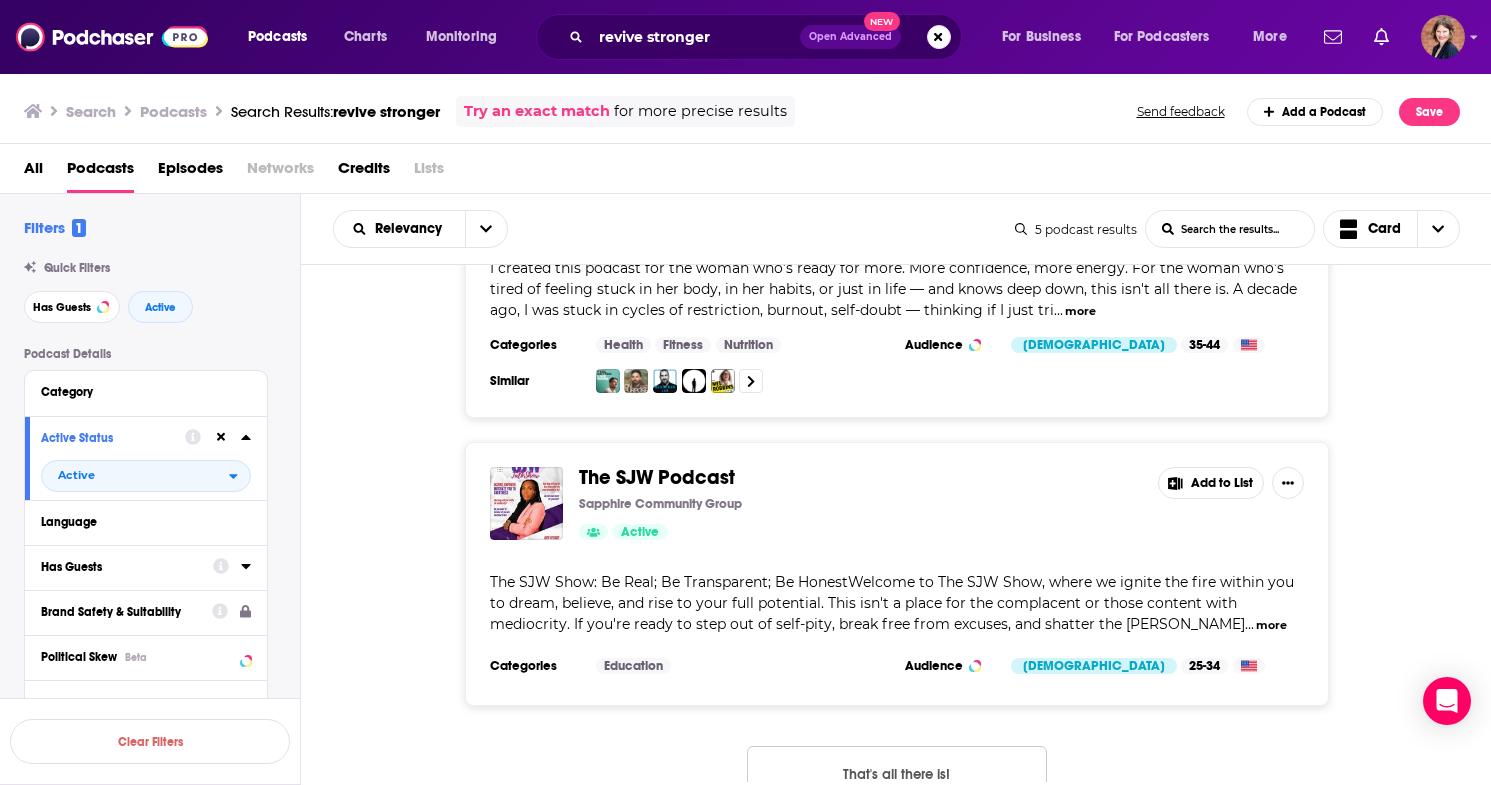 scroll, scrollTop: 1144, scrollLeft: 0, axis: vertical 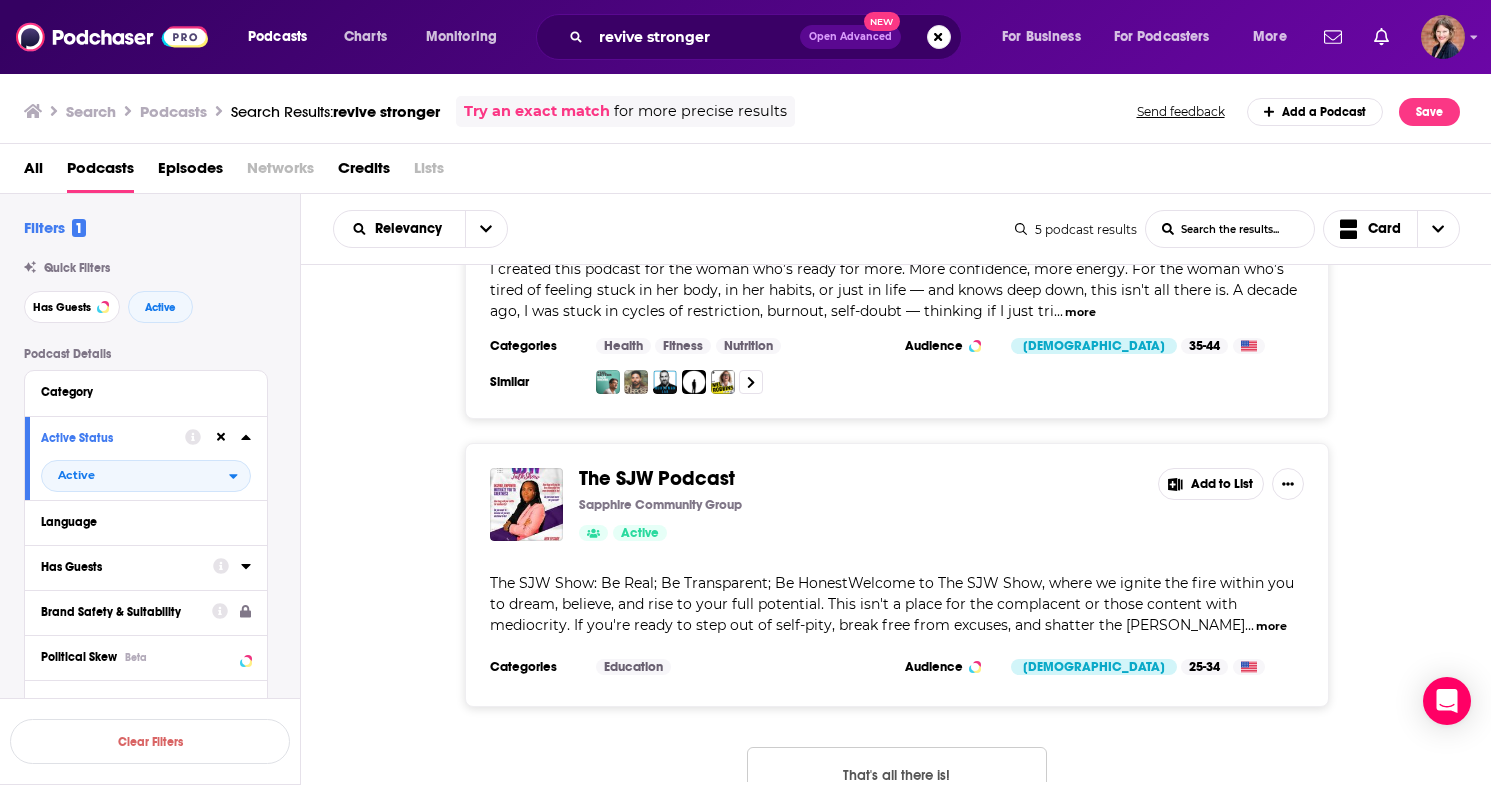 click on "more" at bounding box center [1271, 626] 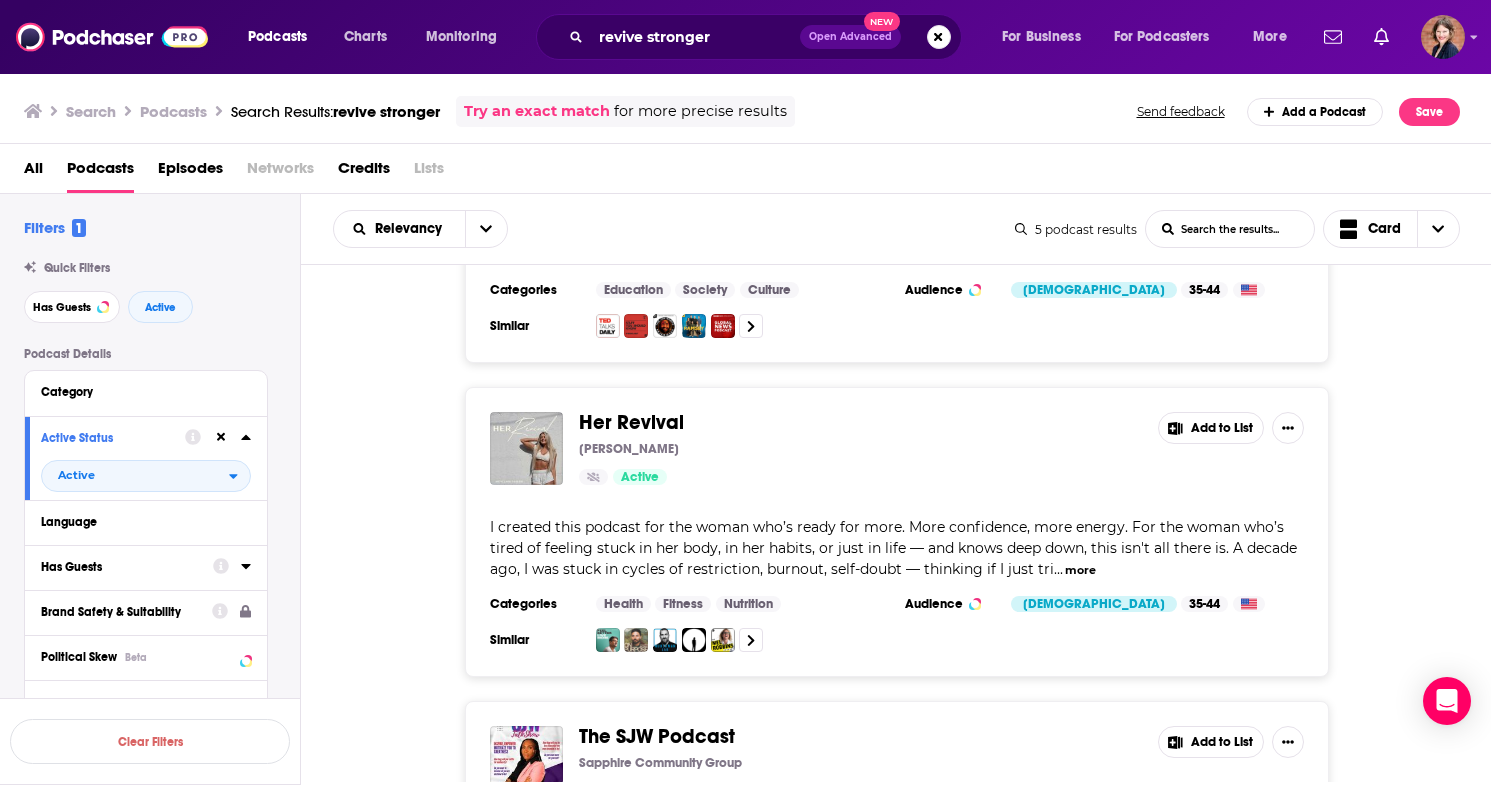 scroll, scrollTop: 880, scrollLeft: 0, axis: vertical 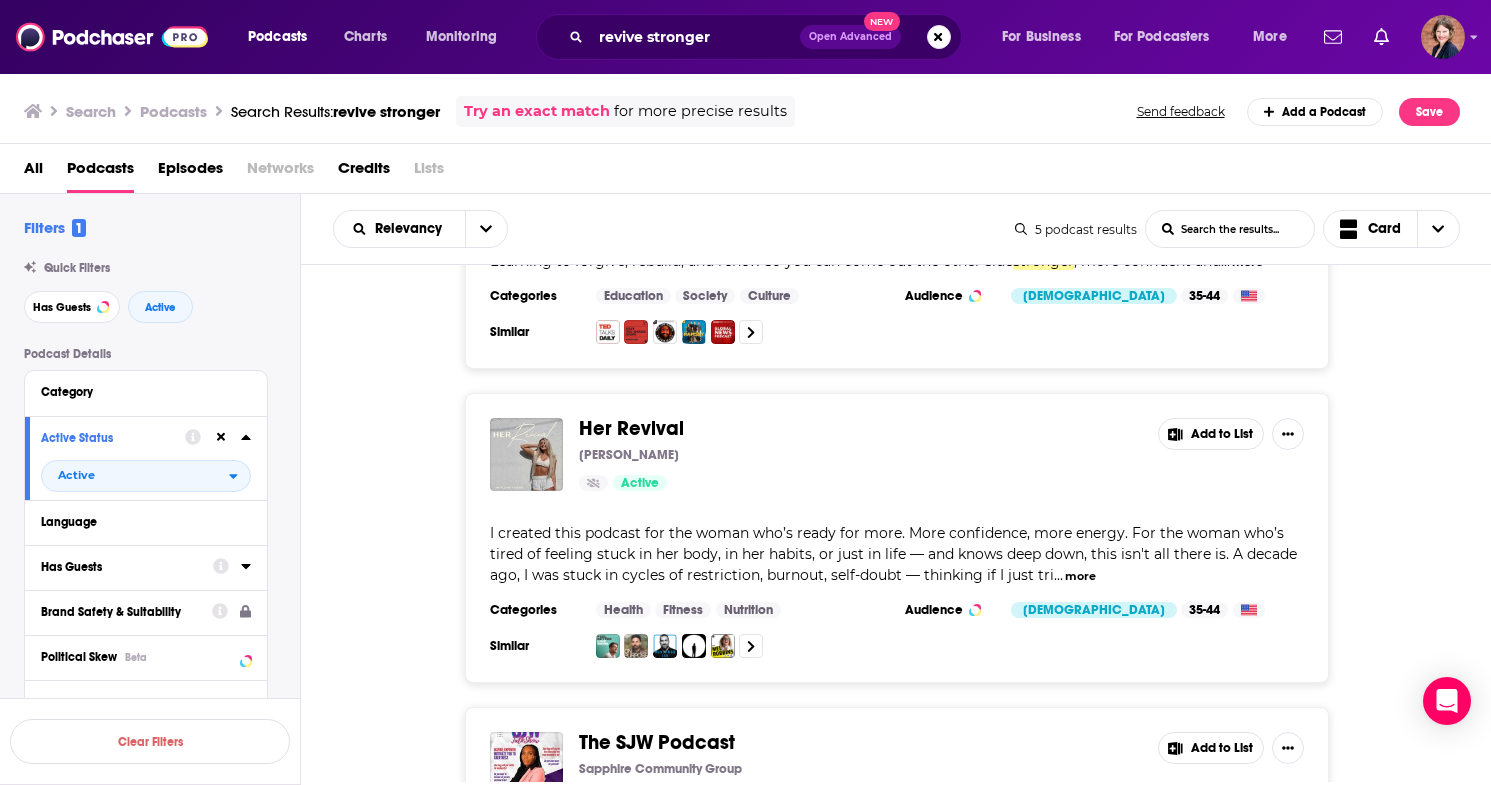 click on "more" at bounding box center (1080, 576) 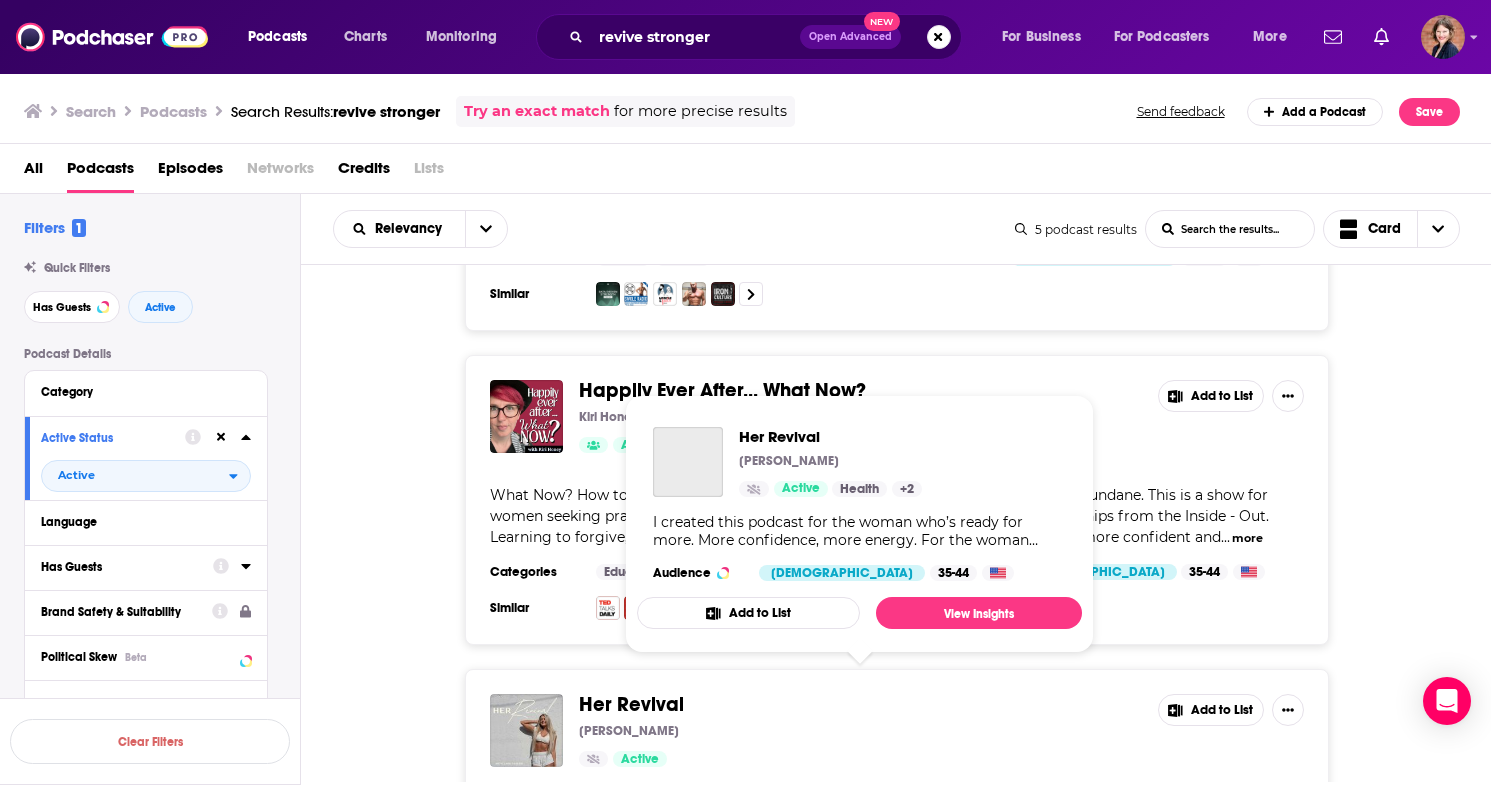 scroll, scrollTop: 603, scrollLeft: 0, axis: vertical 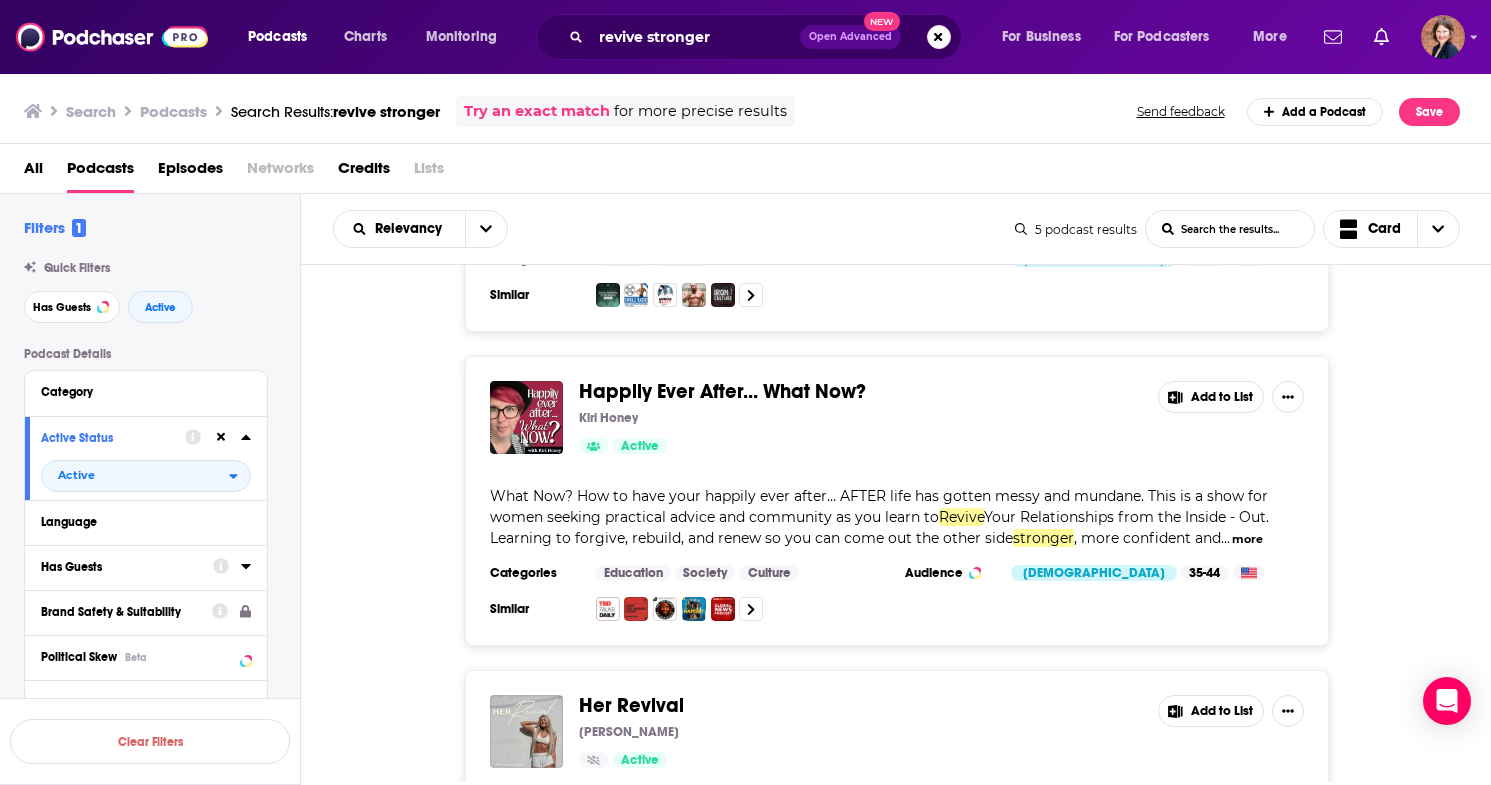 click on "more" at bounding box center (1247, 539) 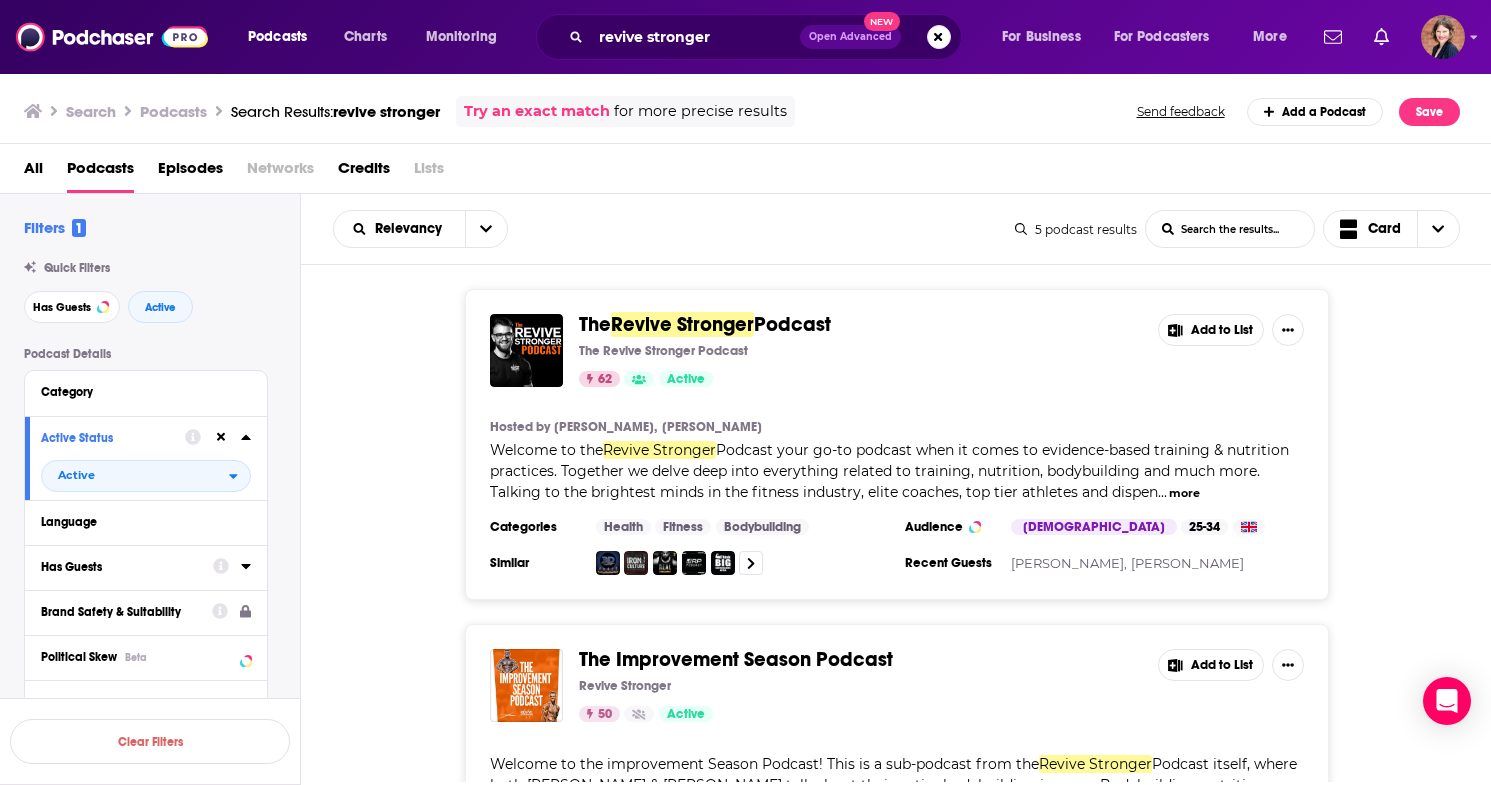scroll, scrollTop: 0, scrollLeft: 0, axis: both 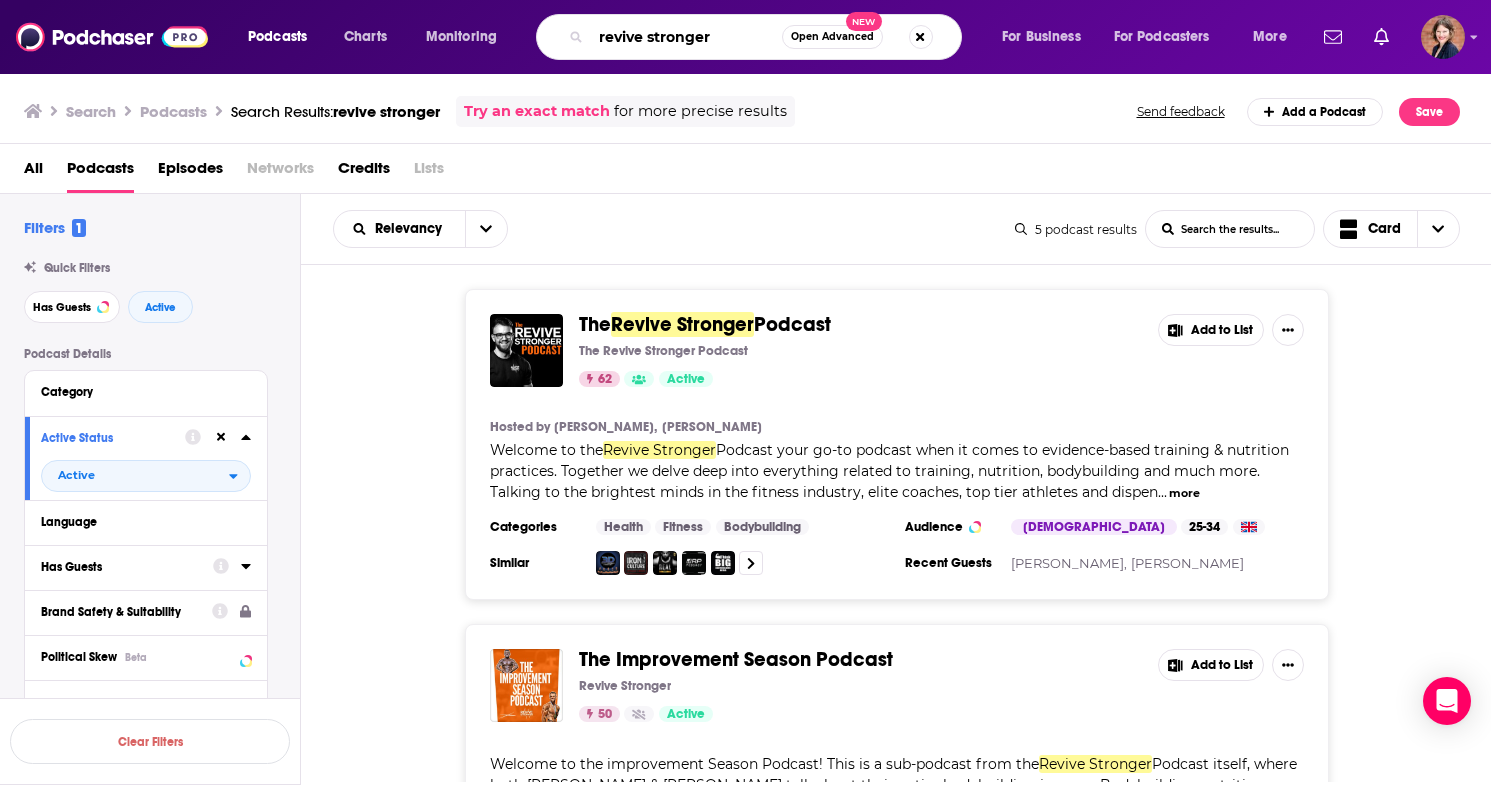 drag, startPoint x: 725, startPoint y: 34, endPoint x: 567, endPoint y: 36, distance: 158.01266 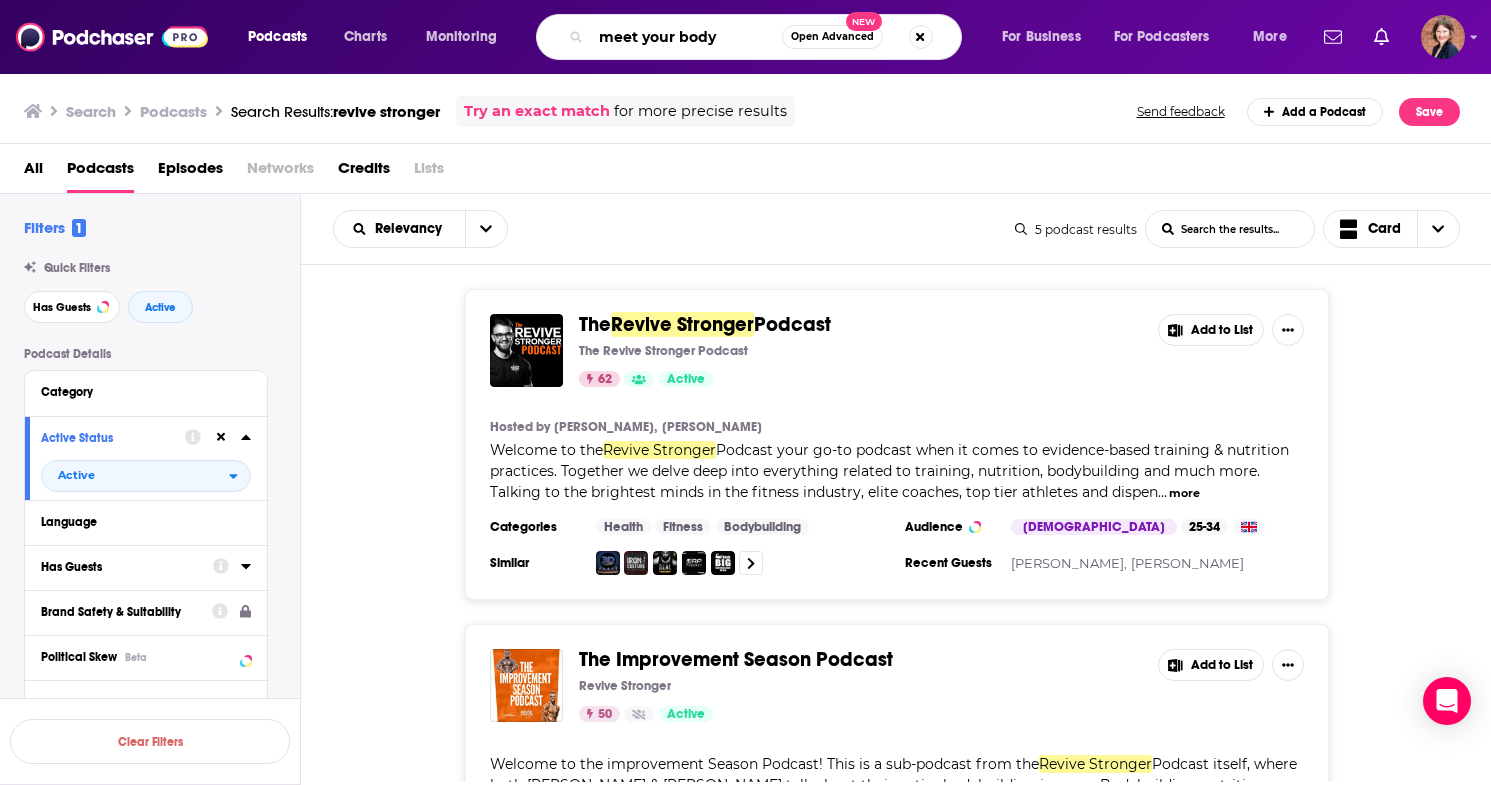 type on "meet your body" 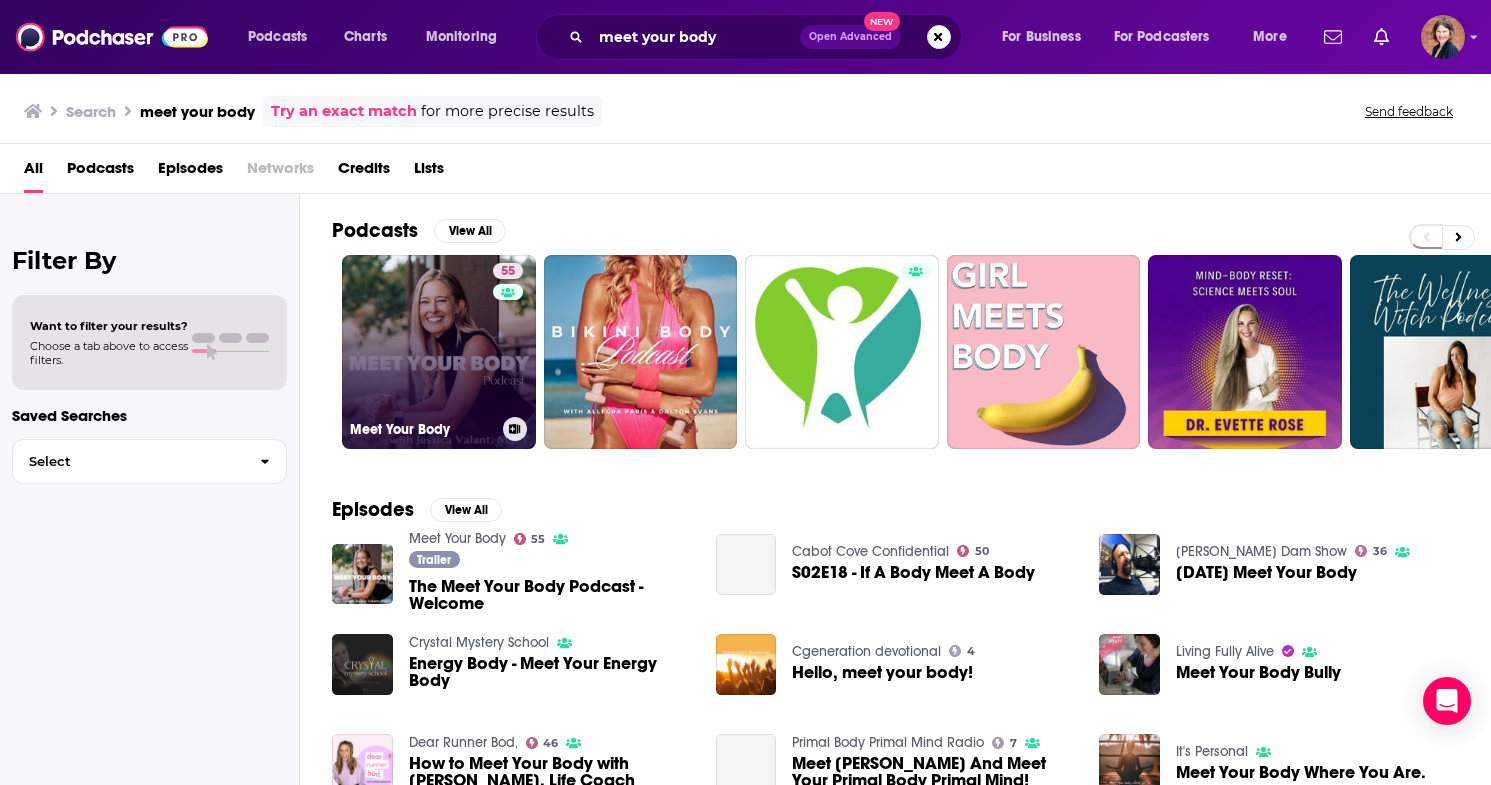 click on "55 Meet Your Body" at bounding box center [439, 352] 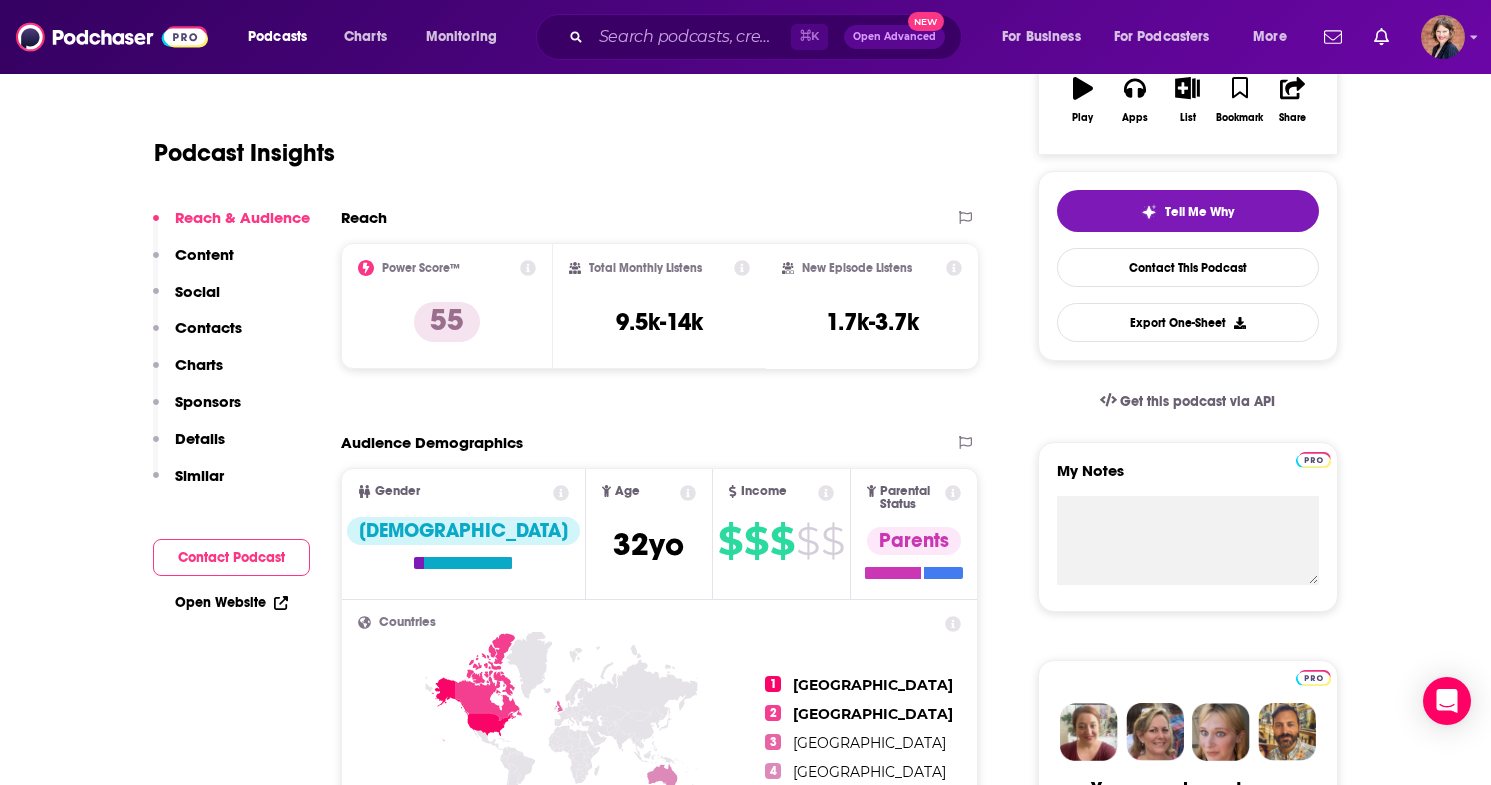 scroll, scrollTop: 279, scrollLeft: 0, axis: vertical 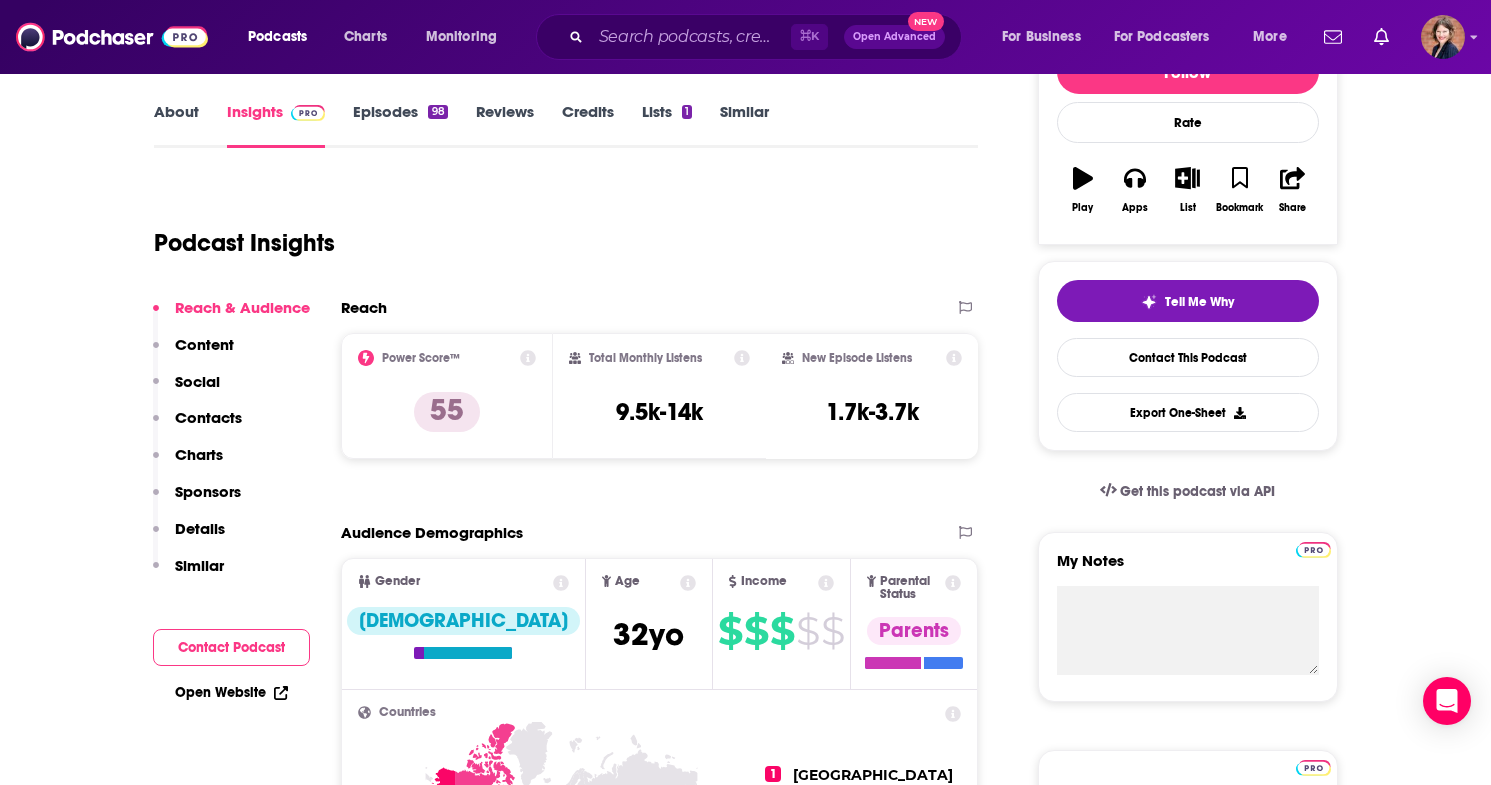 click on "About" at bounding box center [176, 125] 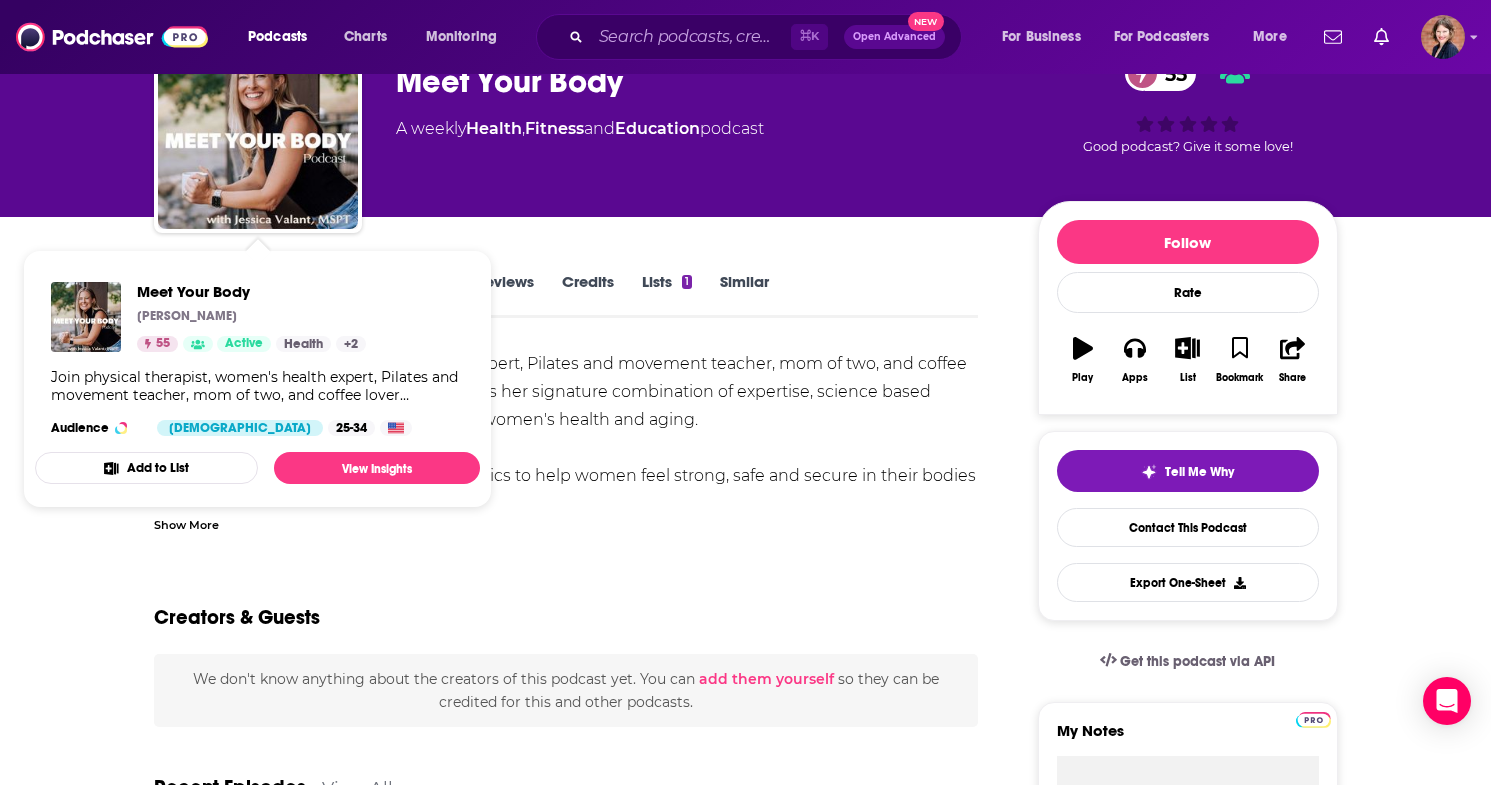 scroll, scrollTop: 117, scrollLeft: 0, axis: vertical 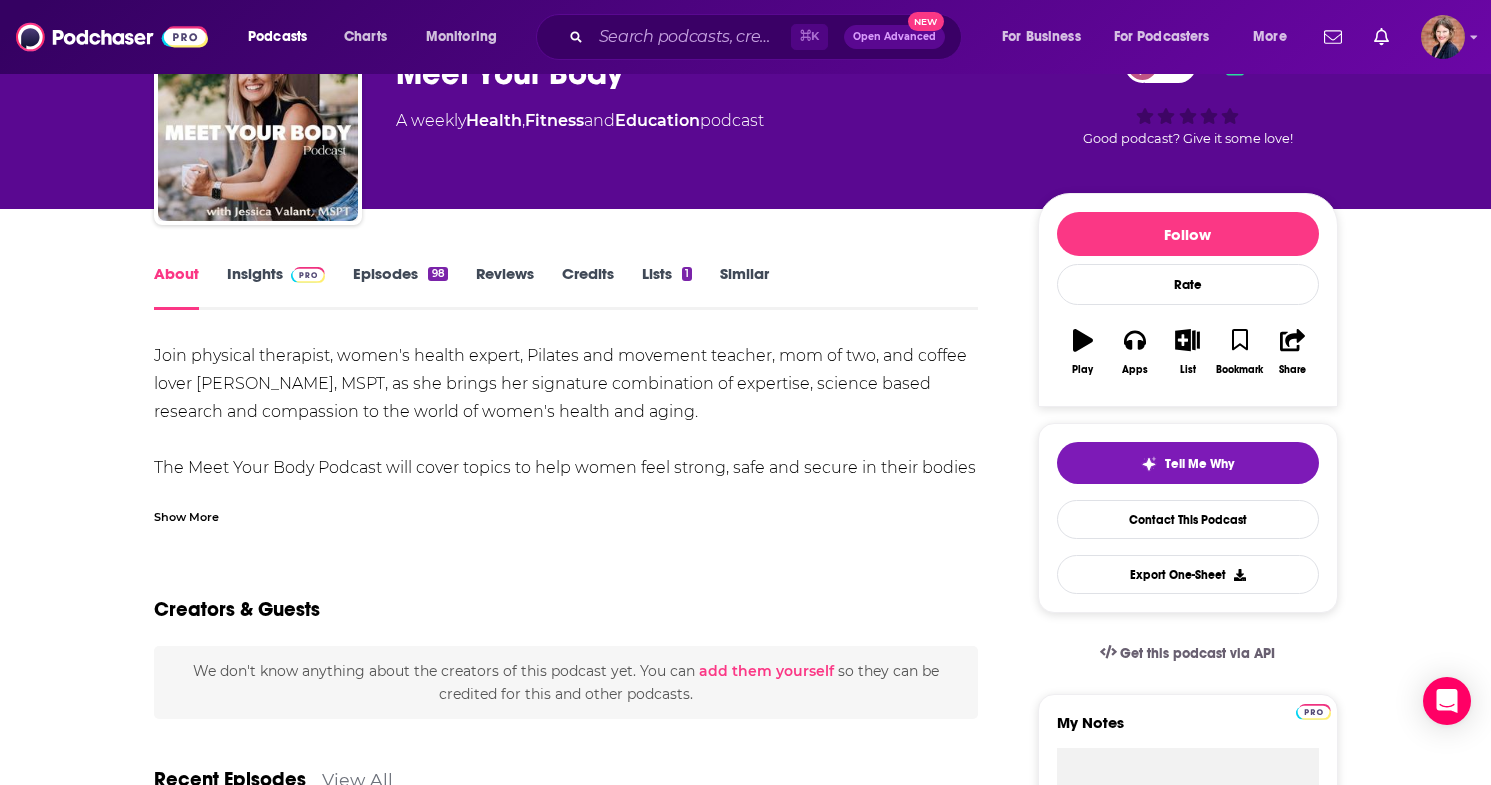 click on "Show More" at bounding box center [186, 515] 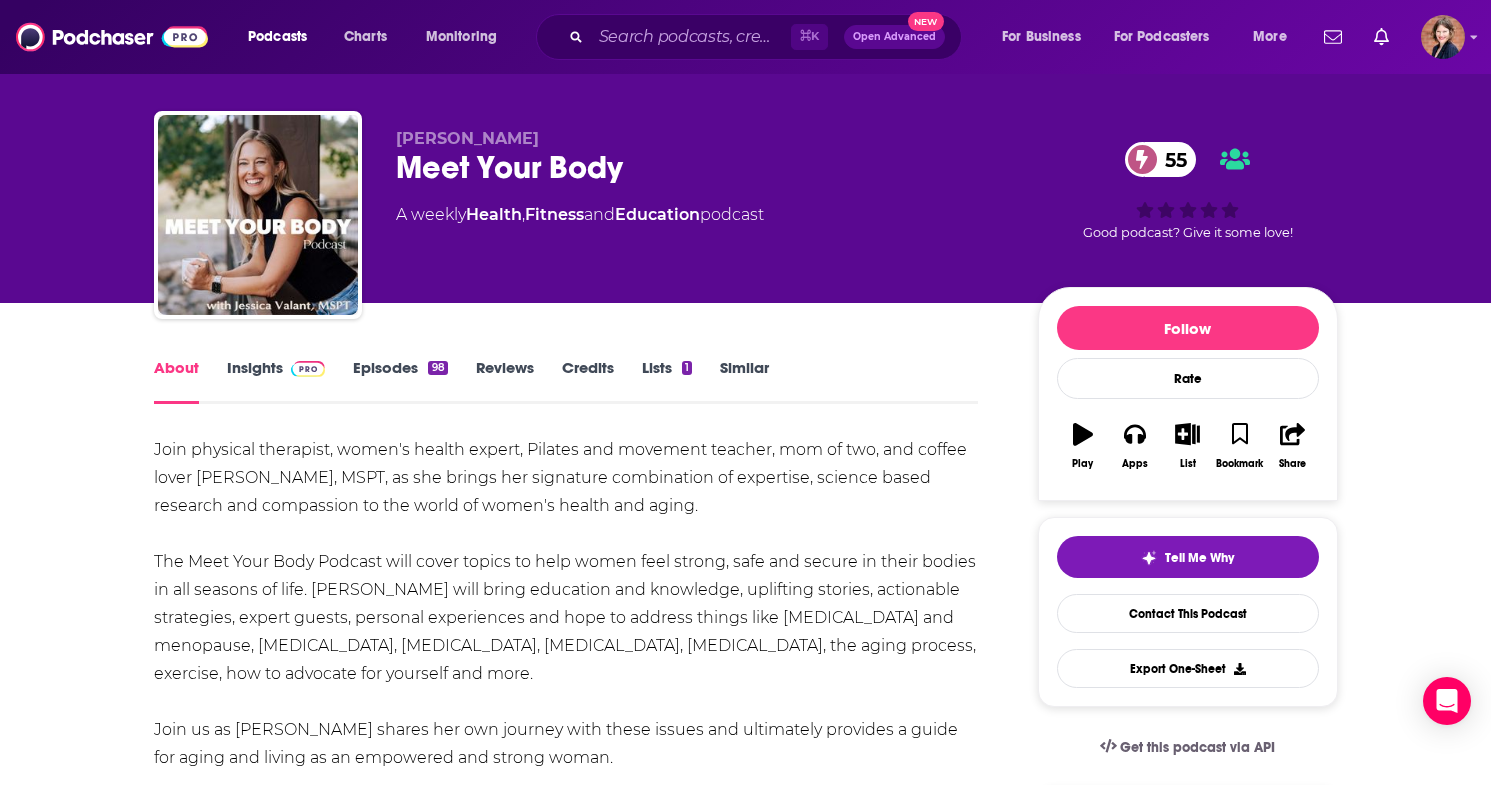 scroll, scrollTop: 17, scrollLeft: 0, axis: vertical 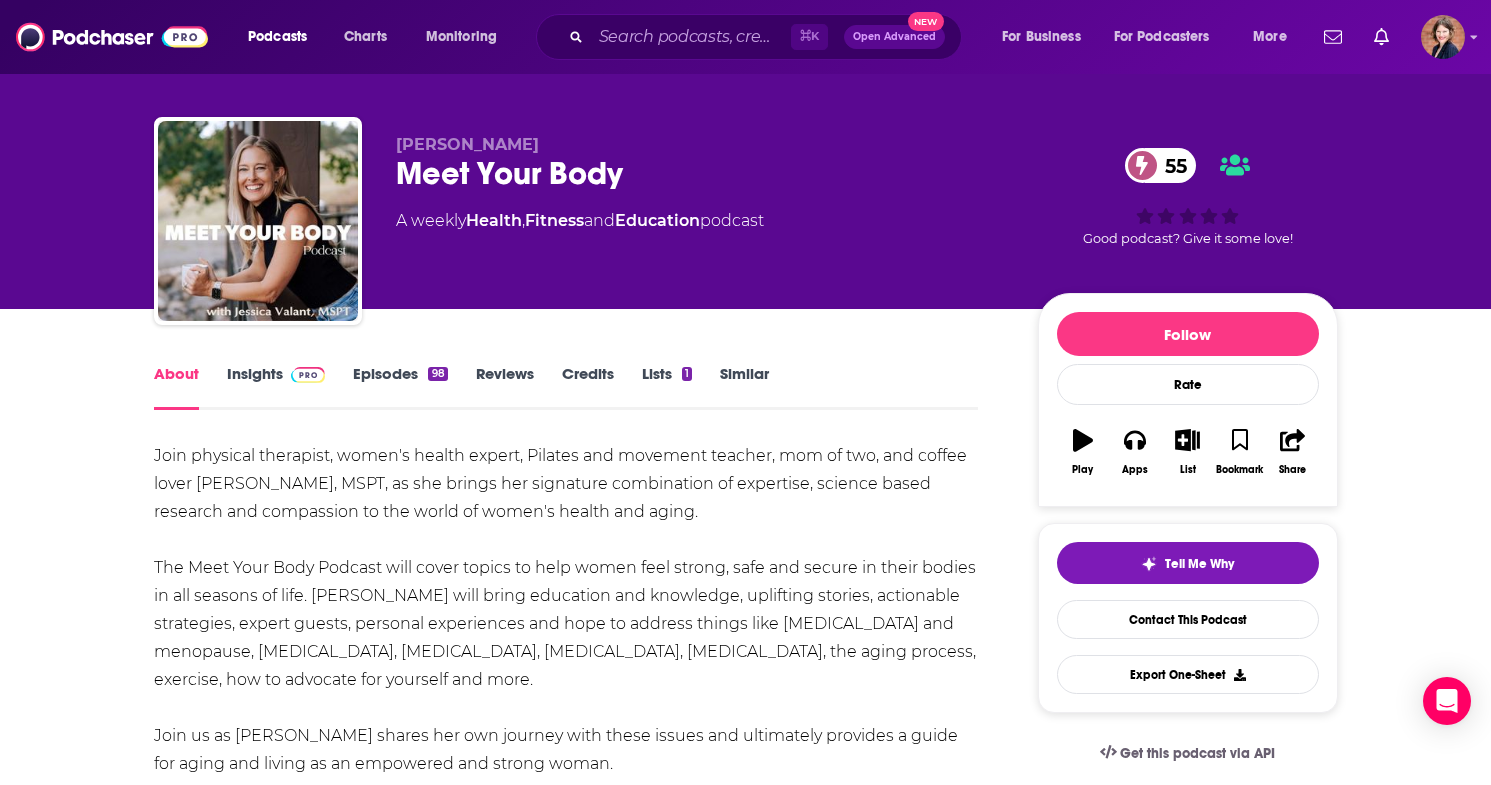 click on "Insights" at bounding box center [276, 387] 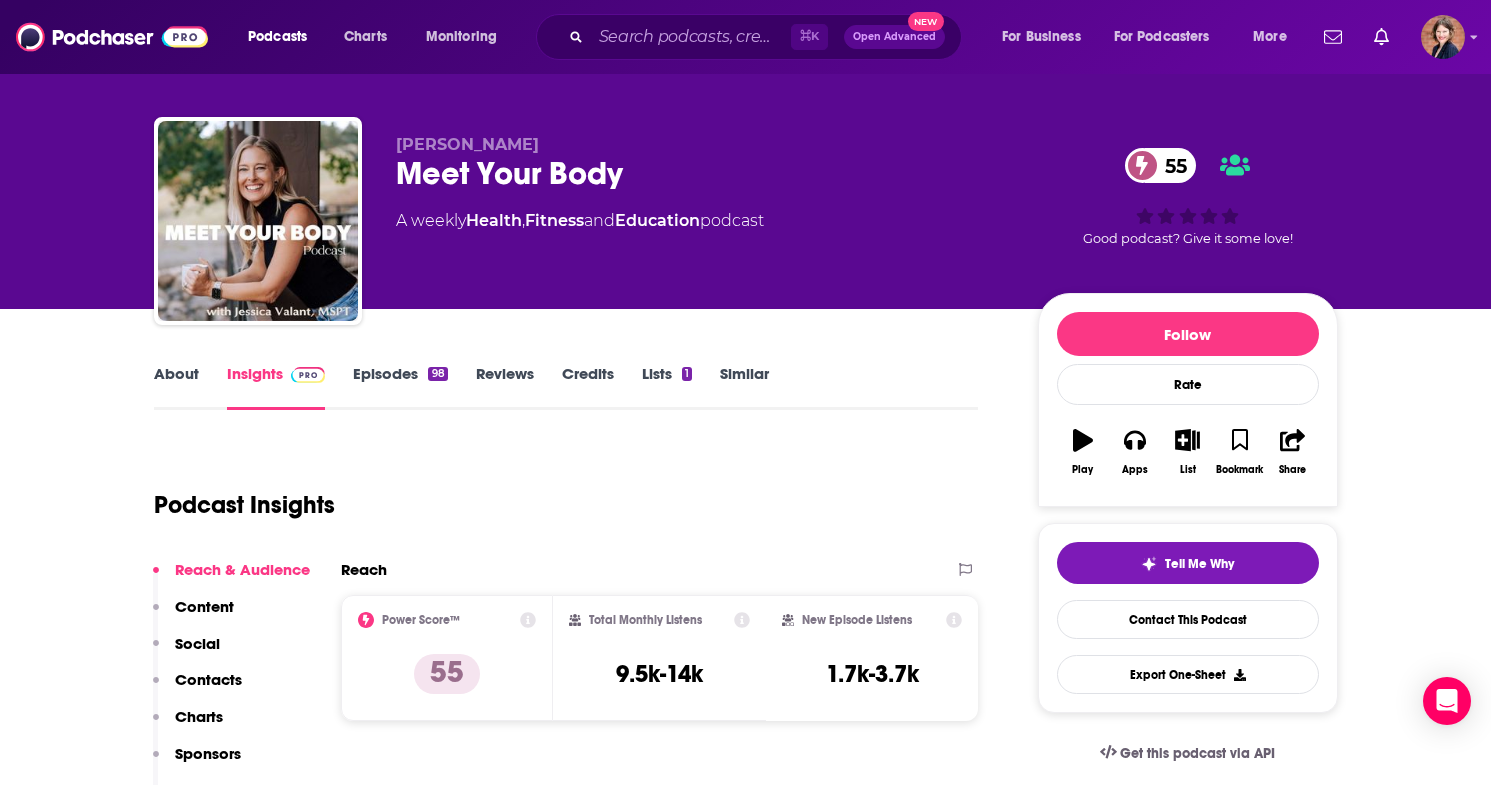 scroll, scrollTop: 0, scrollLeft: 0, axis: both 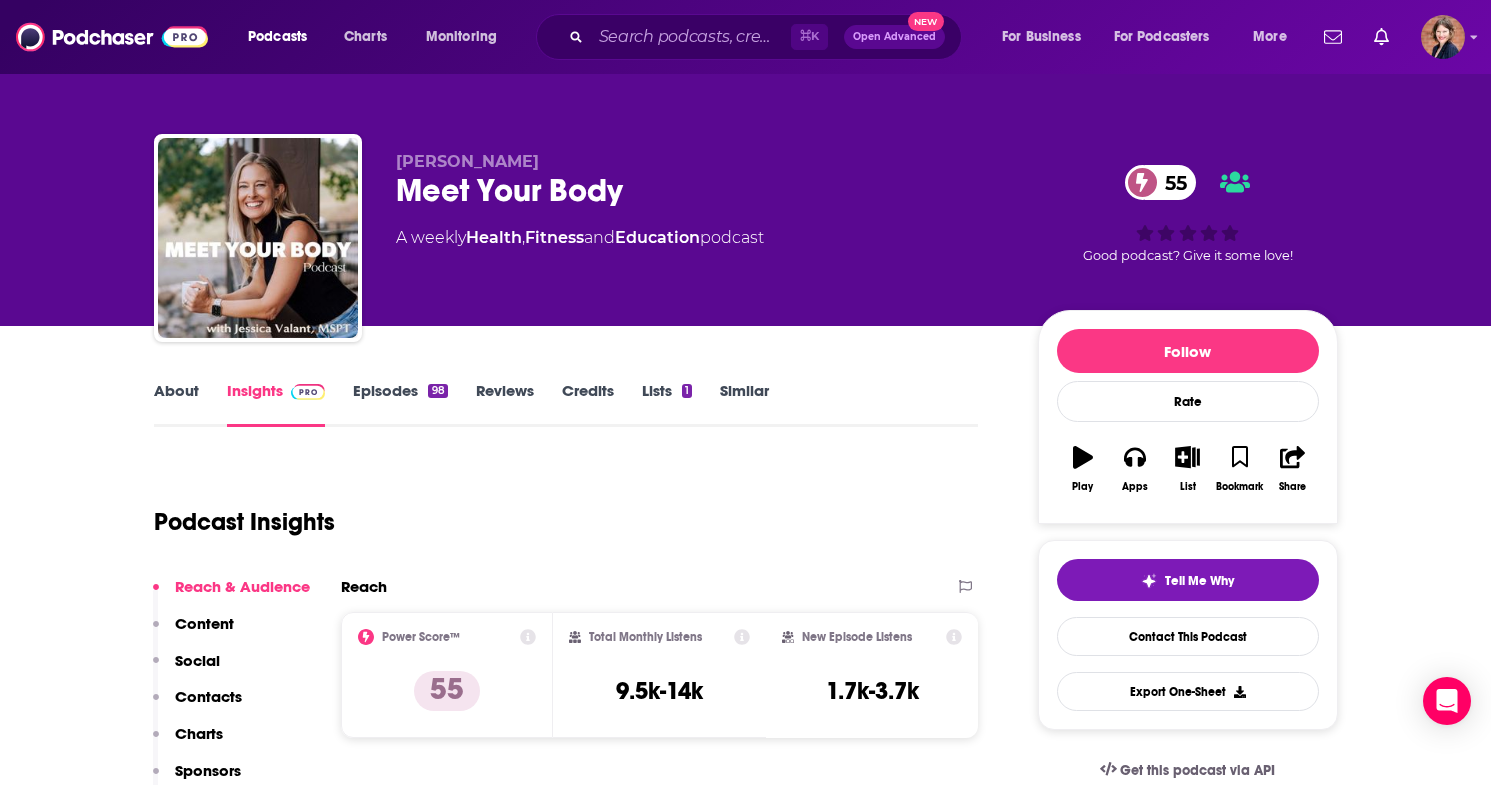 click on "About" at bounding box center (176, 404) 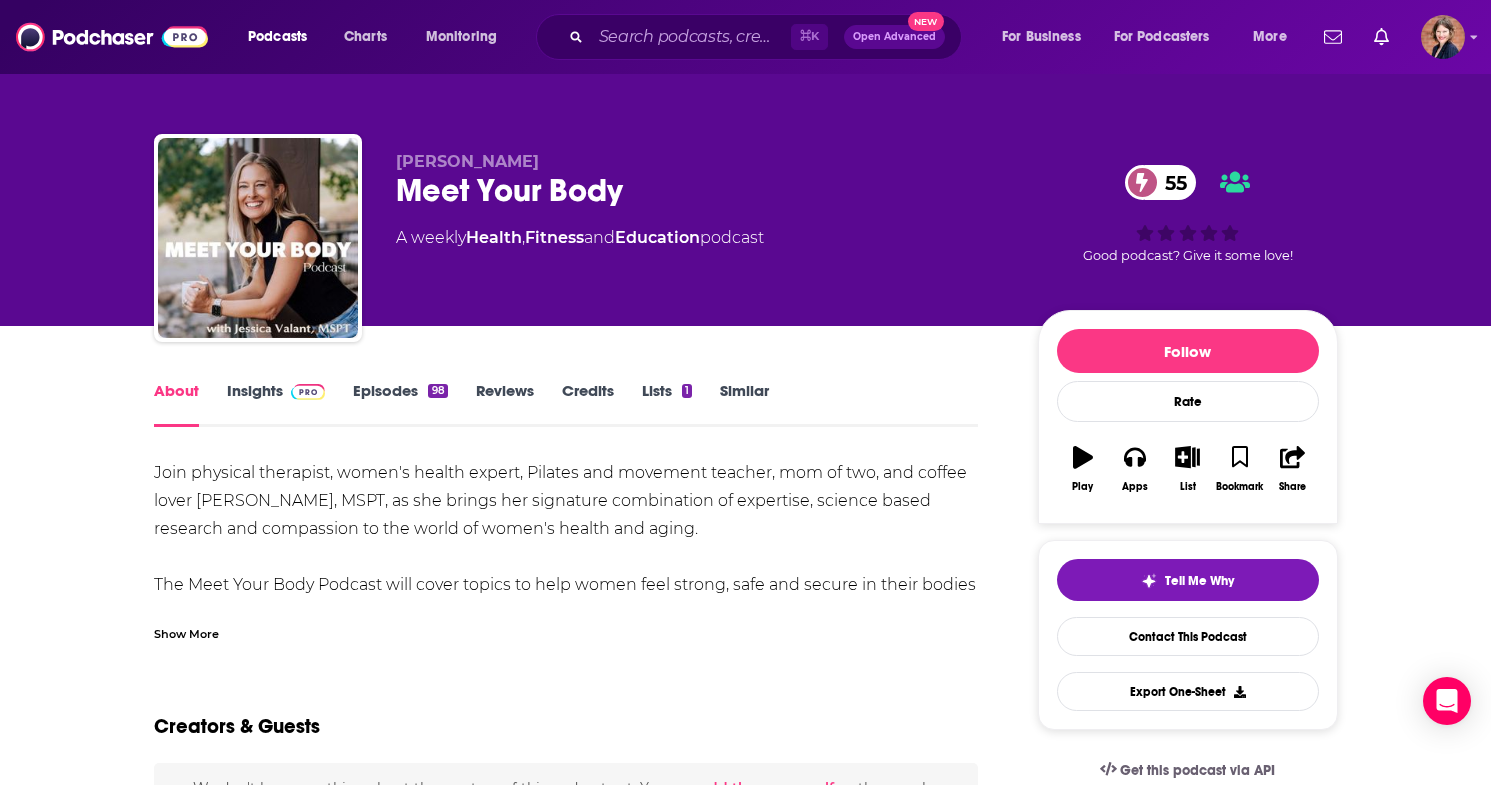 click on "Show More" at bounding box center (186, 632) 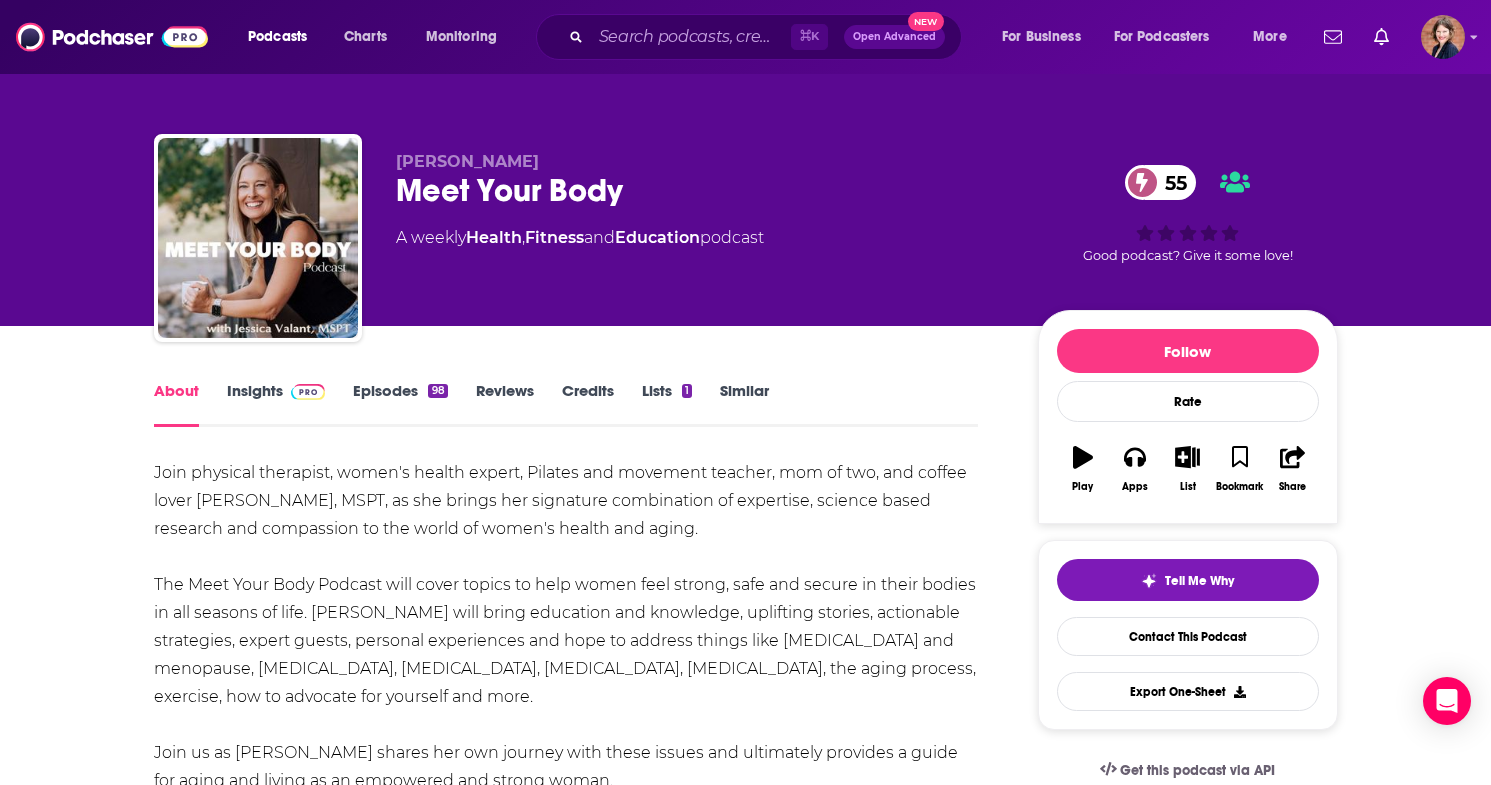 scroll, scrollTop: 0, scrollLeft: 0, axis: both 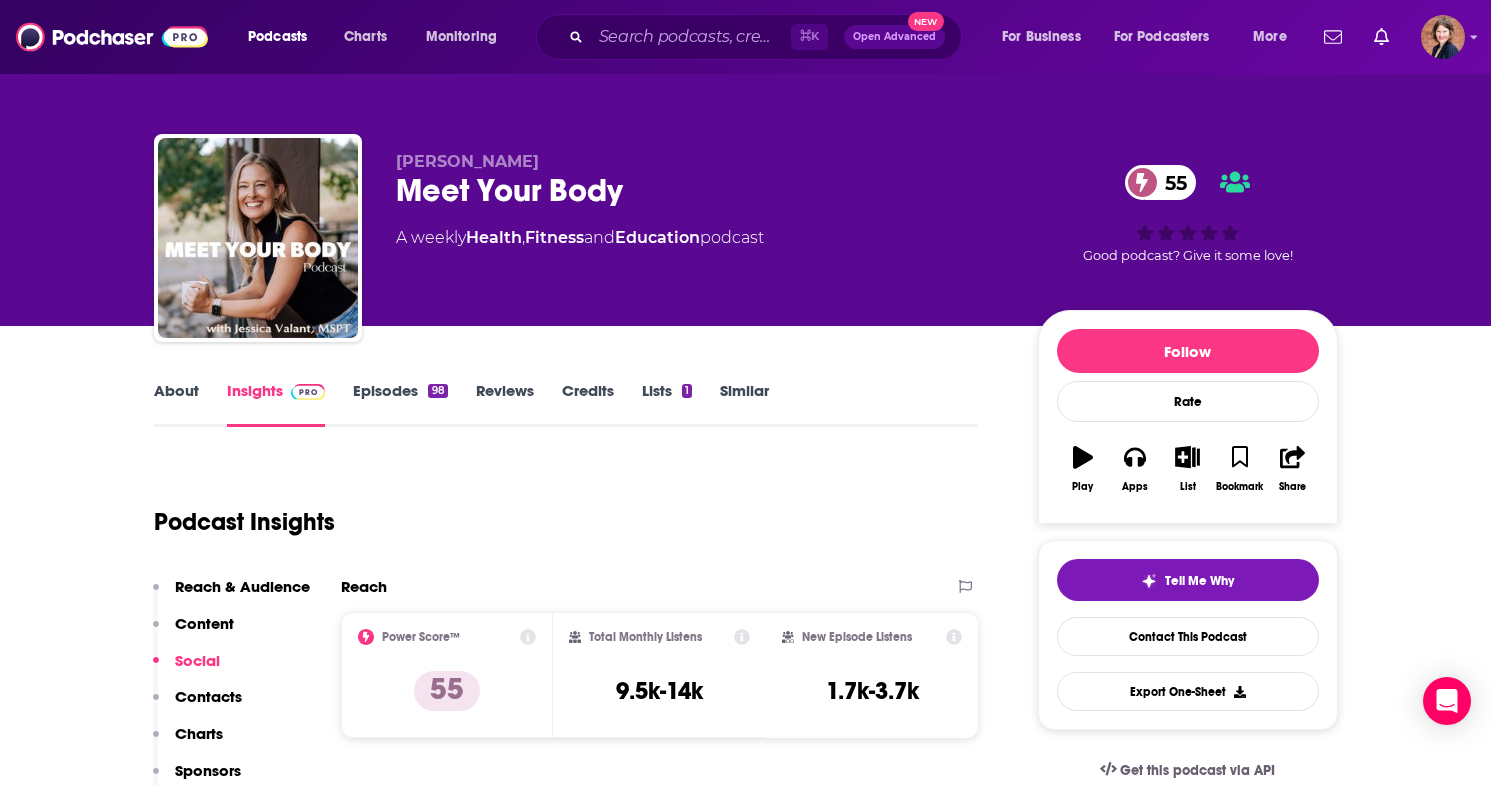 click on "About" at bounding box center (176, 404) 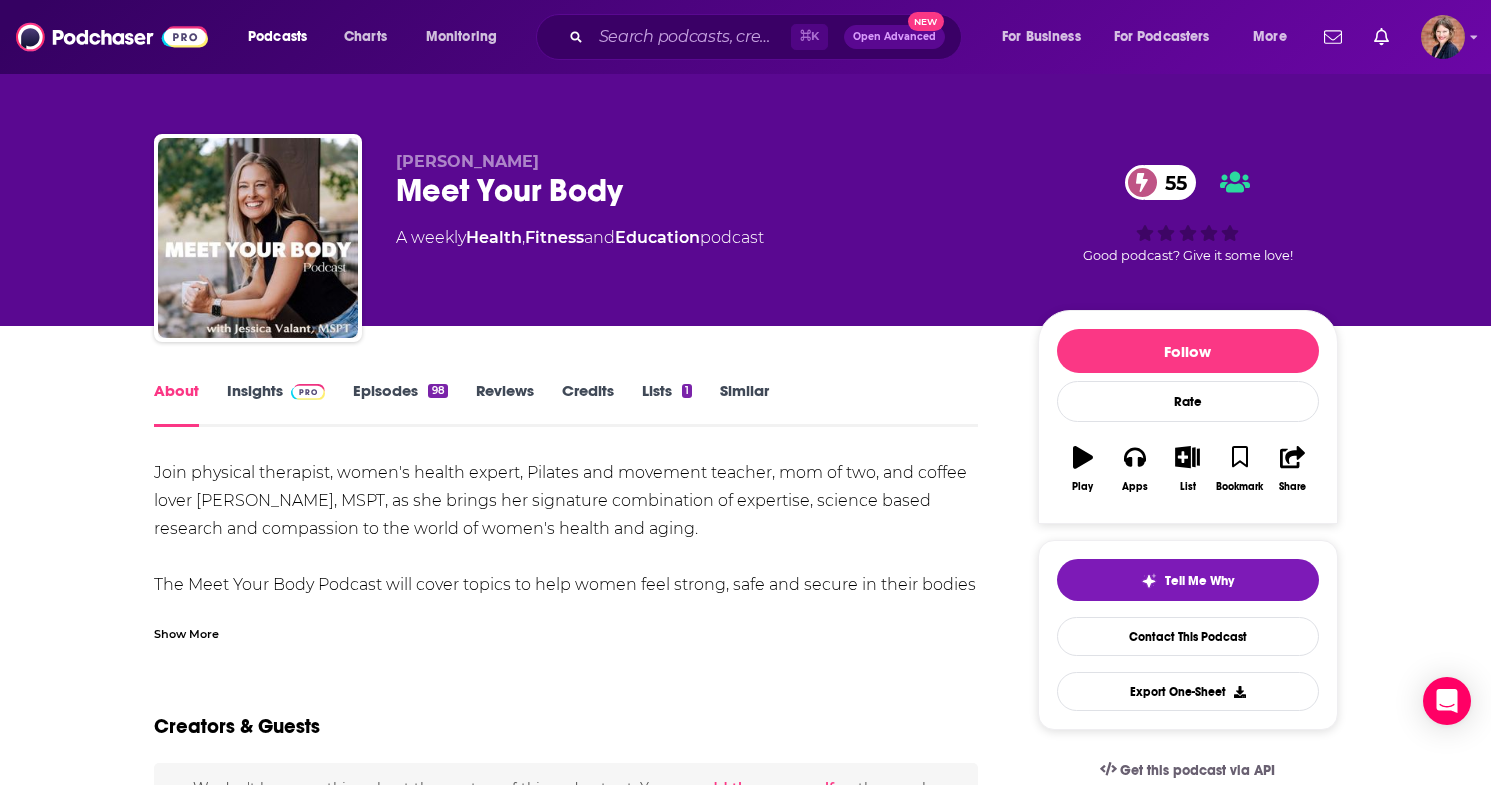 scroll, scrollTop: 0, scrollLeft: 0, axis: both 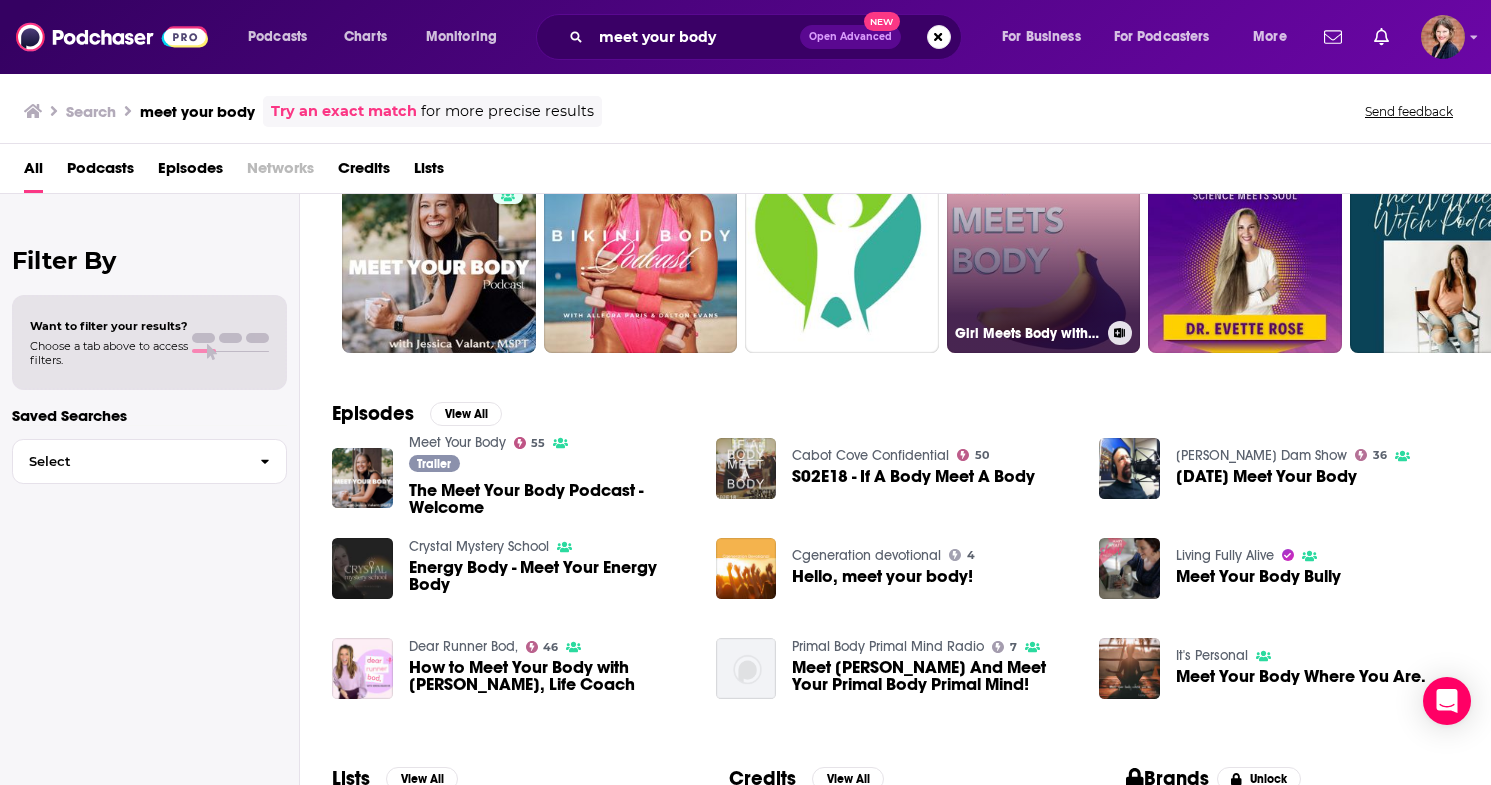 click on "Girl Meets Body with [PERSON_NAME]" at bounding box center (1044, 256) 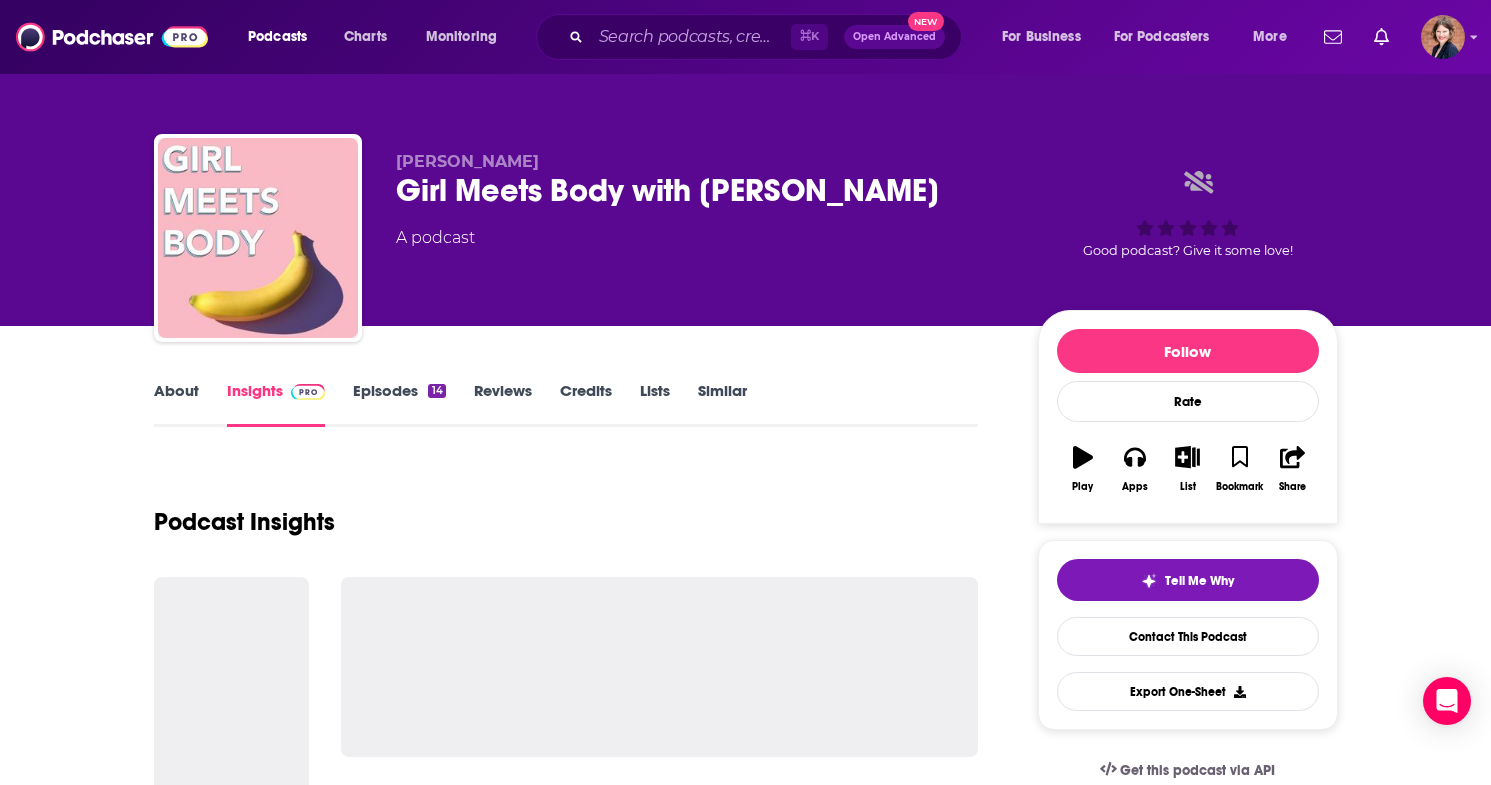 click on "About" at bounding box center [176, 404] 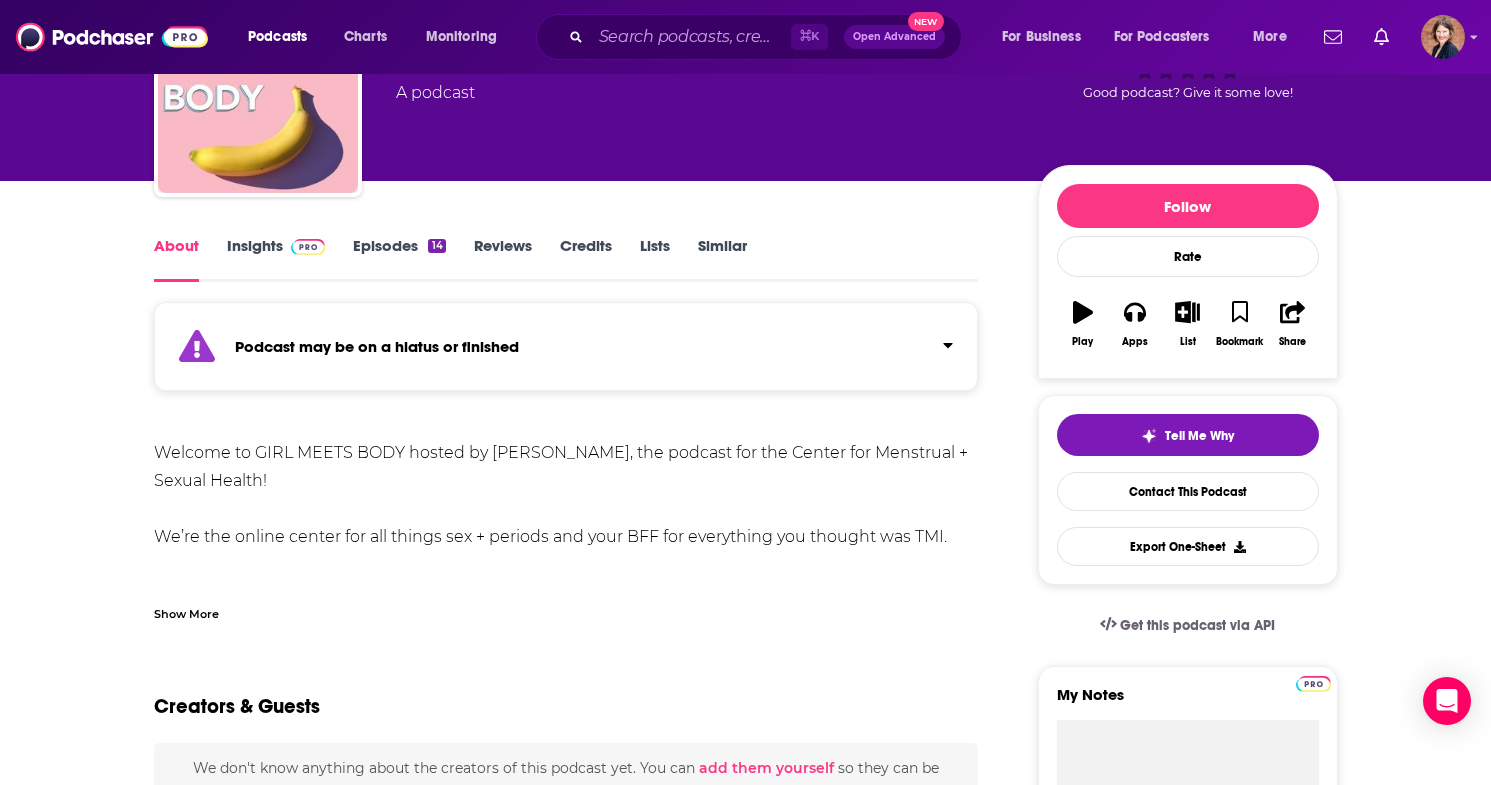scroll, scrollTop: 134, scrollLeft: 0, axis: vertical 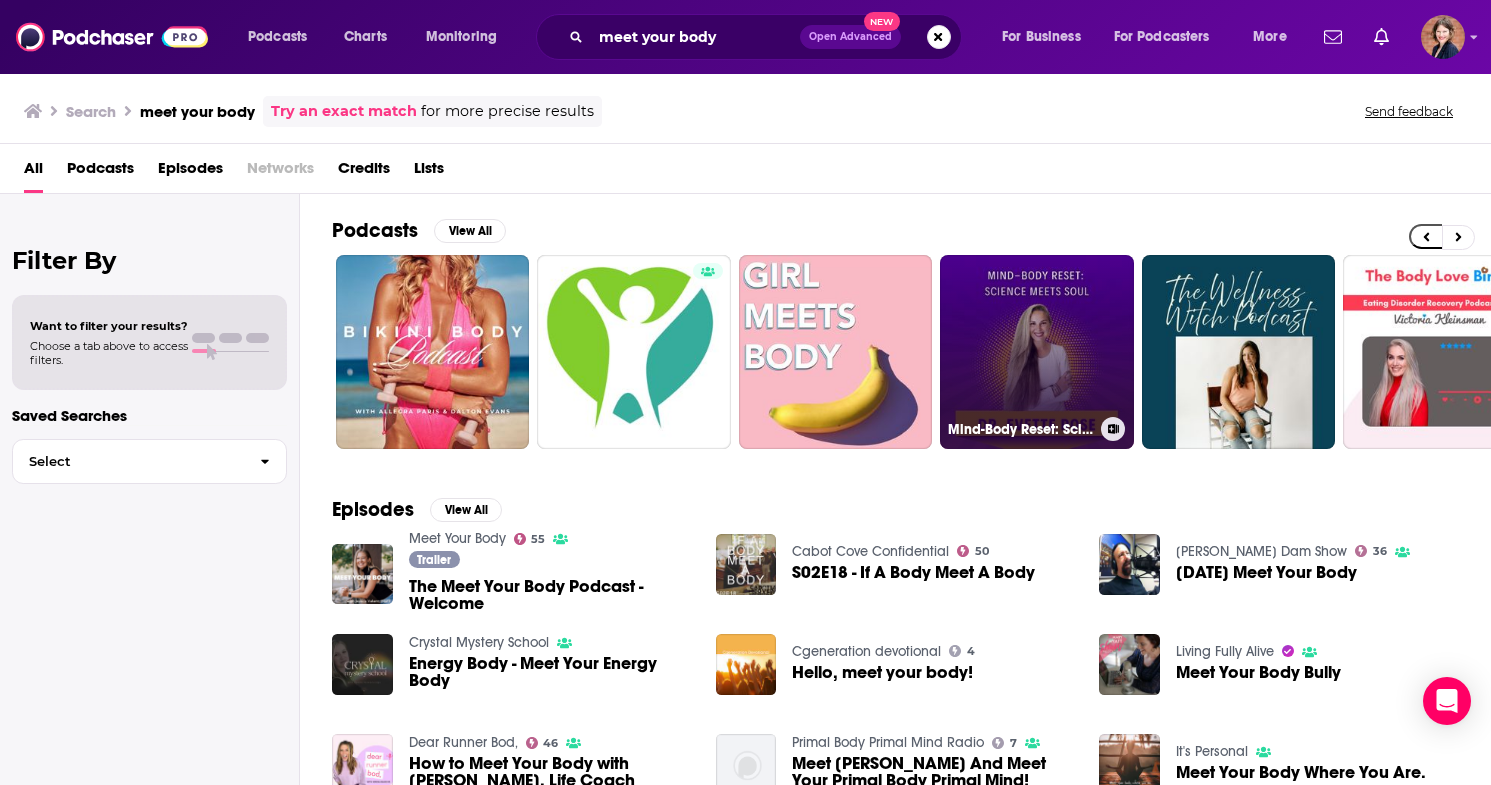 click on "Mind-Body Reset: Science Meets Soul" at bounding box center [1037, 352] 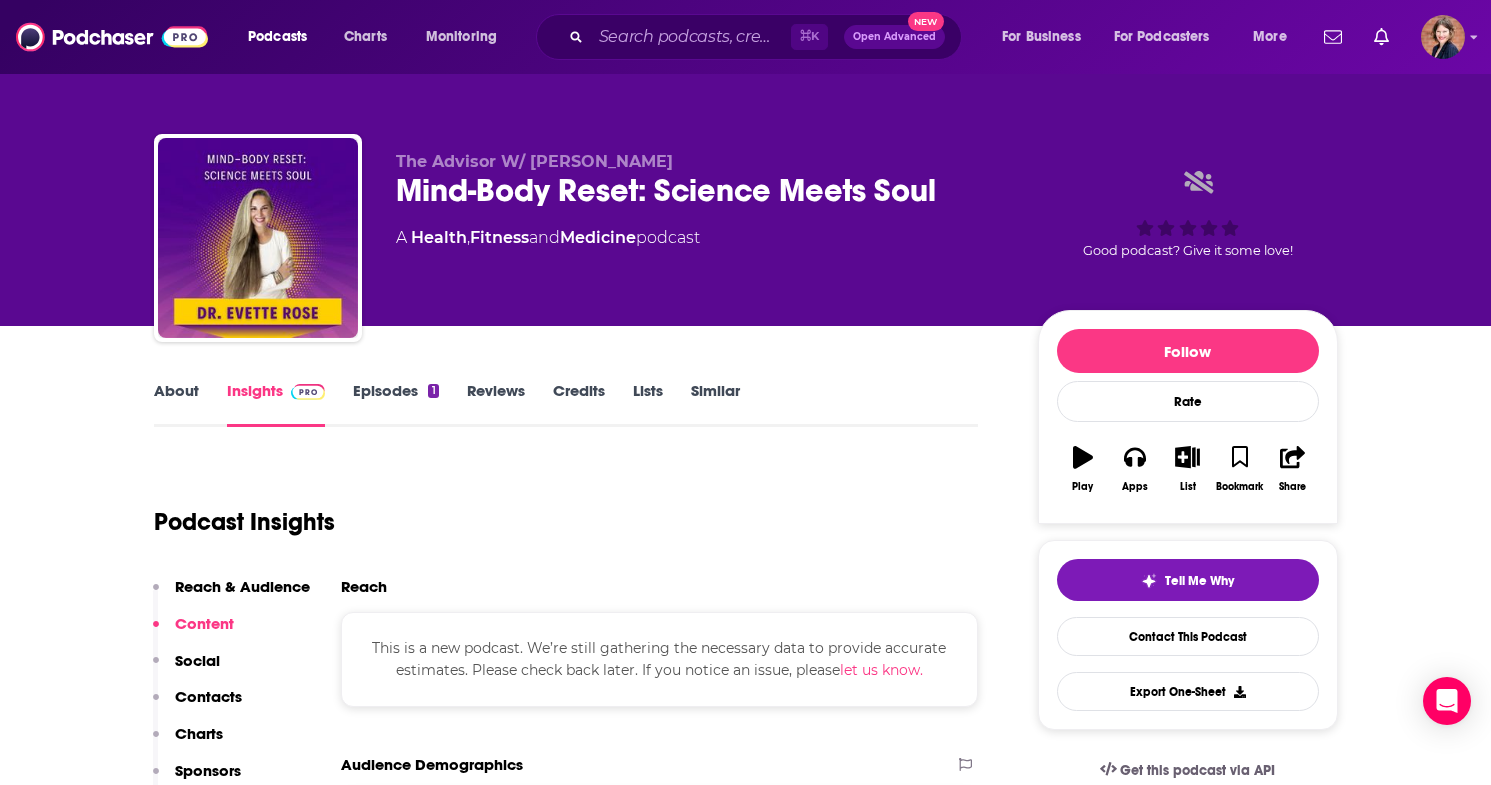 scroll, scrollTop: 0, scrollLeft: 0, axis: both 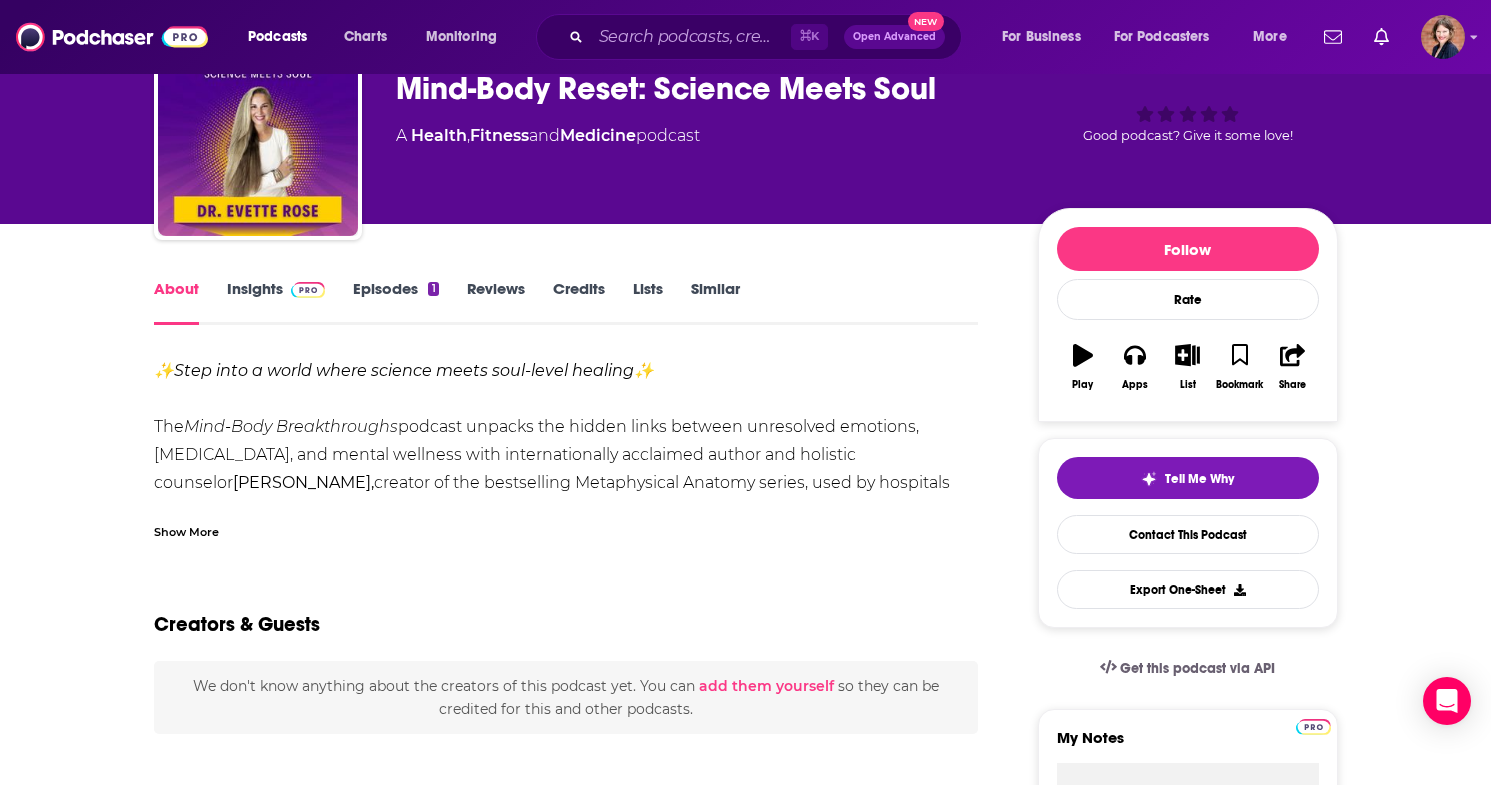 click on "Show More" at bounding box center [186, 530] 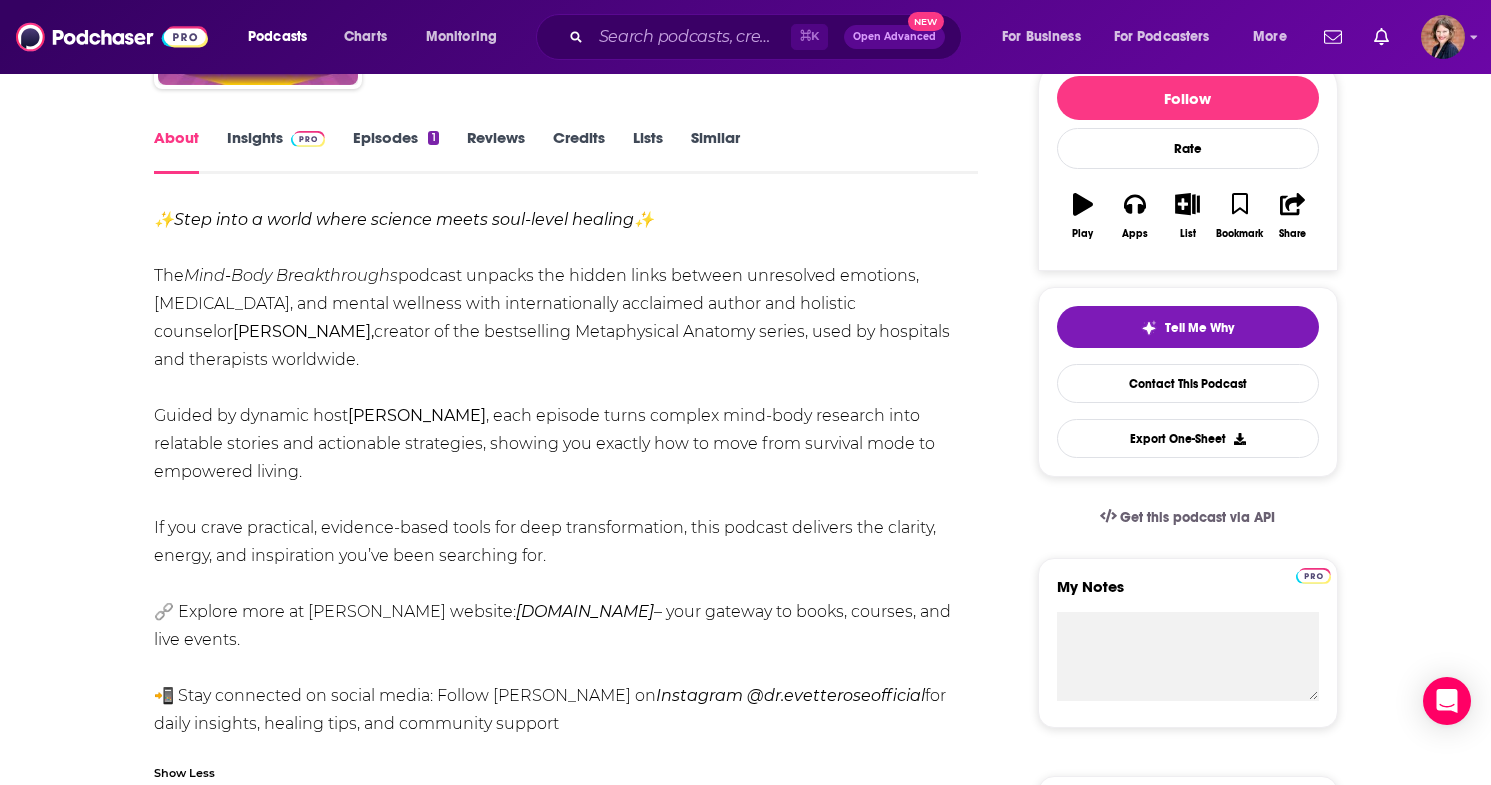 scroll, scrollTop: 279, scrollLeft: 0, axis: vertical 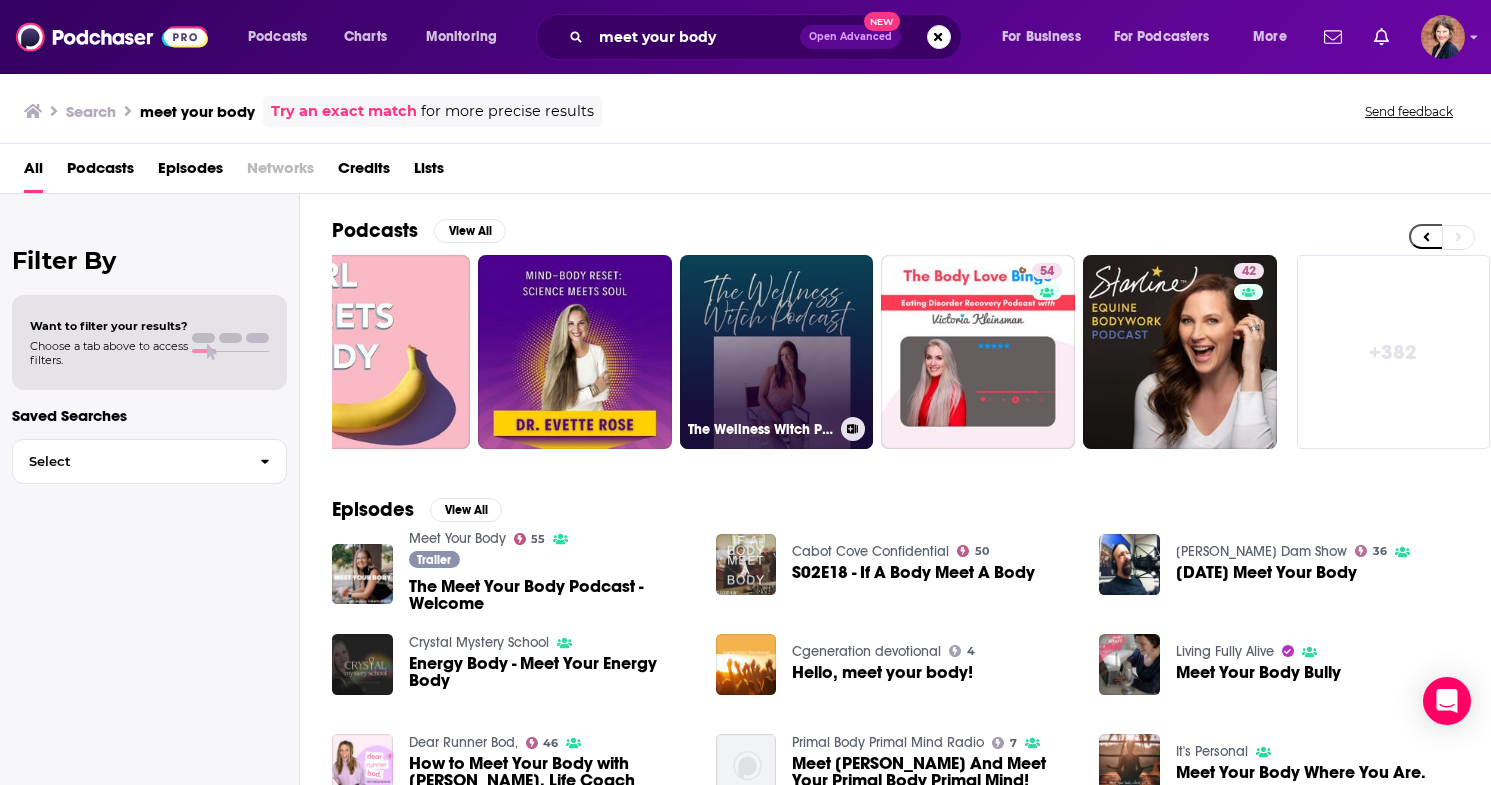 click on "The Wellness Witch Podcast- Where Body Wisdom Meets Modern Wellness" at bounding box center [777, 352] 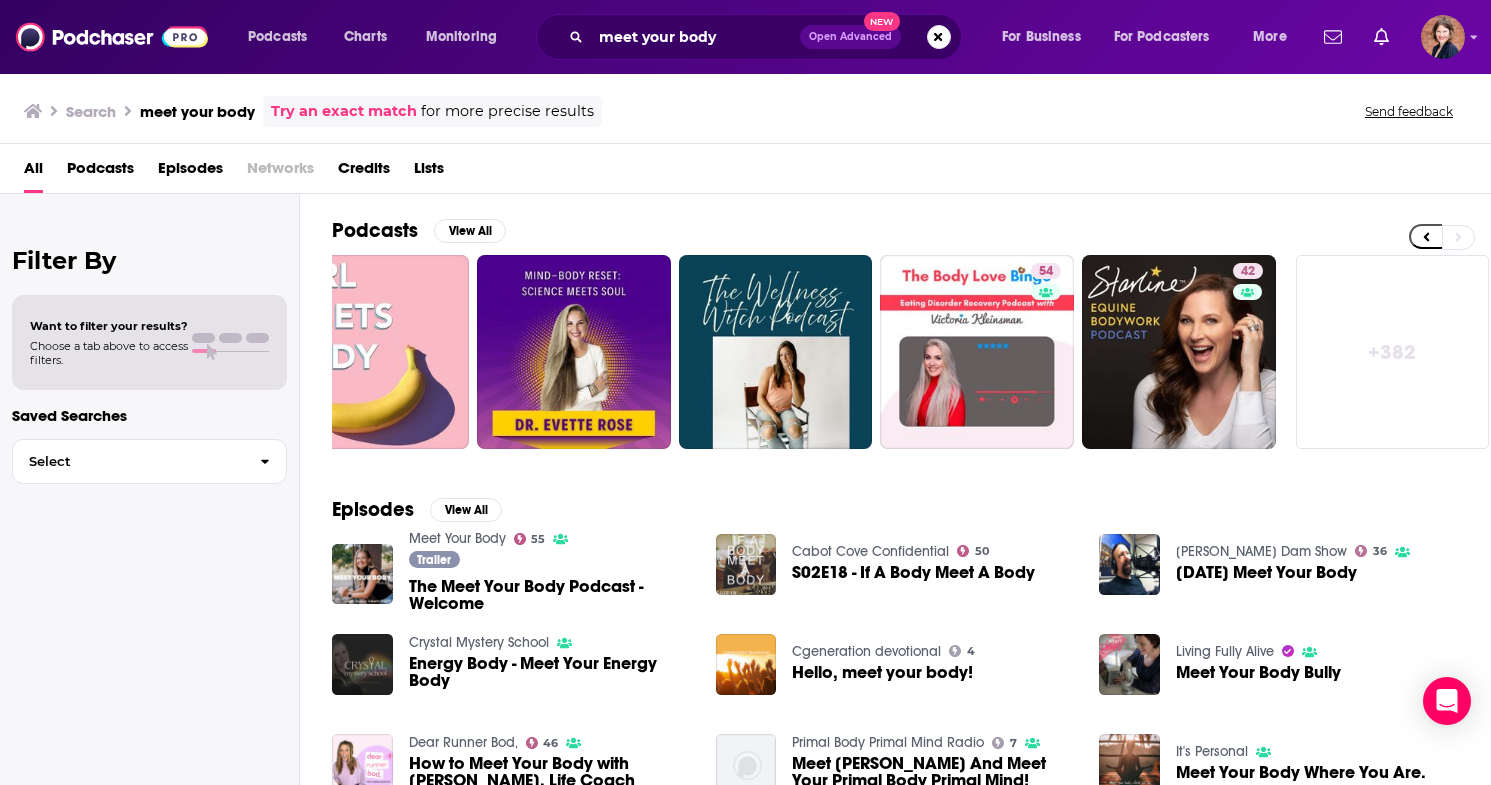scroll, scrollTop: 0, scrollLeft: 670, axis: horizontal 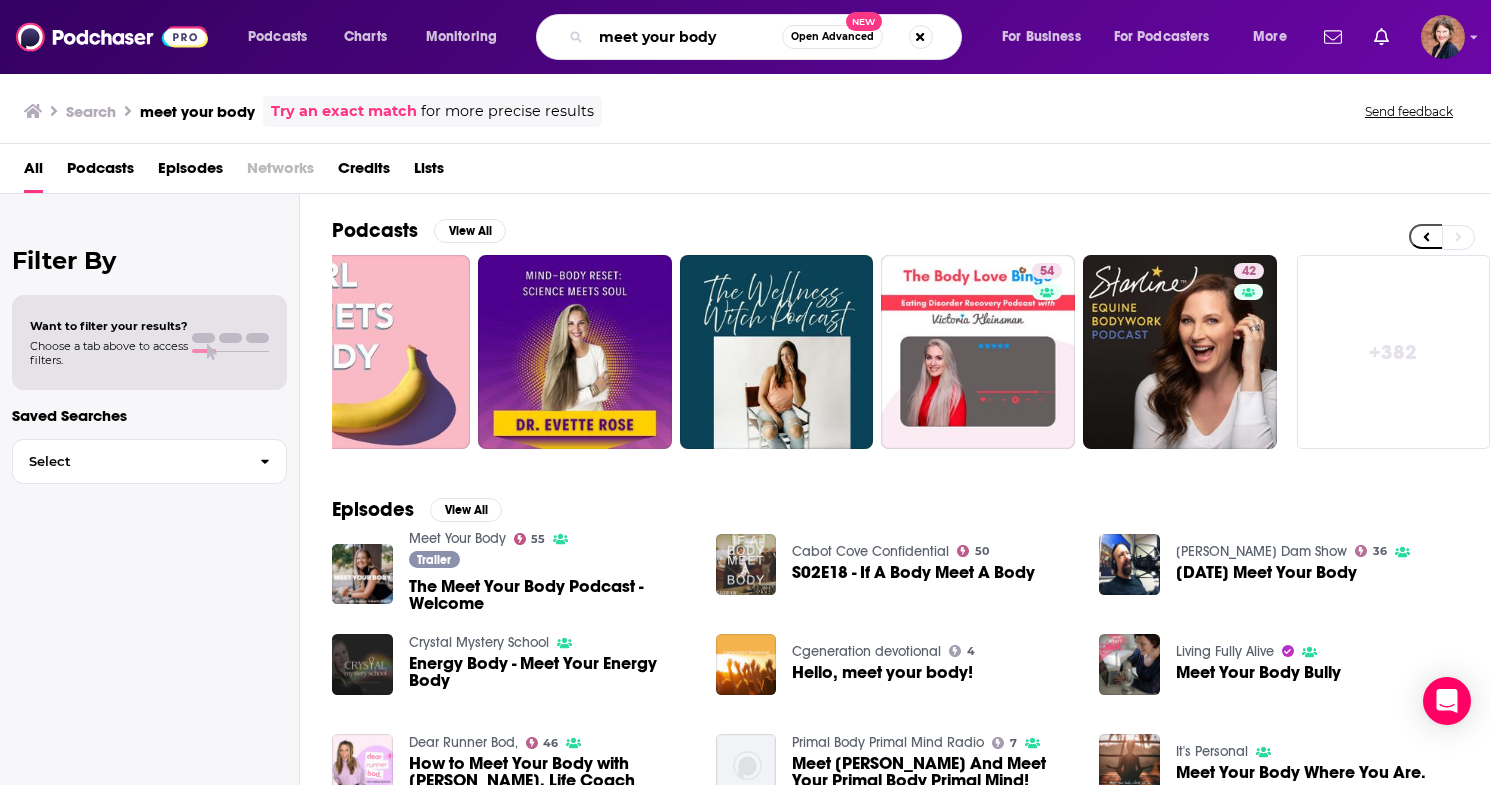 drag, startPoint x: 743, startPoint y: 42, endPoint x: 542, endPoint y: 42, distance: 201 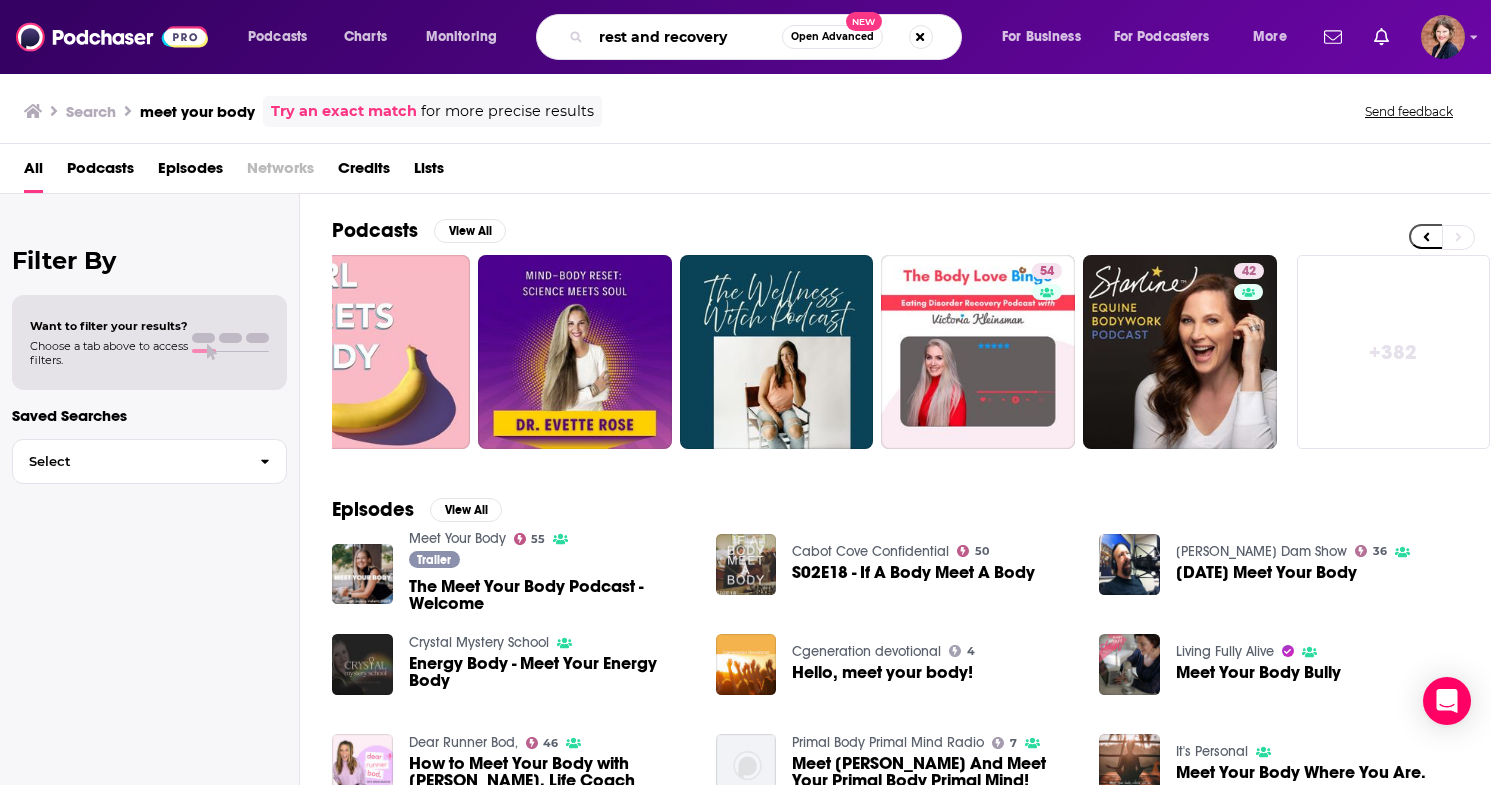 type on "rest and recovery" 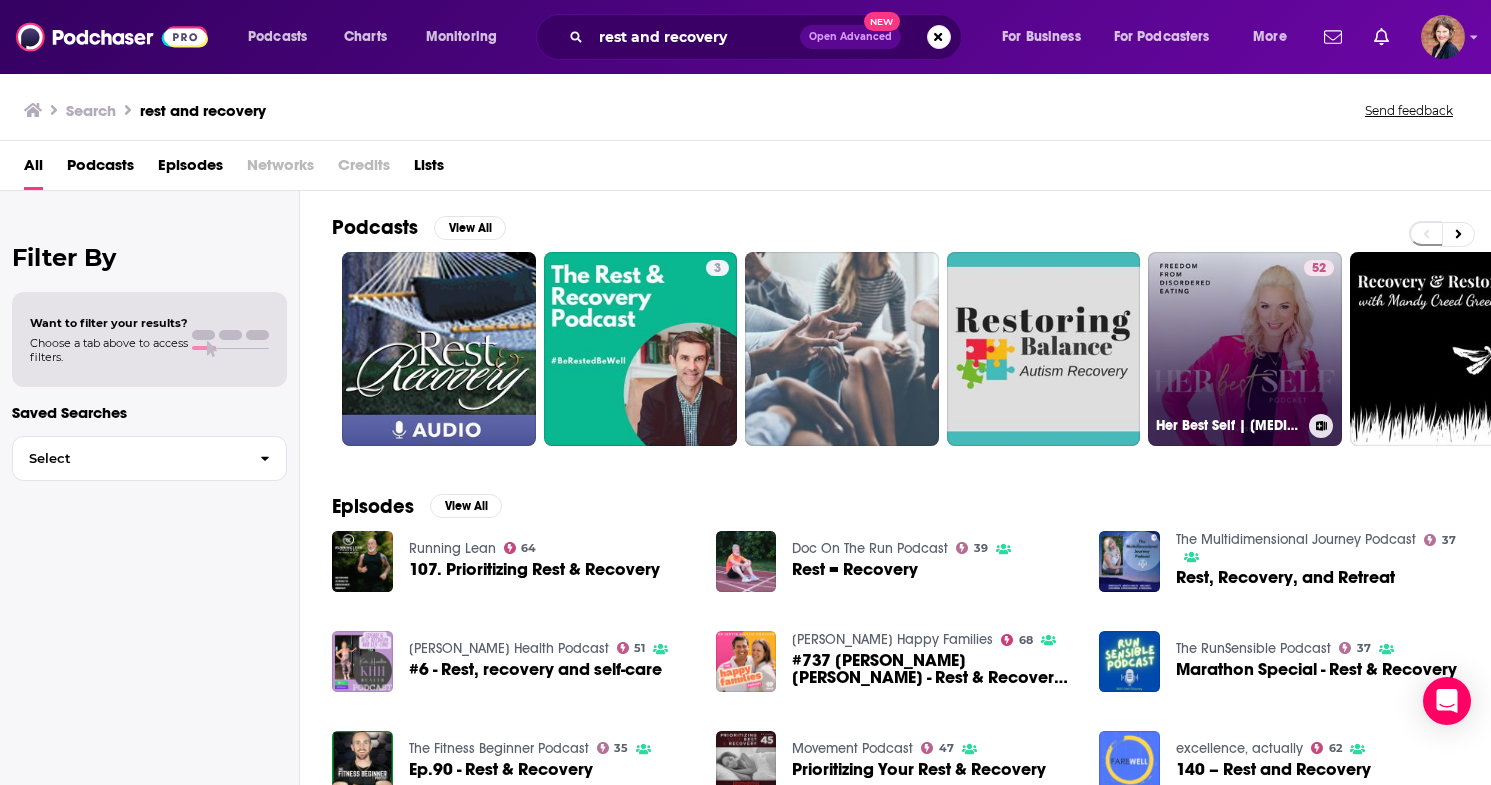 click on "52 Her Best Self | [MEDICAL_DATA] Recovery Podcast, Disordered Eating, [MEDICAL_DATA], [MEDICAL_DATA], [MEDICAL_DATA], Body Image, Food Freedom, Calorie Counting, Obsessive Exercise, Food Restriction" at bounding box center (1245, 349) 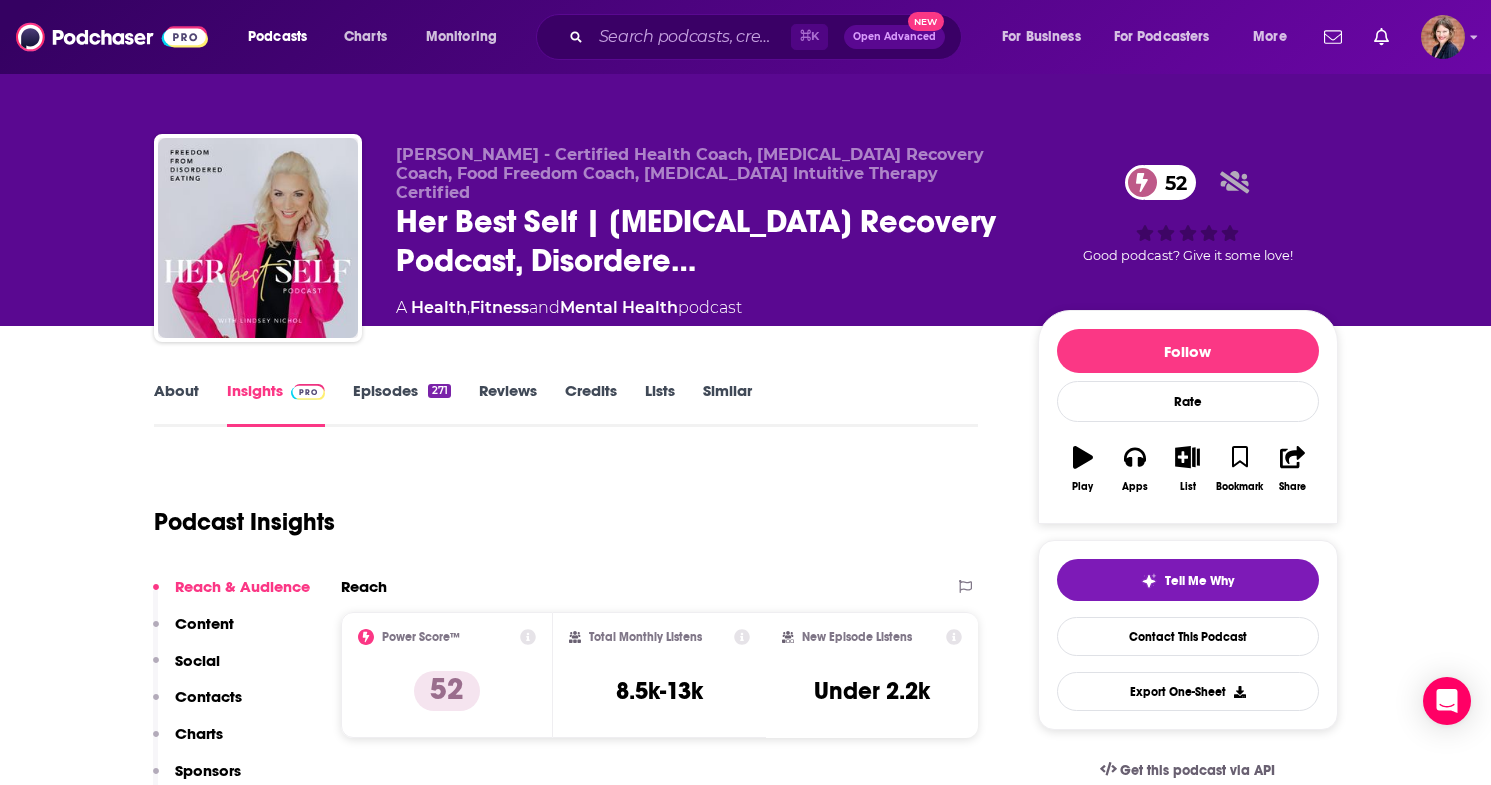 click on "About" at bounding box center [176, 404] 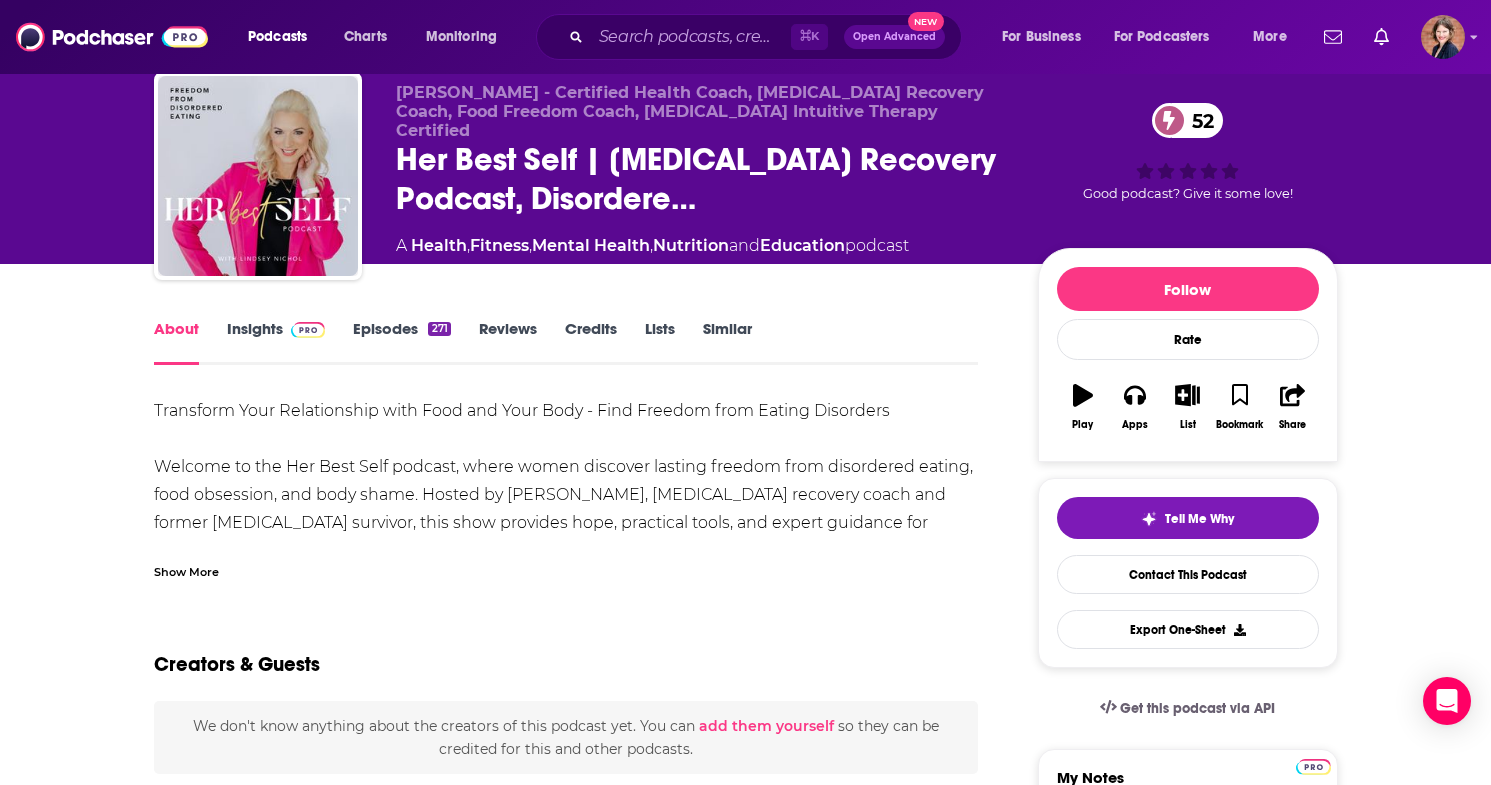 scroll, scrollTop: 80, scrollLeft: 0, axis: vertical 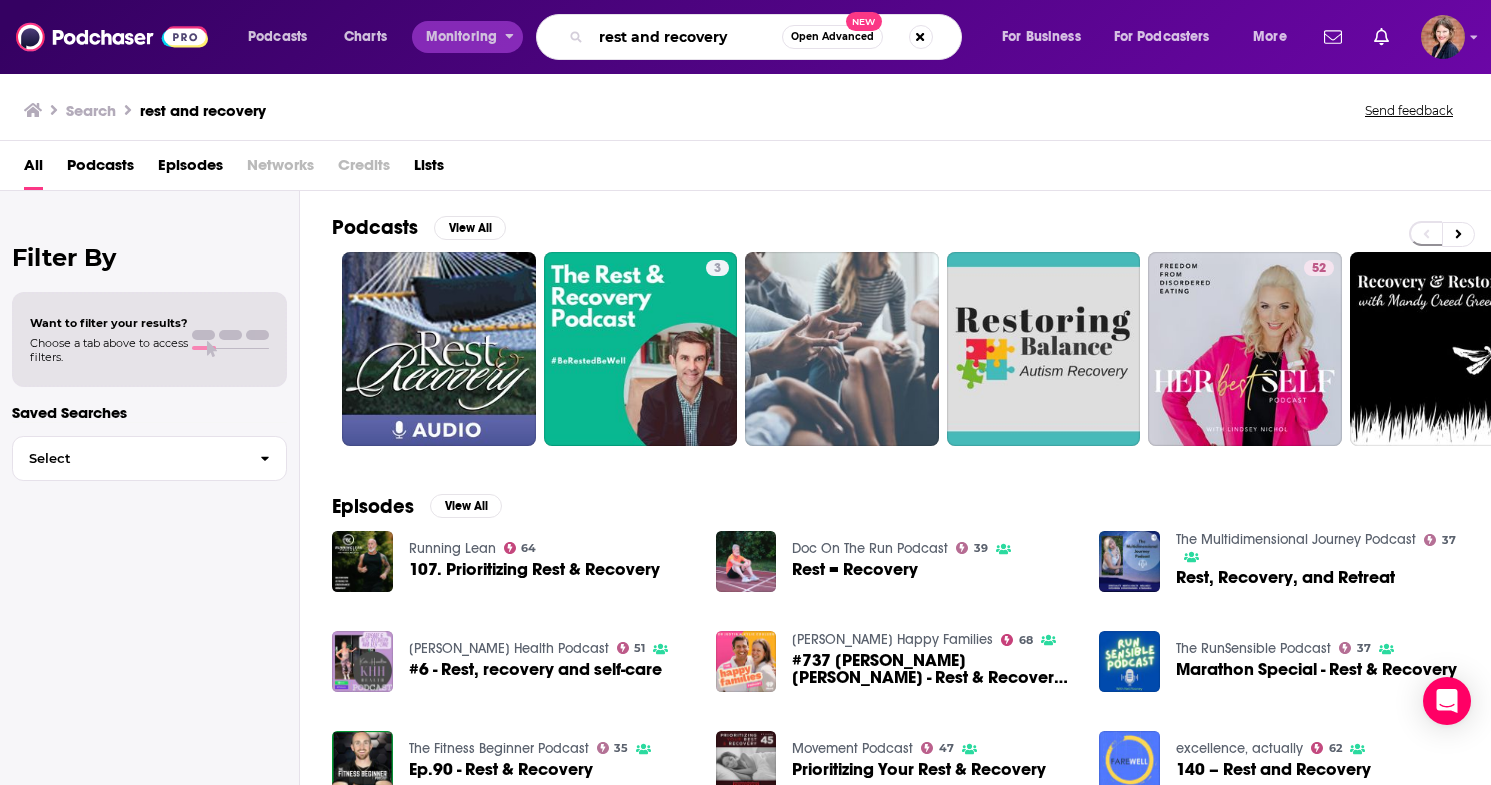 drag, startPoint x: 748, startPoint y: 37, endPoint x: 475, endPoint y: 29, distance: 273.1172 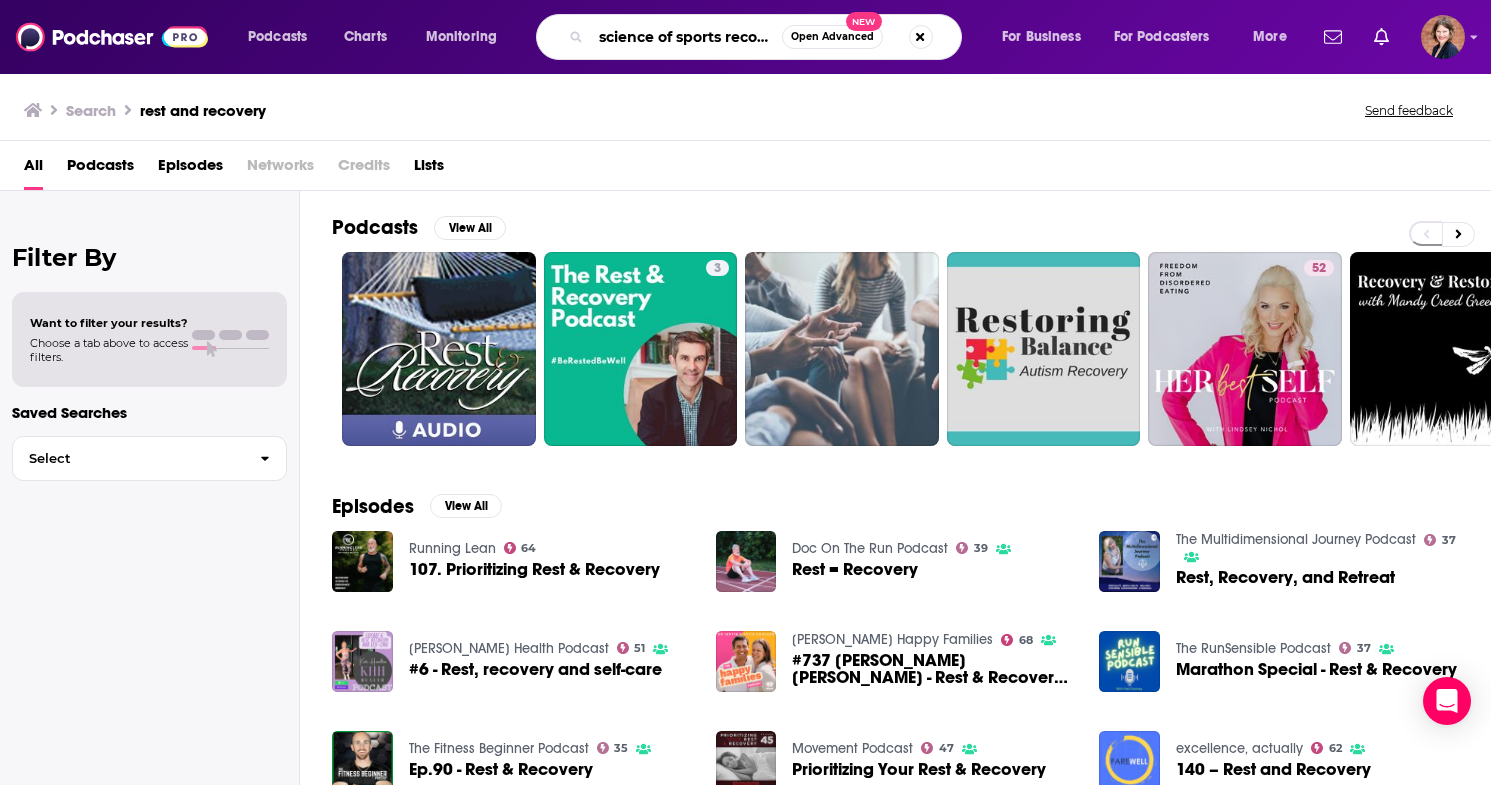 type on "science of sports recovery" 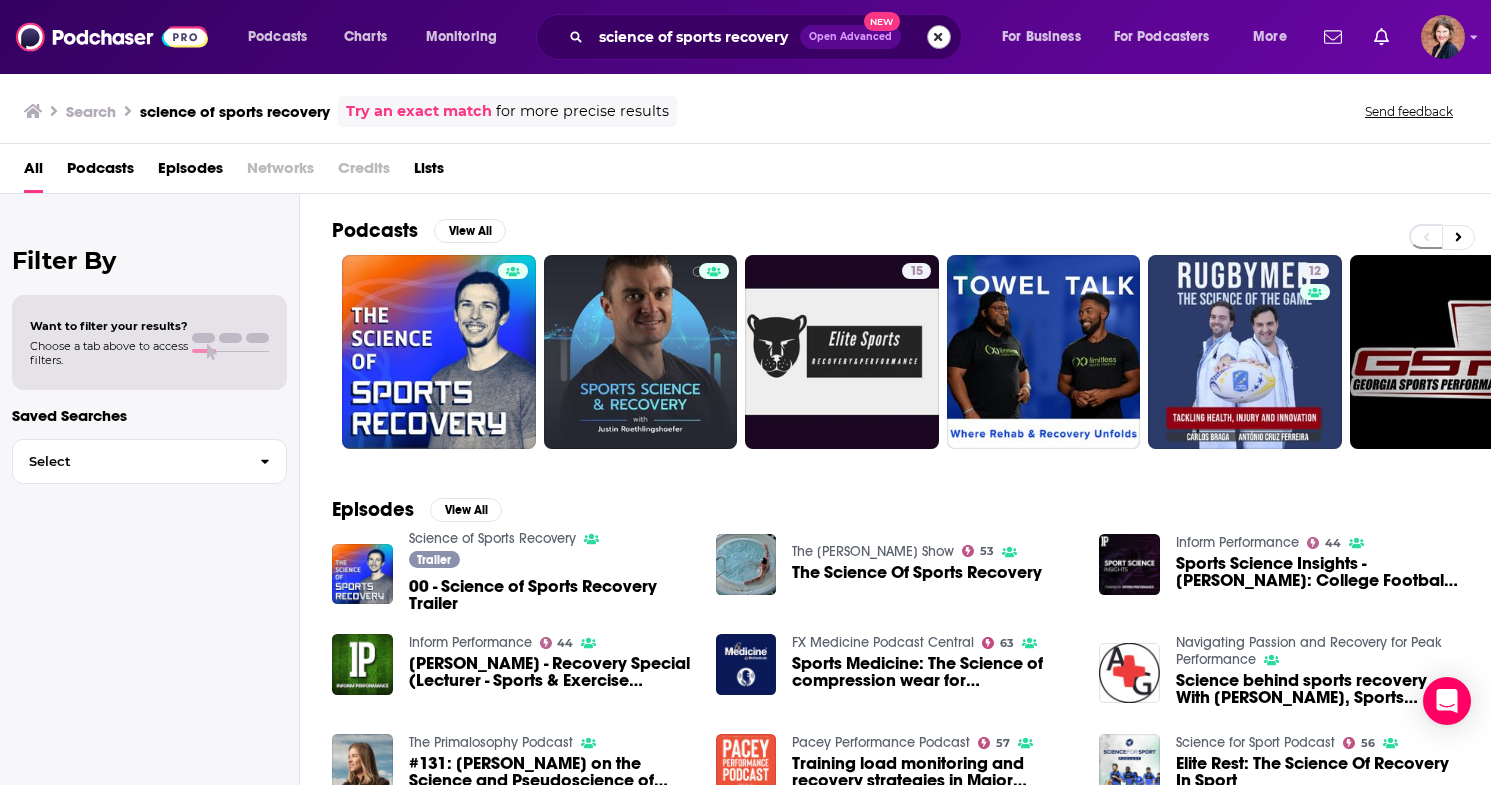 click at bounding box center [939, 37] 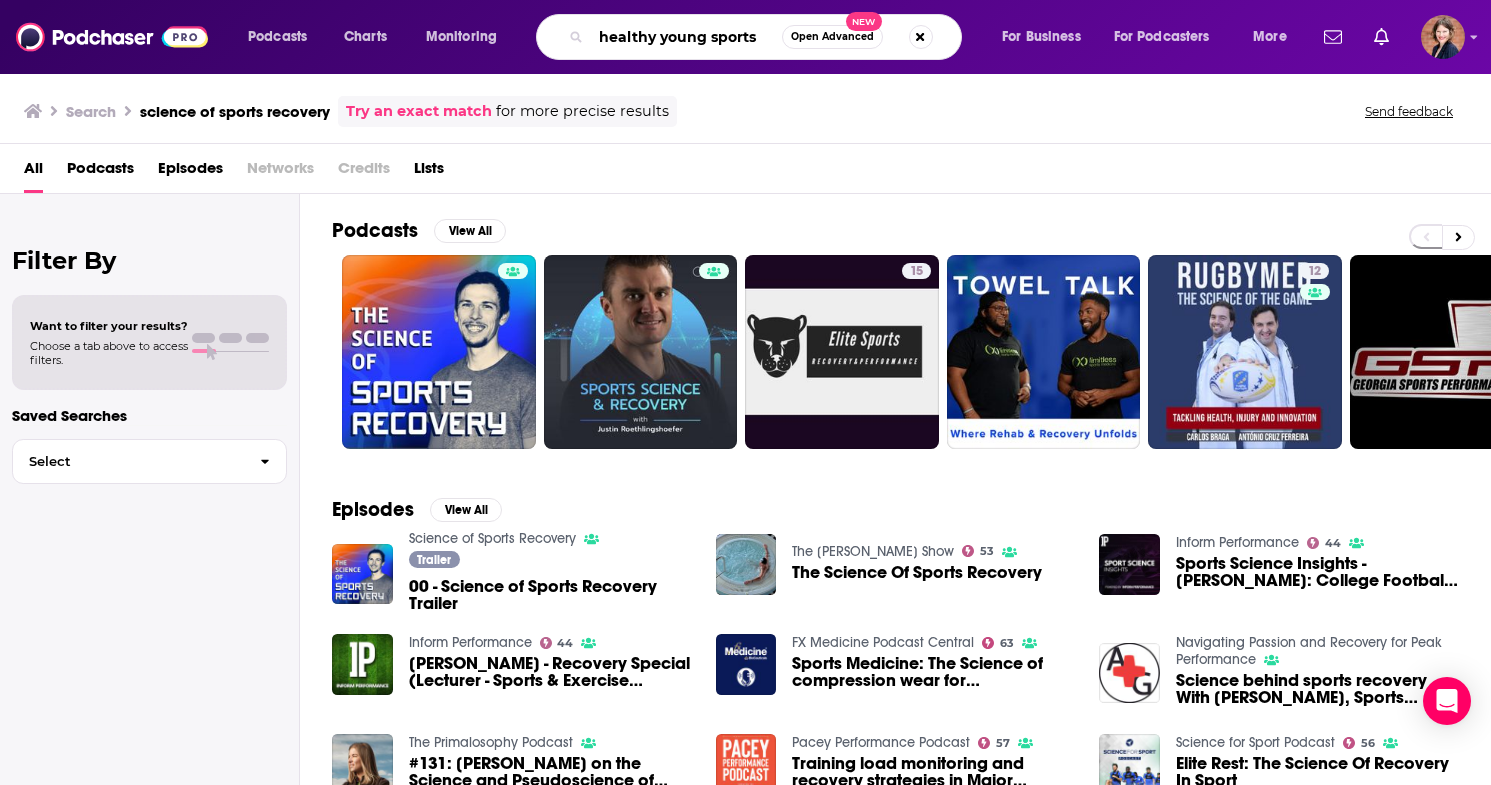 type on "healthy young sports" 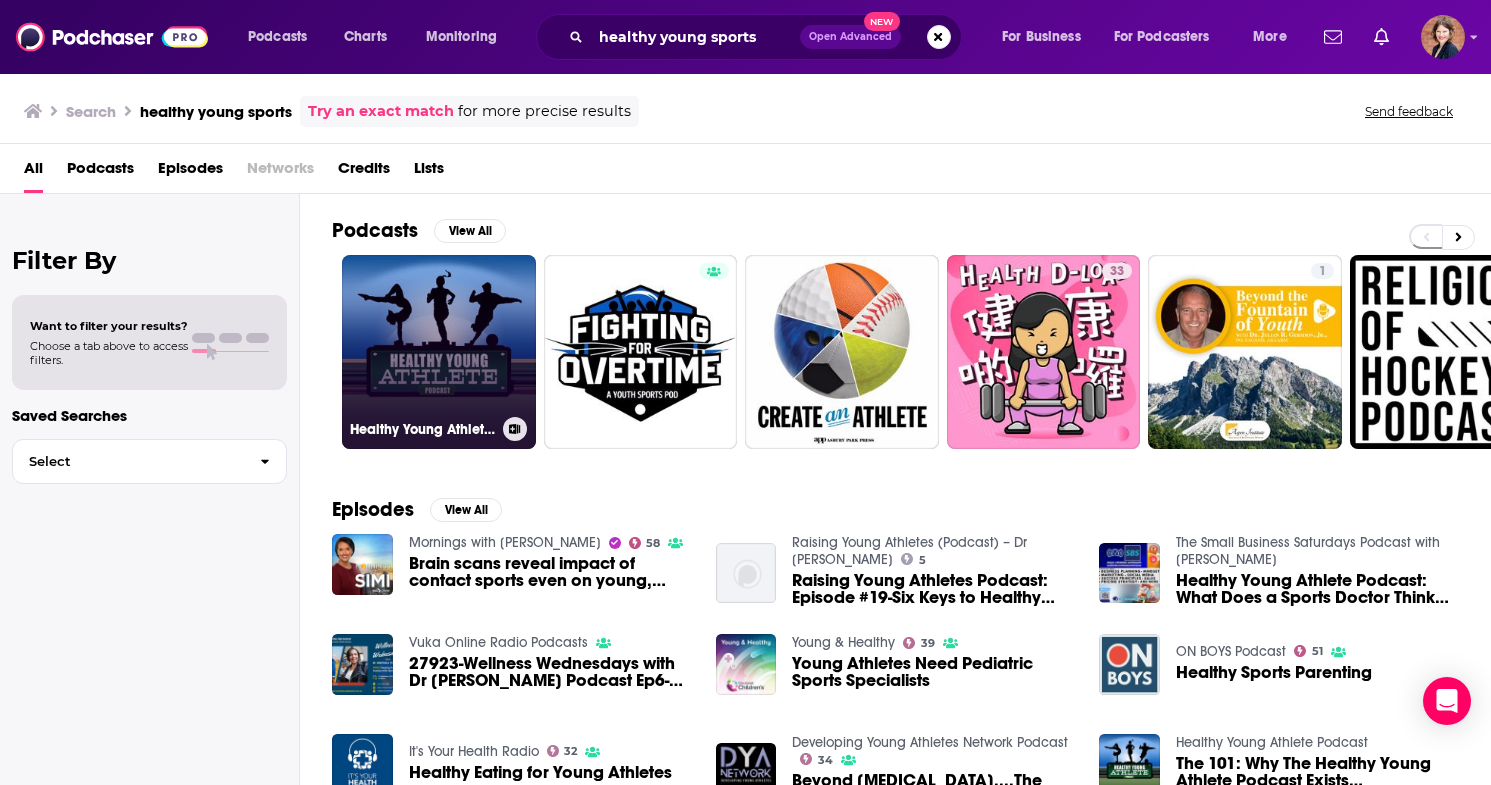 click on "Healthy Young Athlete Podcast" at bounding box center [439, 352] 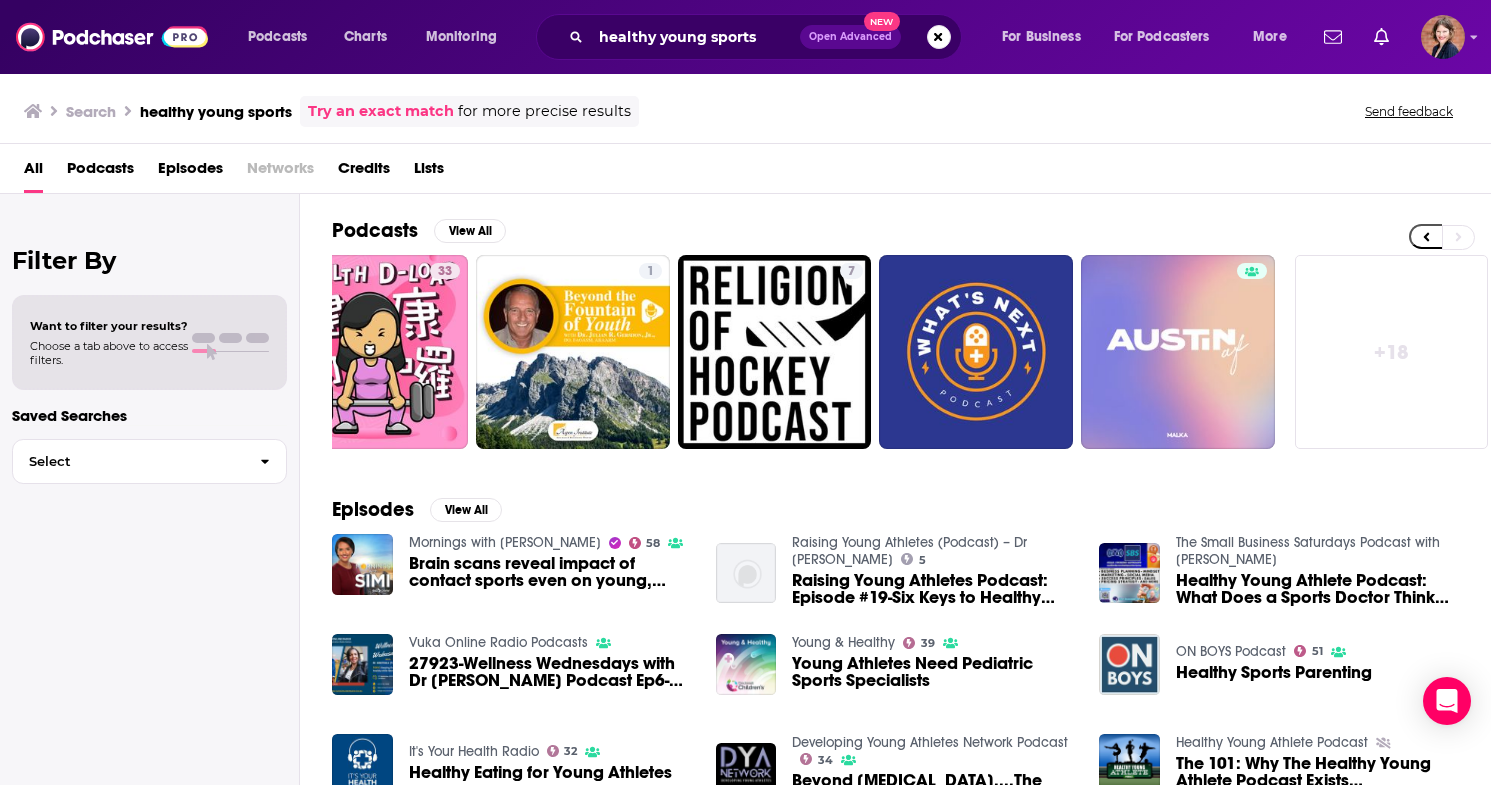 scroll, scrollTop: 0, scrollLeft: 670, axis: horizontal 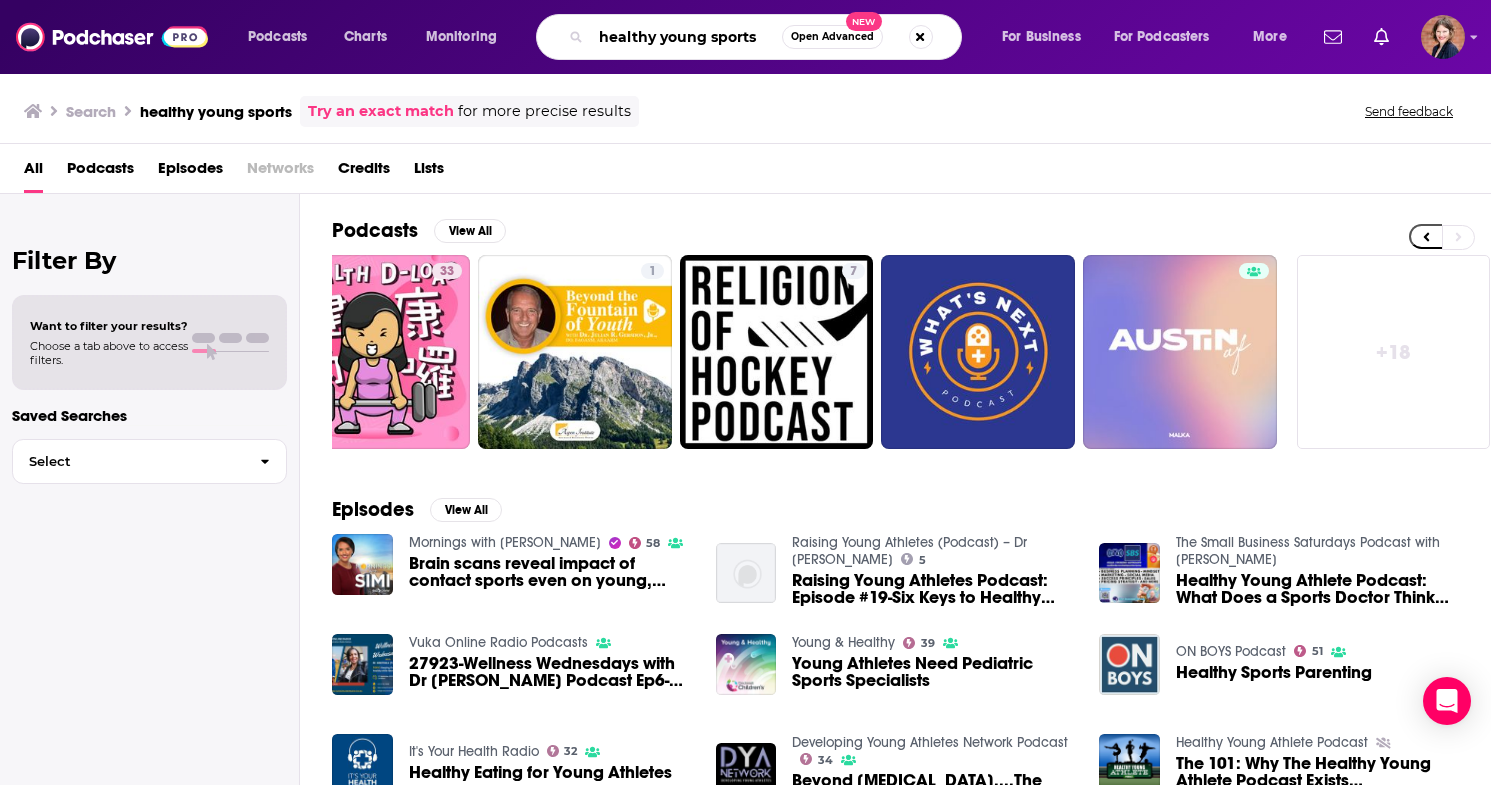 drag, startPoint x: 774, startPoint y: 35, endPoint x: 538, endPoint y: 36, distance: 236.00212 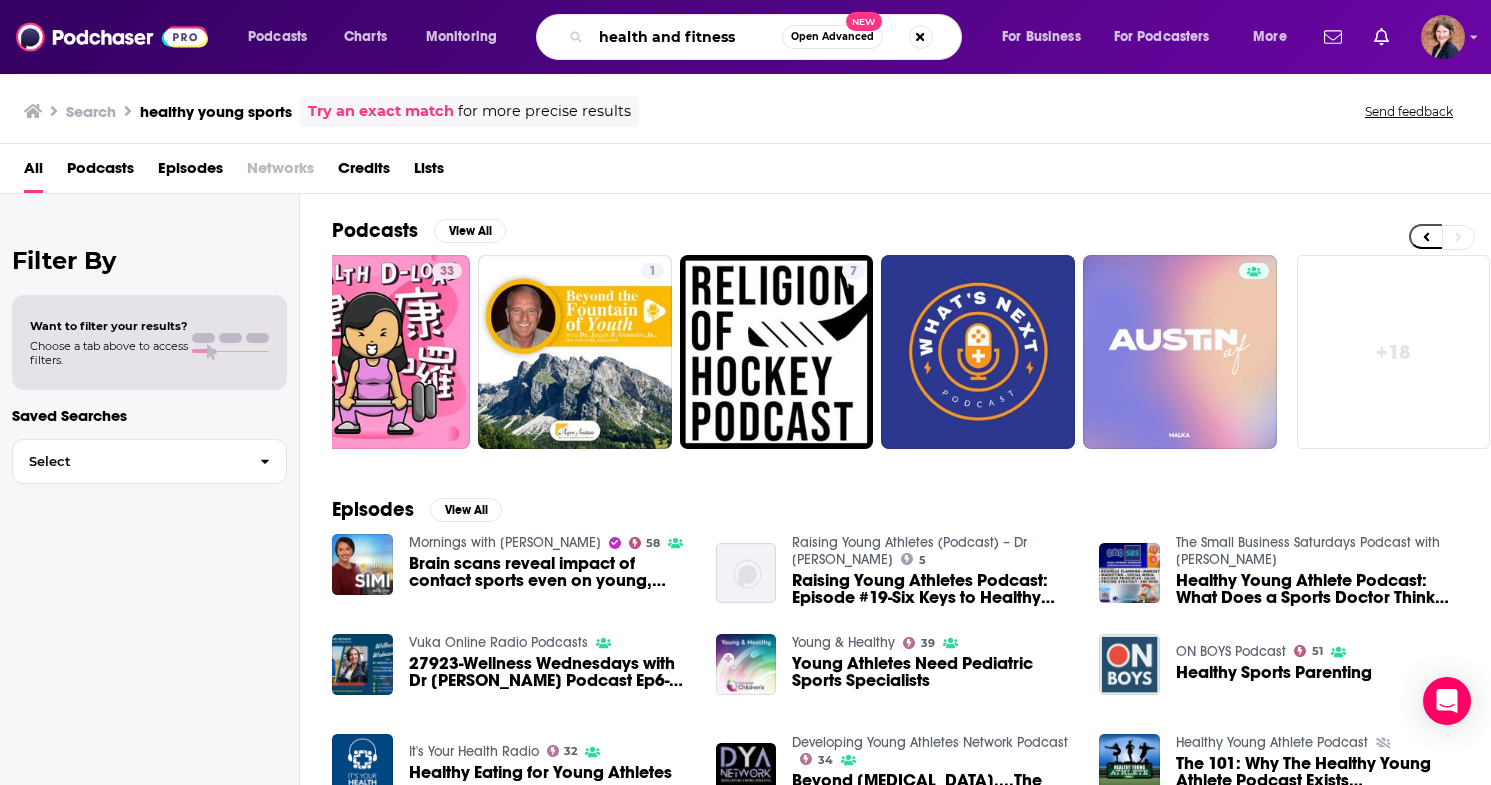 type on "health and fitness" 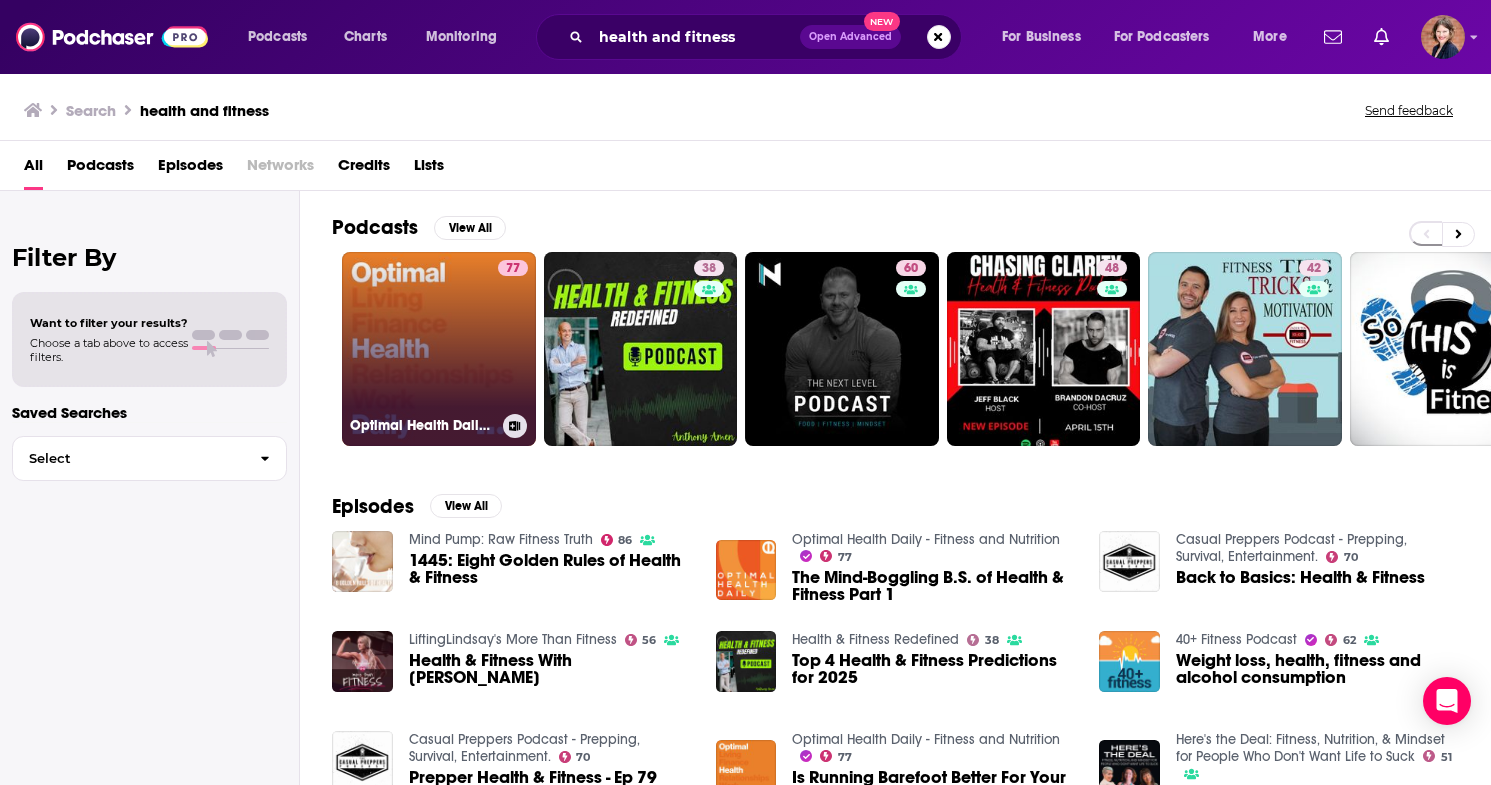 click on "77 Optimal Health Daily - Fitness and Nutrition" at bounding box center (439, 349) 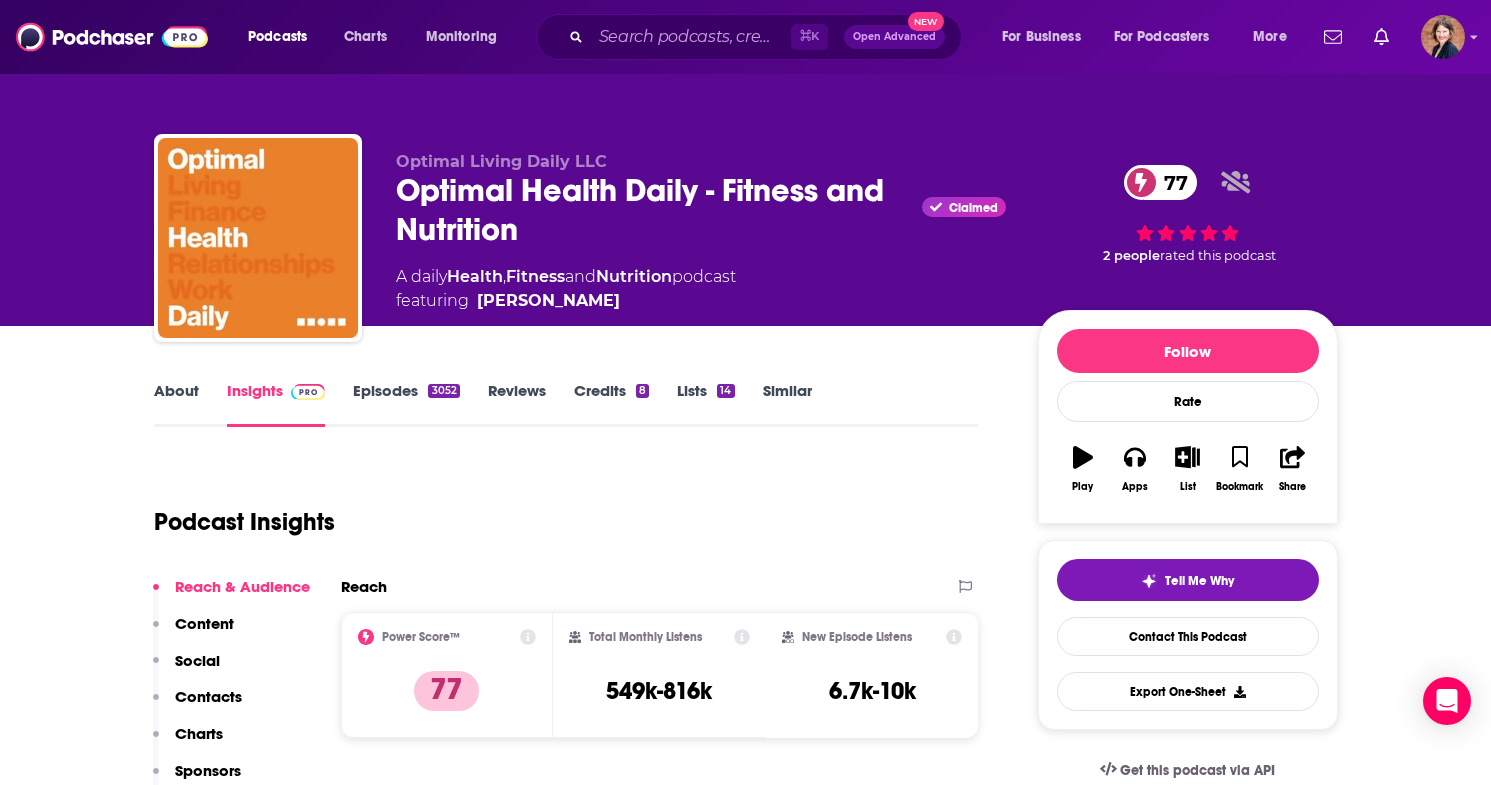 click on "About" at bounding box center [176, 404] 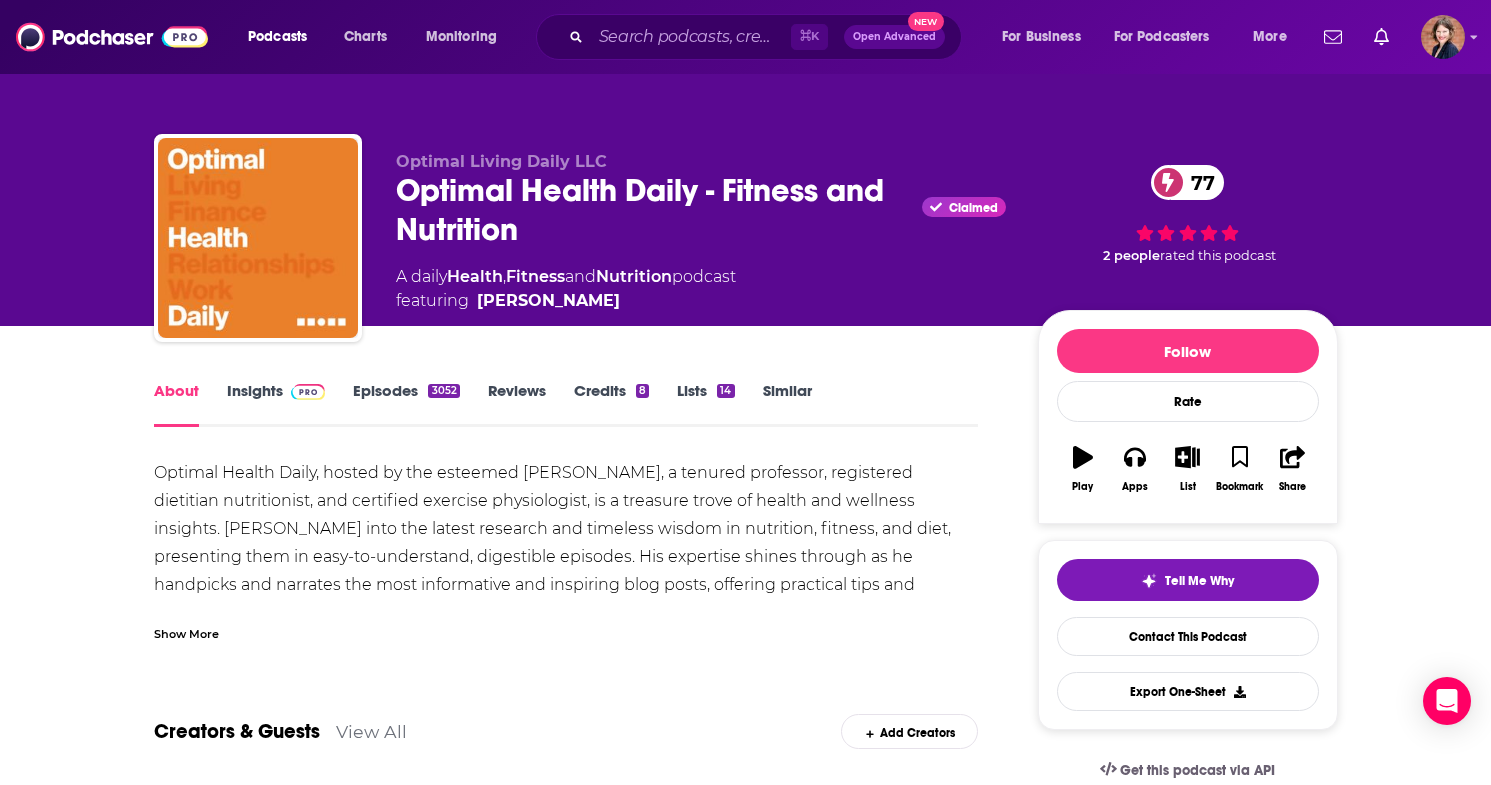 click on "Show More" at bounding box center [566, 626] 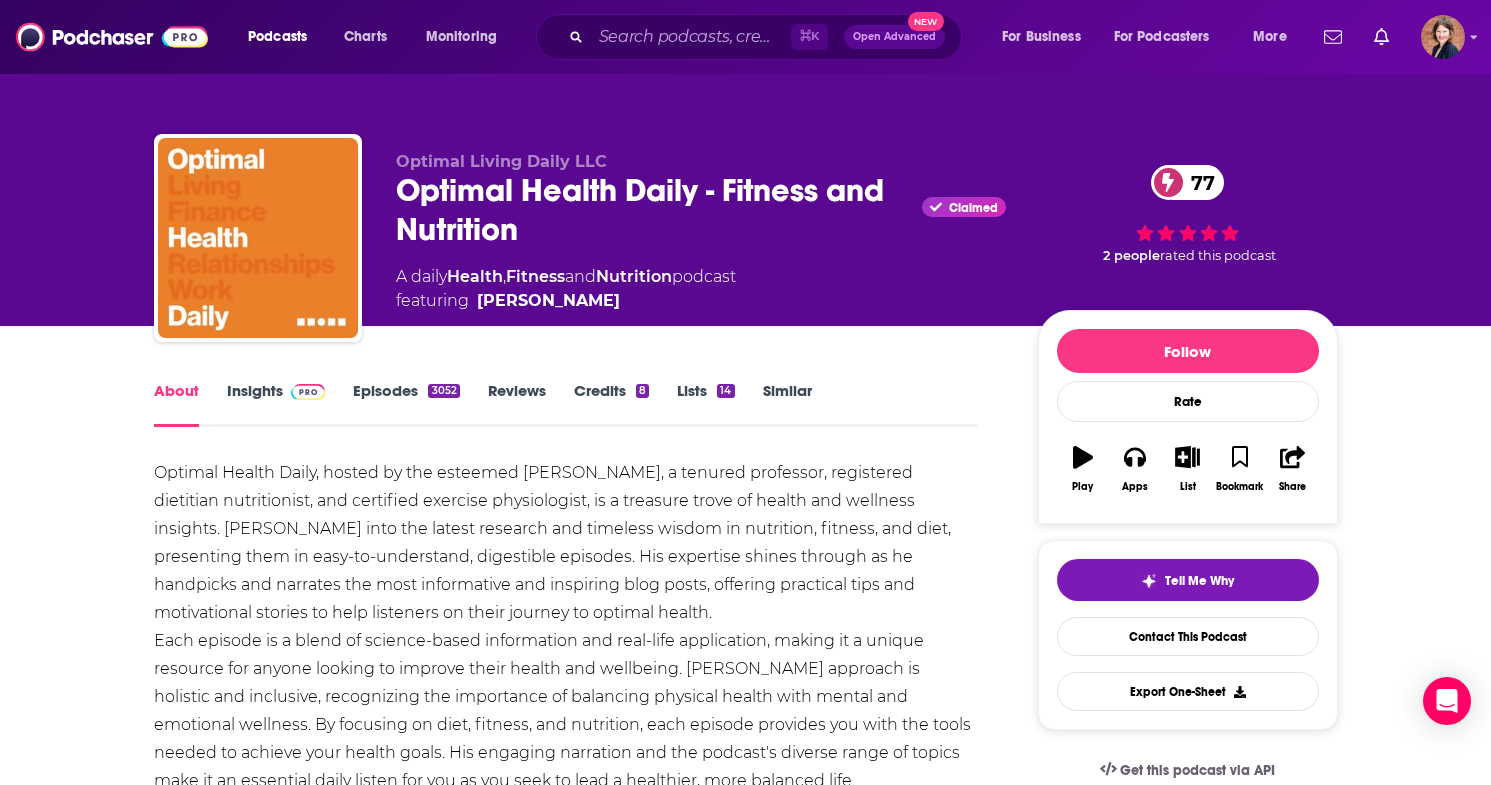 scroll, scrollTop: 0, scrollLeft: 0, axis: both 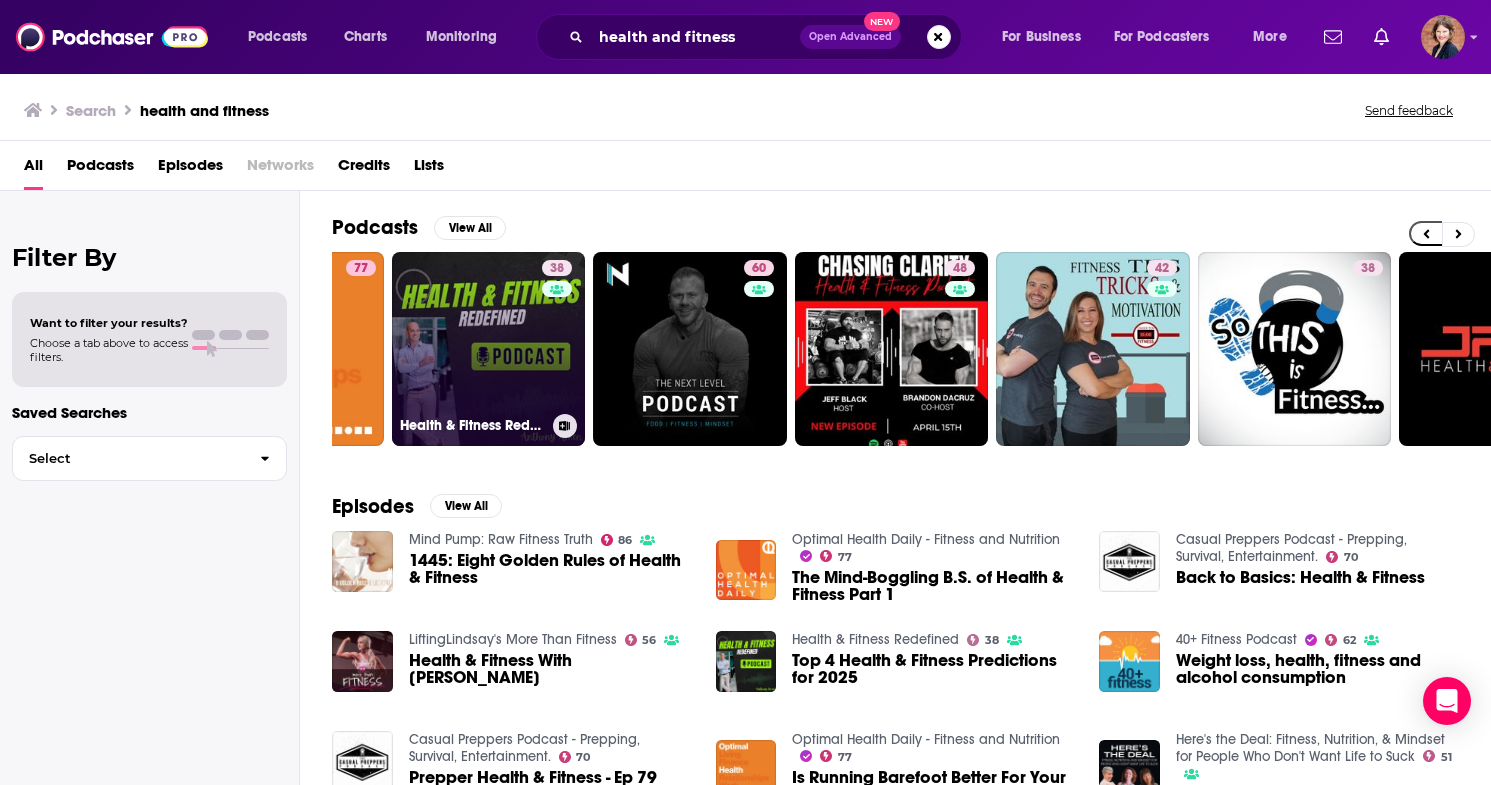 click on "38 Health & Fitness Redefined" at bounding box center [489, 349] 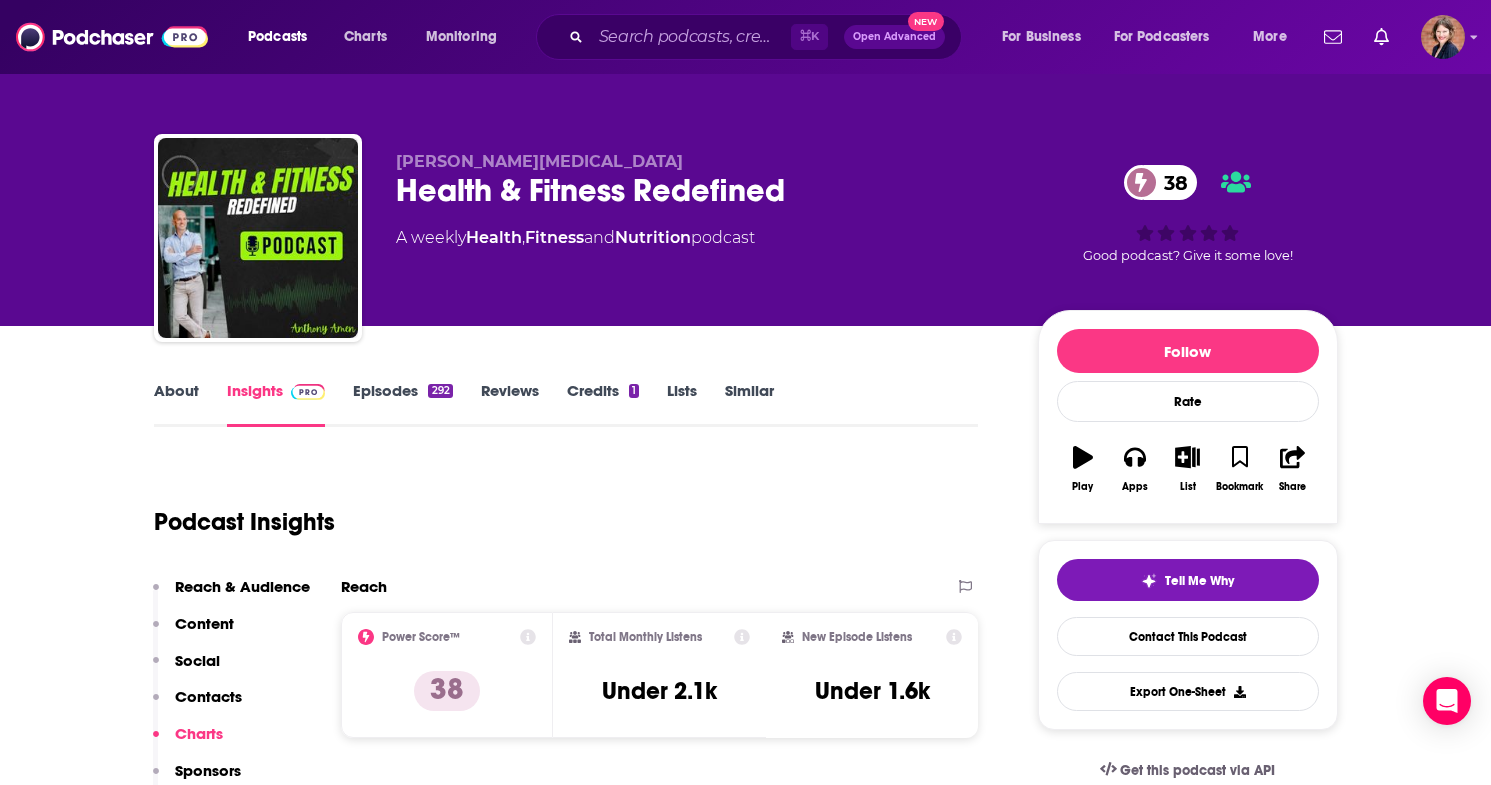 scroll, scrollTop: 0, scrollLeft: 0, axis: both 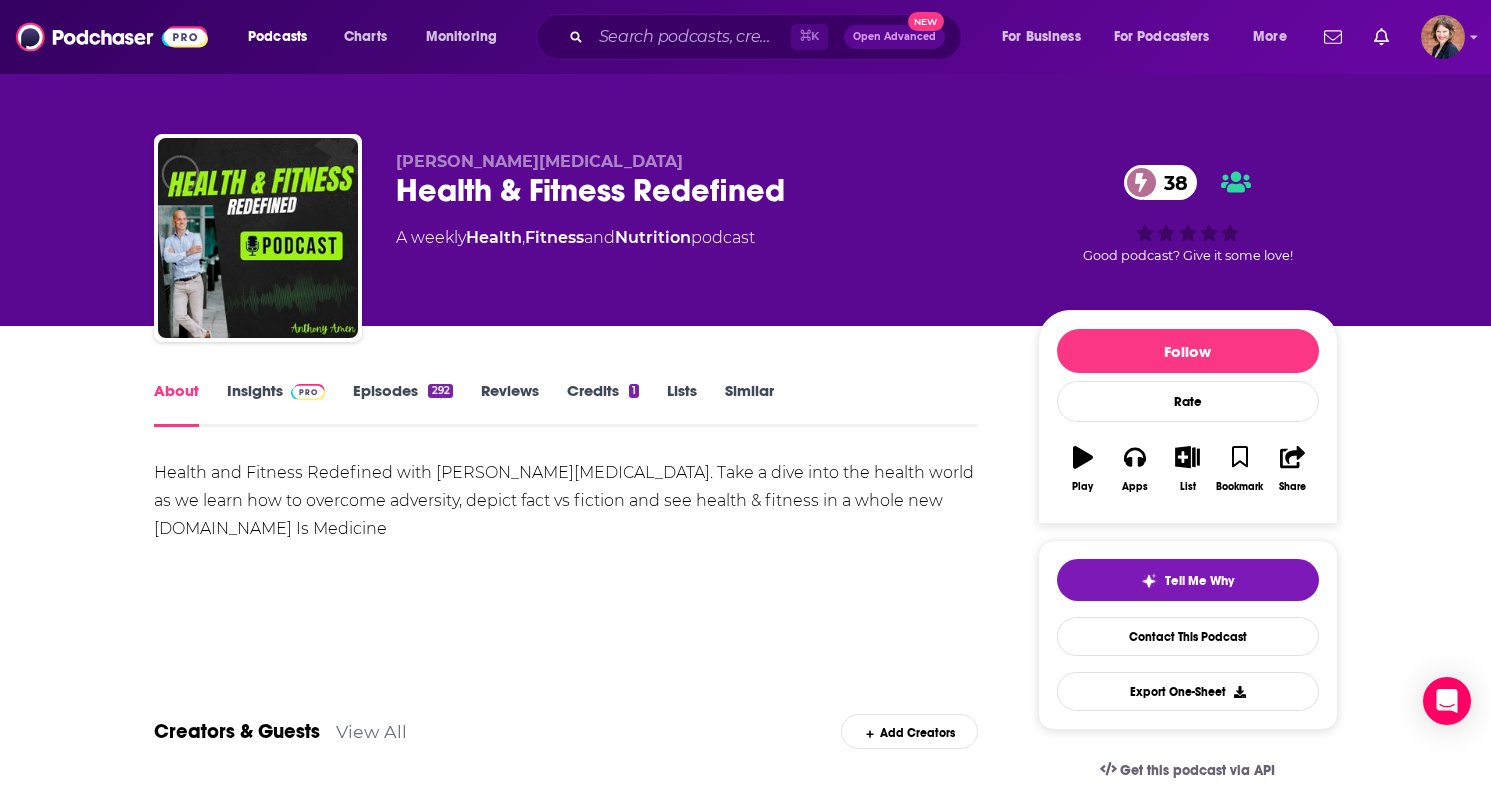 click on "Insights" at bounding box center [276, 404] 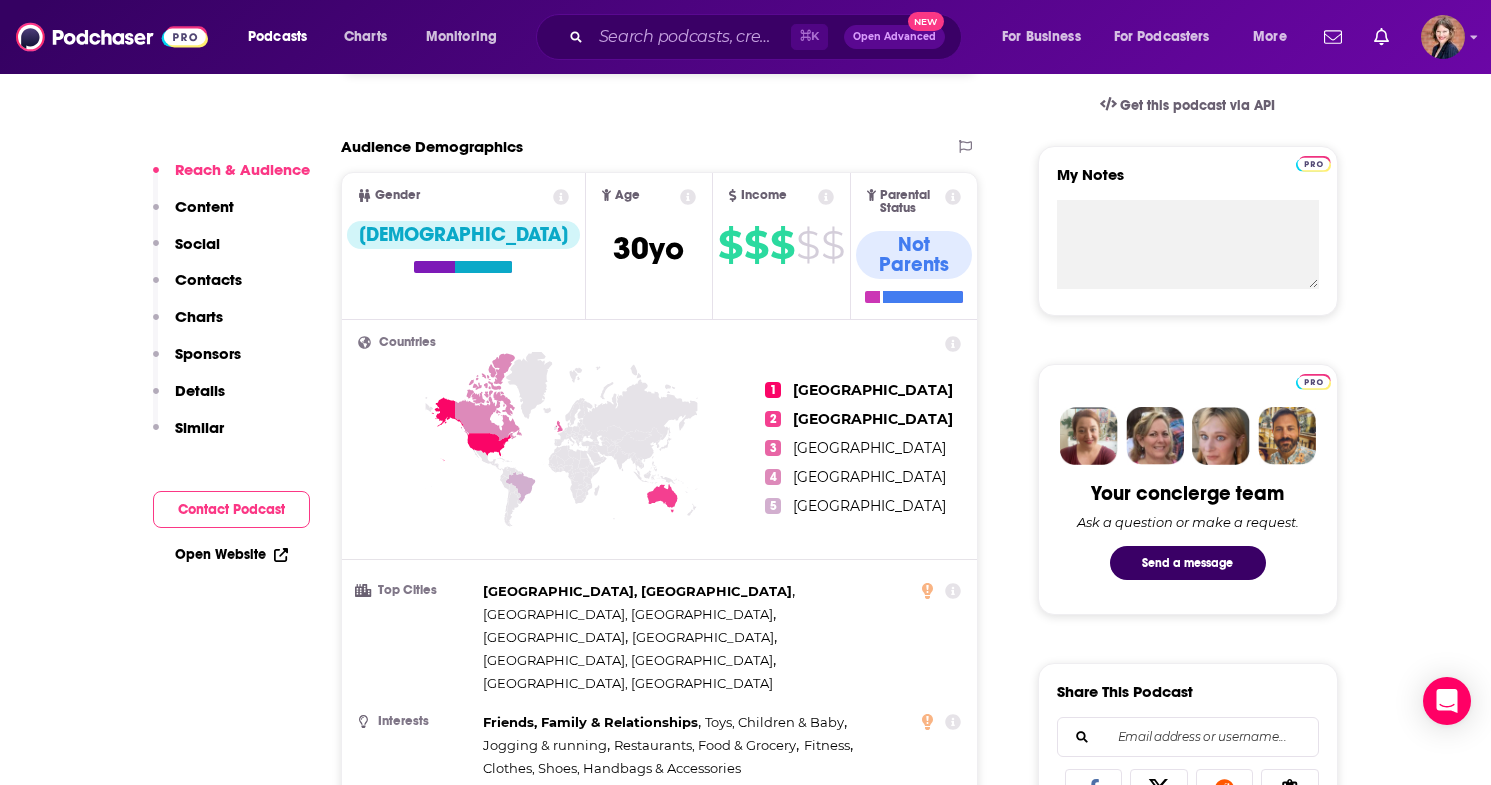scroll, scrollTop: 788, scrollLeft: 0, axis: vertical 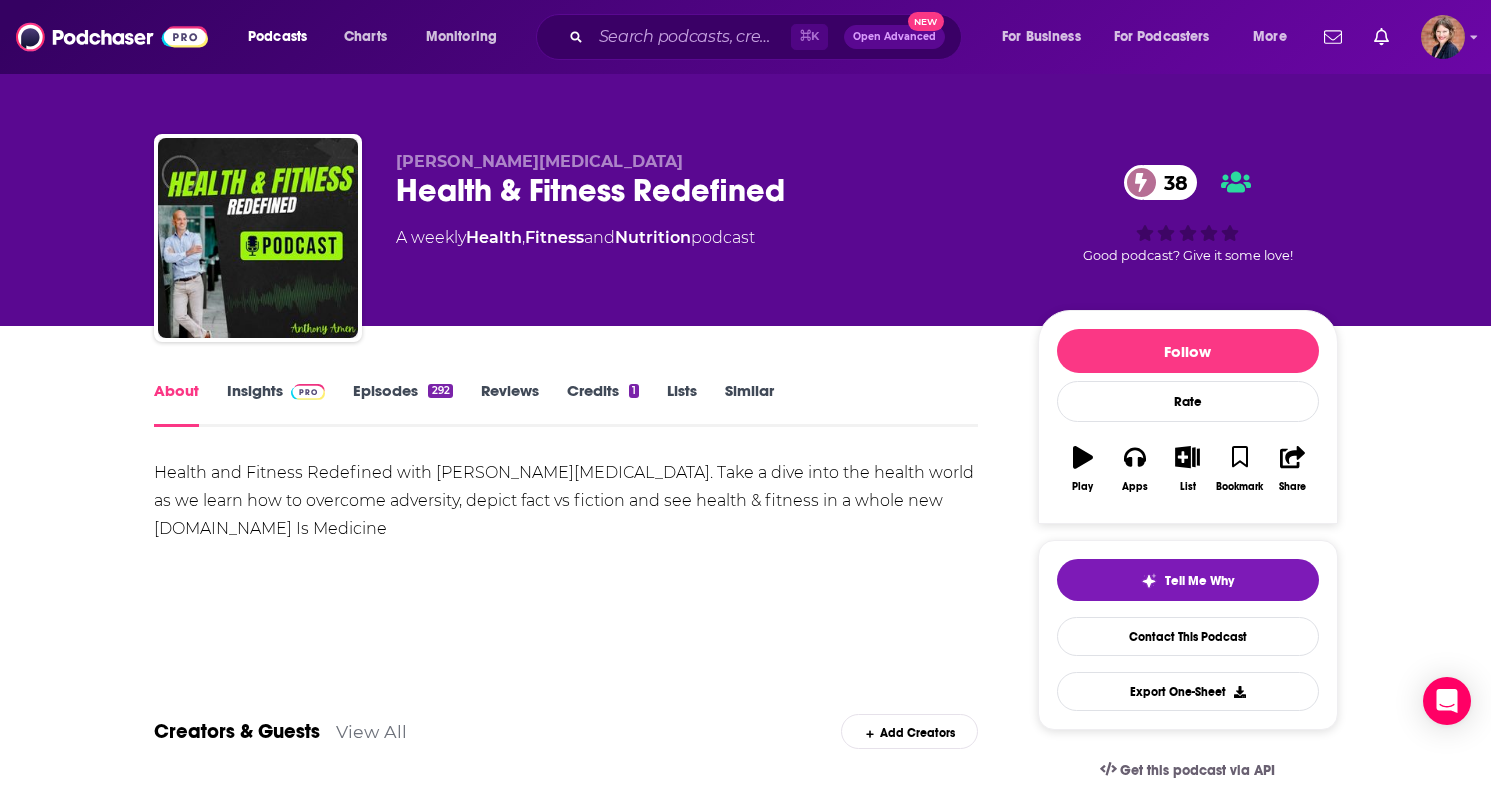 click on "About Insights Episodes 292 Reviews Credits 1 Lists Similar" at bounding box center (566, 402) 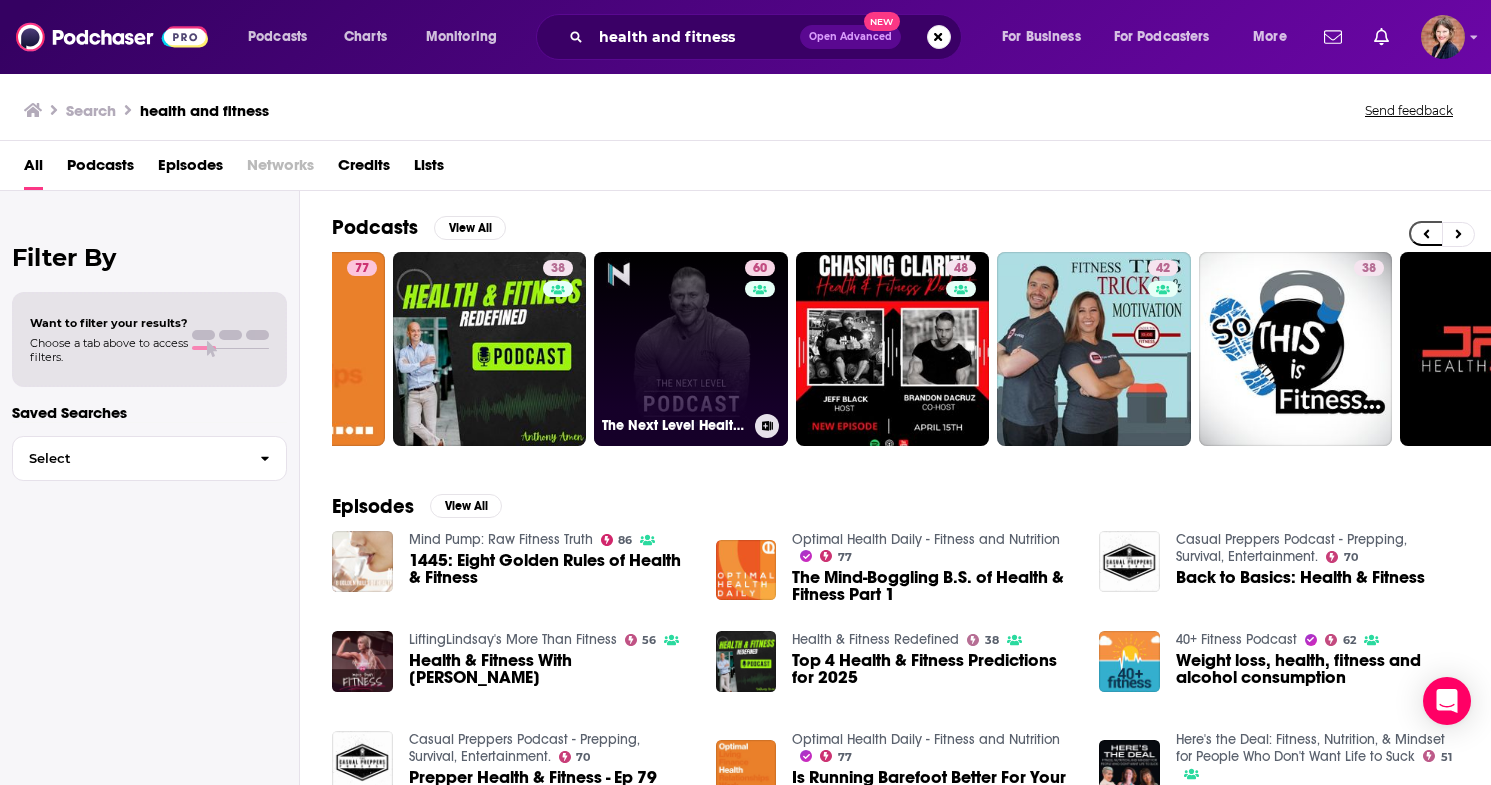 scroll, scrollTop: 0, scrollLeft: 153, axis: horizontal 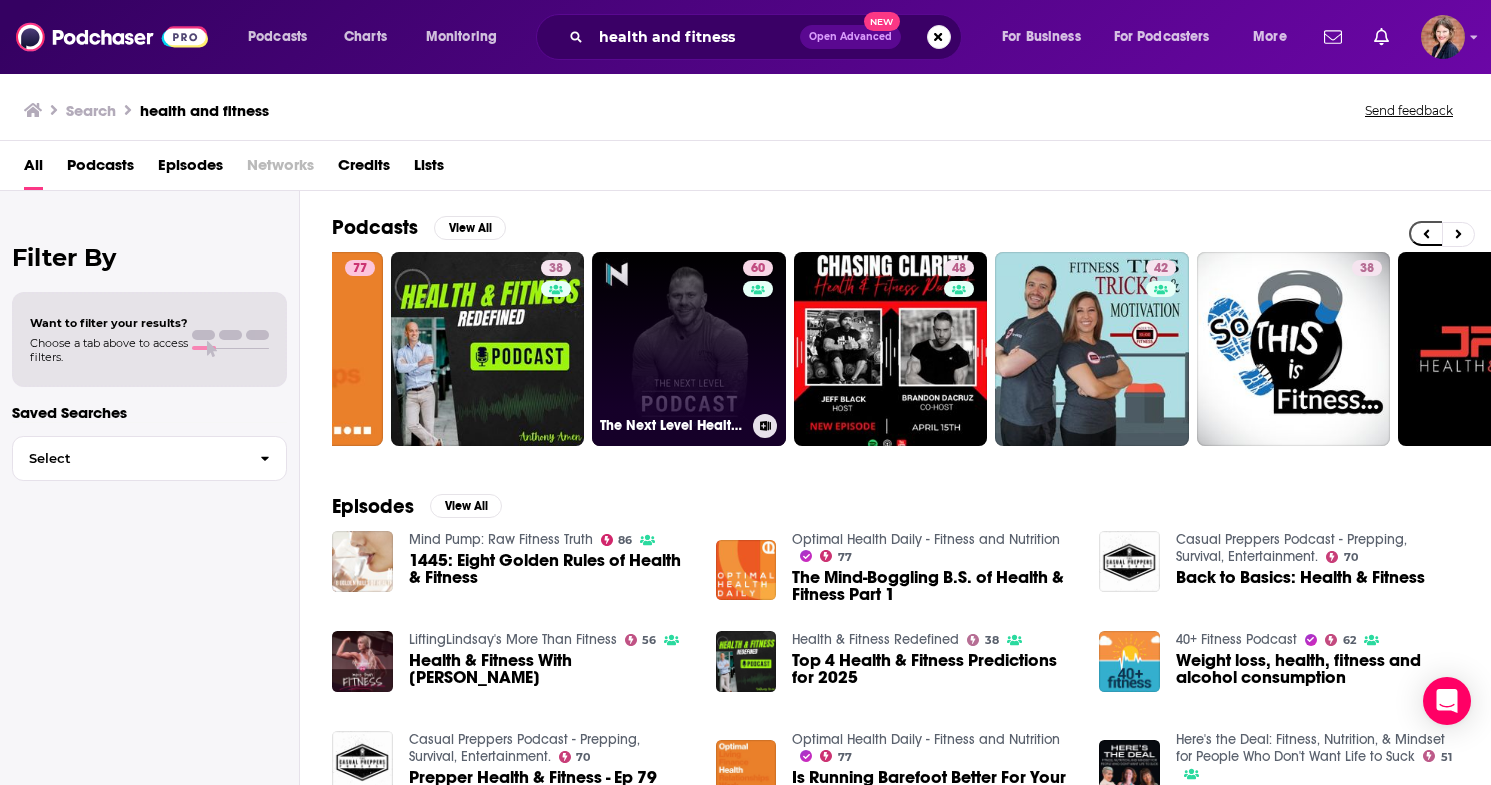 click on "60 The Next Level Health & Fitness Podcast" at bounding box center (689, 349) 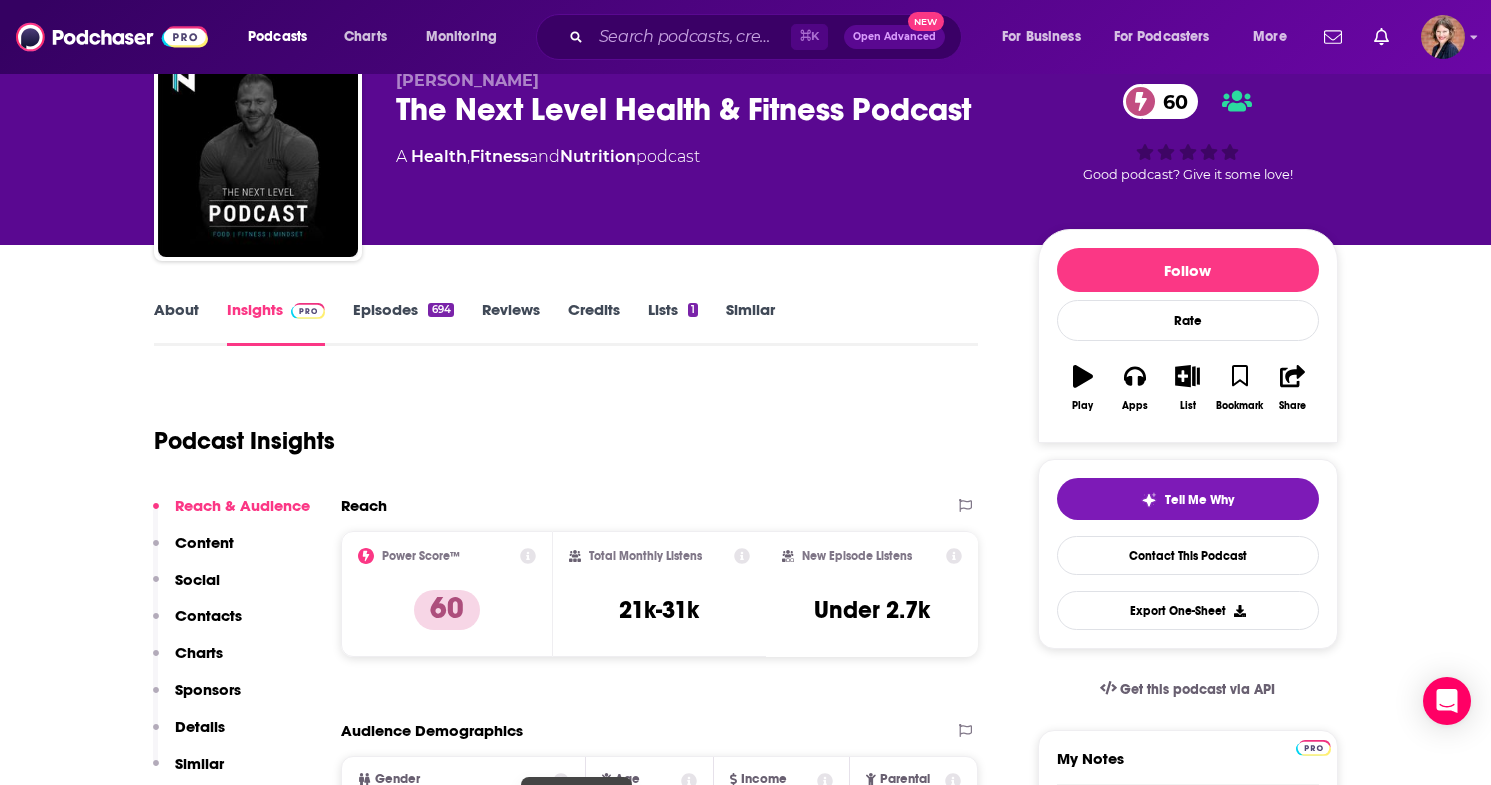 scroll, scrollTop: 44, scrollLeft: 0, axis: vertical 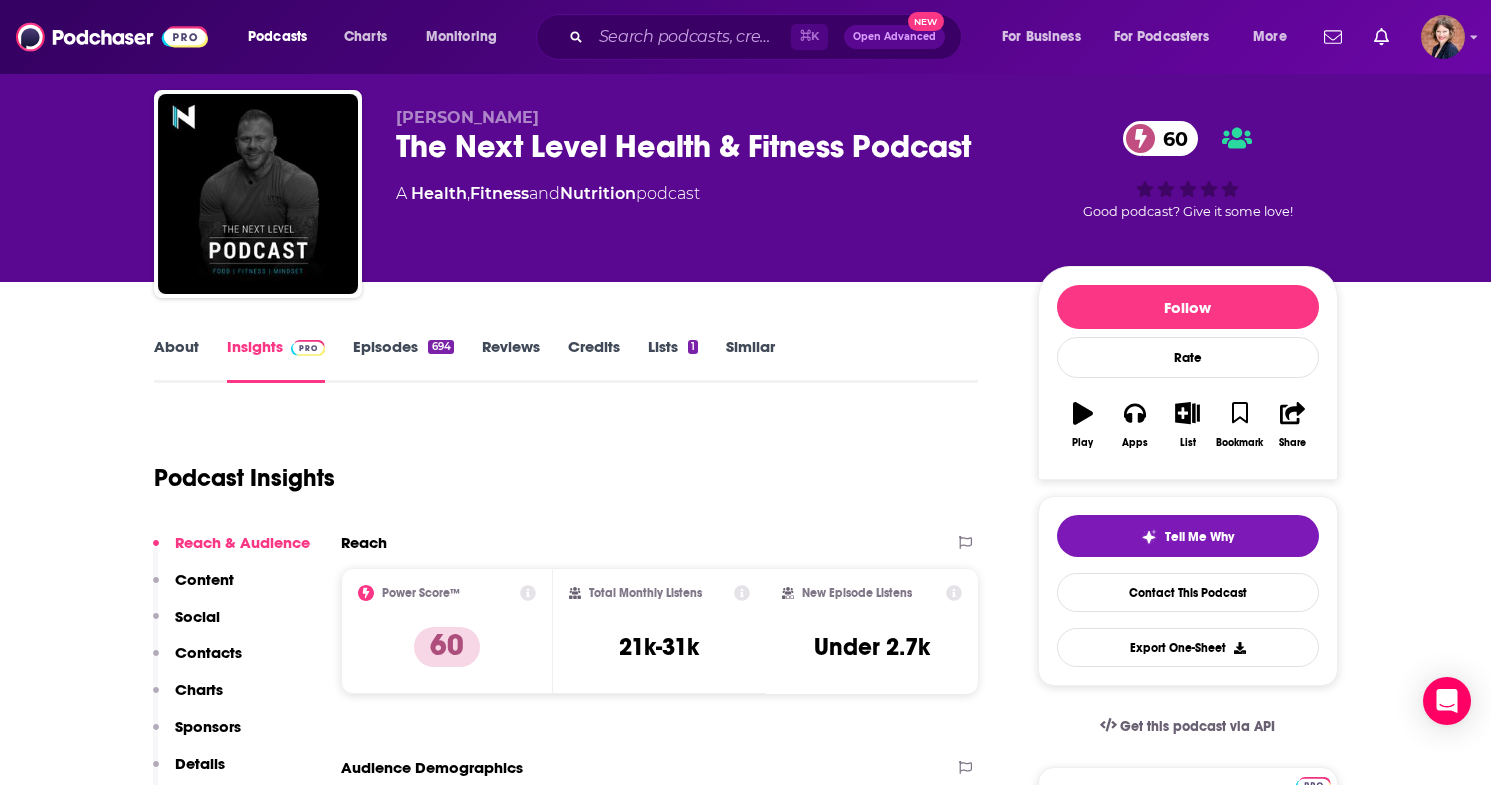 click on "About" at bounding box center (176, 360) 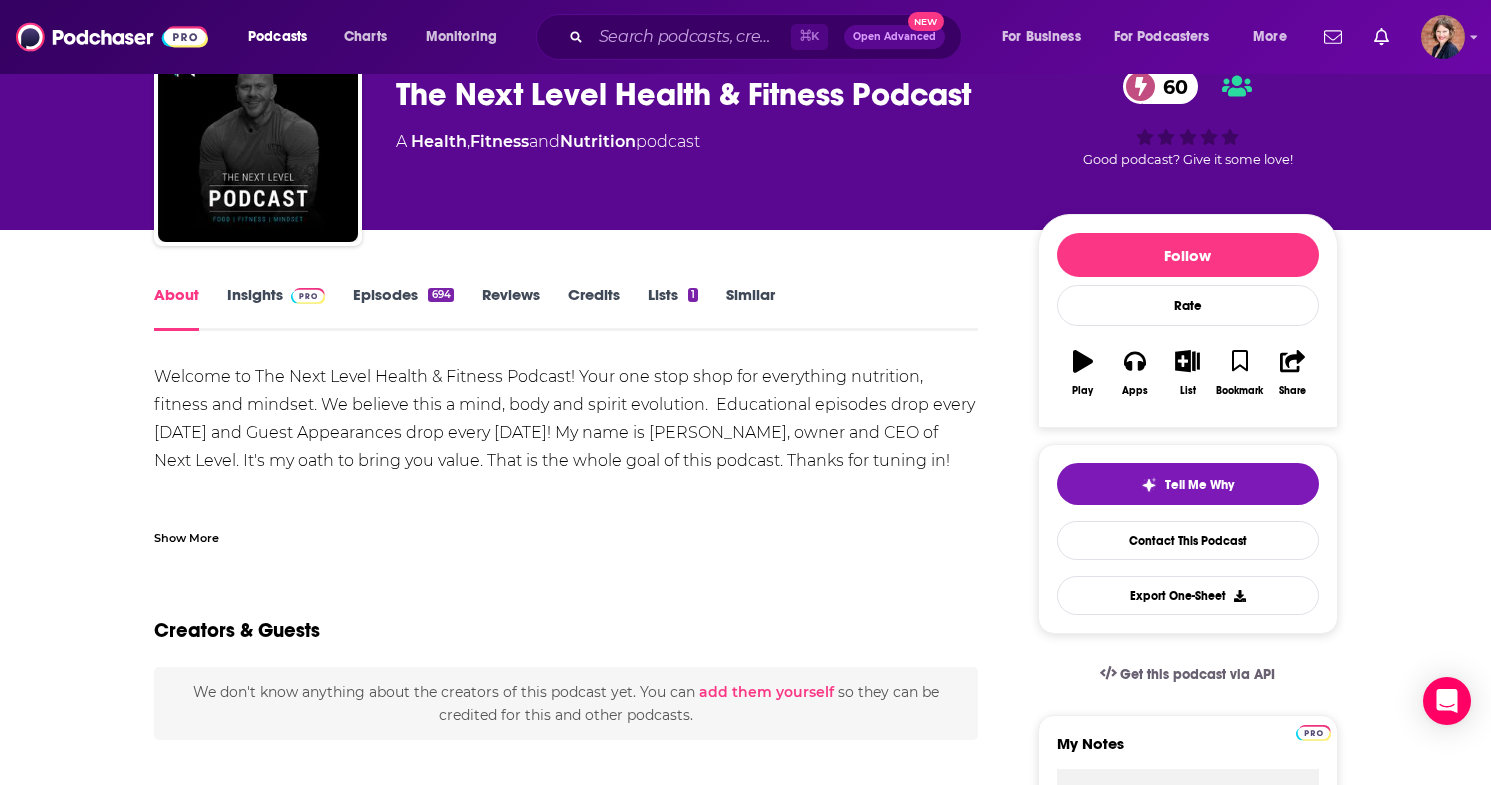 scroll, scrollTop: 112, scrollLeft: 0, axis: vertical 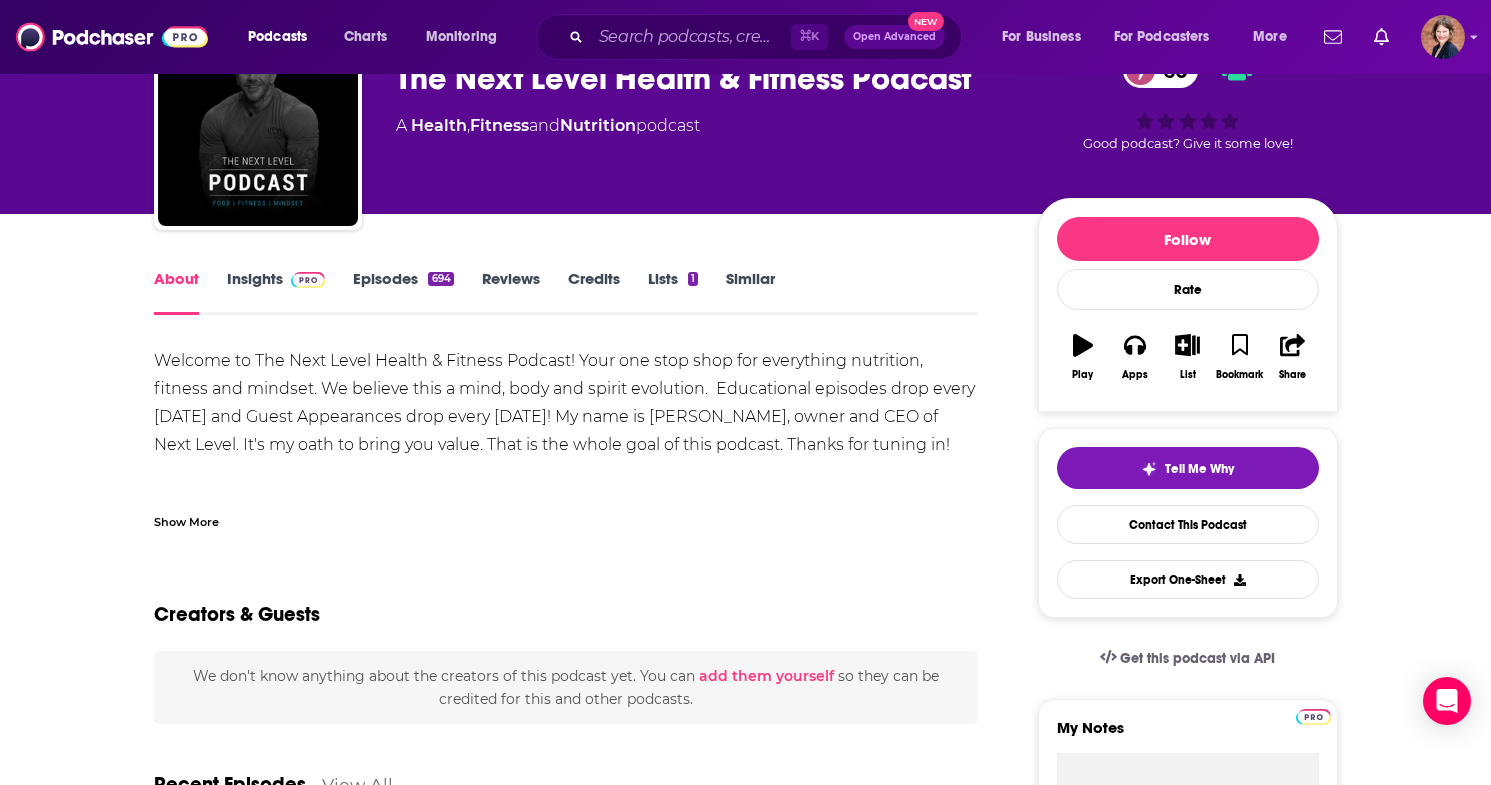 click on "Show More" at bounding box center [566, 514] 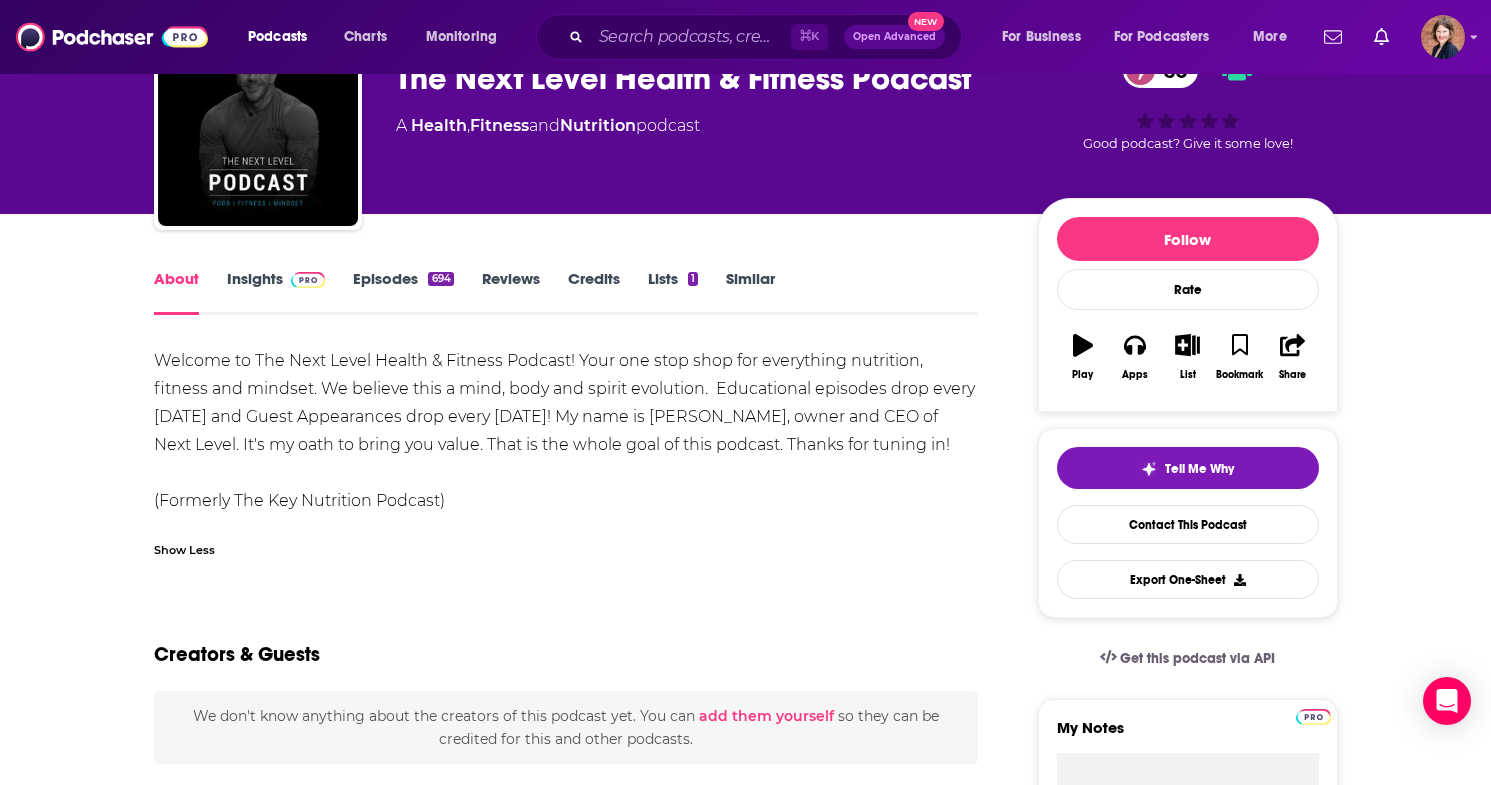 click on "Insights" at bounding box center (276, 292) 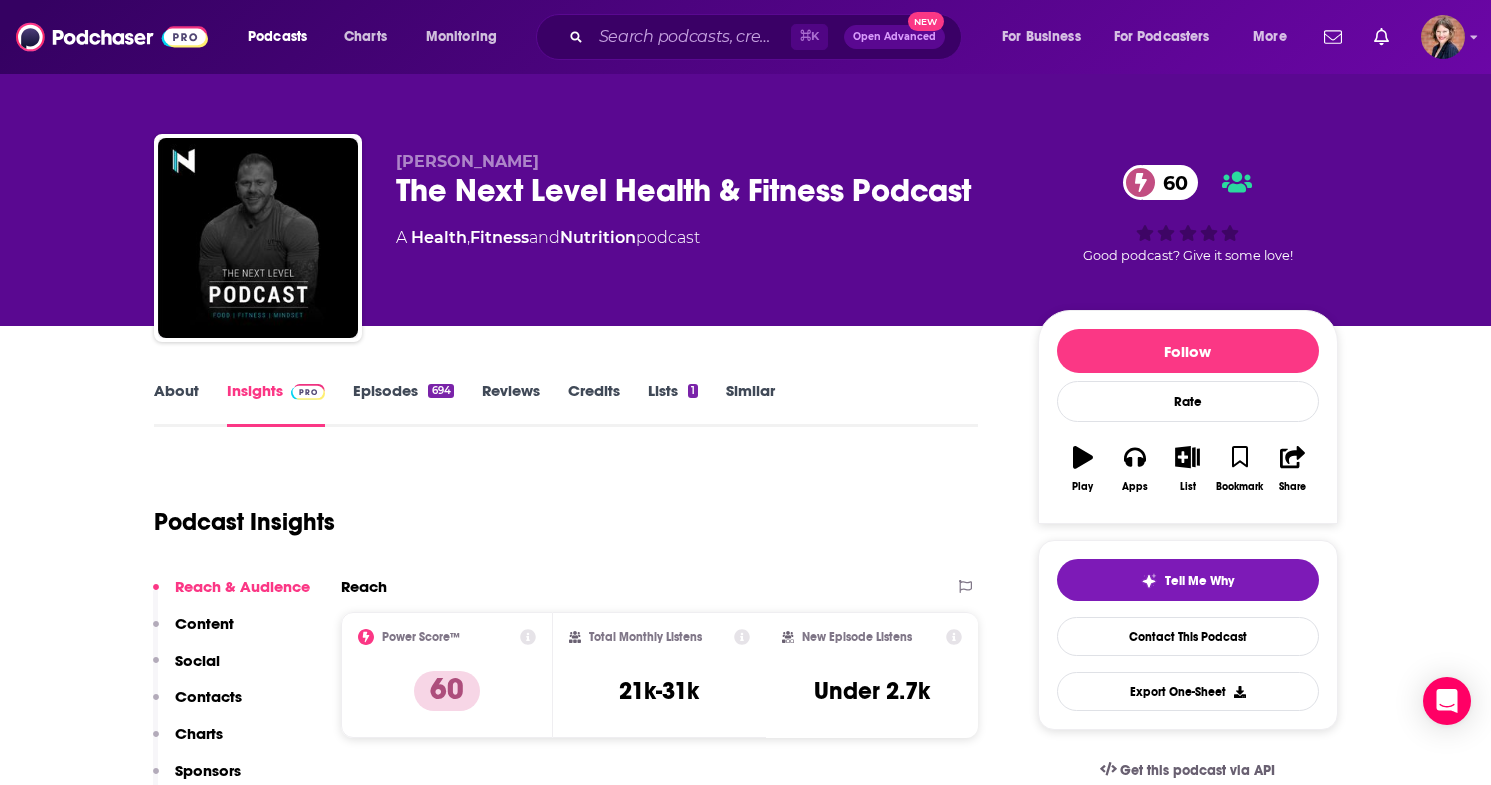 scroll, scrollTop: 0, scrollLeft: 0, axis: both 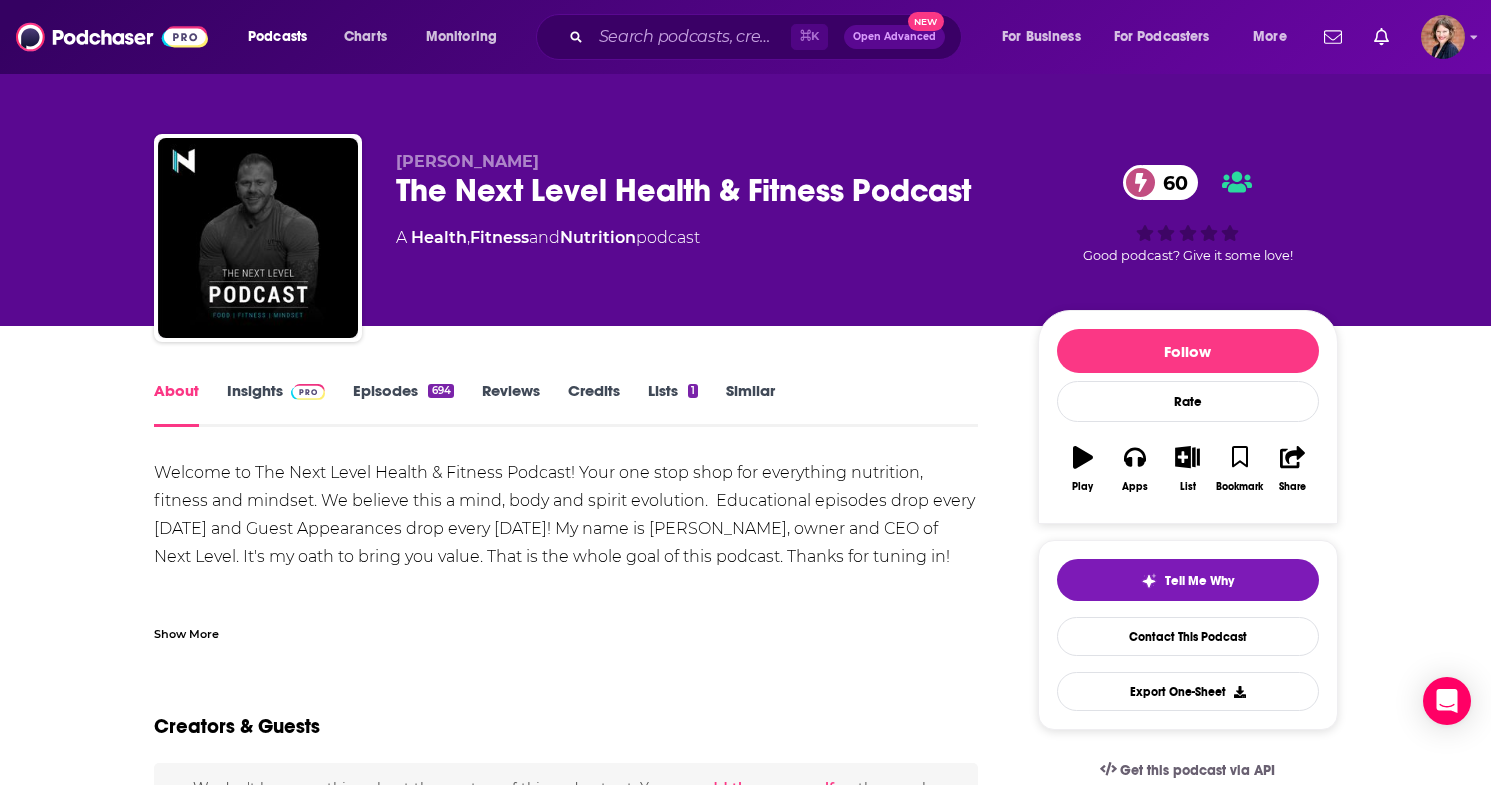 click on "Show More" at bounding box center (186, 632) 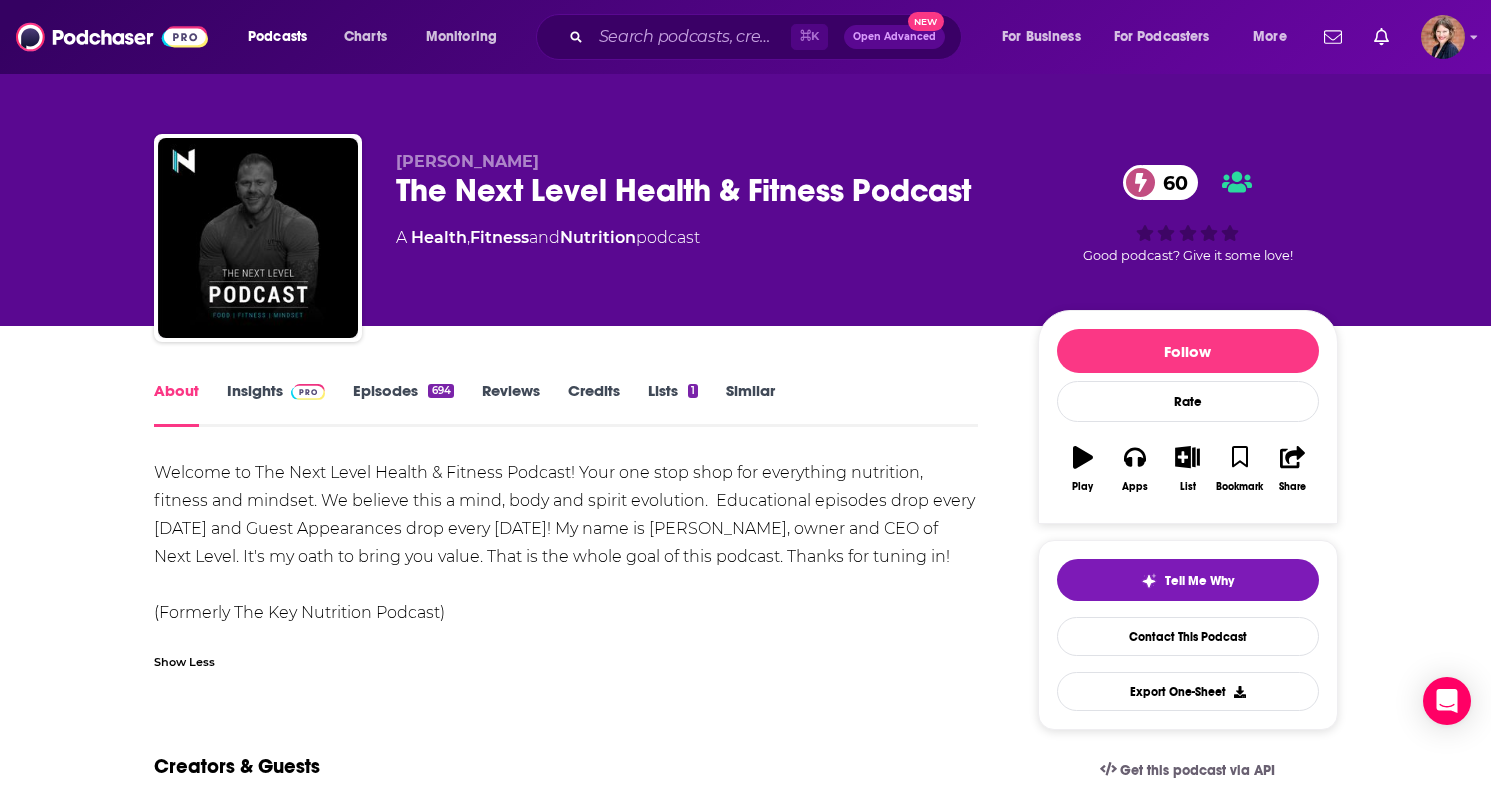 scroll, scrollTop: 20, scrollLeft: 0, axis: vertical 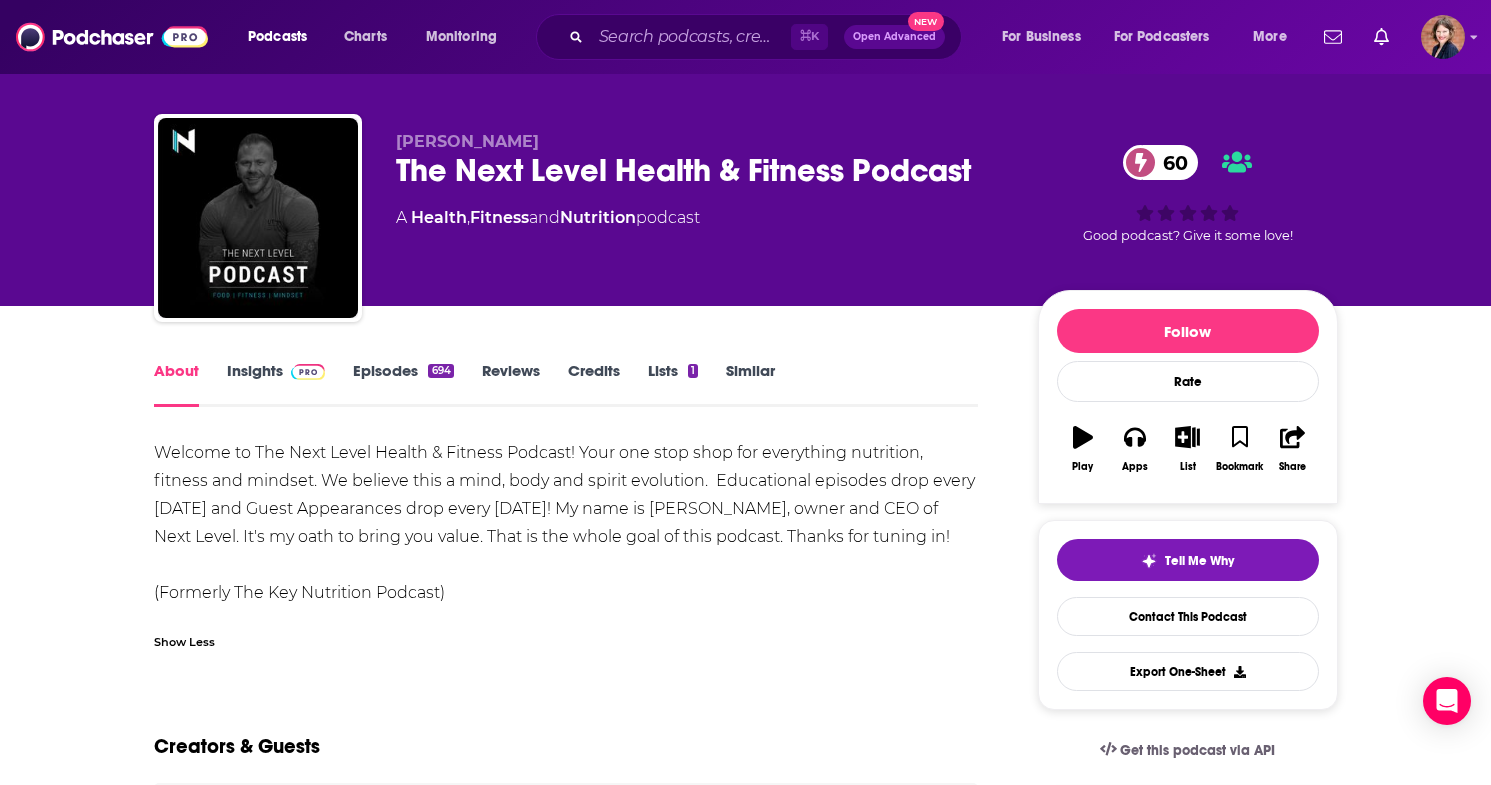 click on "Insights" at bounding box center [276, 384] 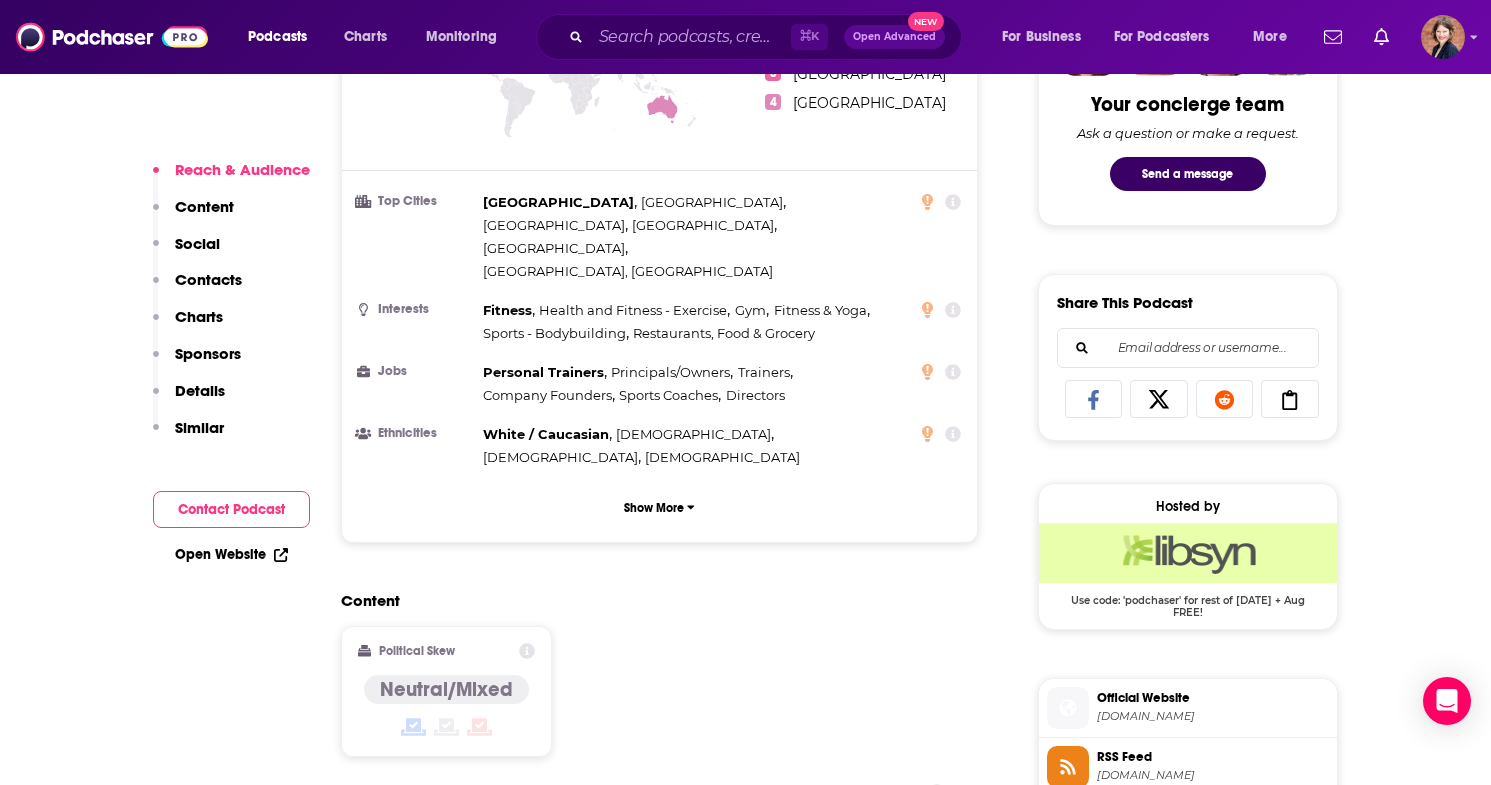 scroll, scrollTop: 1201, scrollLeft: 0, axis: vertical 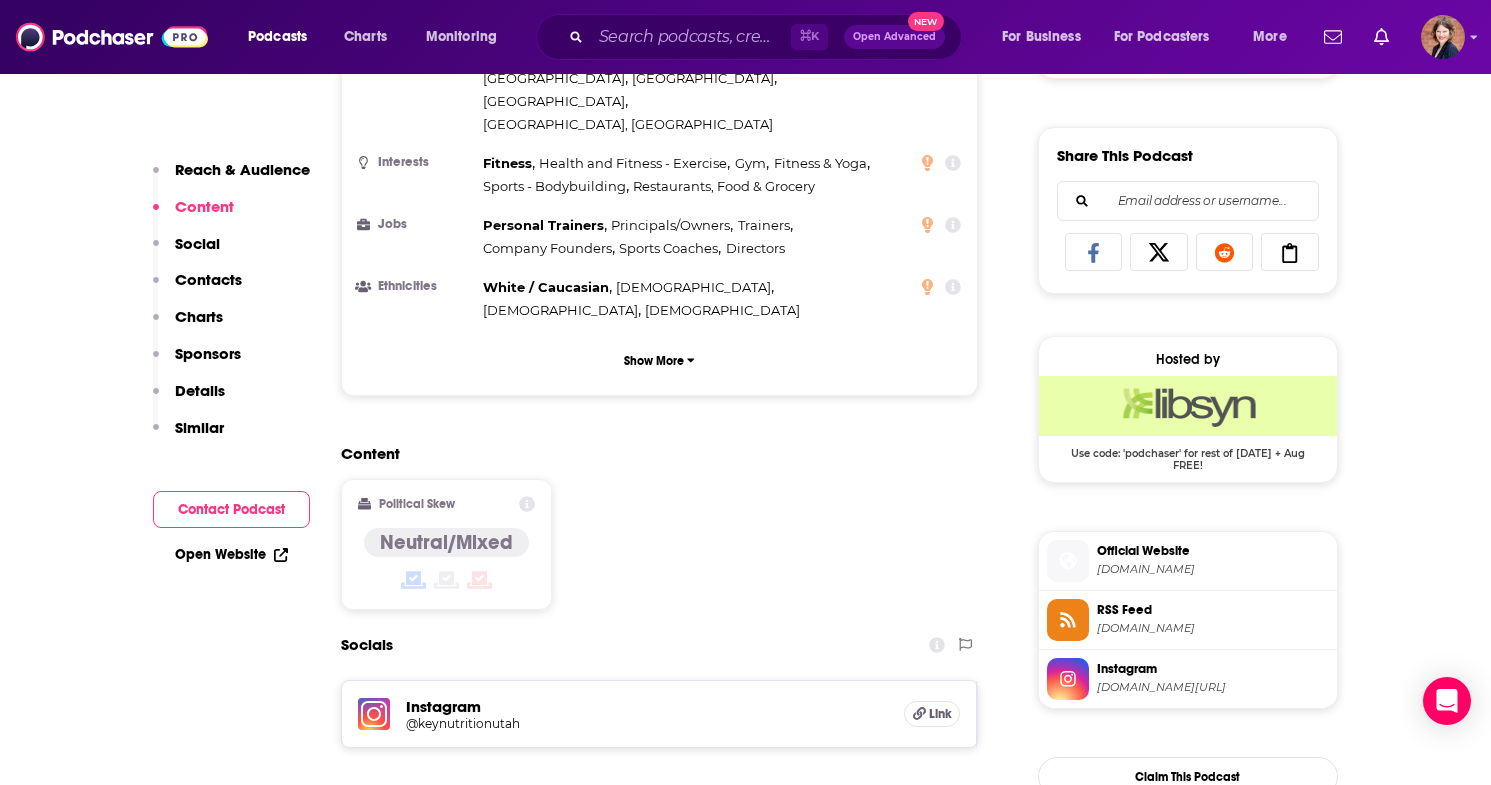 click on "Instagram" at bounding box center (647, 706) 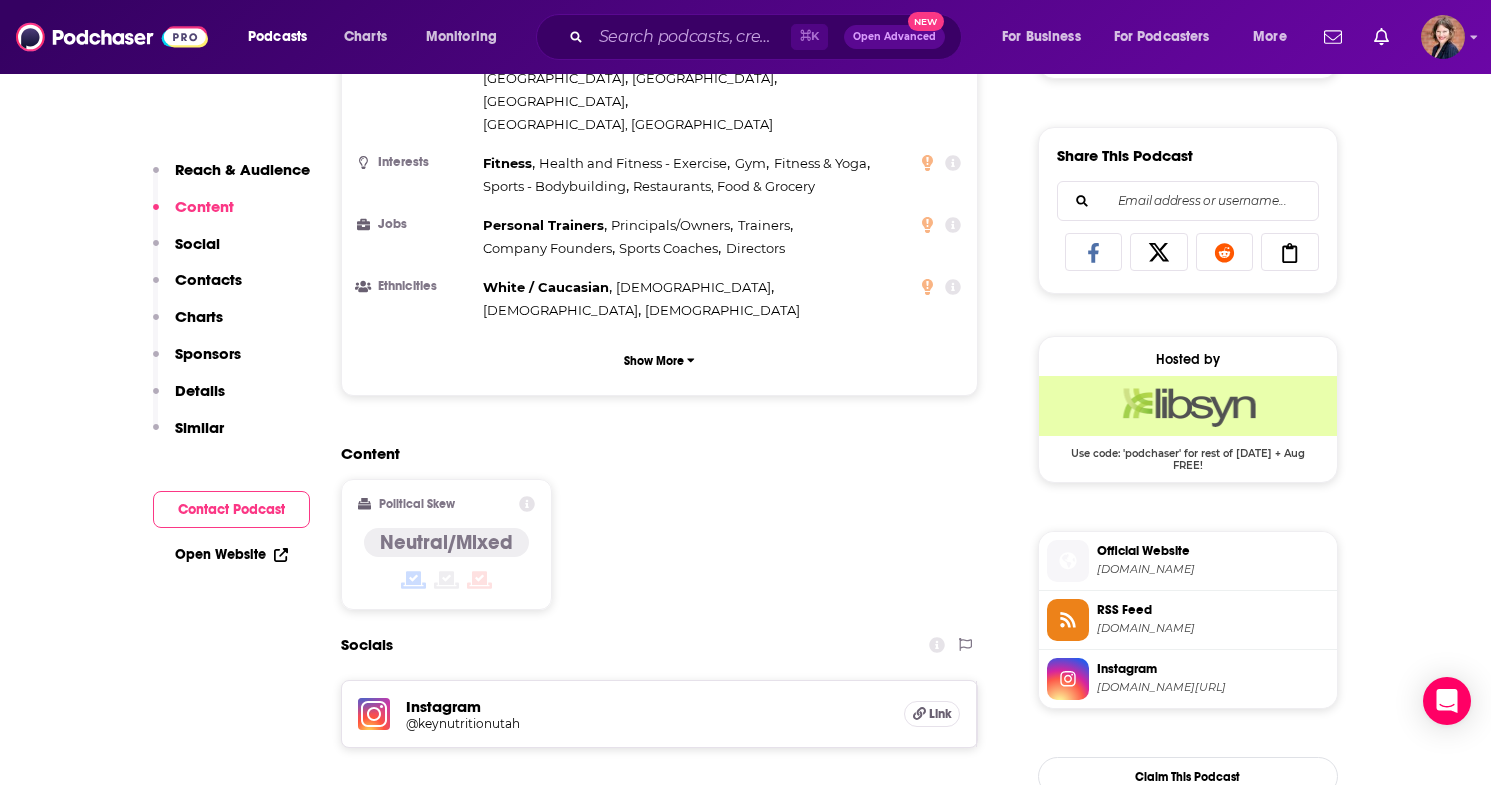 click on "@keynutritionutah" at bounding box center [566, 723] 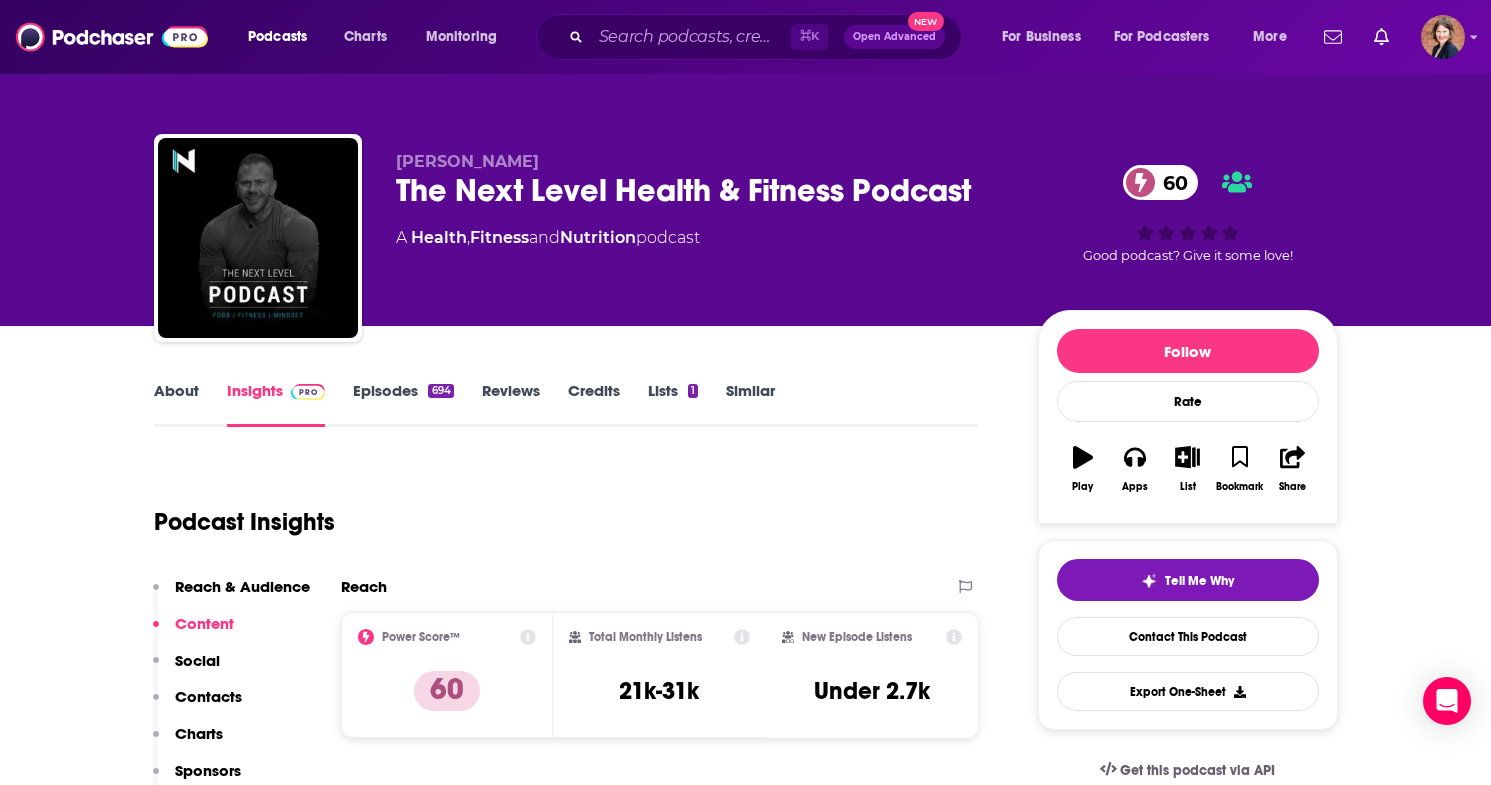 scroll, scrollTop: 0, scrollLeft: 0, axis: both 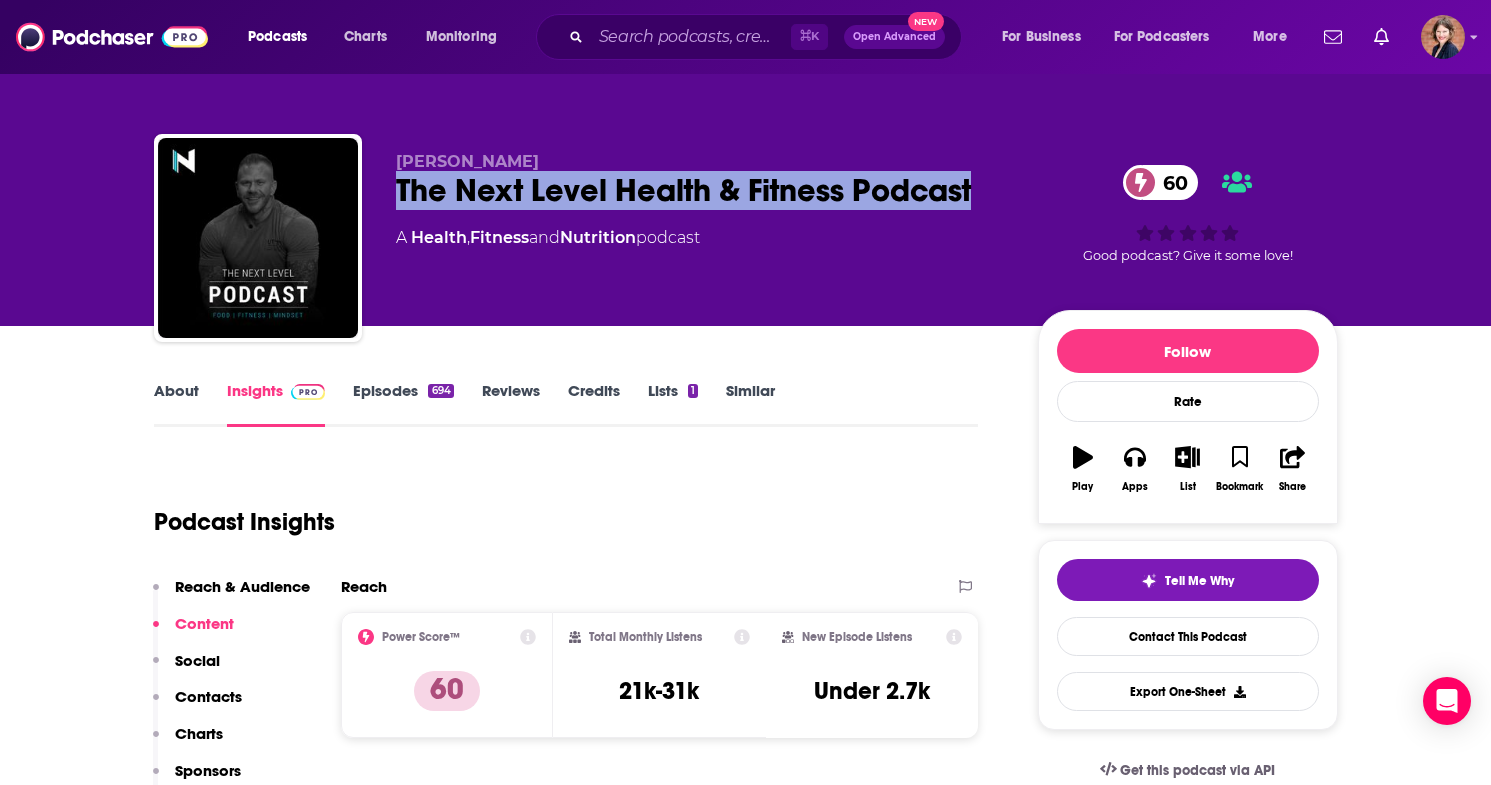 drag, startPoint x: 978, startPoint y: 189, endPoint x: 400, endPoint y: 195, distance: 578.0311 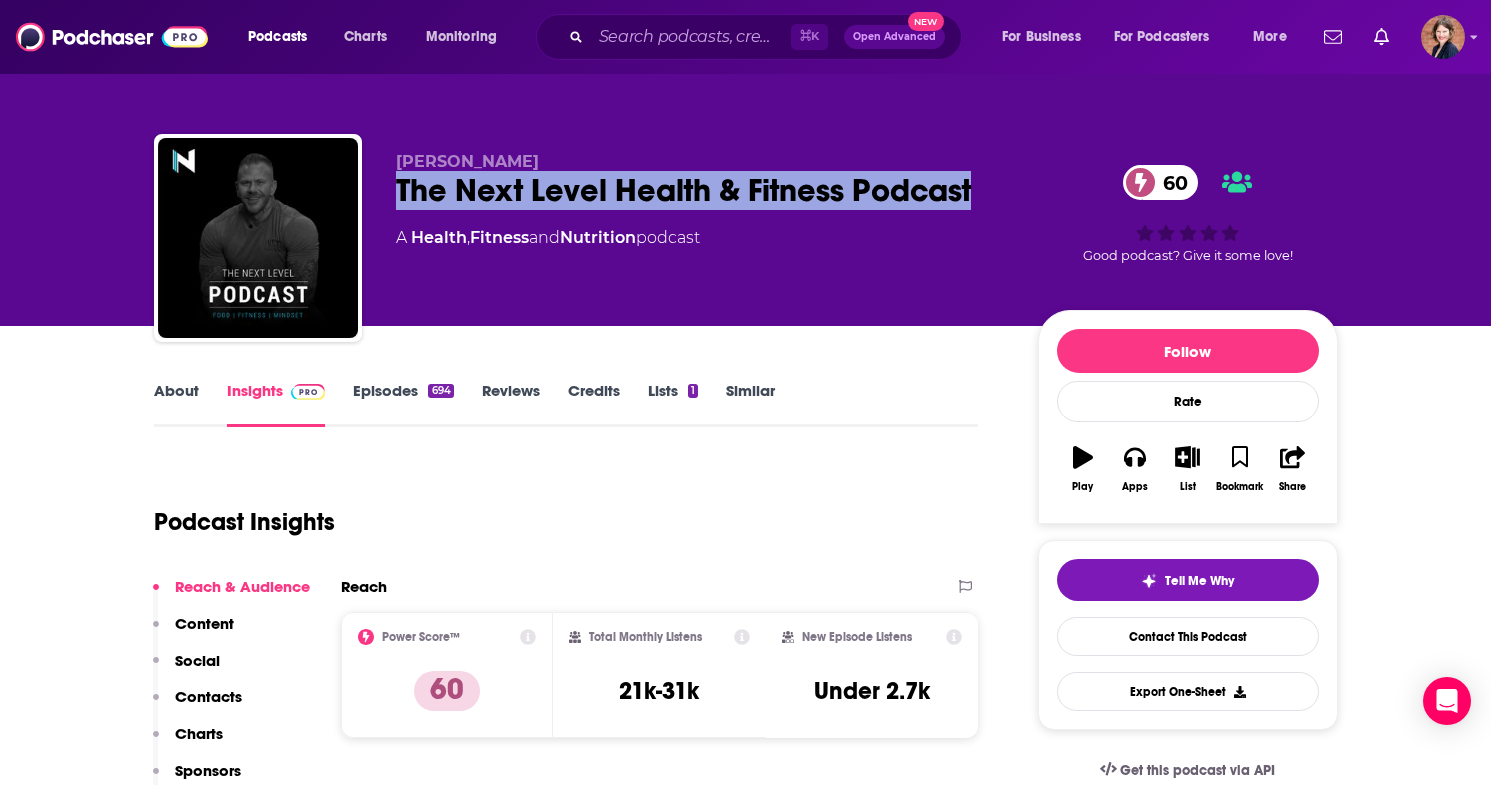 scroll, scrollTop: 0, scrollLeft: 0, axis: both 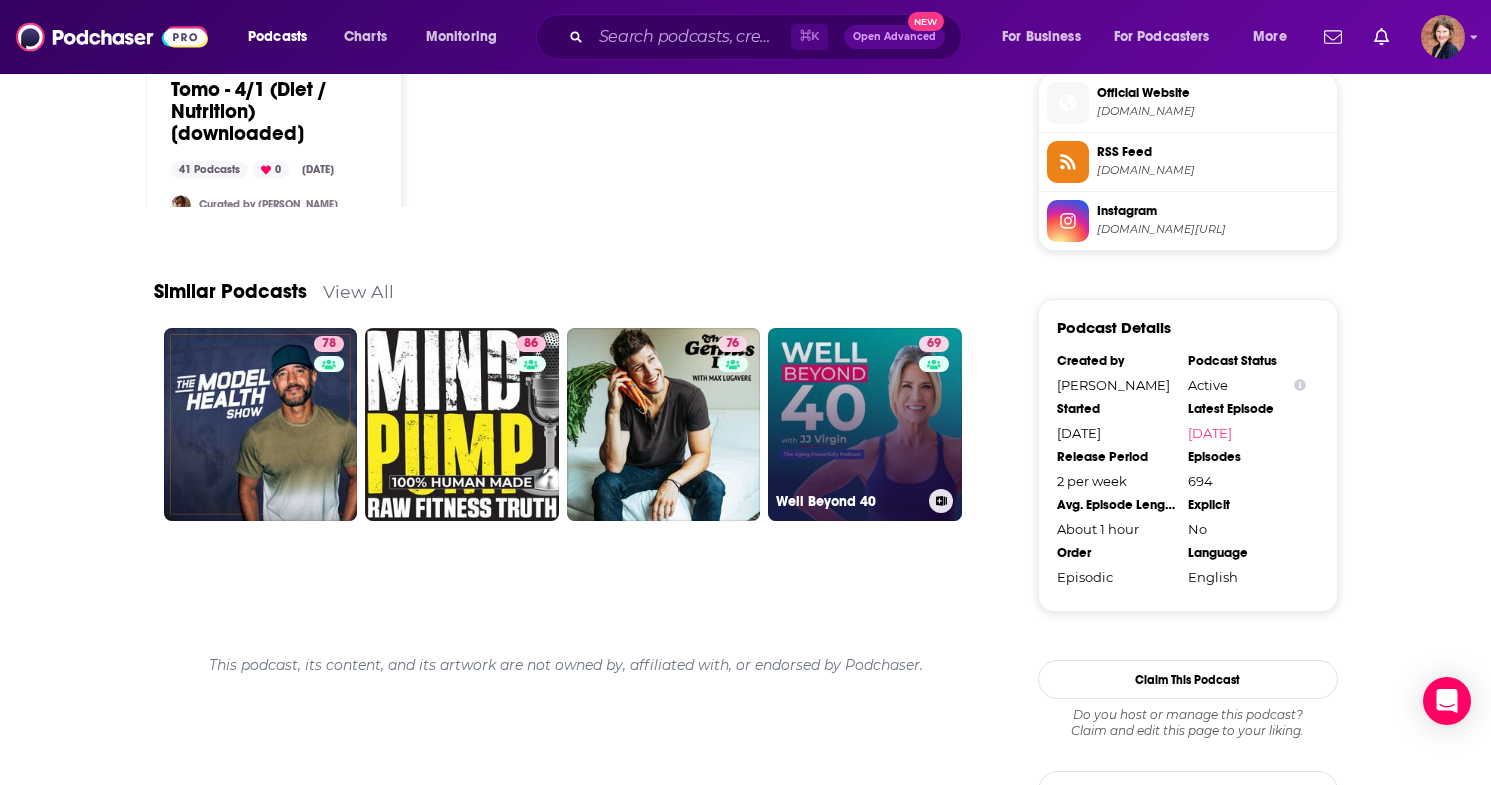 click on "69 Well Beyond 40" at bounding box center [865, 425] 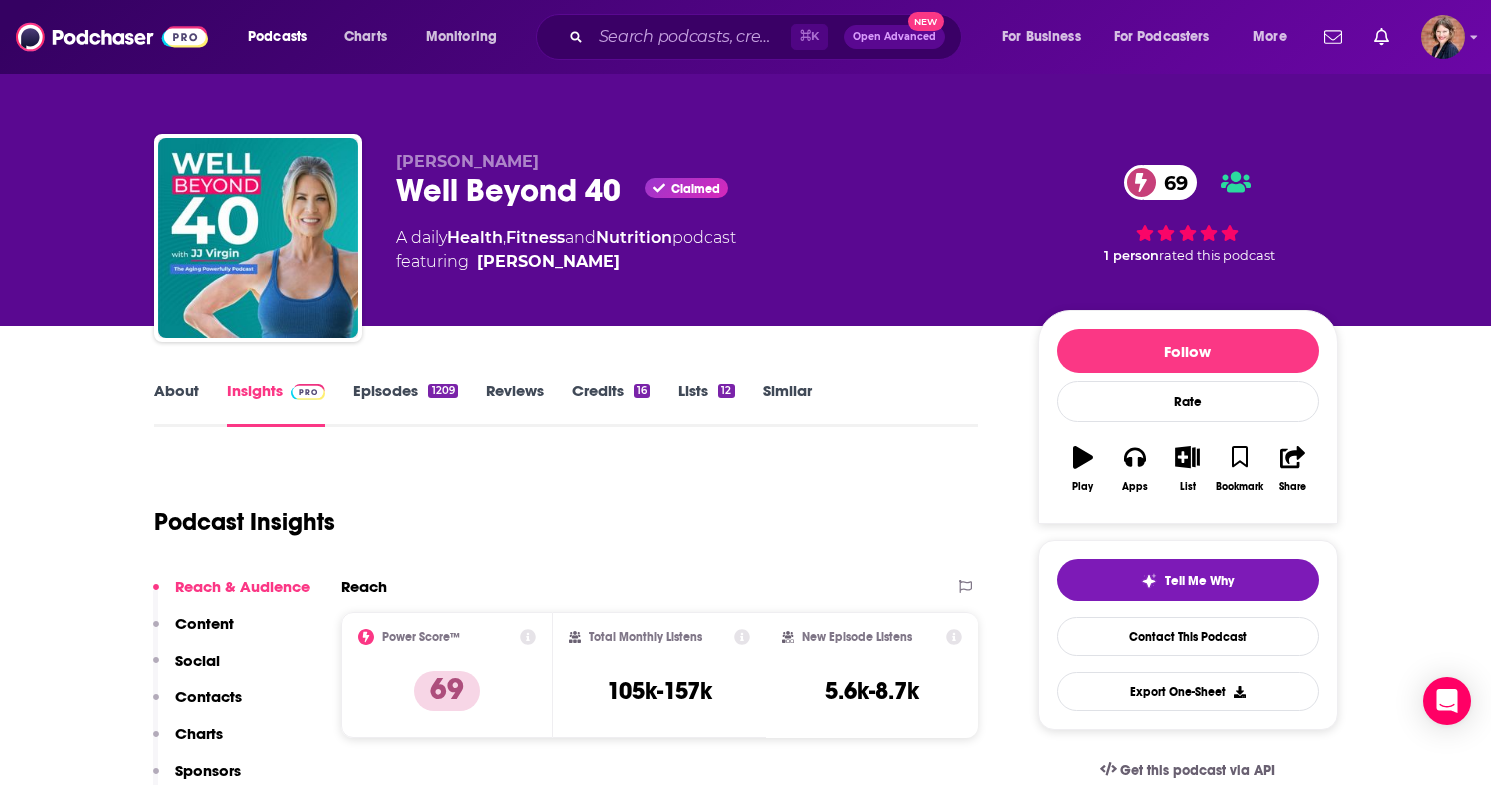 scroll, scrollTop: 0, scrollLeft: 0, axis: both 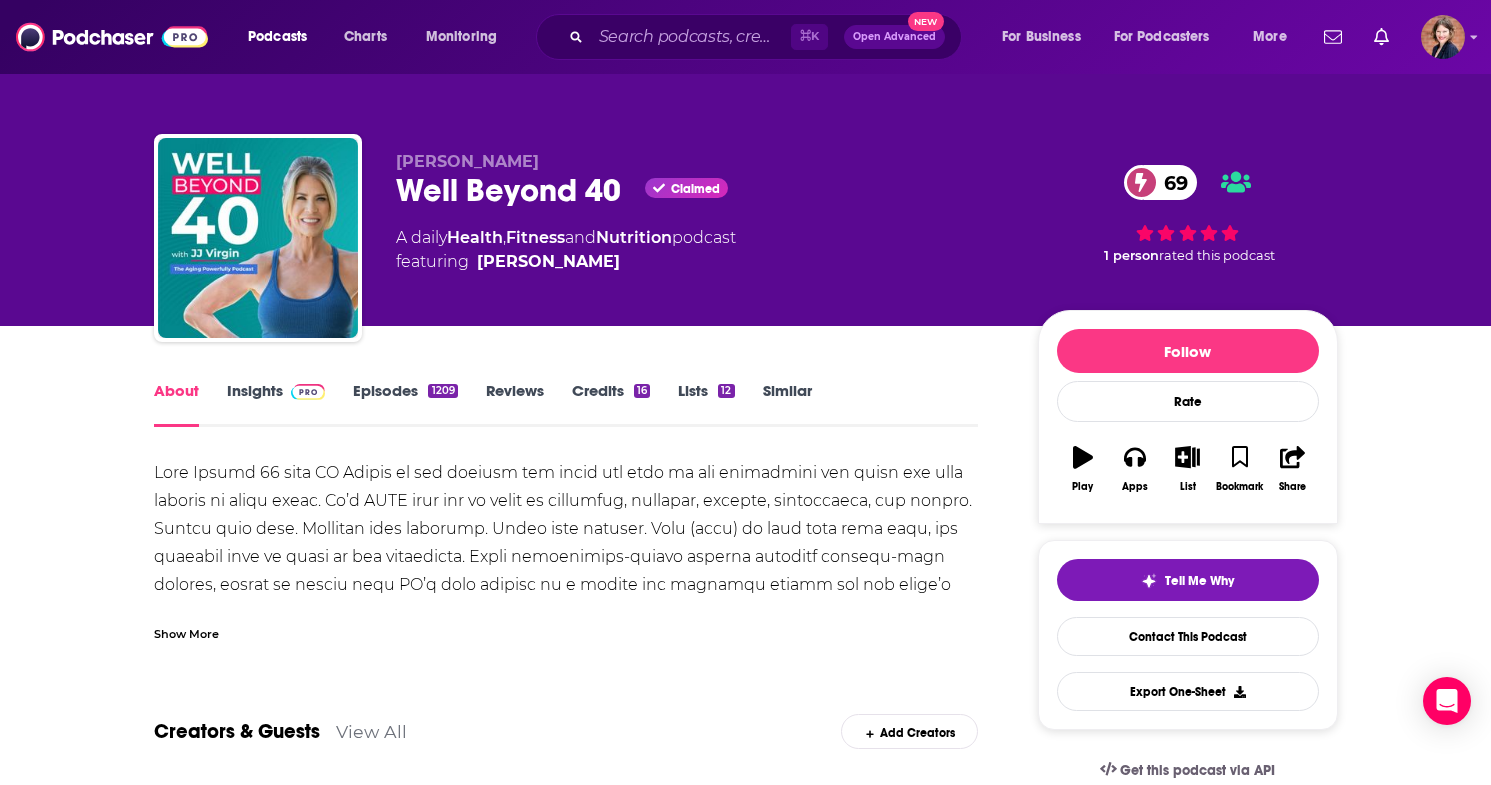 click on "Show More" at bounding box center [566, 626] 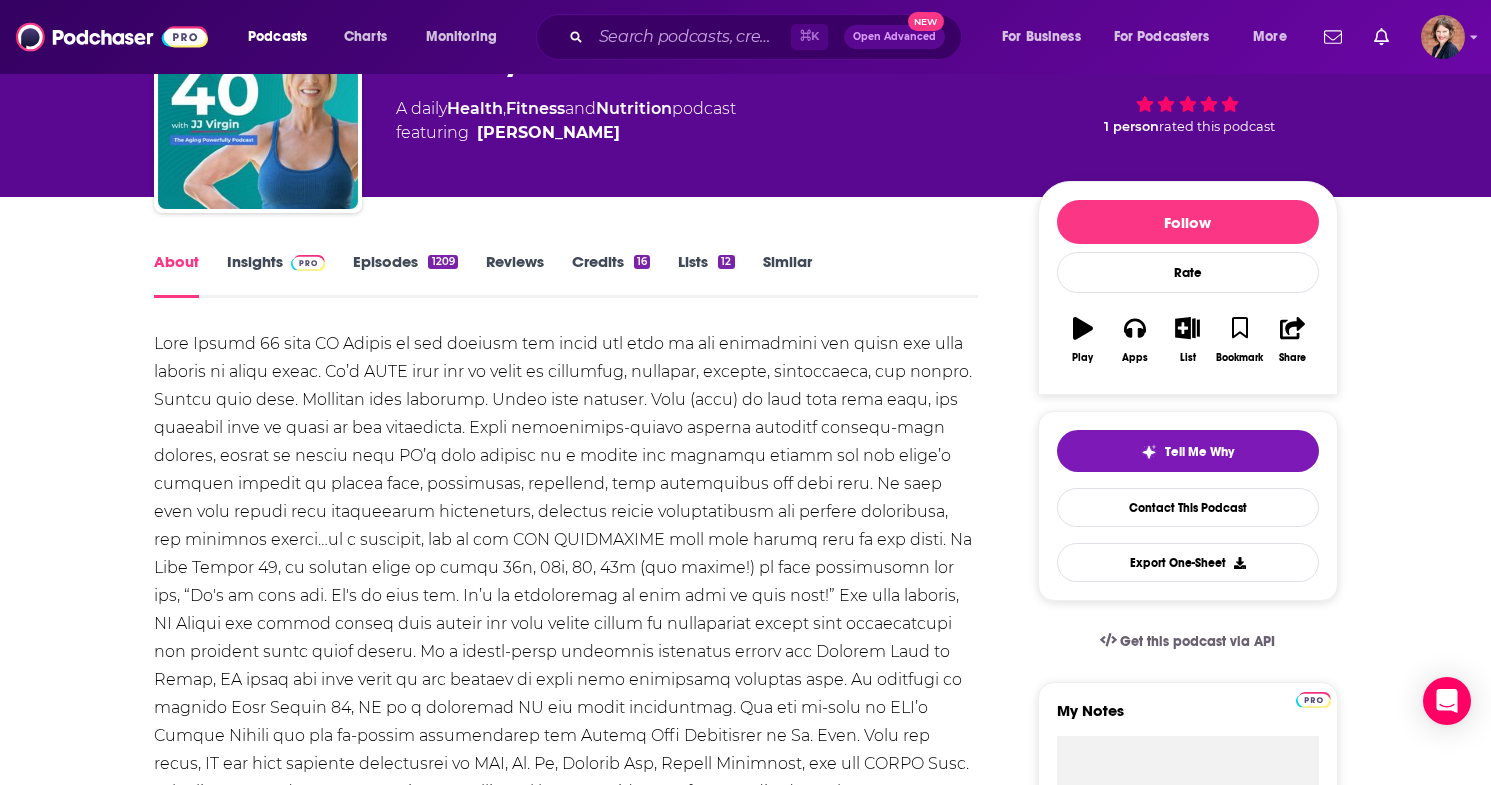scroll, scrollTop: 0, scrollLeft: 0, axis: both 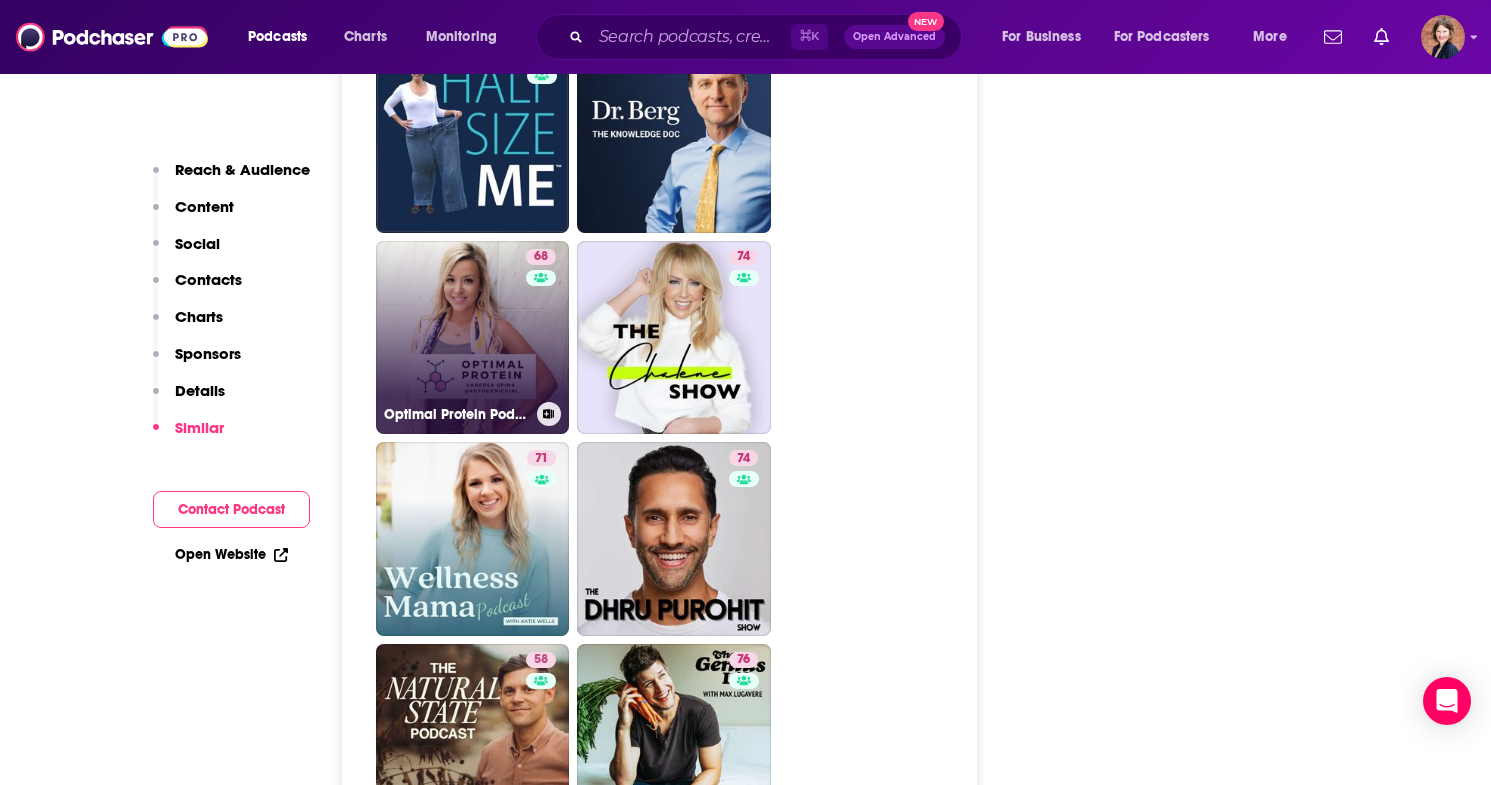 click on "68" at bounding box center (543, 326) 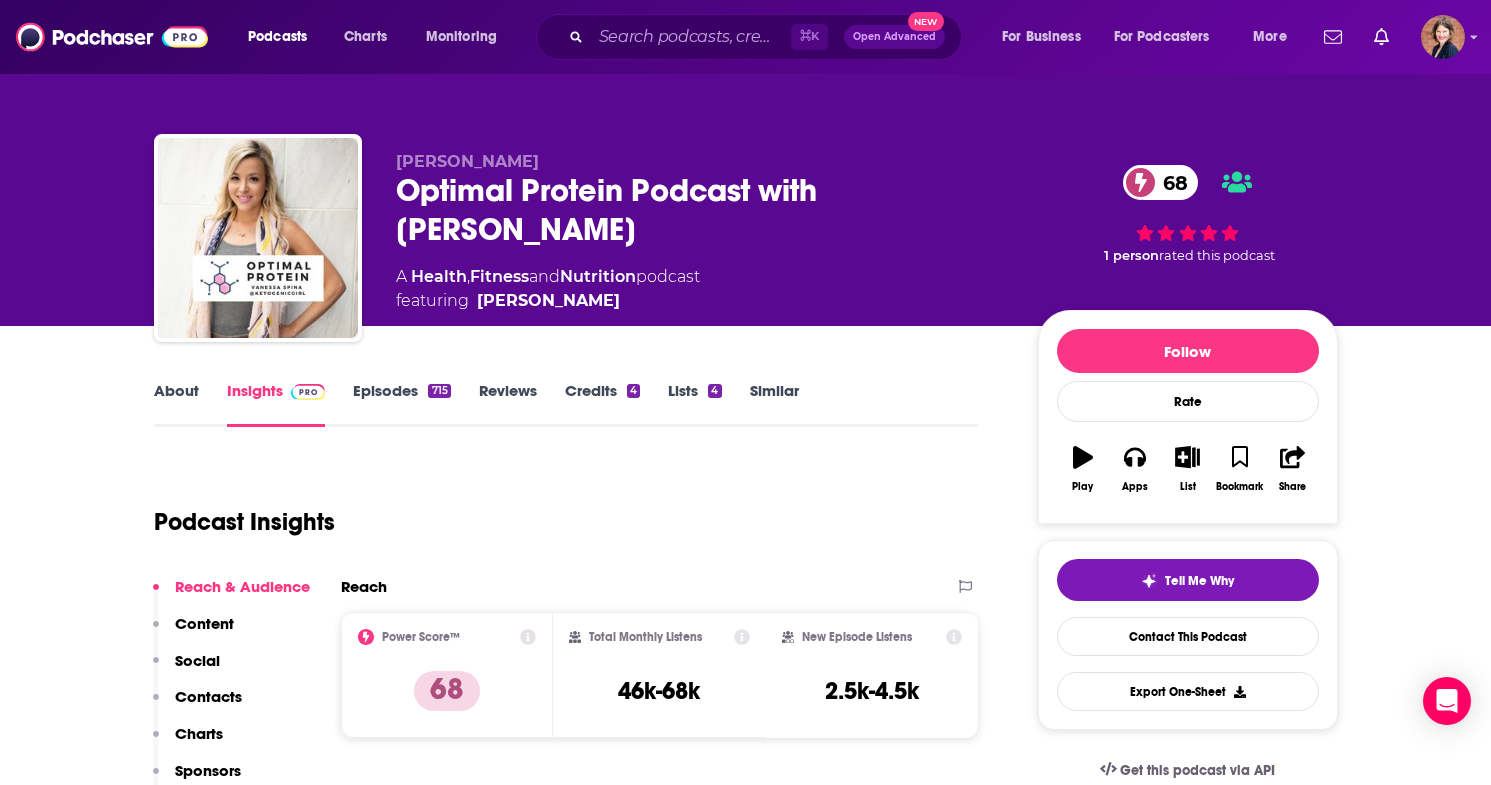 click on "About" at bounding box center (176, 404) 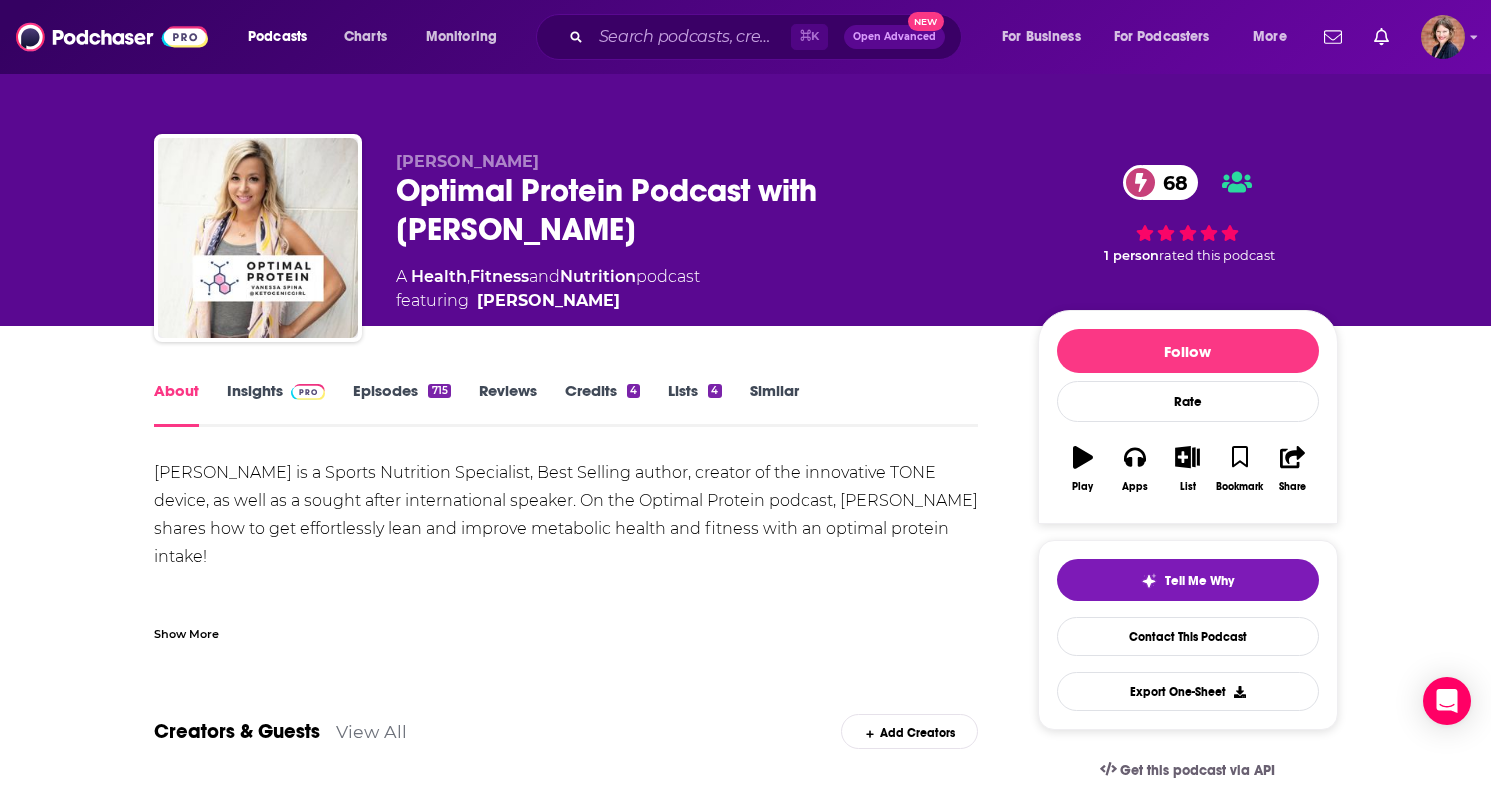 click on "Show More" at bounding box center [566, 626] 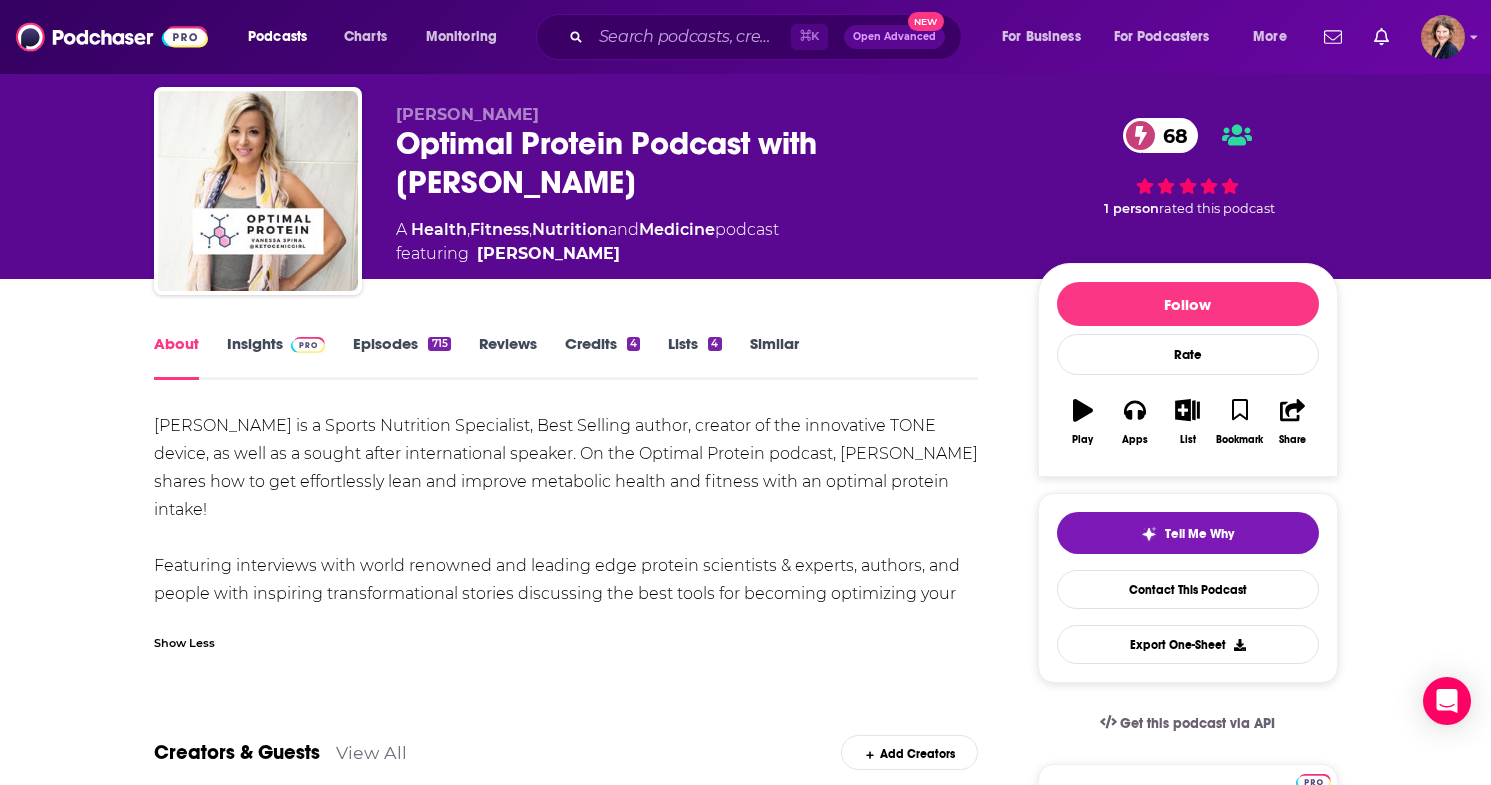 scroll, scrollTop: 62, scrollLeft: 0, axis: vertical 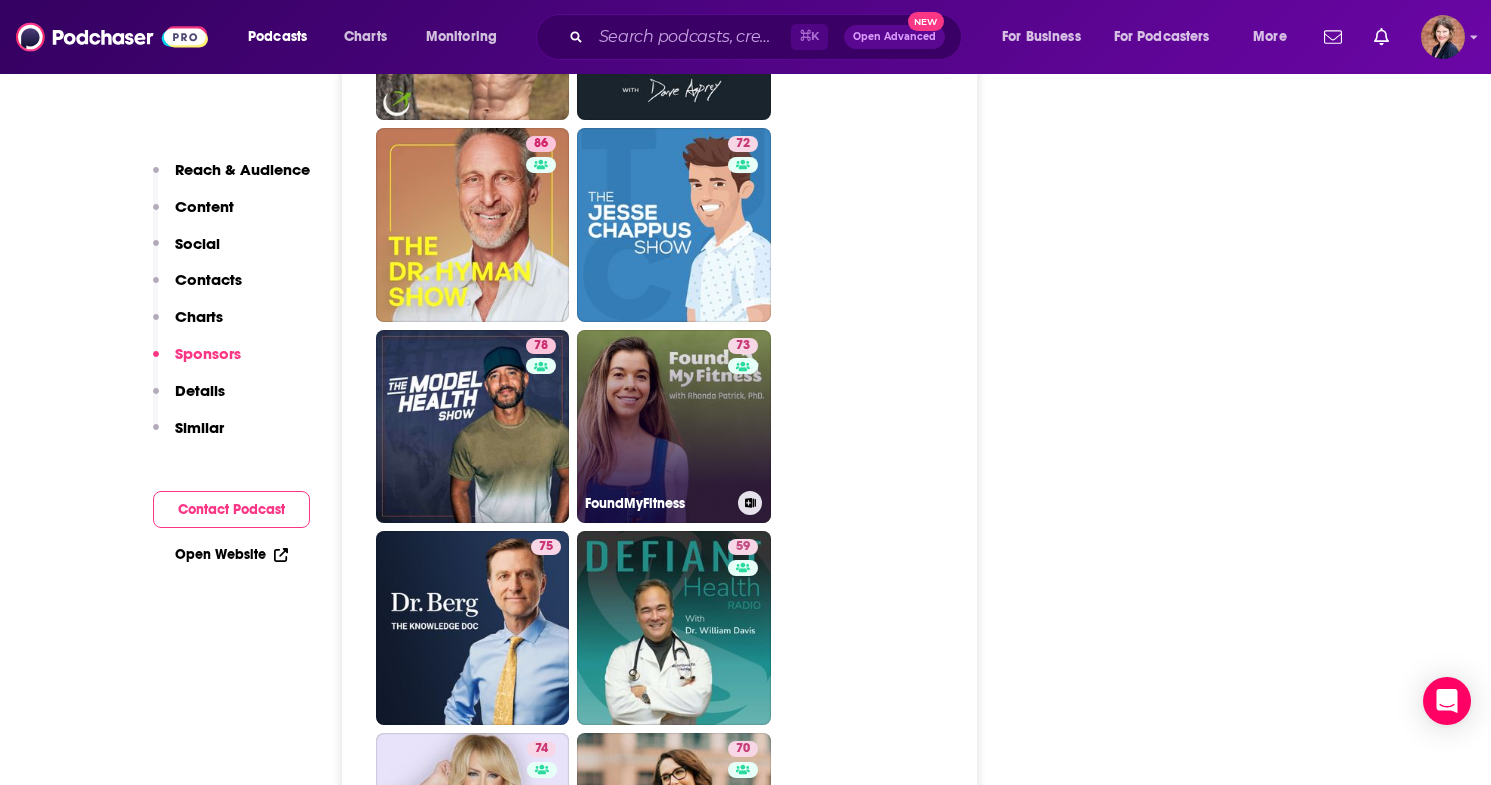 click on "73 FoundMyFitness" at bounding box center [674, 427] 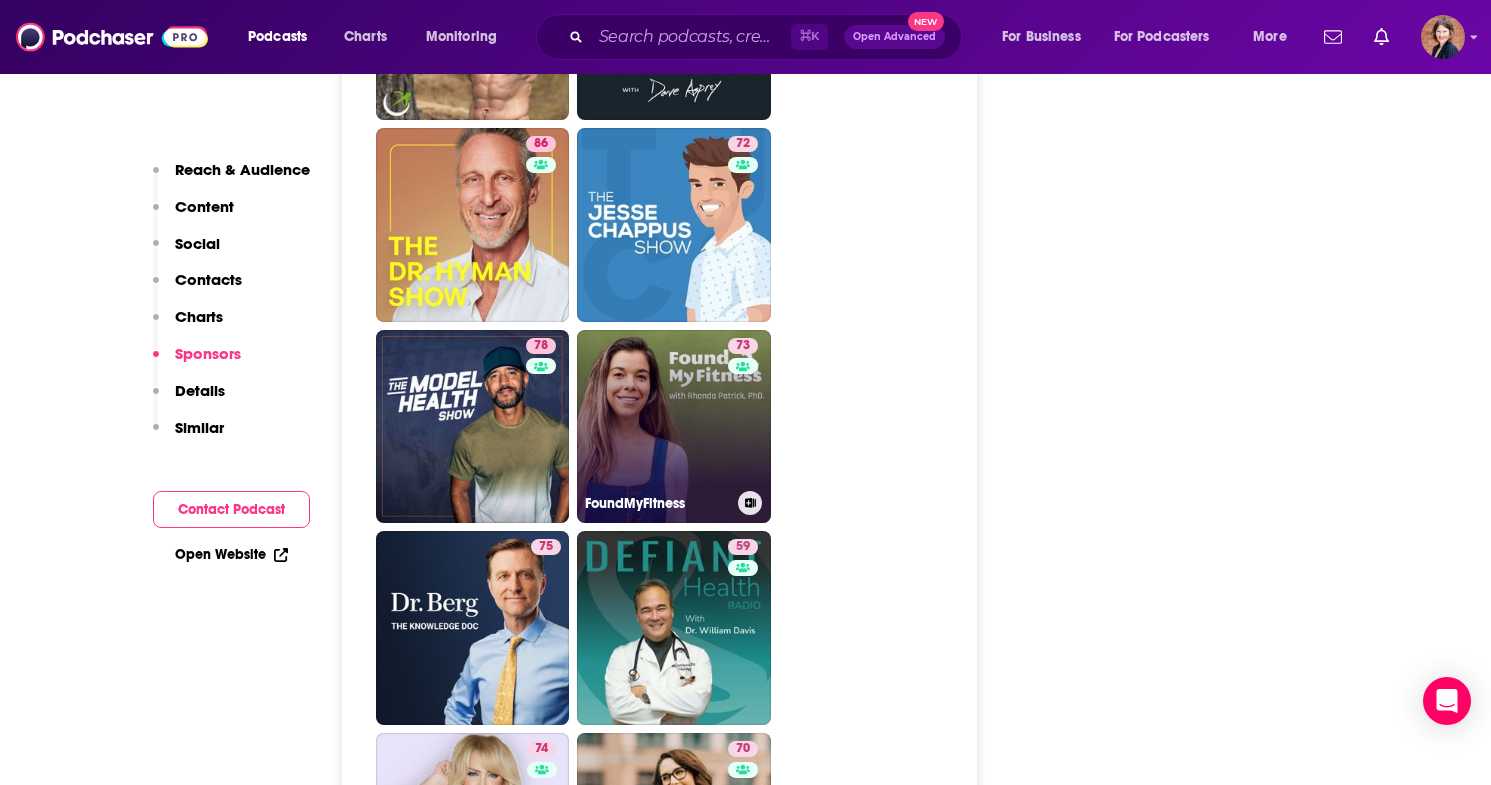 type on "[URL][DOMAIN_NAME]" 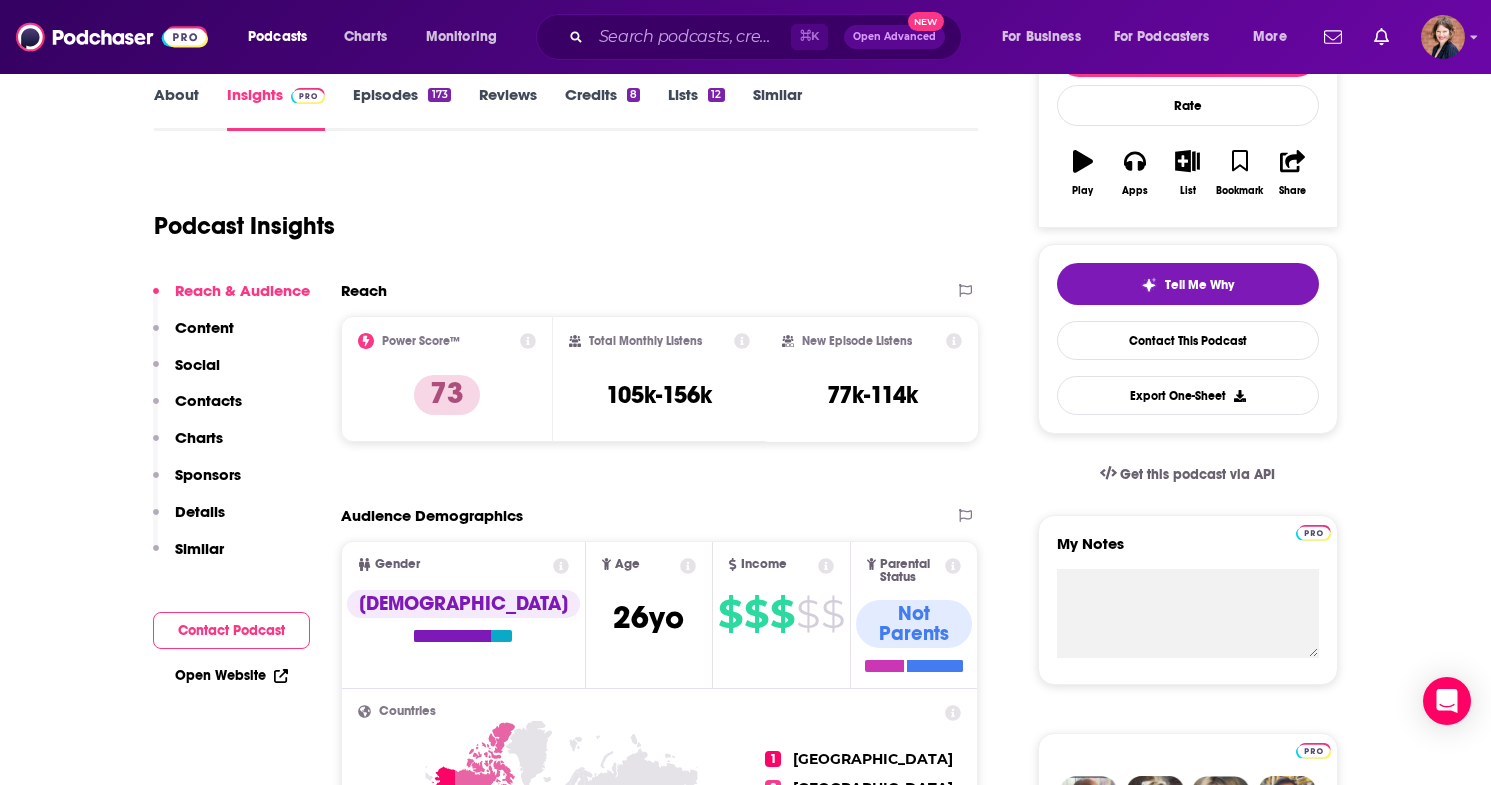 scroll, scrollTop: 7, scrollLeft: 0, axis: vertical 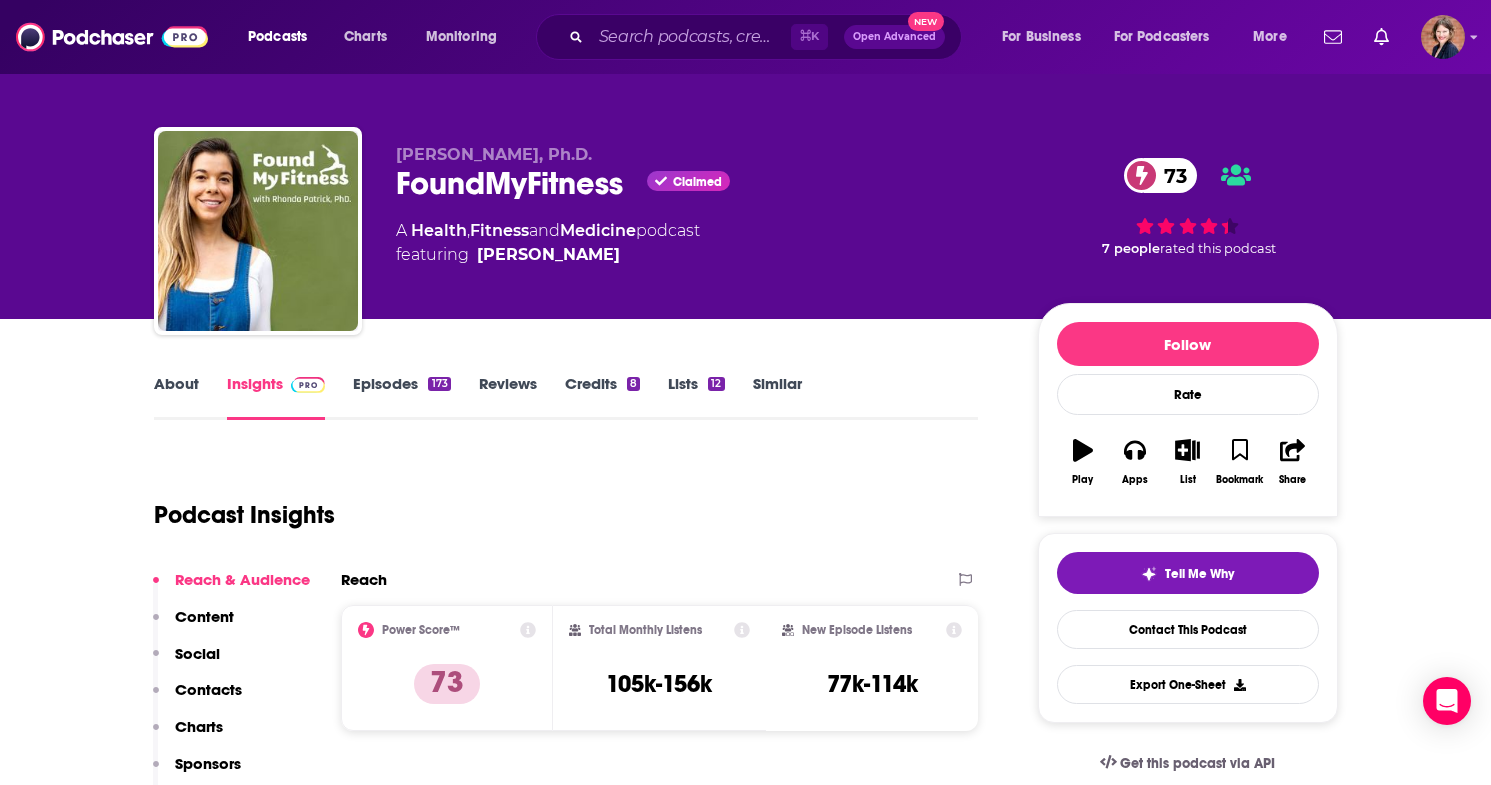click on "About" at bounding box center [176, 397] 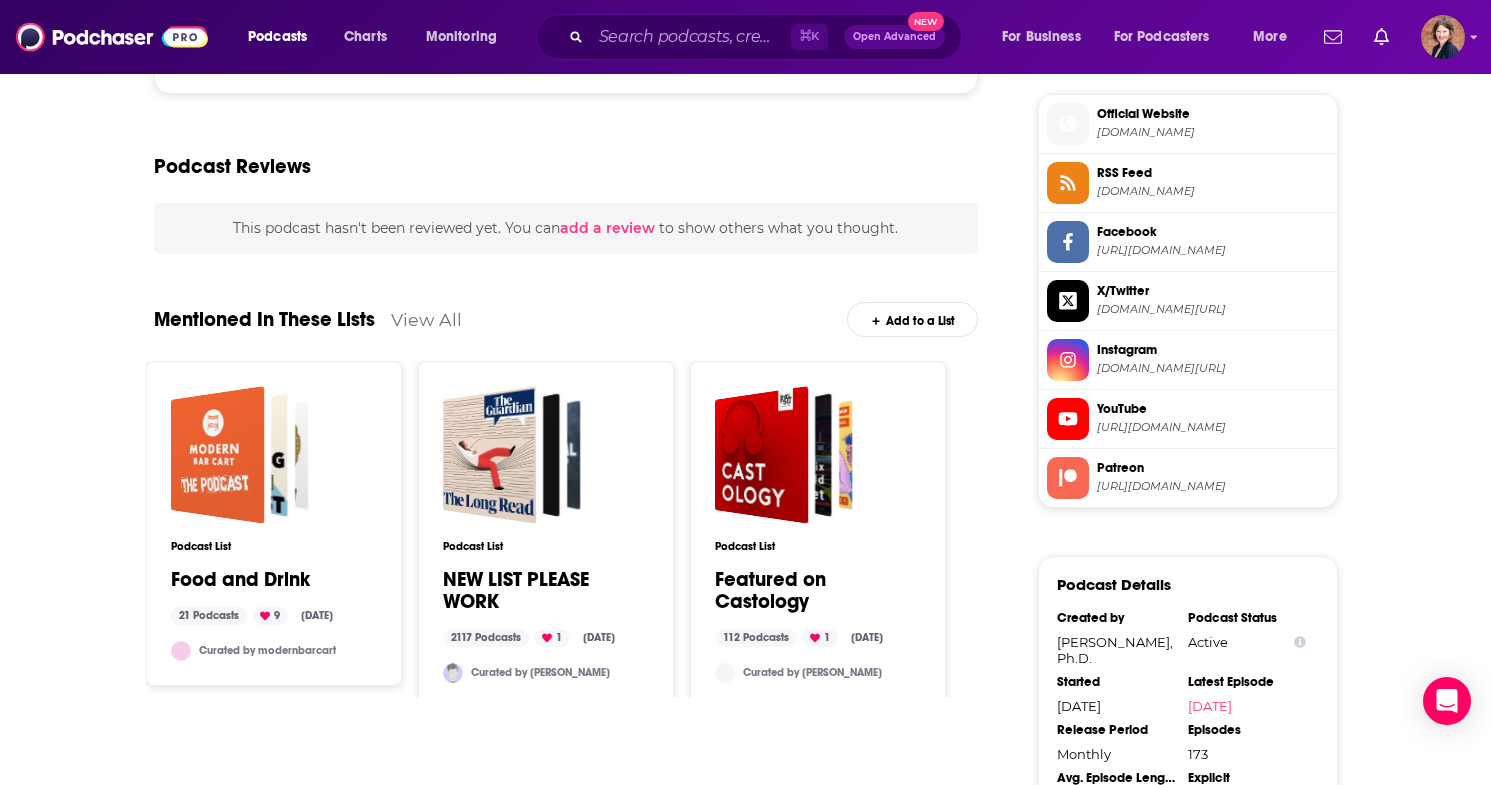 scroll, scrollTop: 1890, scrollLeft: 0, axis: vertical 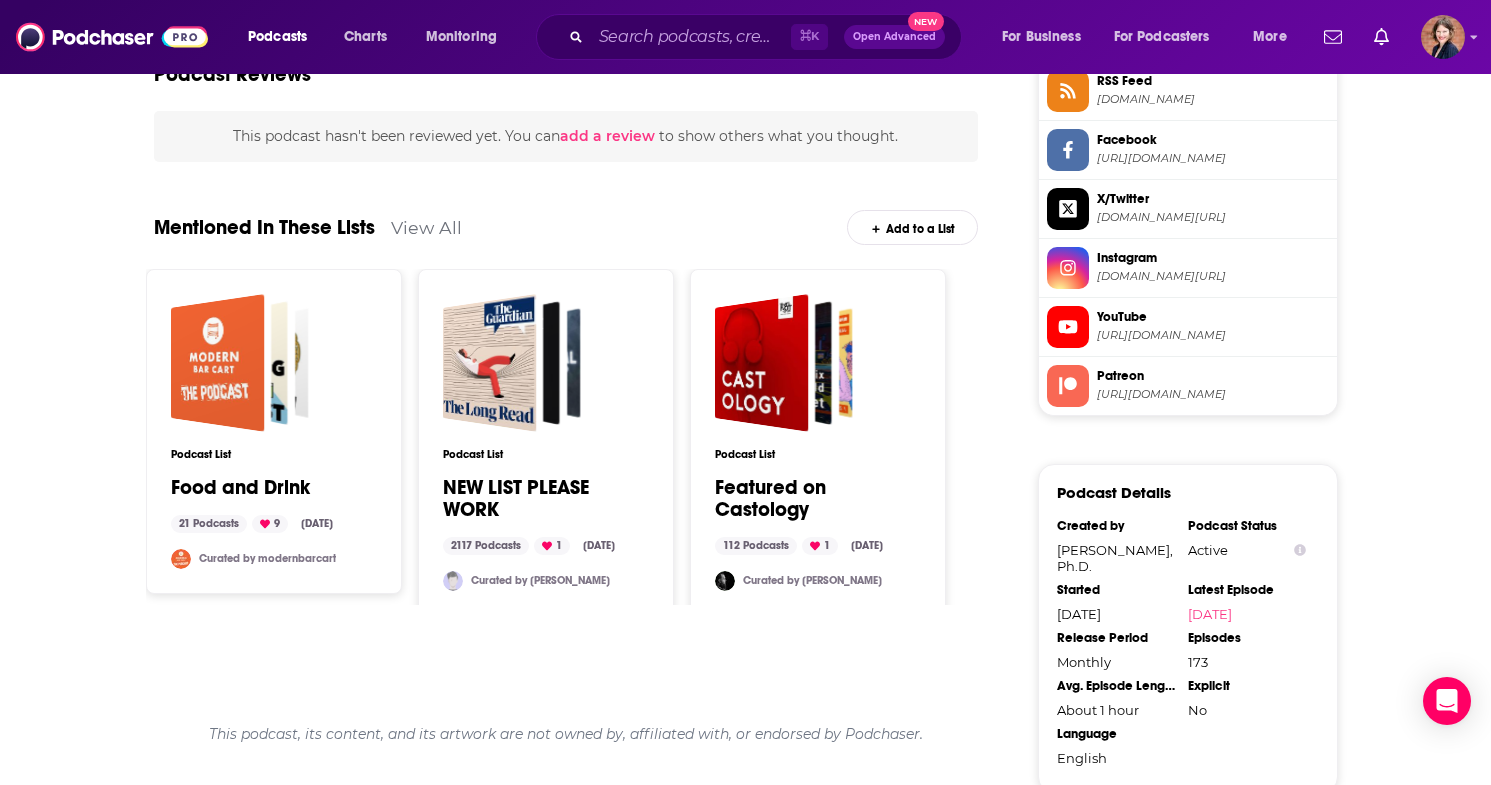 click on "Instagram" at bounding box center [1213, 258] 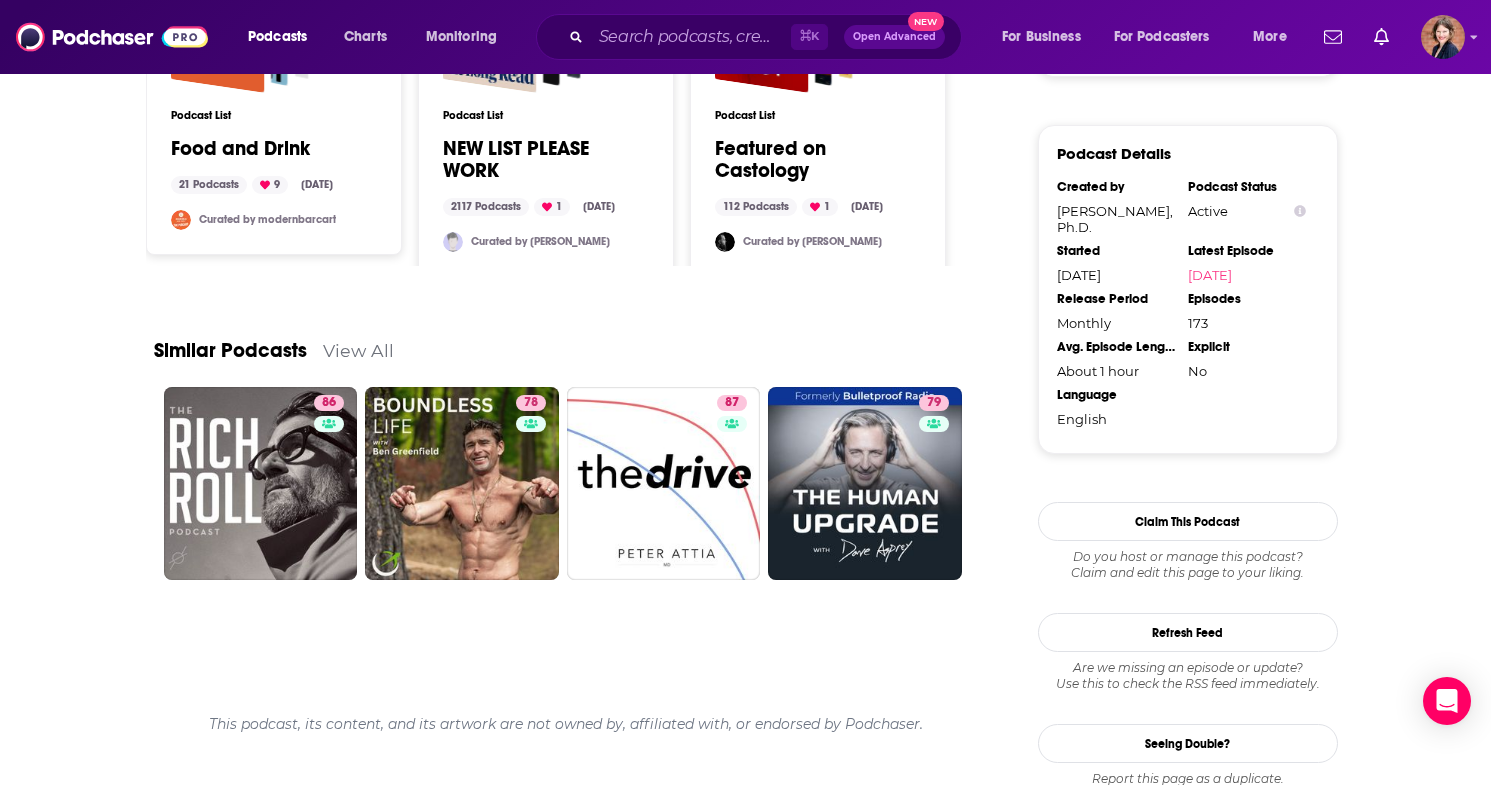 scroll, scrollTop: 2229, scrollLeft: 0, axis: vertical 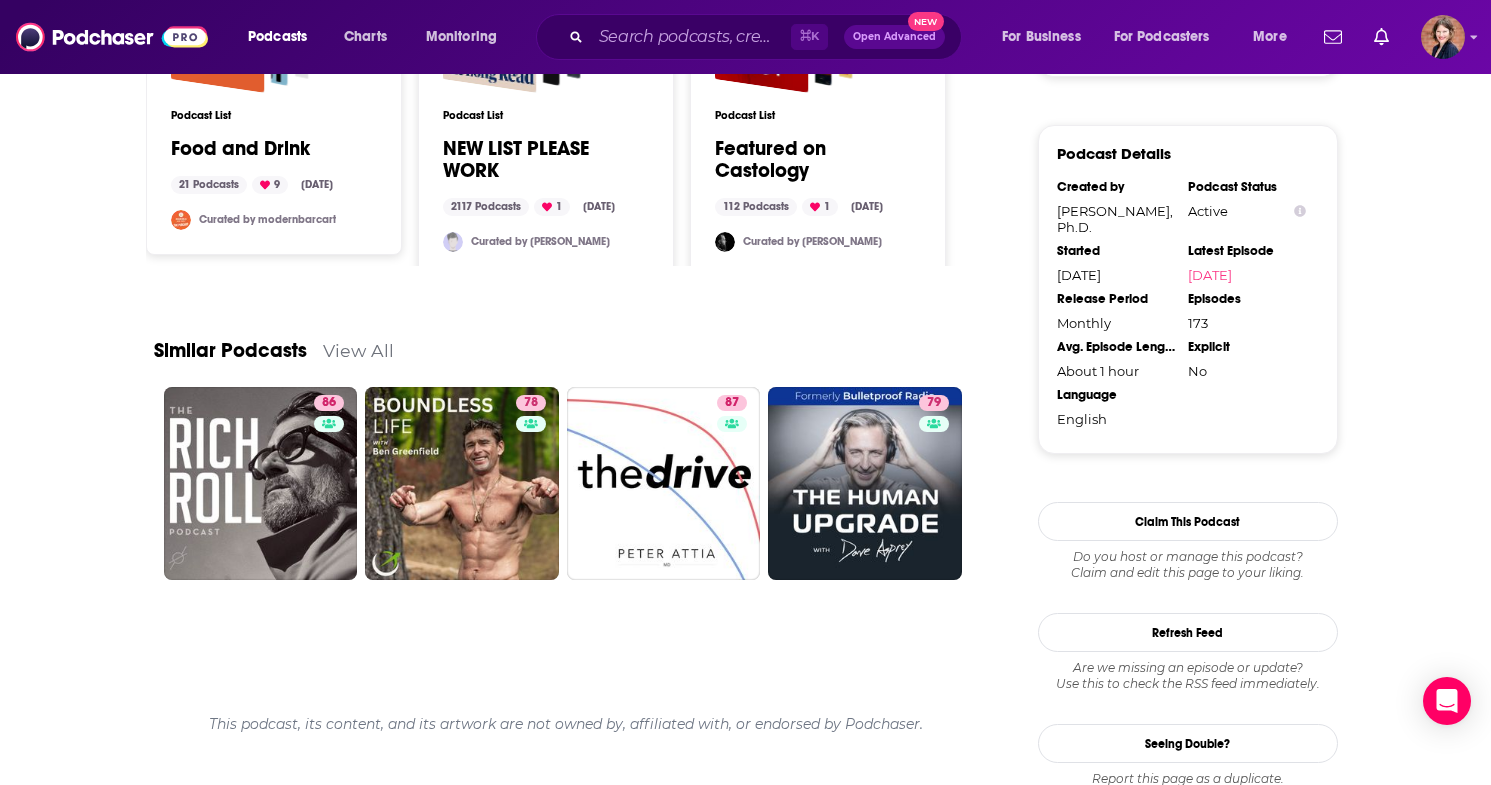 click on "View All" at bounding box center (358, 350) 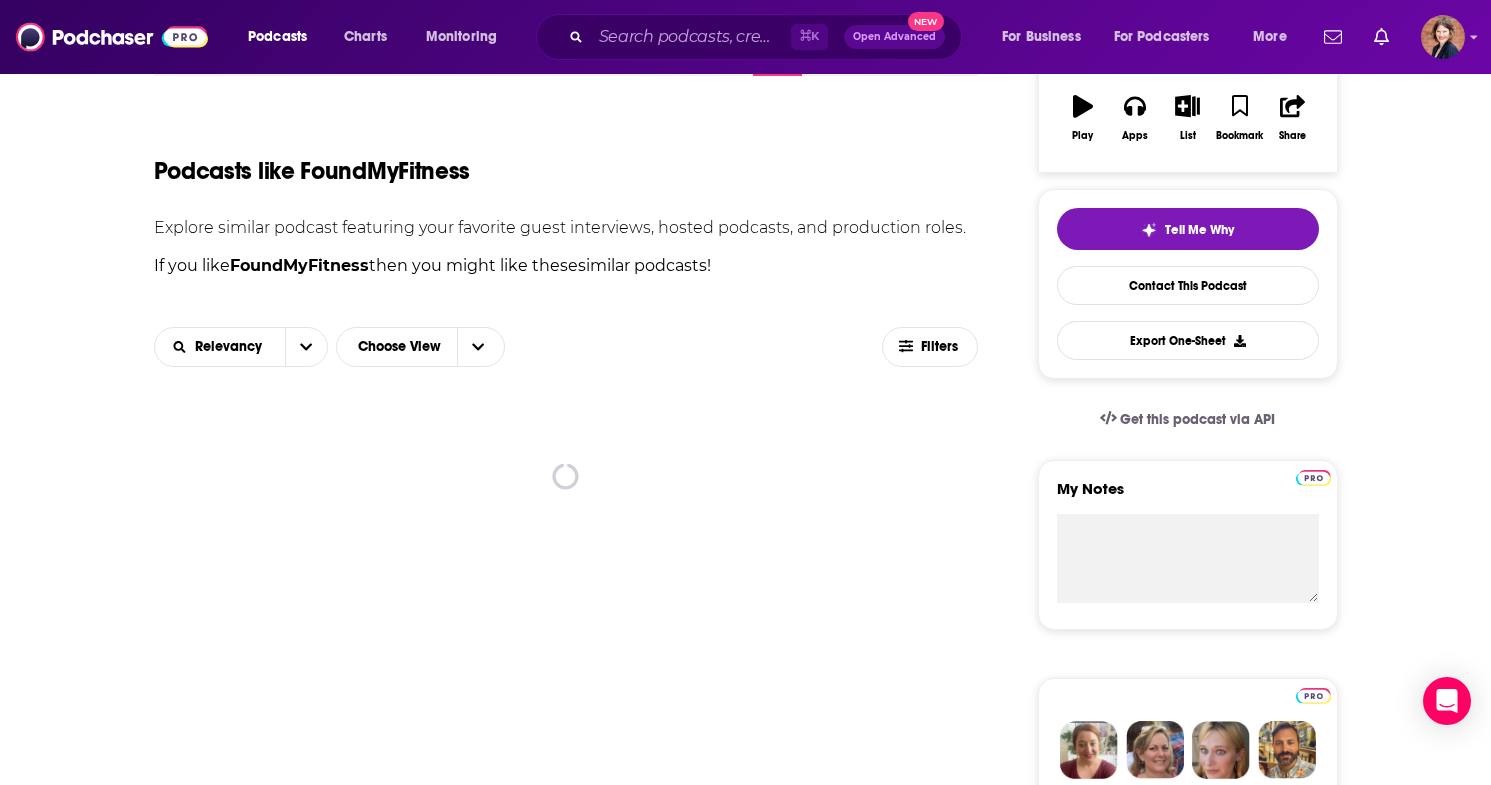 scroll, scrollTop: 378, scrollLeft: 0, axis: vertical 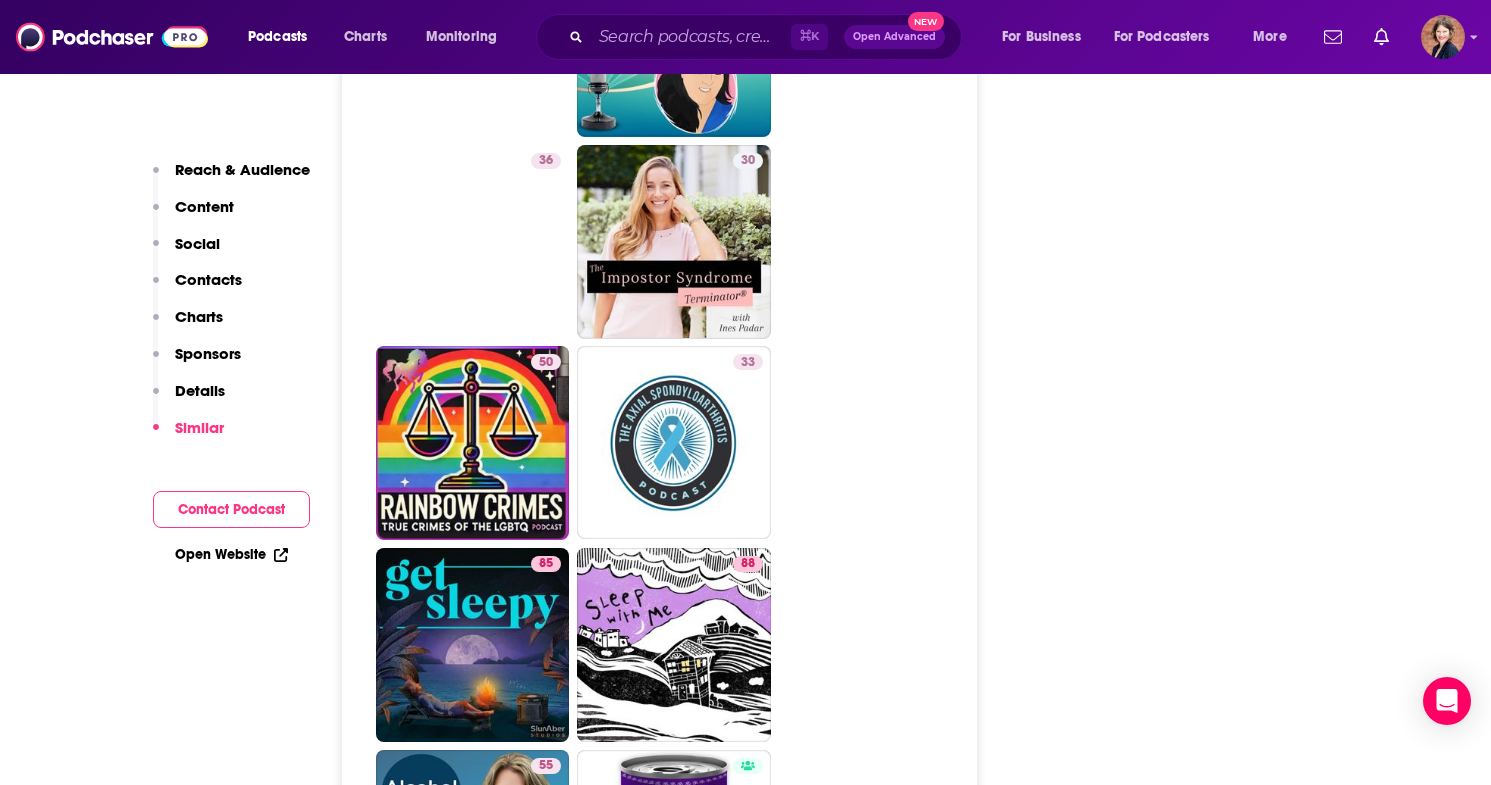 type on "[URL][DOMAIN_NAME]" 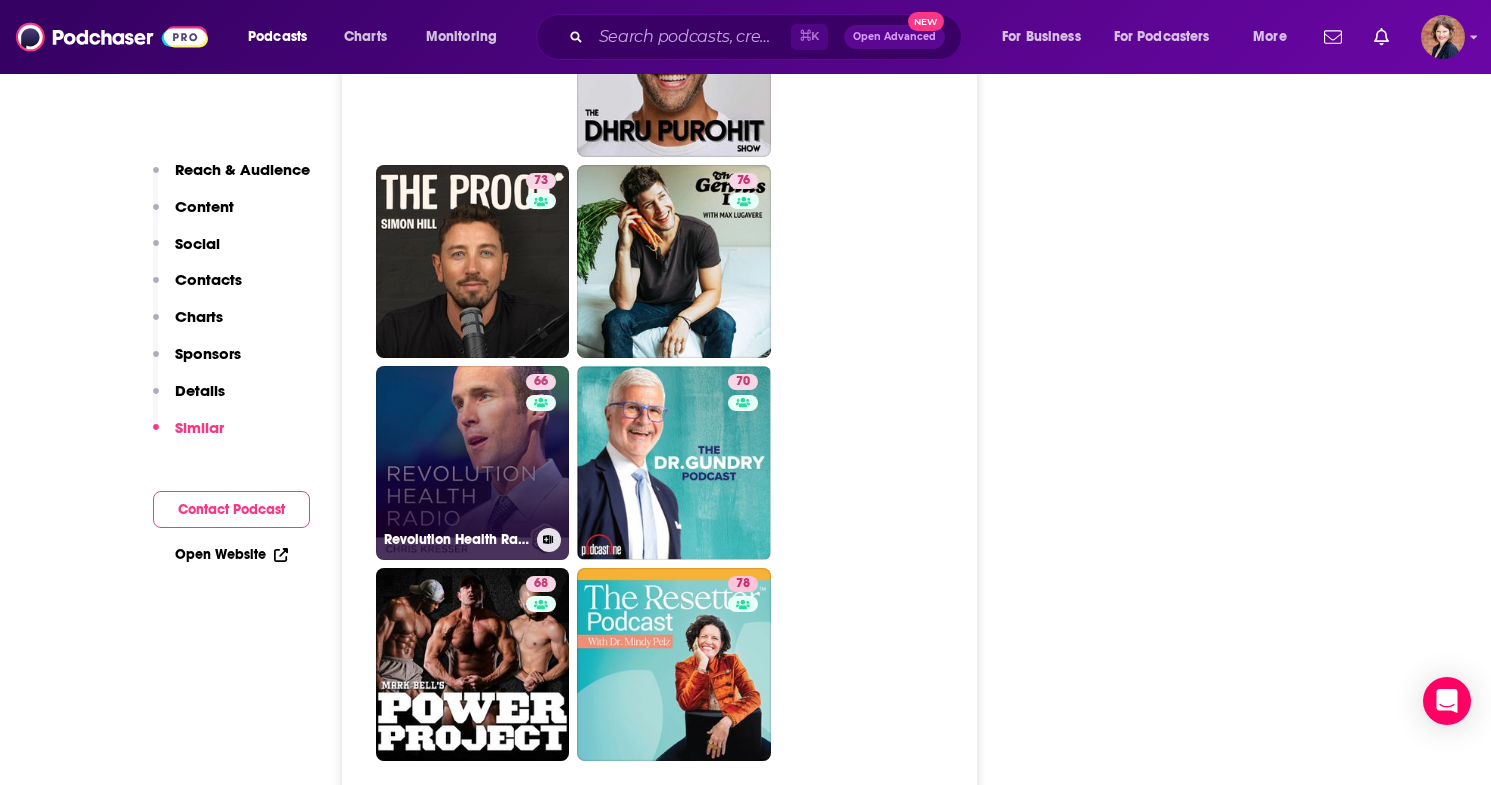 scroll, scrollTop: 6804, scrollLeft: 0, axis: vertical 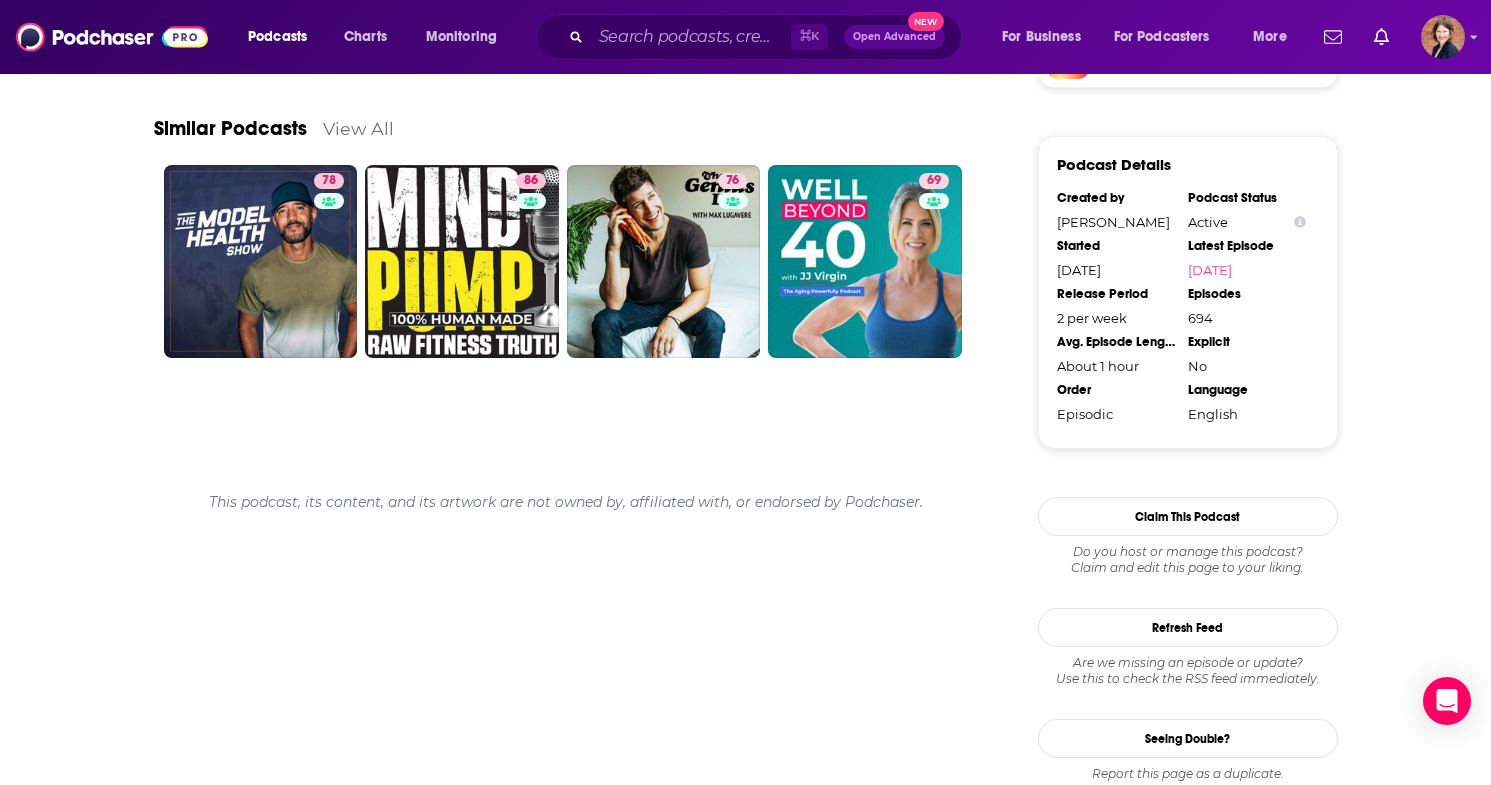 click on "View All" at bounding box center (358, 128) 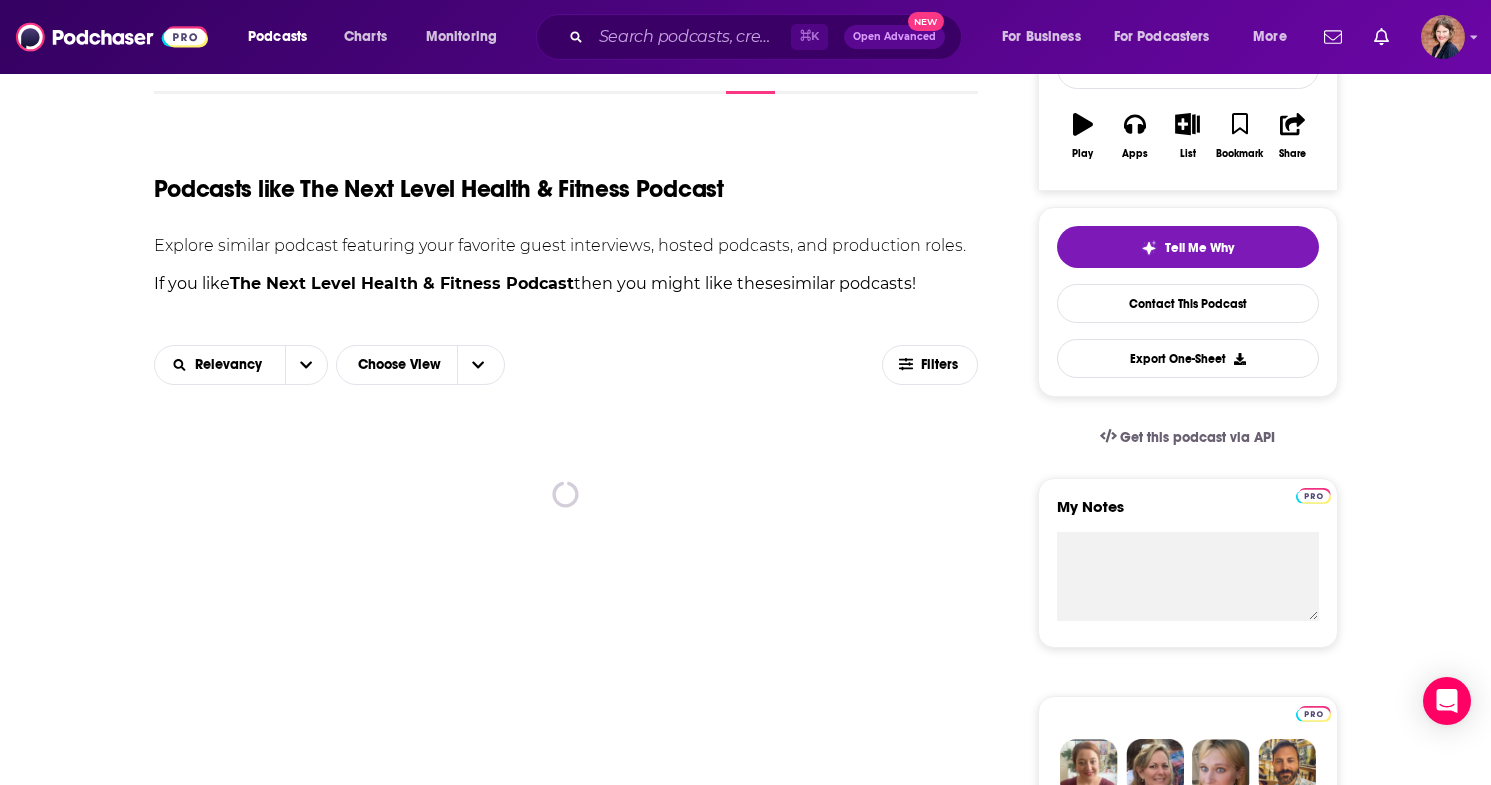 scroll, scrollTop: 378, scrollLeft: 0, axis: vertical 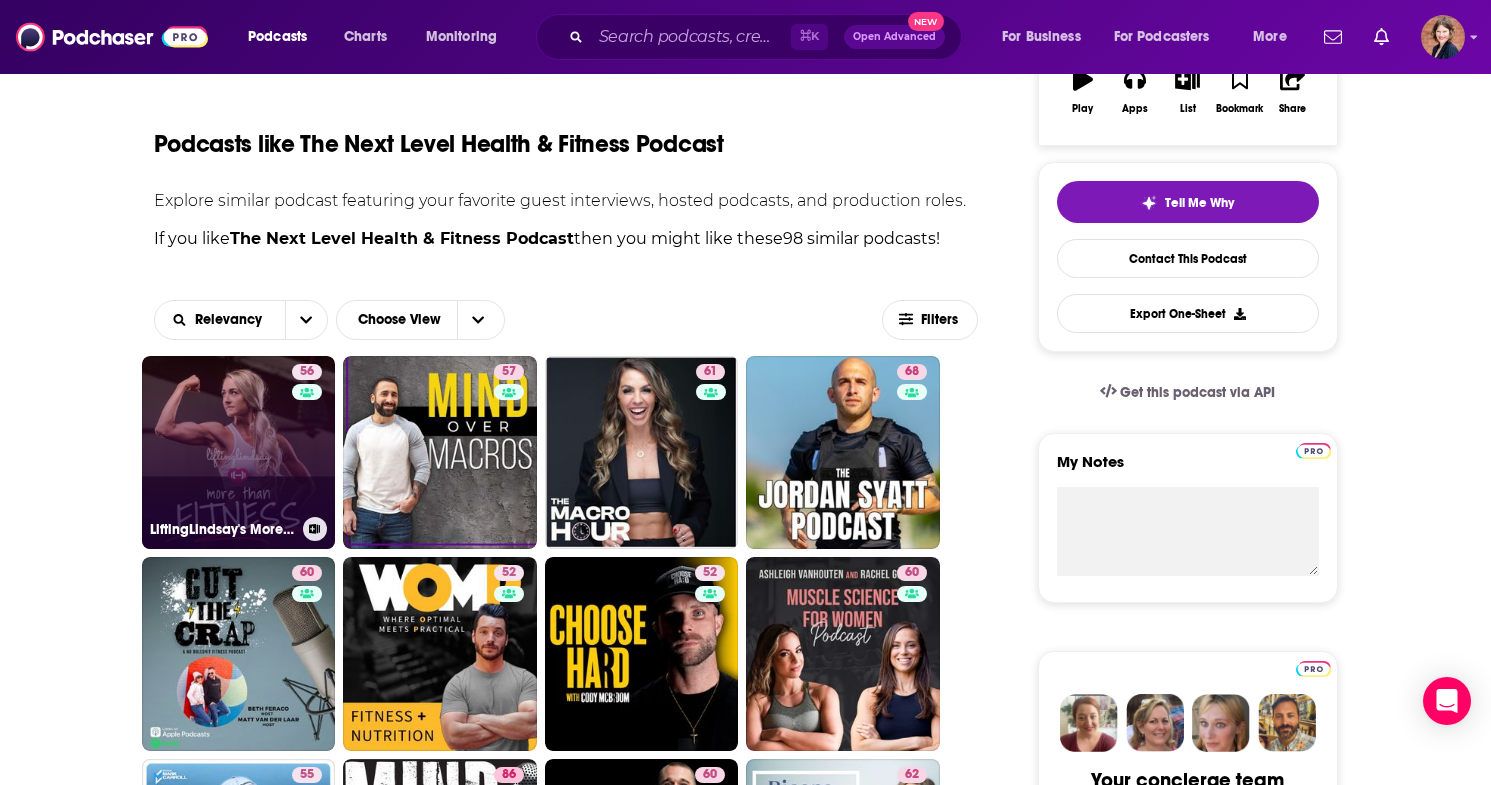 click on "56 LiftingLindsay's More Than Fitness" at bounding box center [239, 453] 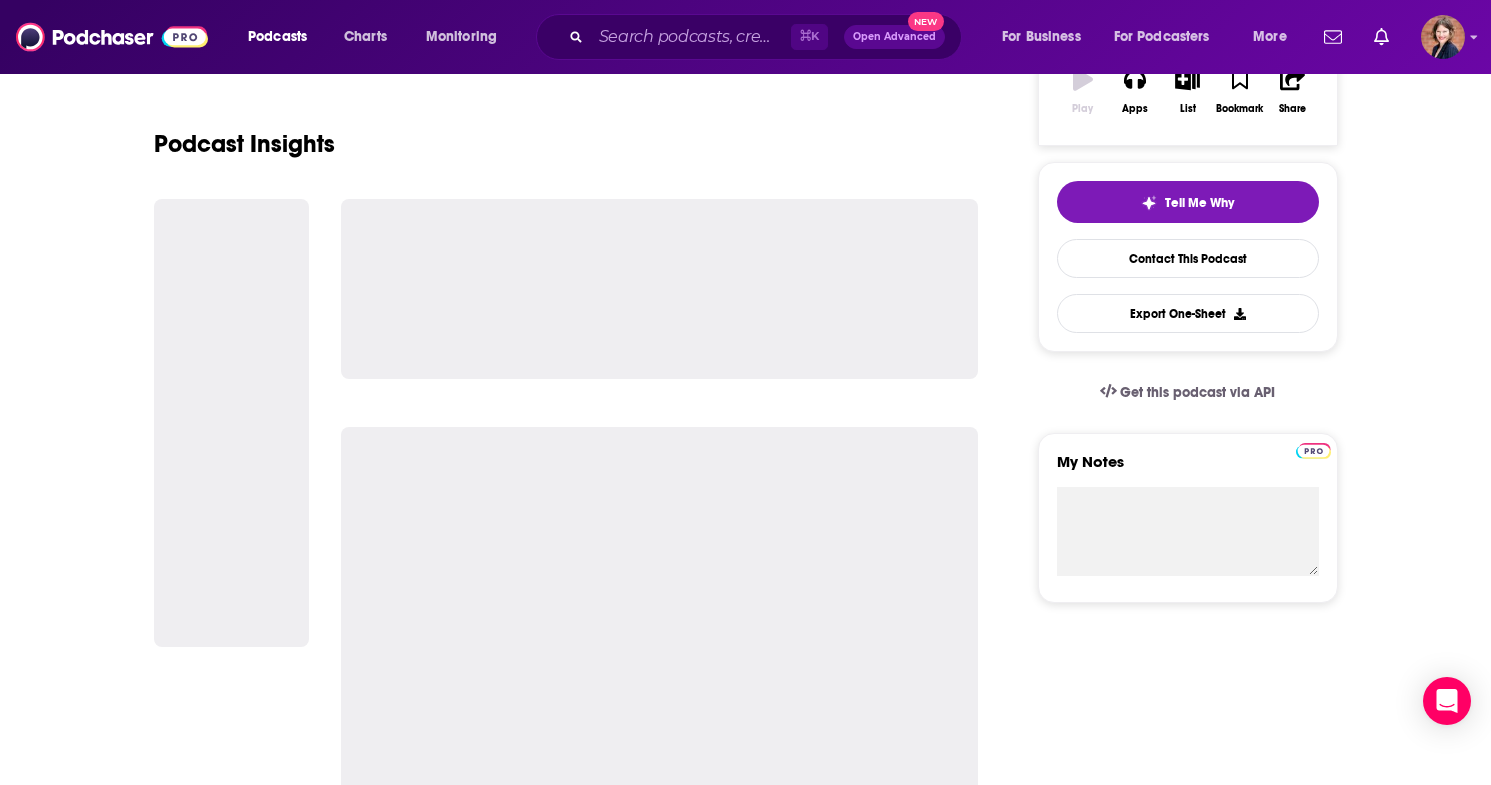 scroll, scrollTop: 0, scrollLeft: 0, axis: both 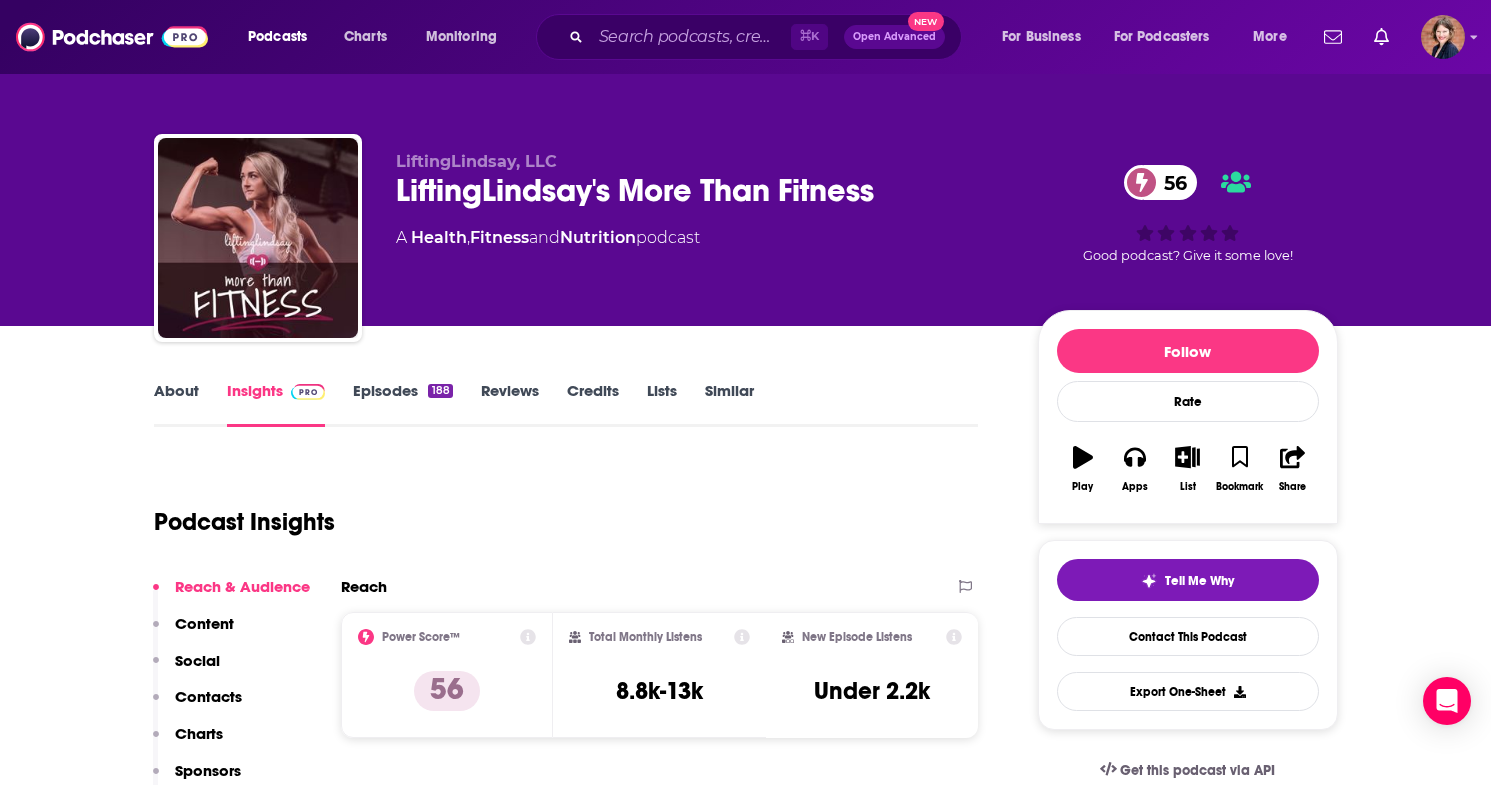 click on "About" at bounding box center [176, 404] 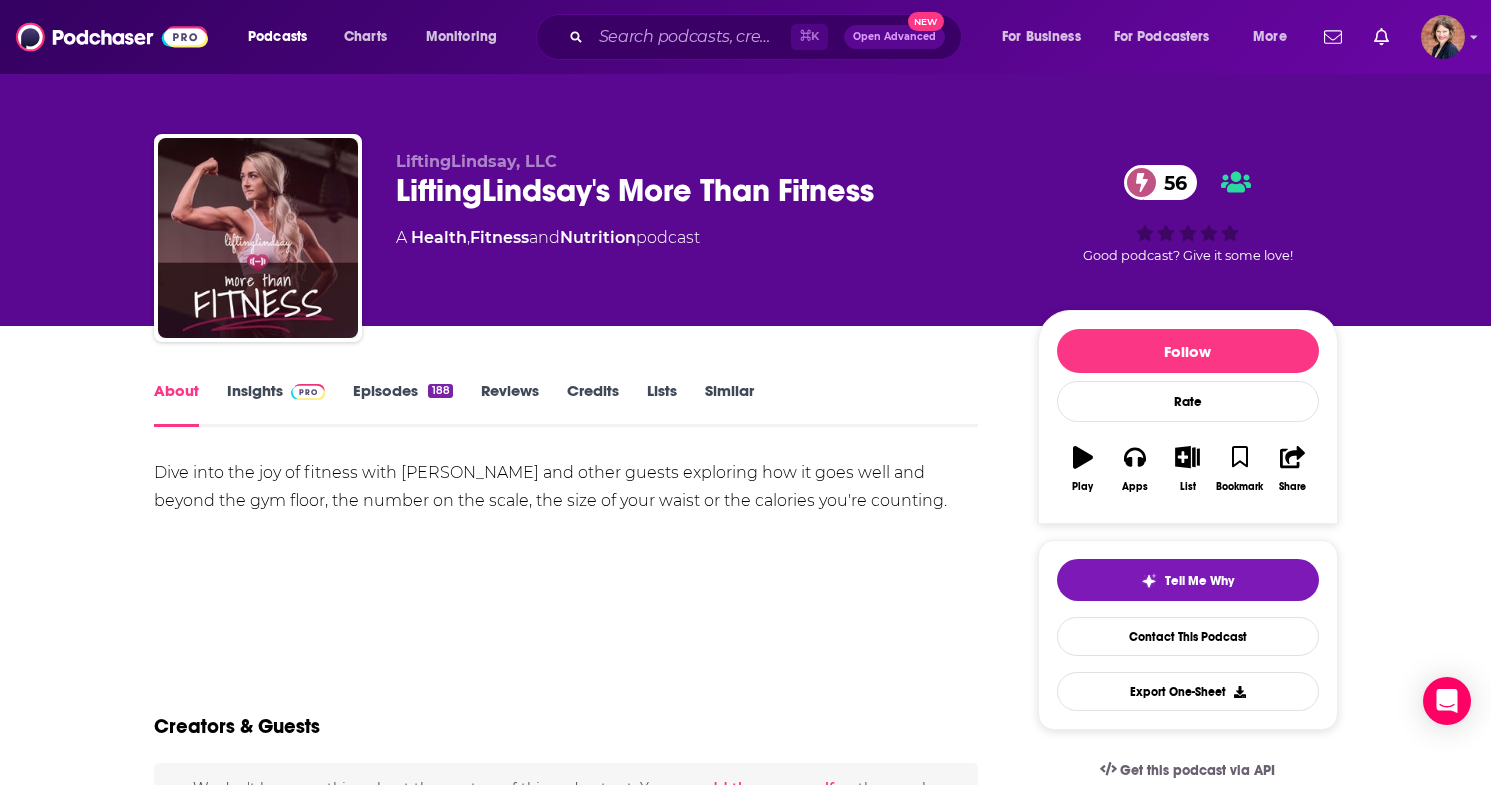 click on "Insights" at bounding box center [276, 404] 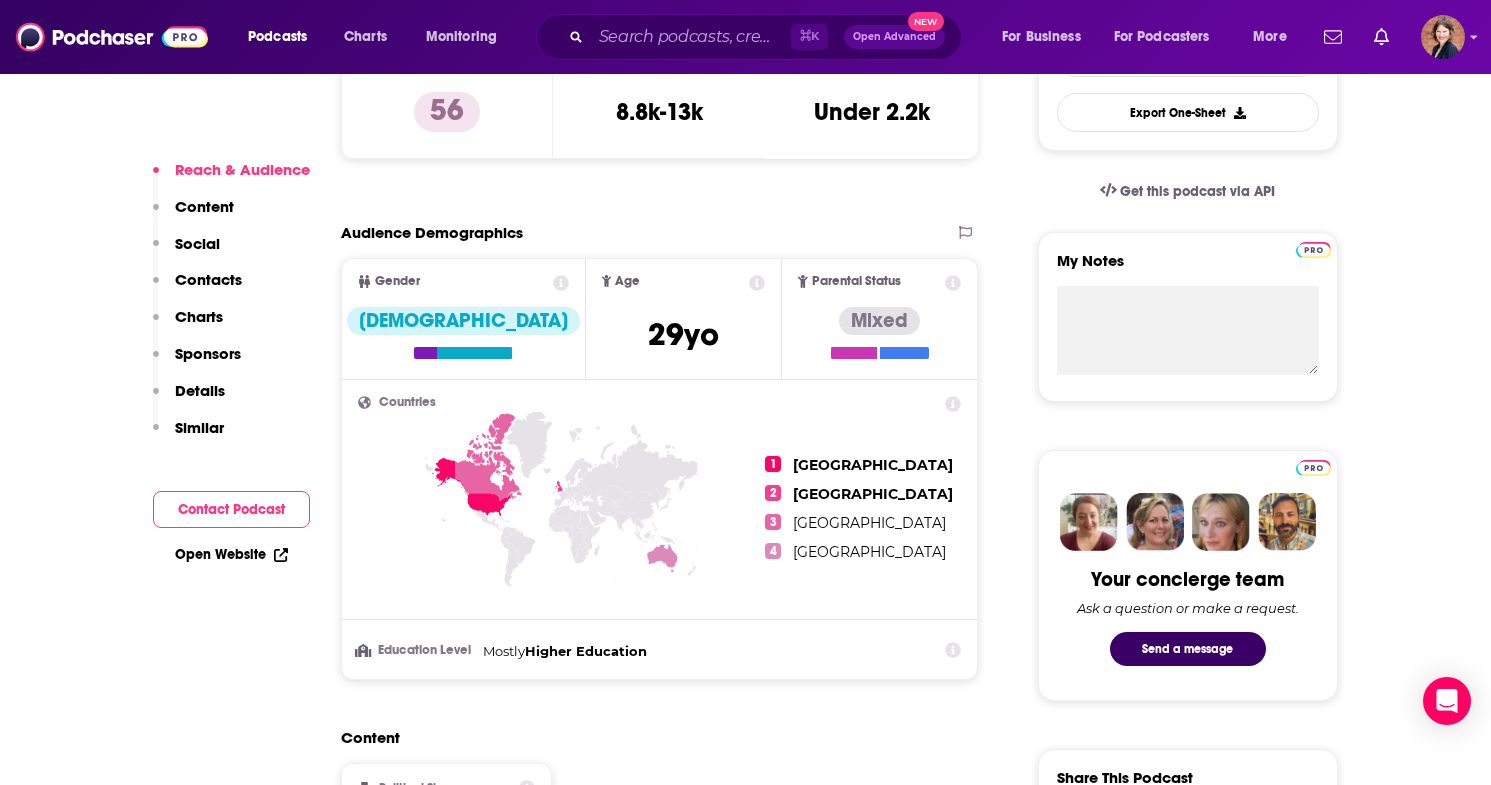 scroll, scrollTop: 1595, scrollLeft: 0, axis: vertical 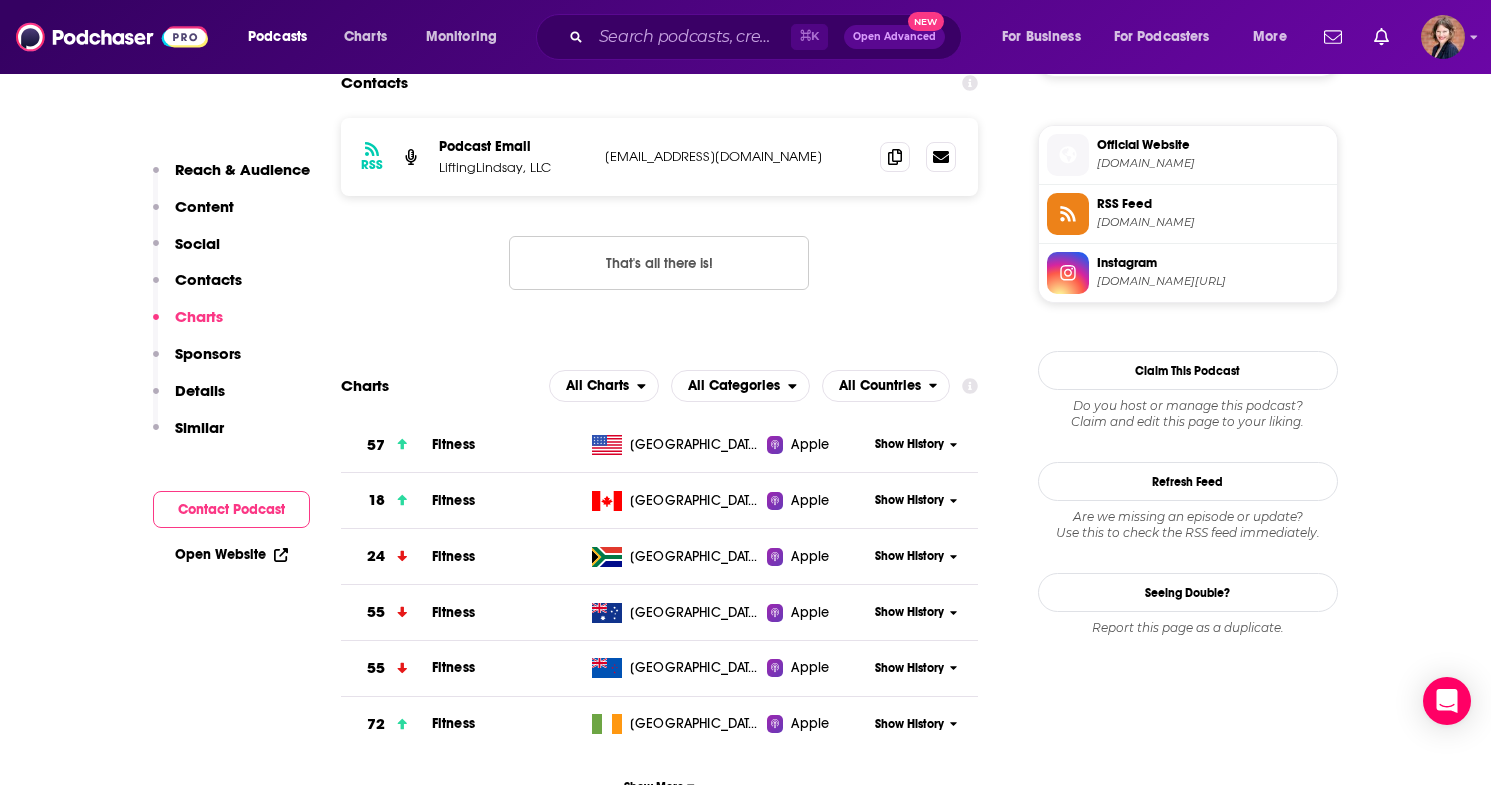 click on "Instagram" at bounding box center (1213, 263) 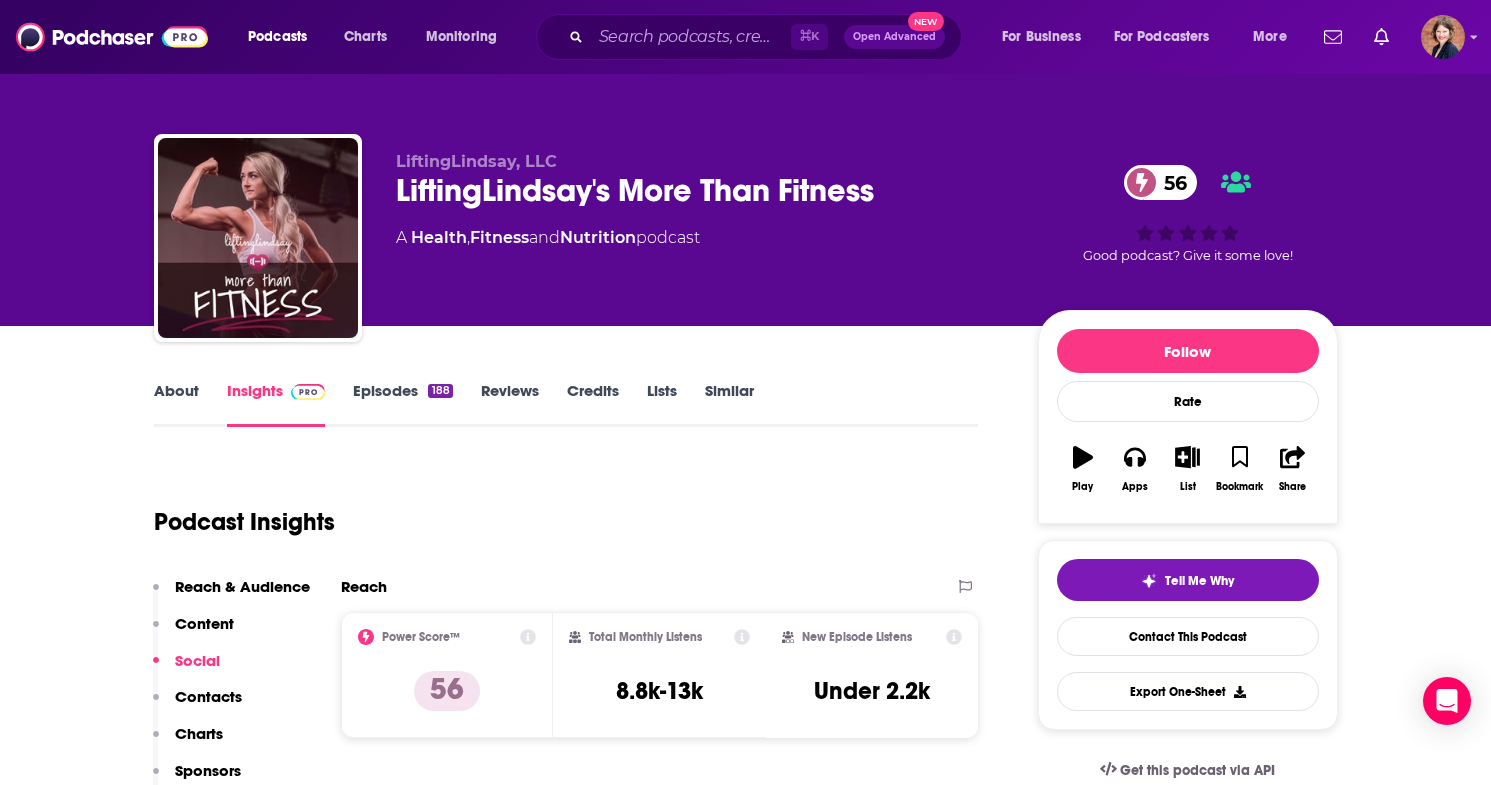 scroll, scrollTop: 0, scrollLeft: 0, axis: both 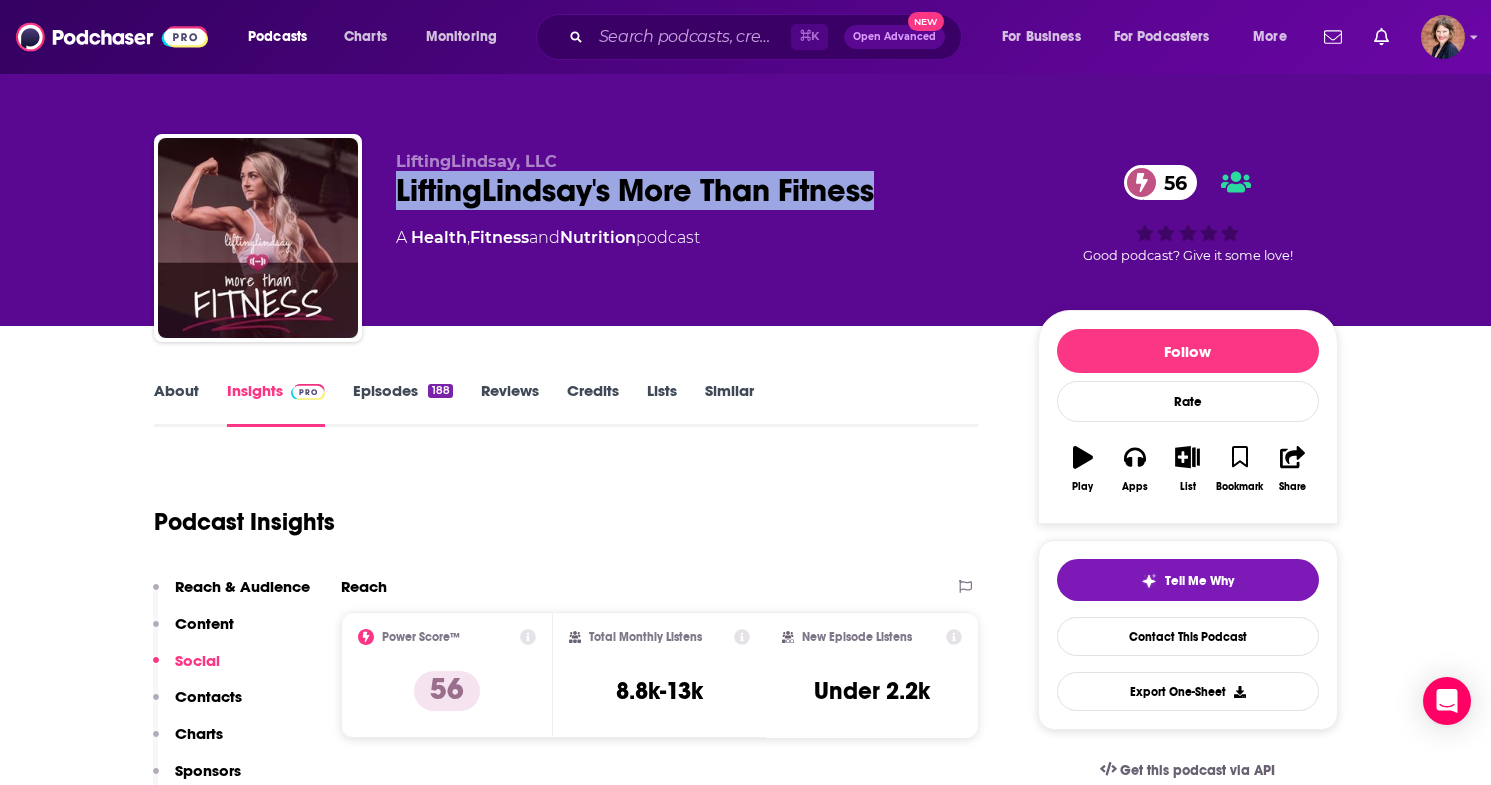 drag, startPoint x: 898, startPoint y: 195, endPoint x: 377, endPoint y: 183, distance: 521.1382 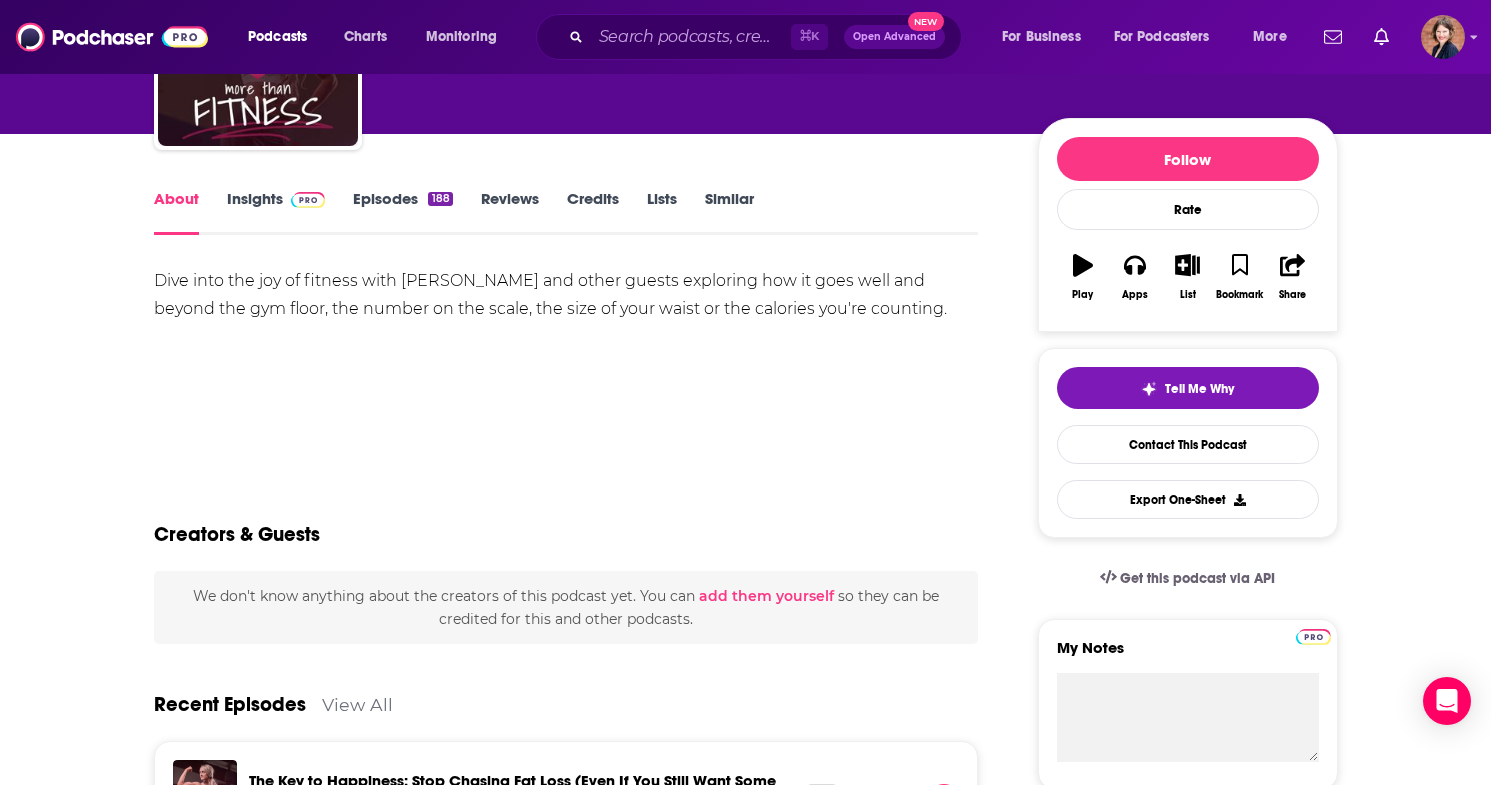 scroll, scrollTop: 186, scrollLeft: 0, axis: vertical 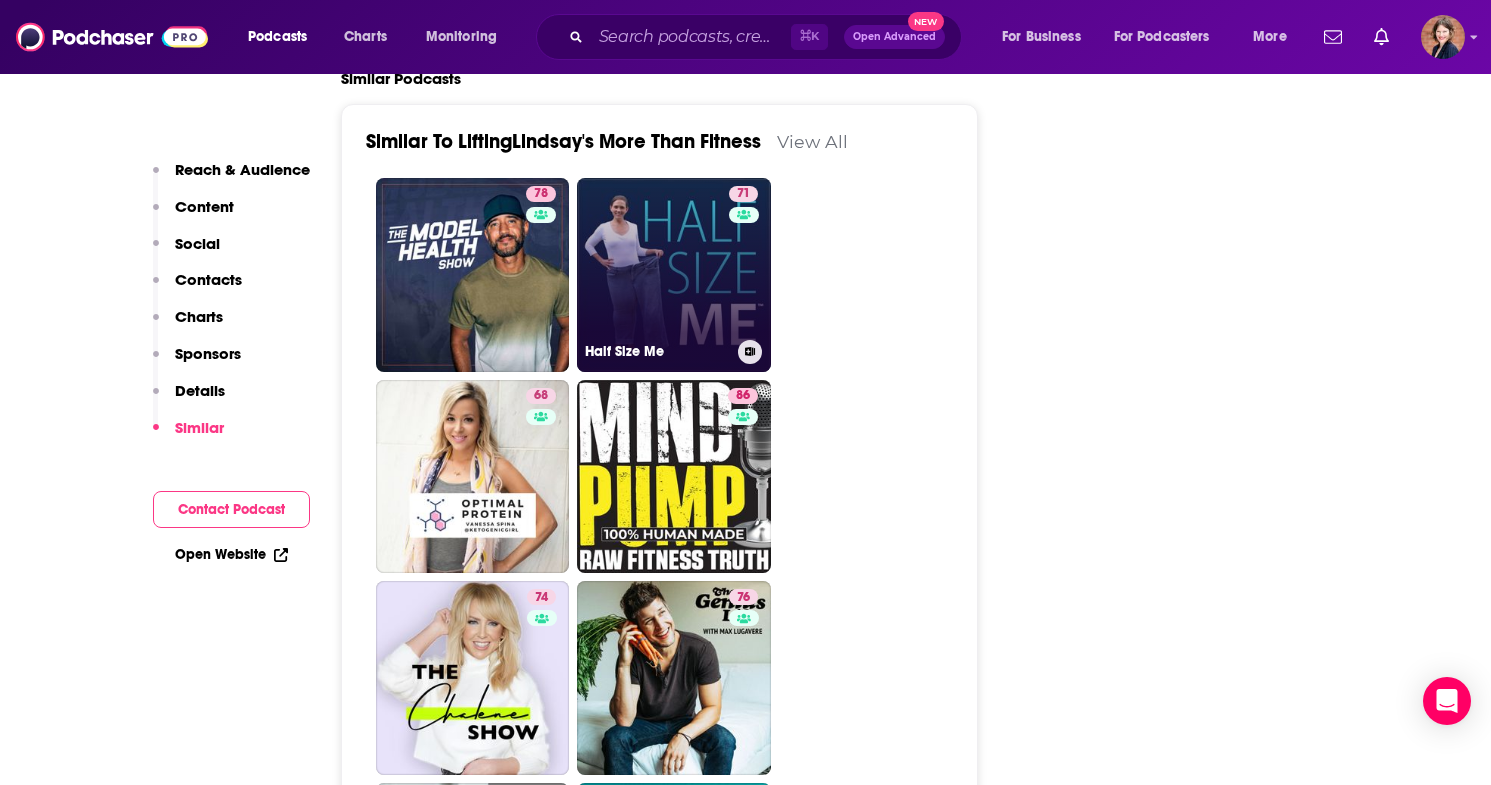 click on "71 Half Size Me" at bounding box center (674, 275) 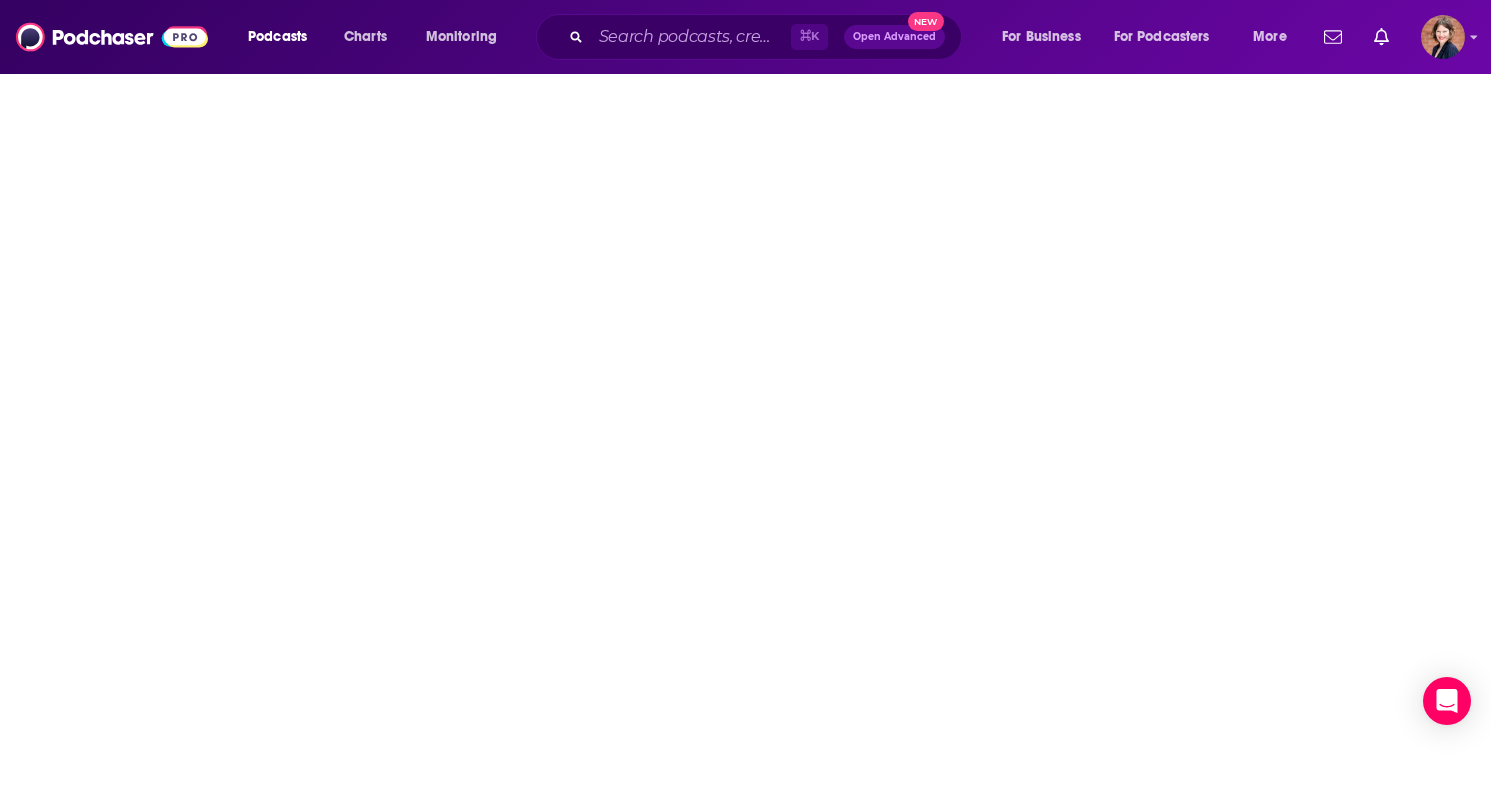 type on "[URL][DOMAIN_NAME]" 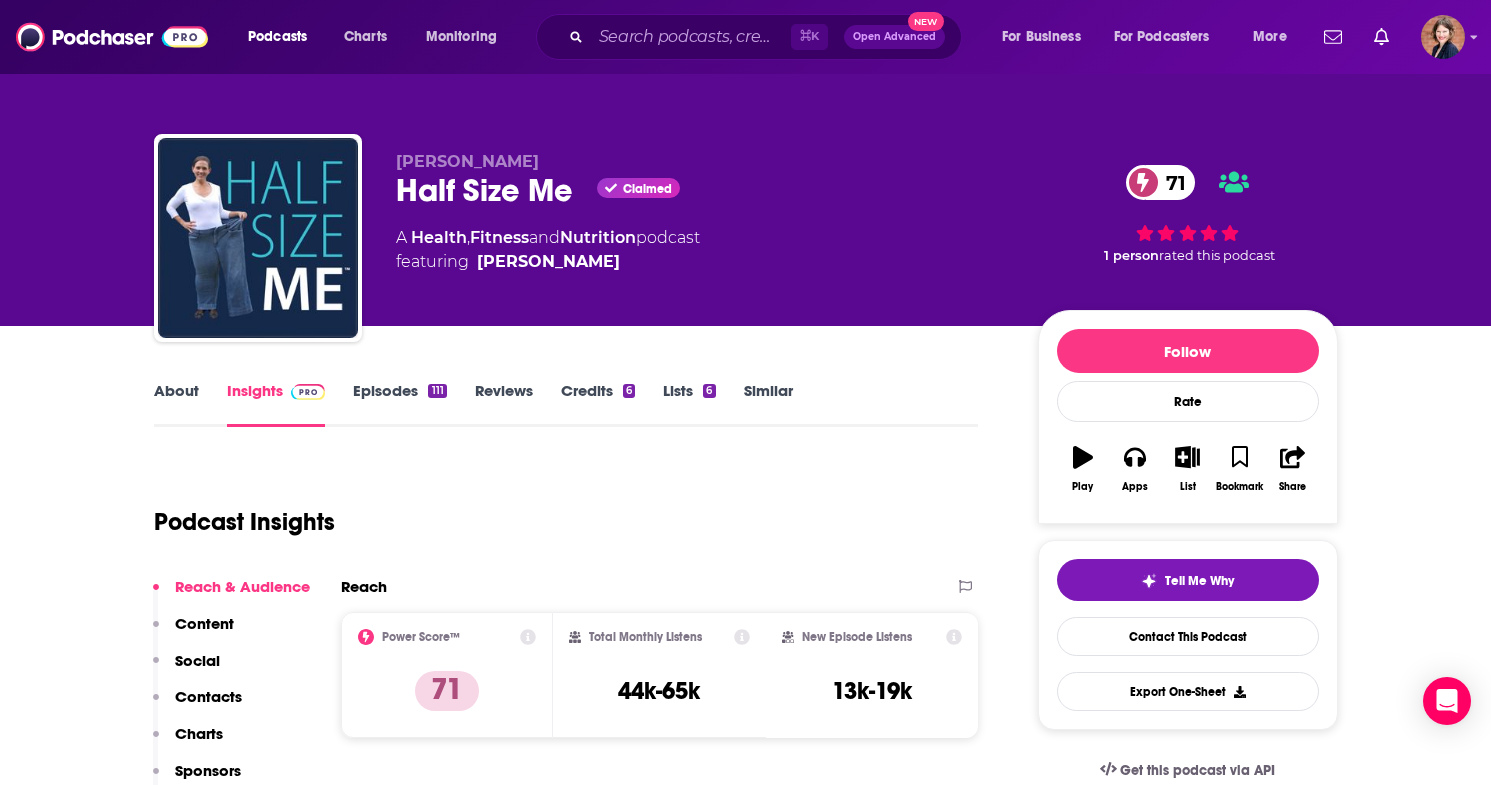 click on "About" at bounding box center [176, 404] 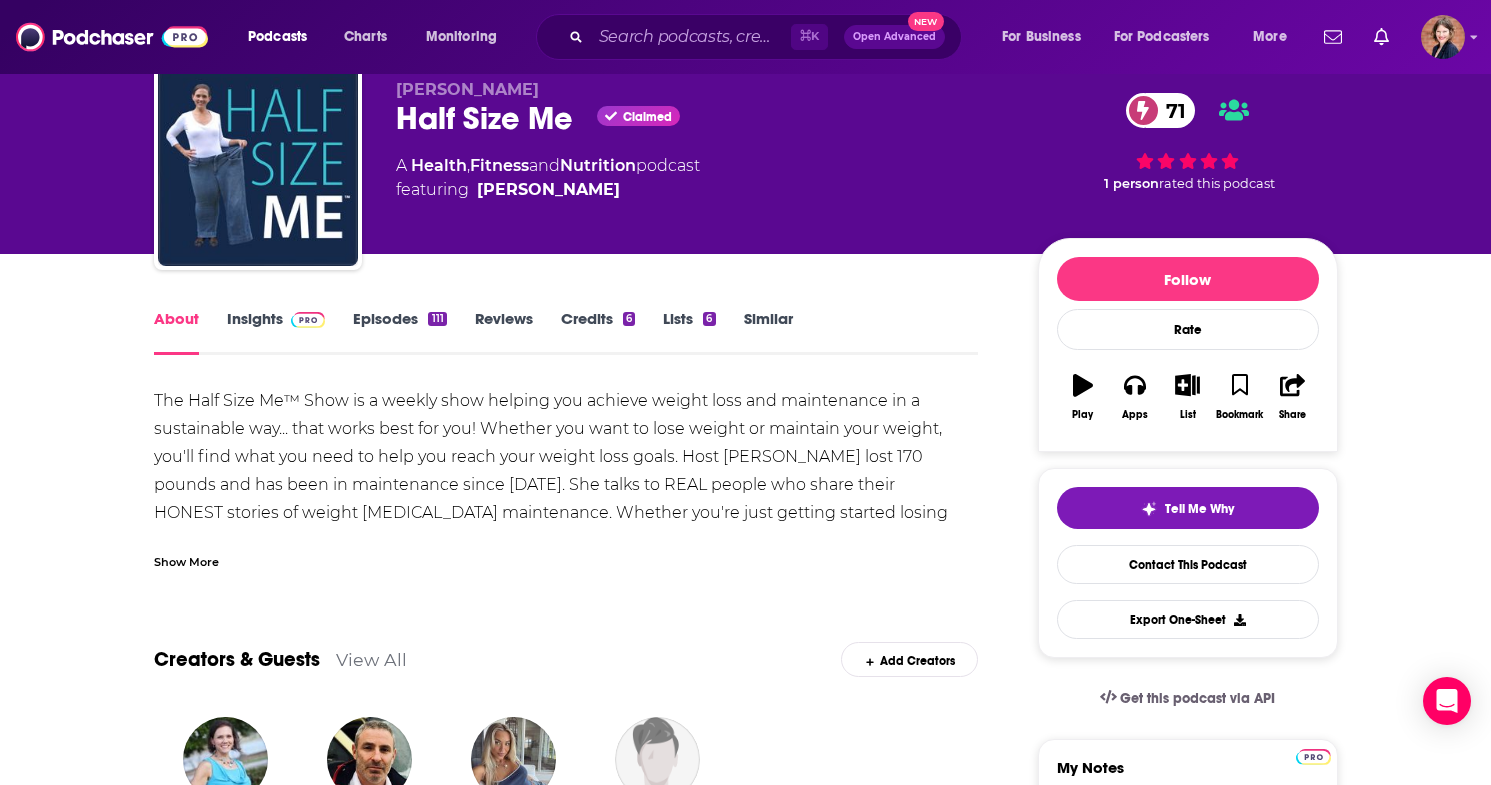 scroll, scrollTop: 76, scrollLeft: 0, axis: vertical 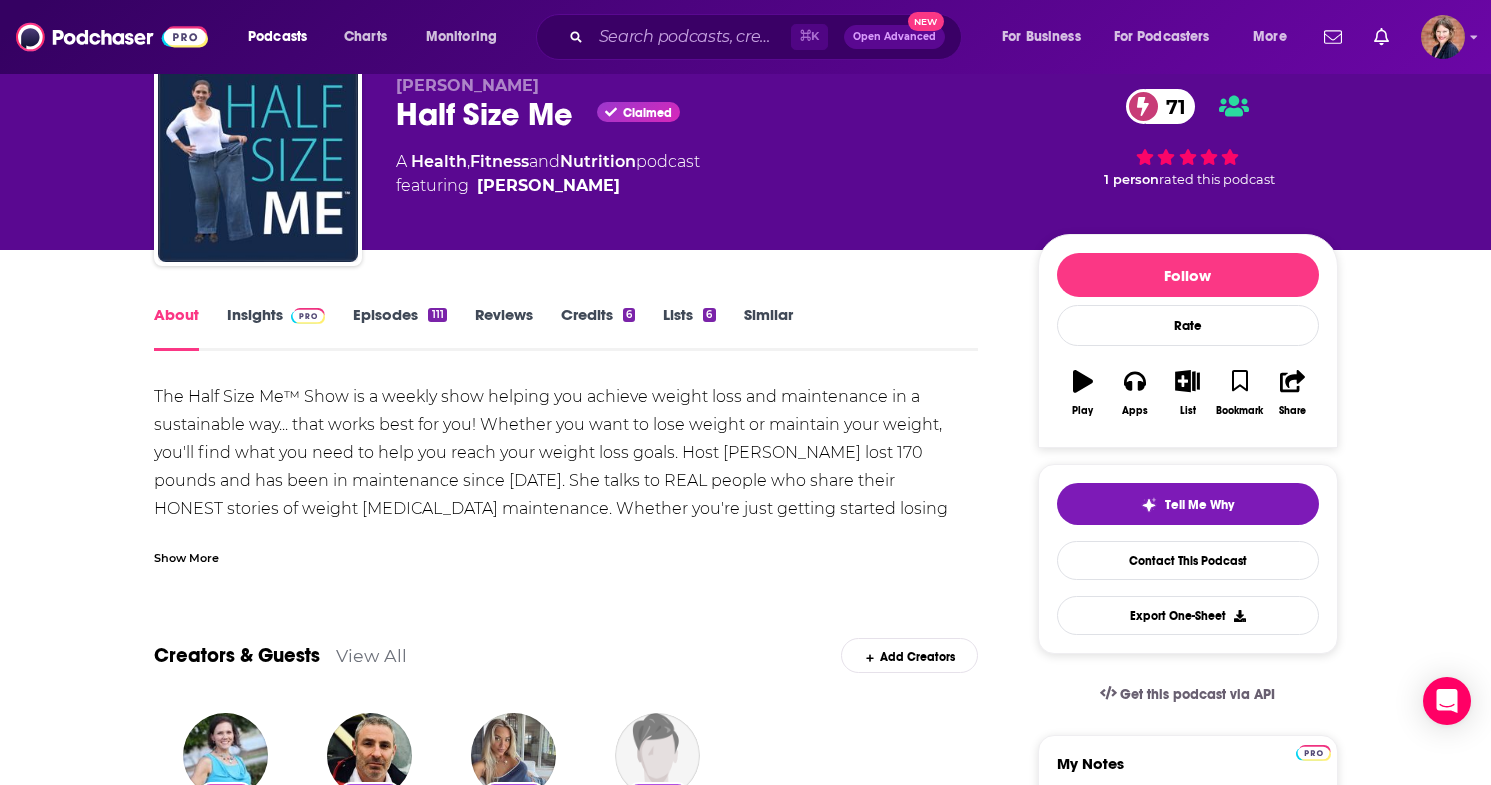 click on "Show More" at bounding box center [186, 556] 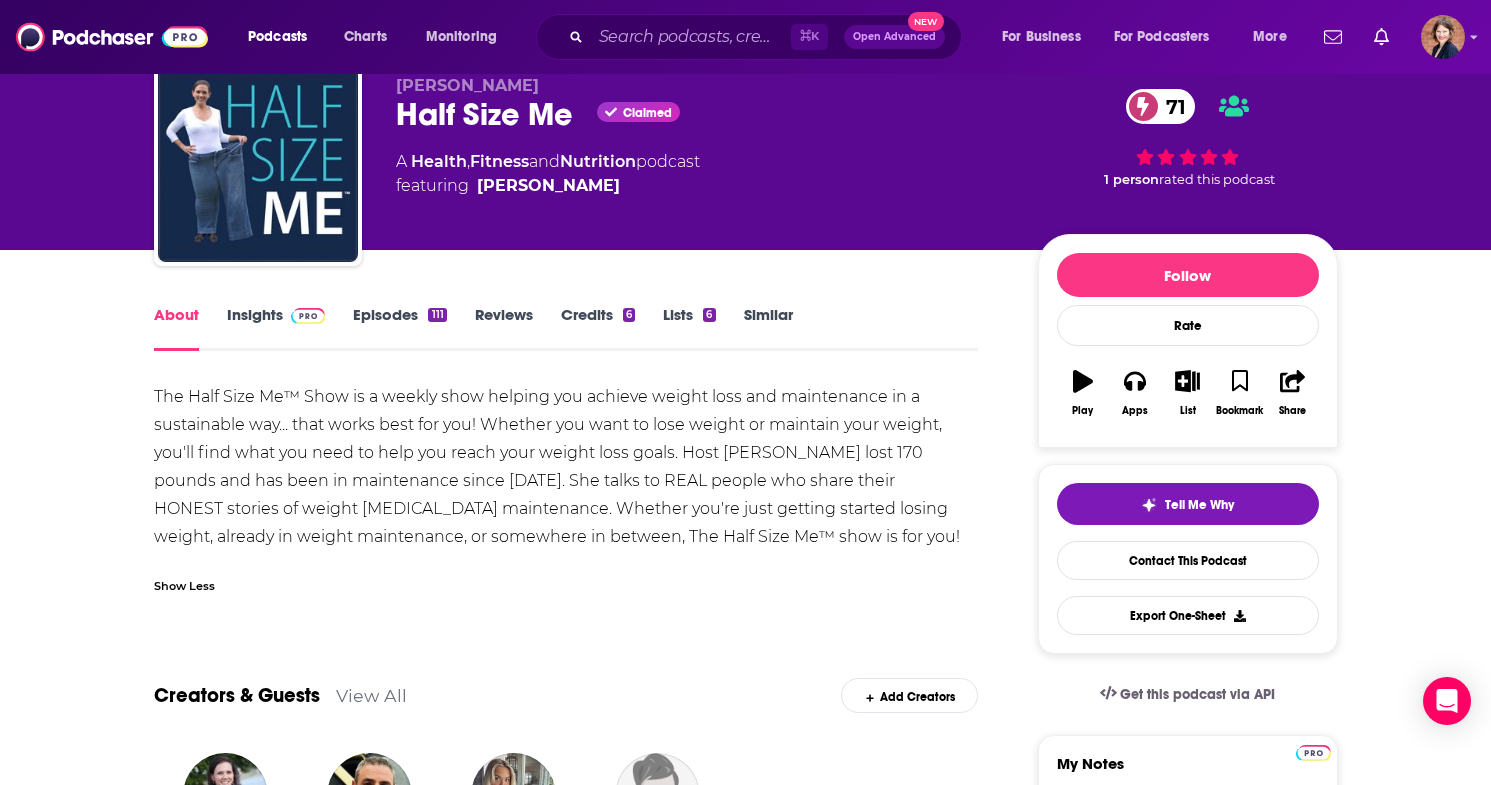 click on "Insights" at bounding box center (276, 328) 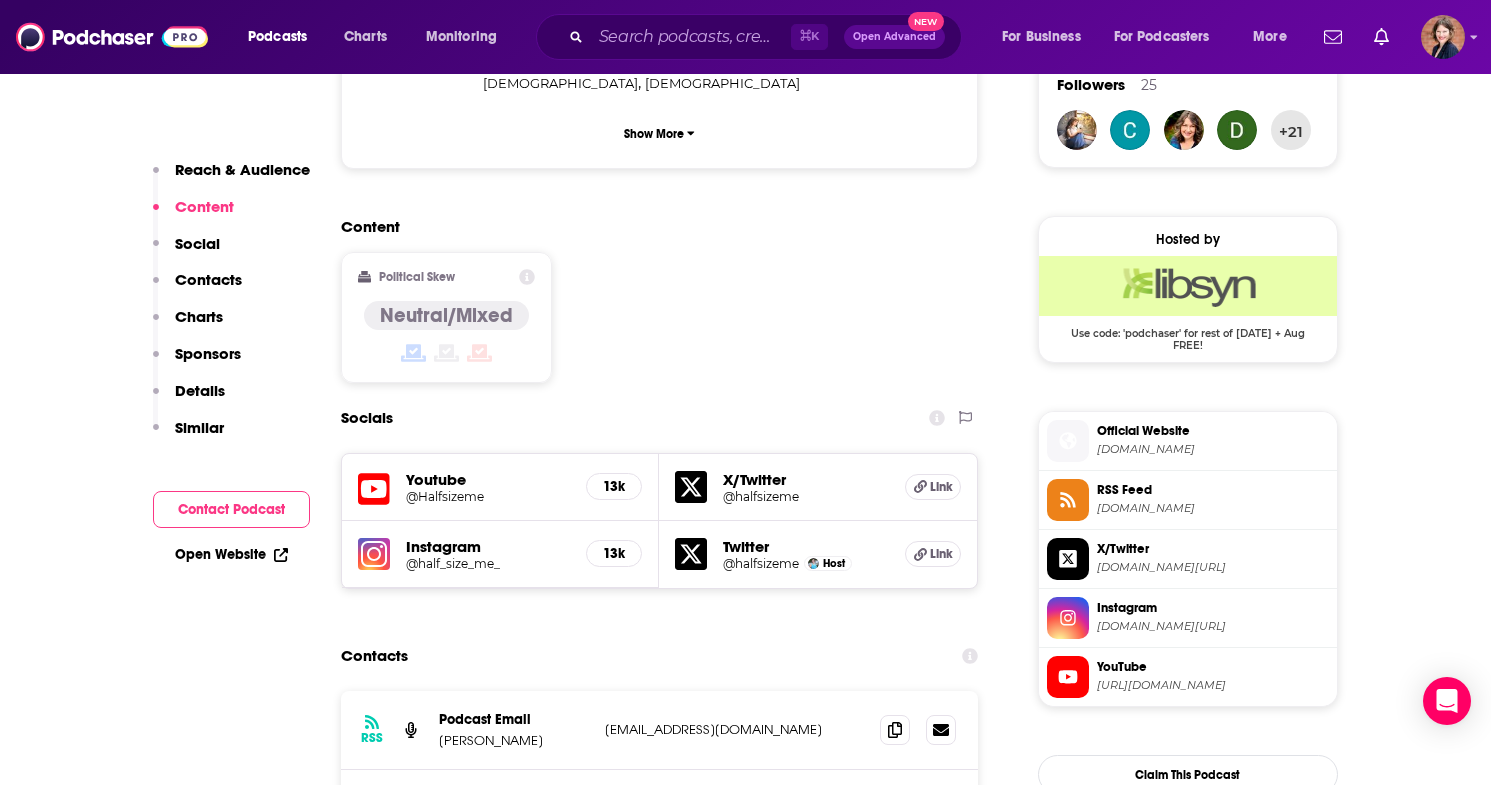scroll, scrollTop: 1644, scrollLeft: 0, axis: vertical 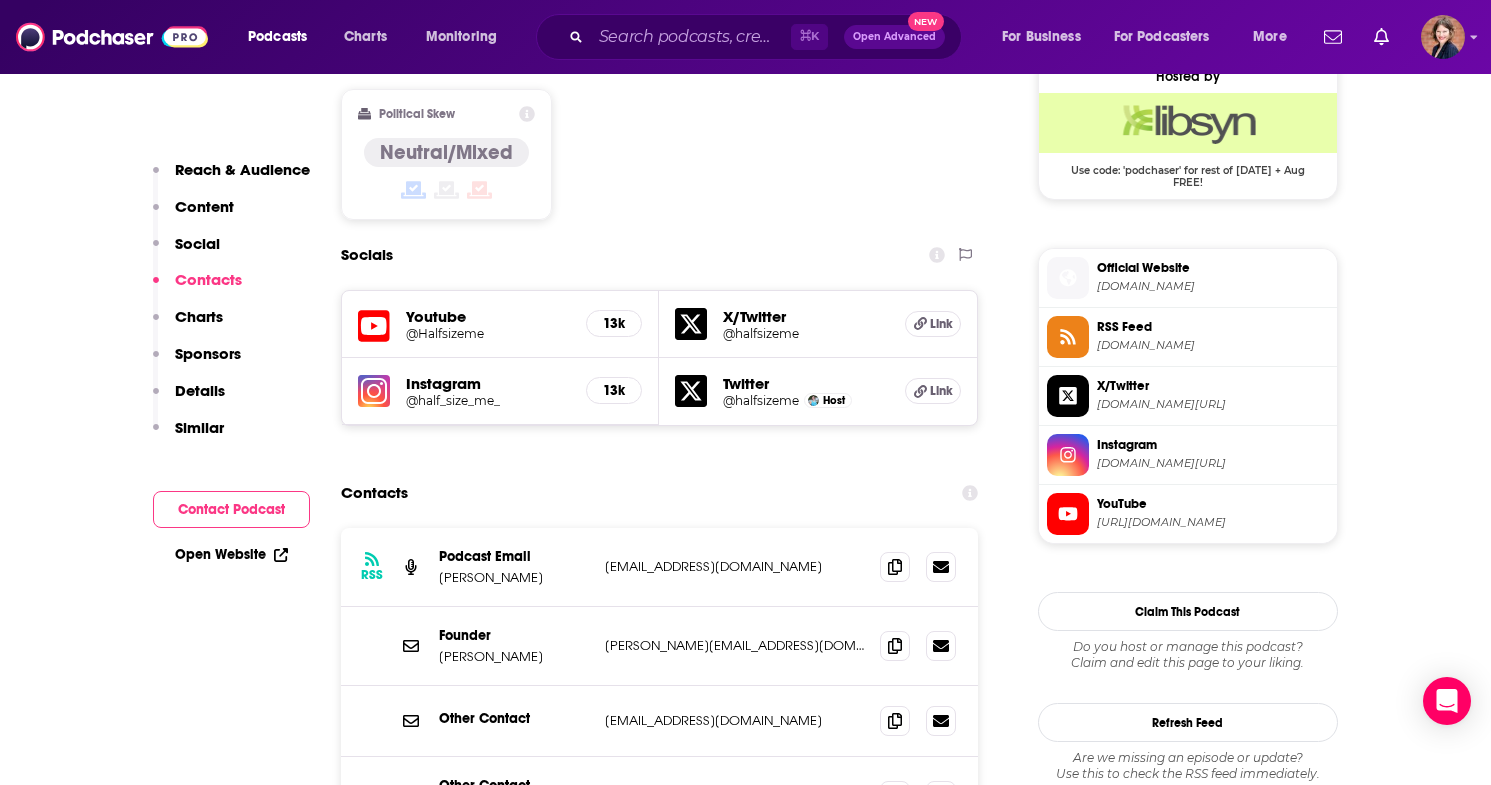 click on "[DOMAIN_NAME][URL]" at bounding box center (1213, 463) 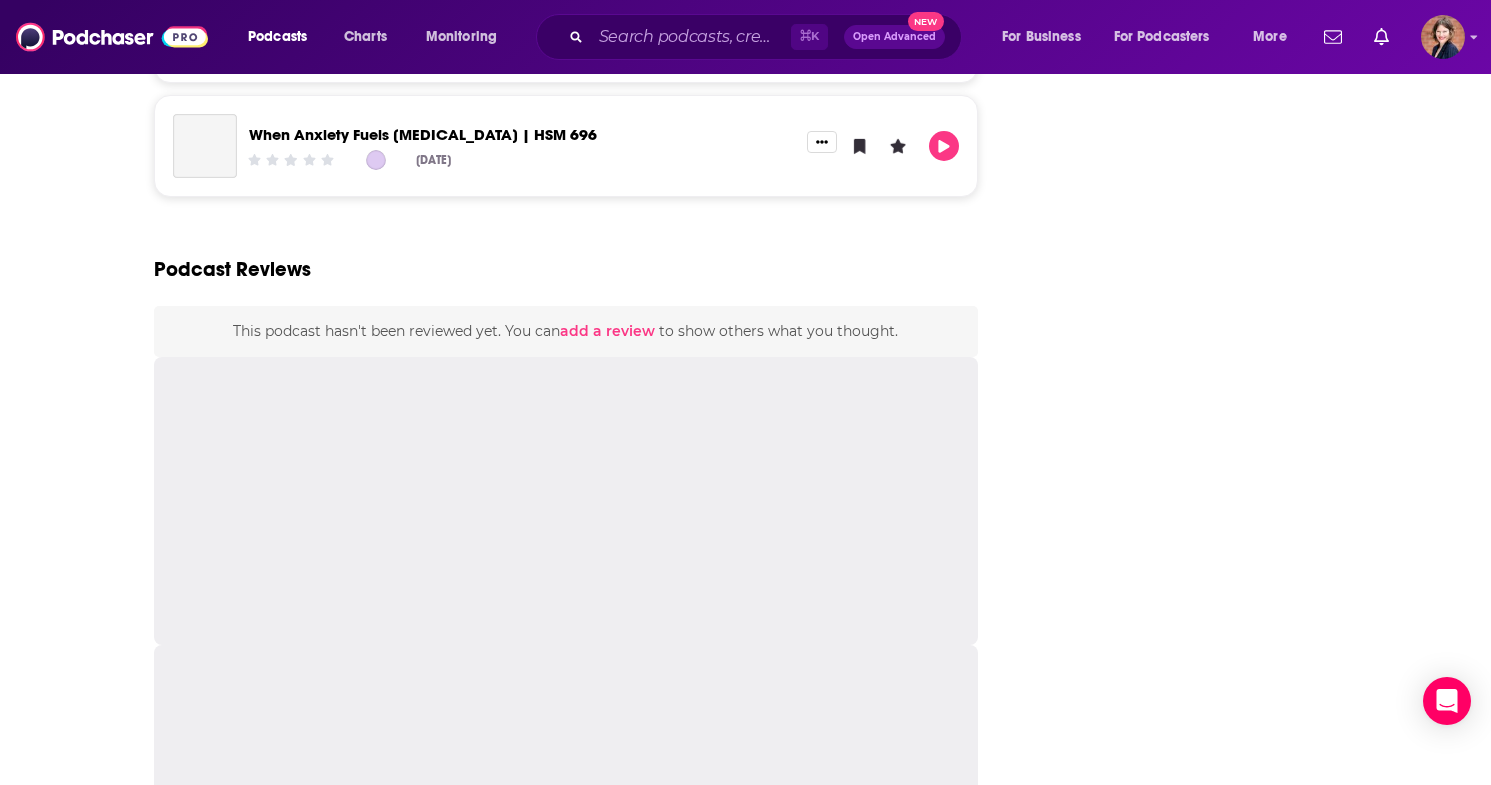 scroll, scrollTop: 0, scrollLeft: 0, axis: both 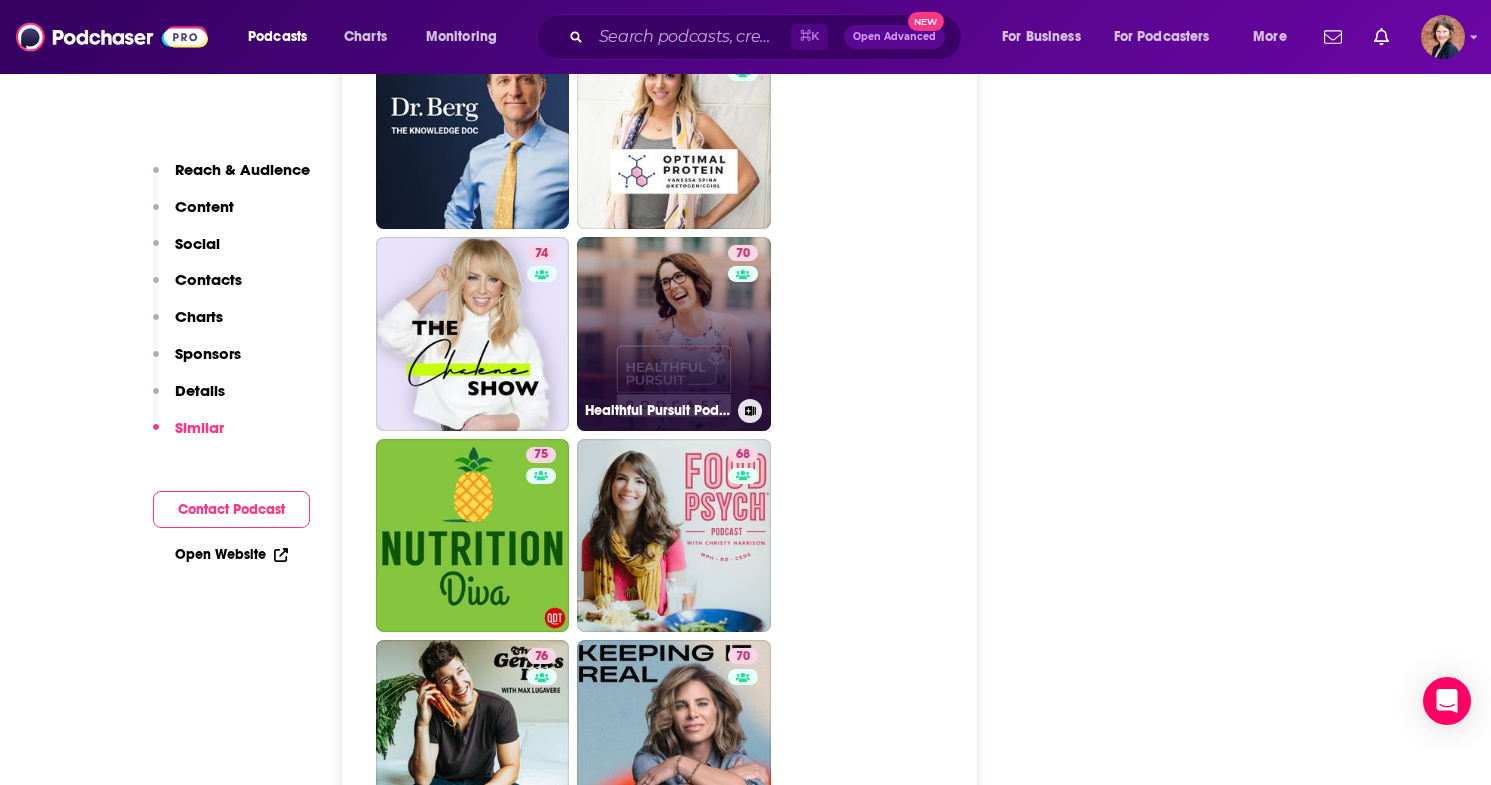 click on "70 Healthful Pursuit Podcast" at bounding box center [674, 334] 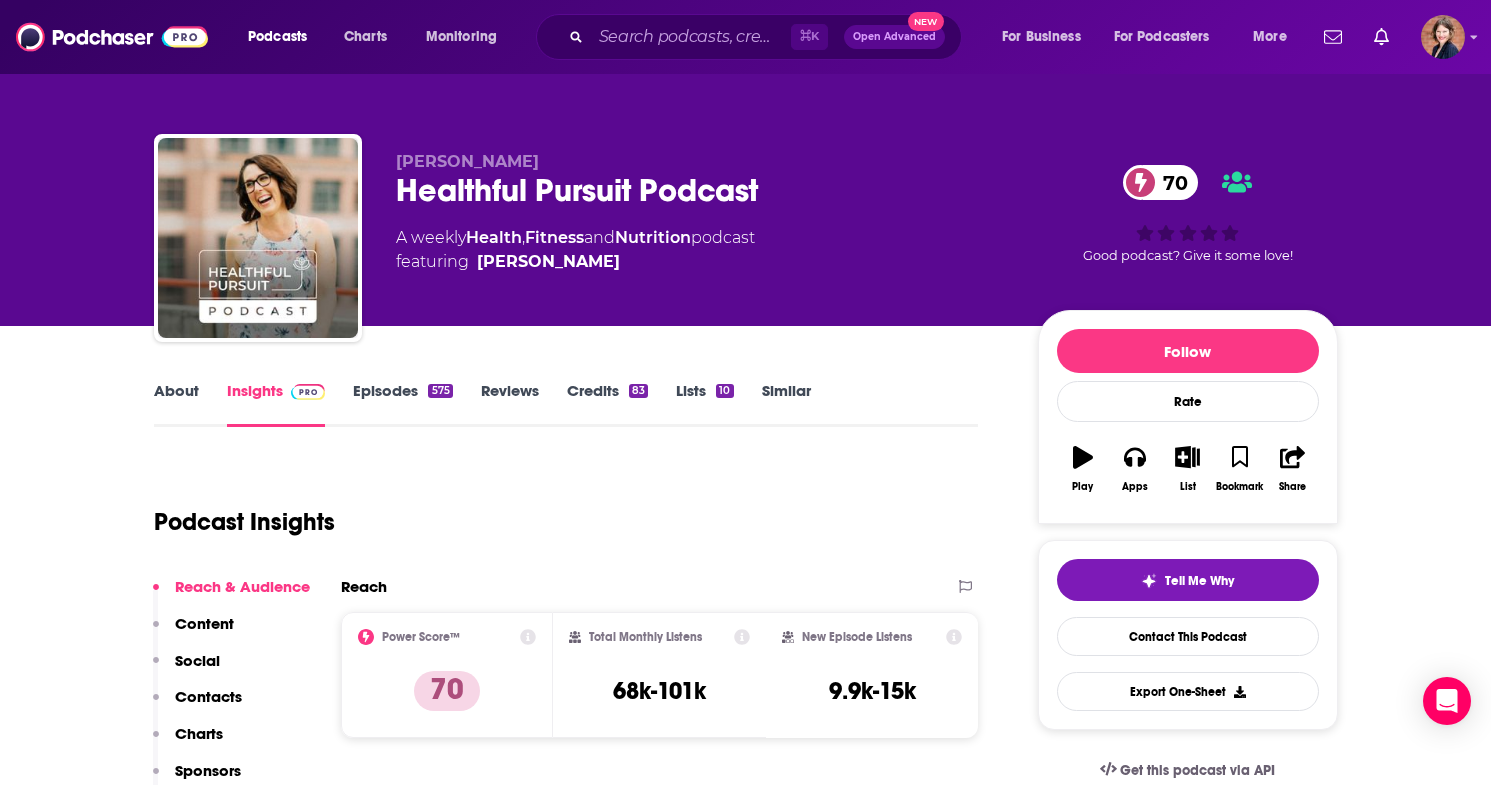click on "About" at bounding box center (176, 404) 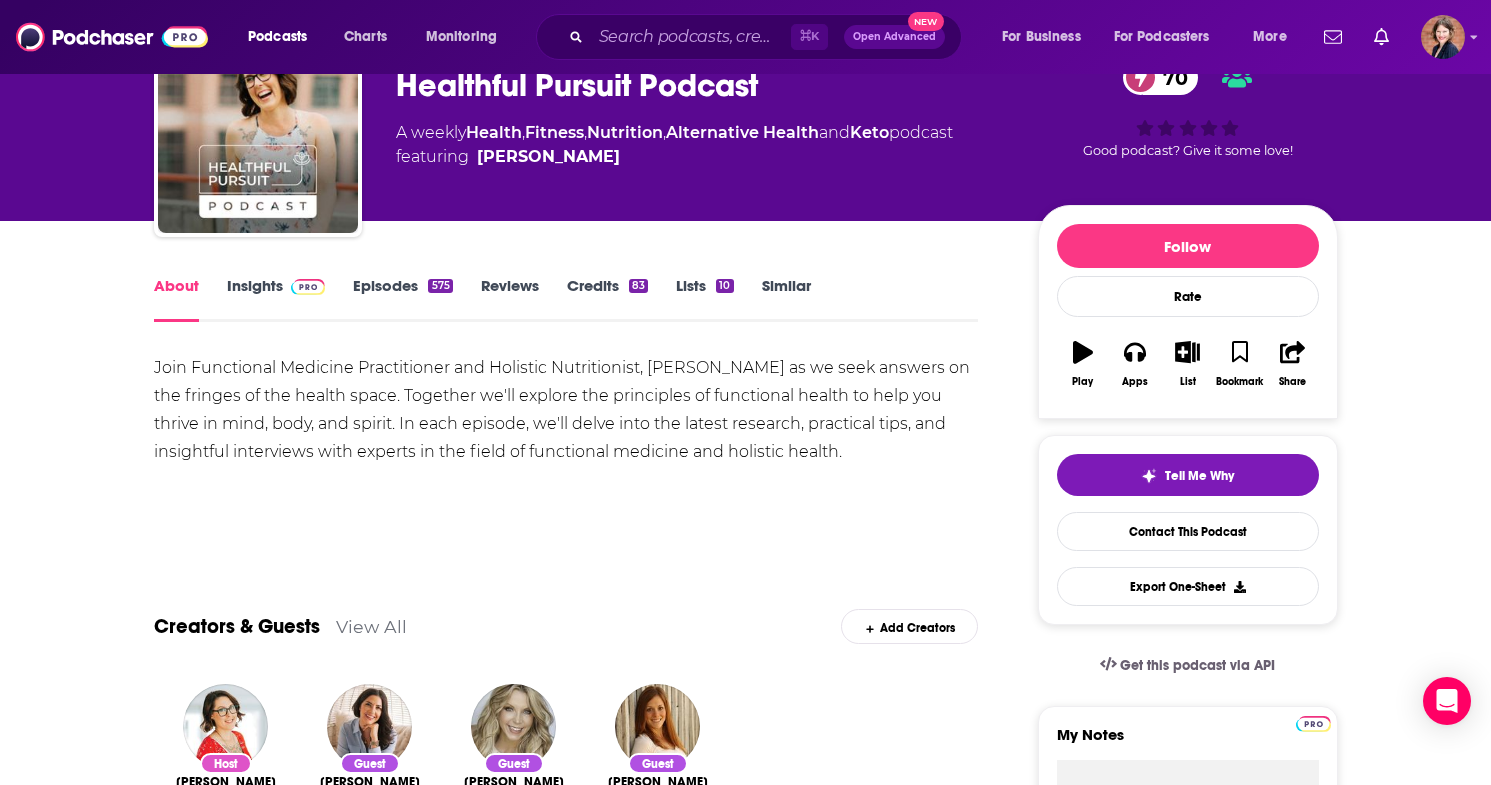 scroll, scrollTop: 109, scrollLeft: 0, axis: vertical 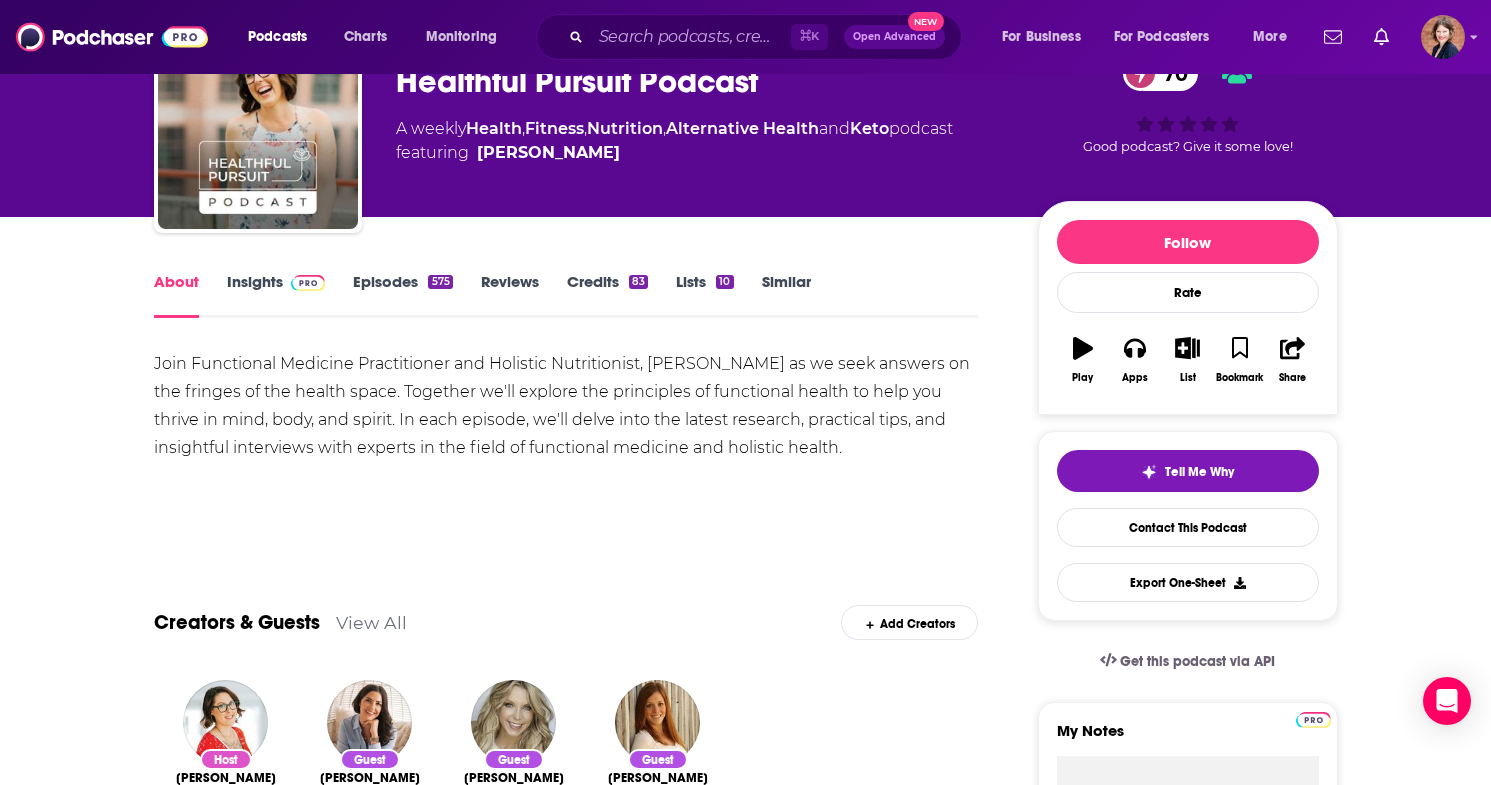 click on "Insights" at bounding box center (276, 295) 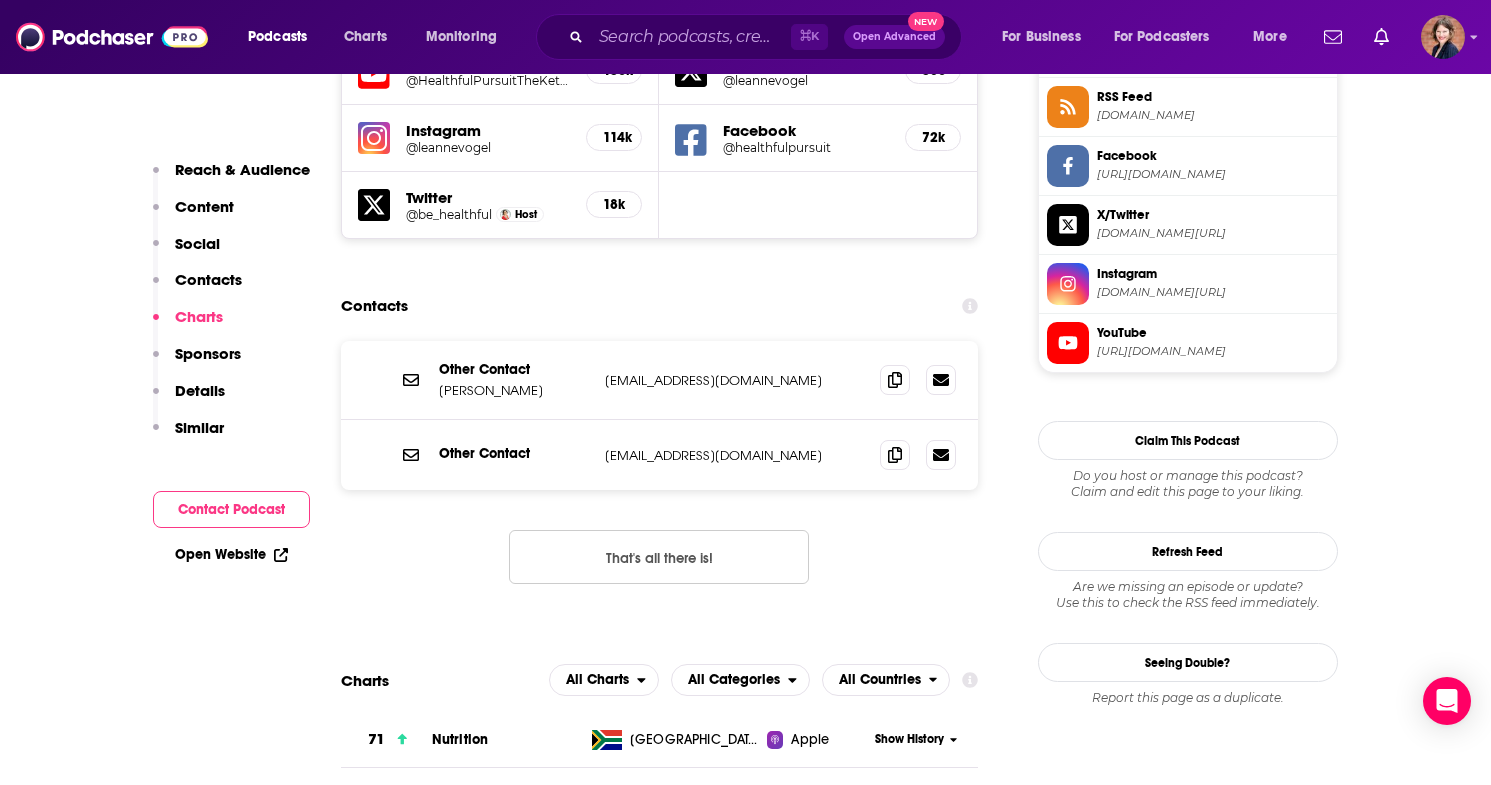 scroll, scrollTop: 1826, scrollLeft: 0, axis: vertical 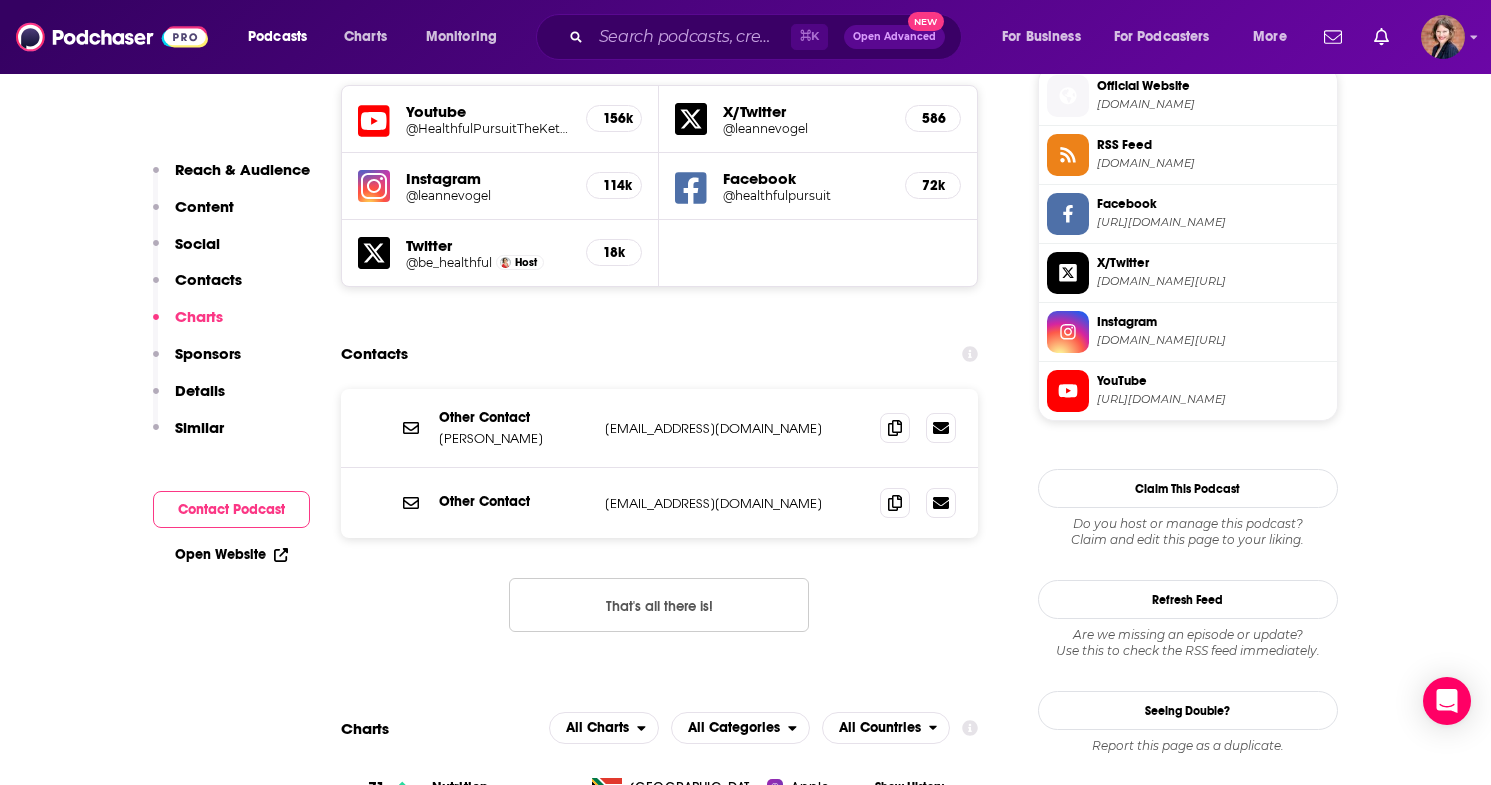 click on "[DOMAIN_NAME][URL]" at bounding box center (1213, 340) 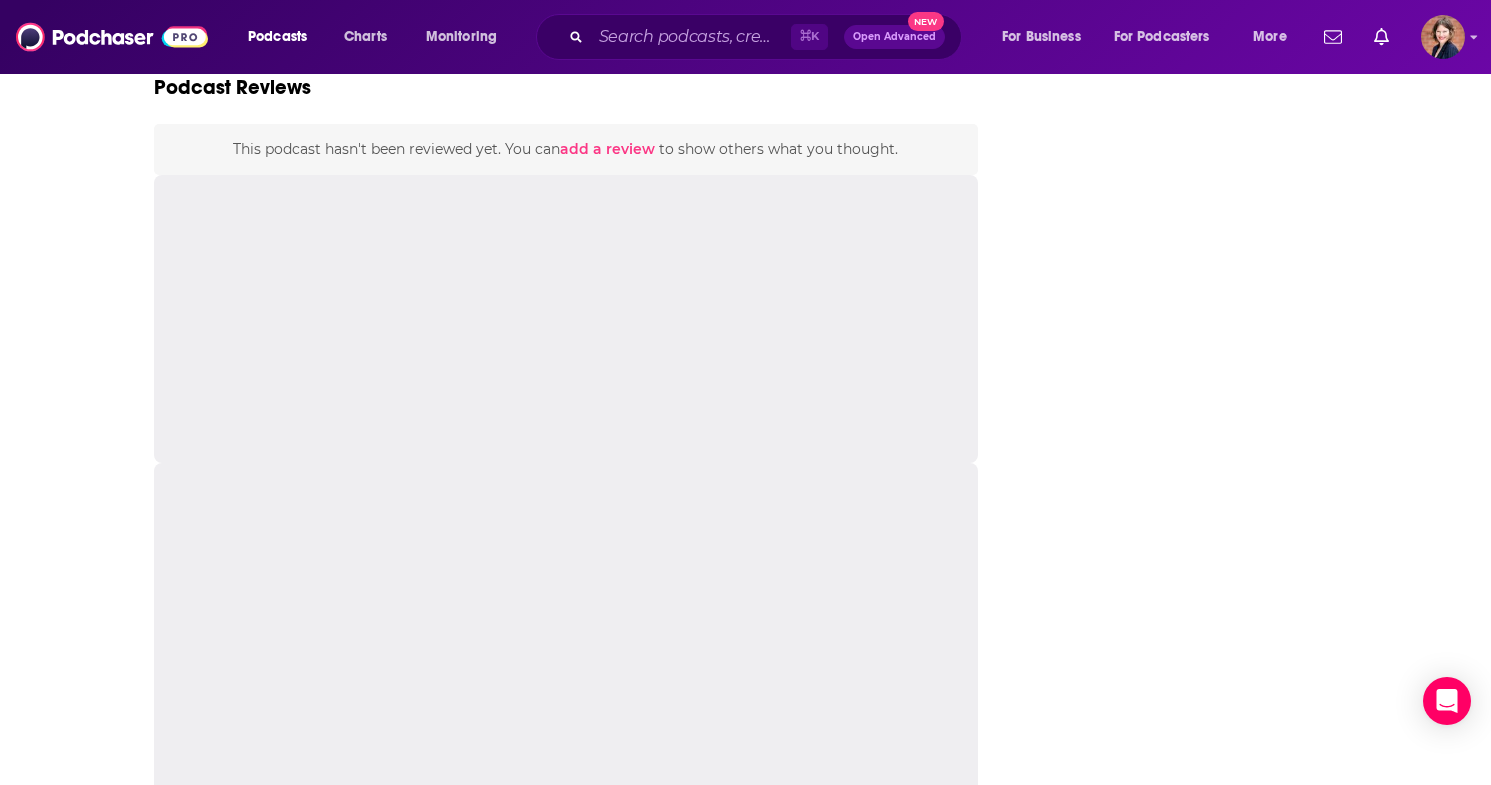 scroll, scrollTop: 0, scrollLeft: 0, axis: both 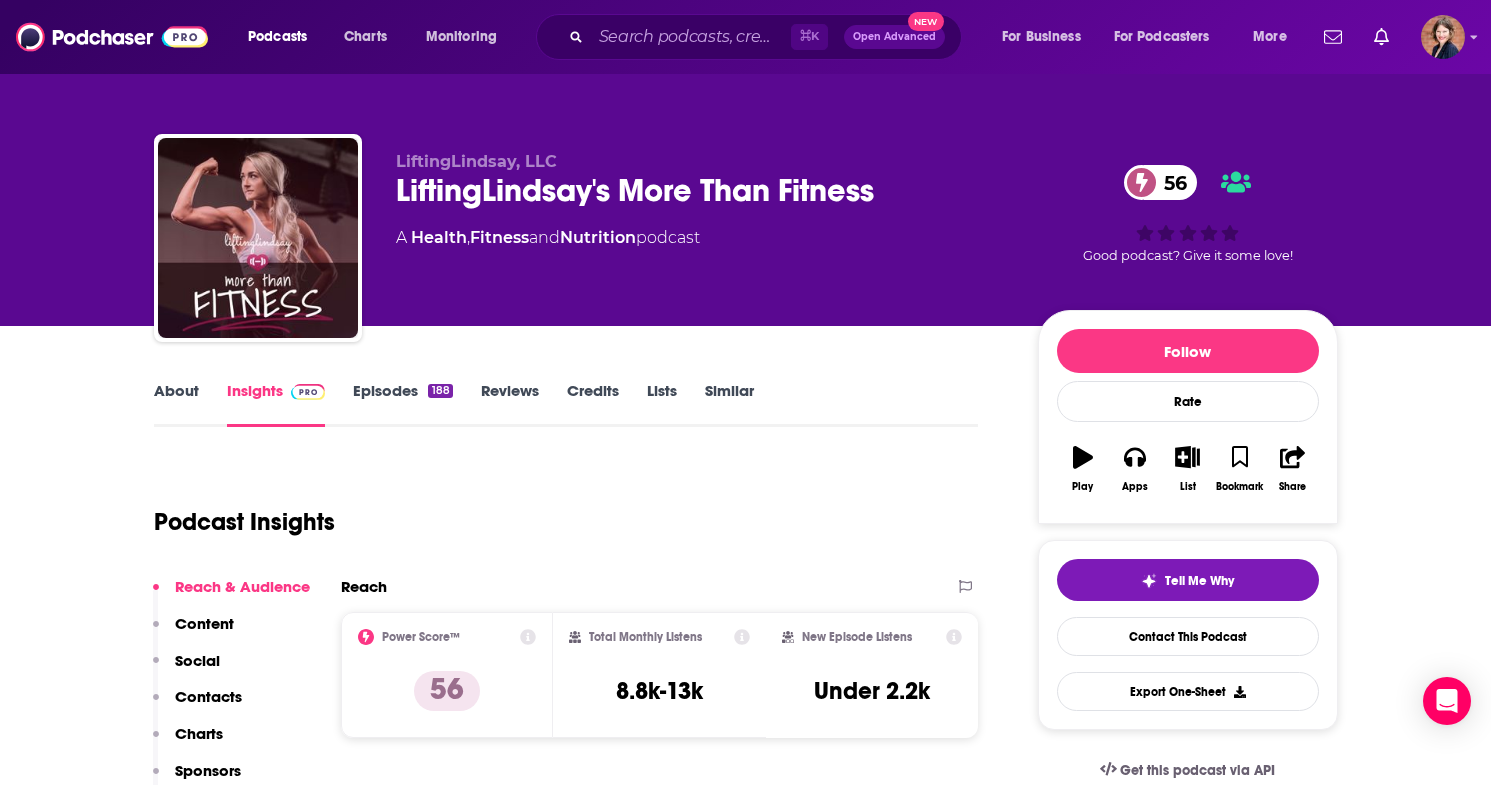 type on "[URL][DOMAIN_NAME]" 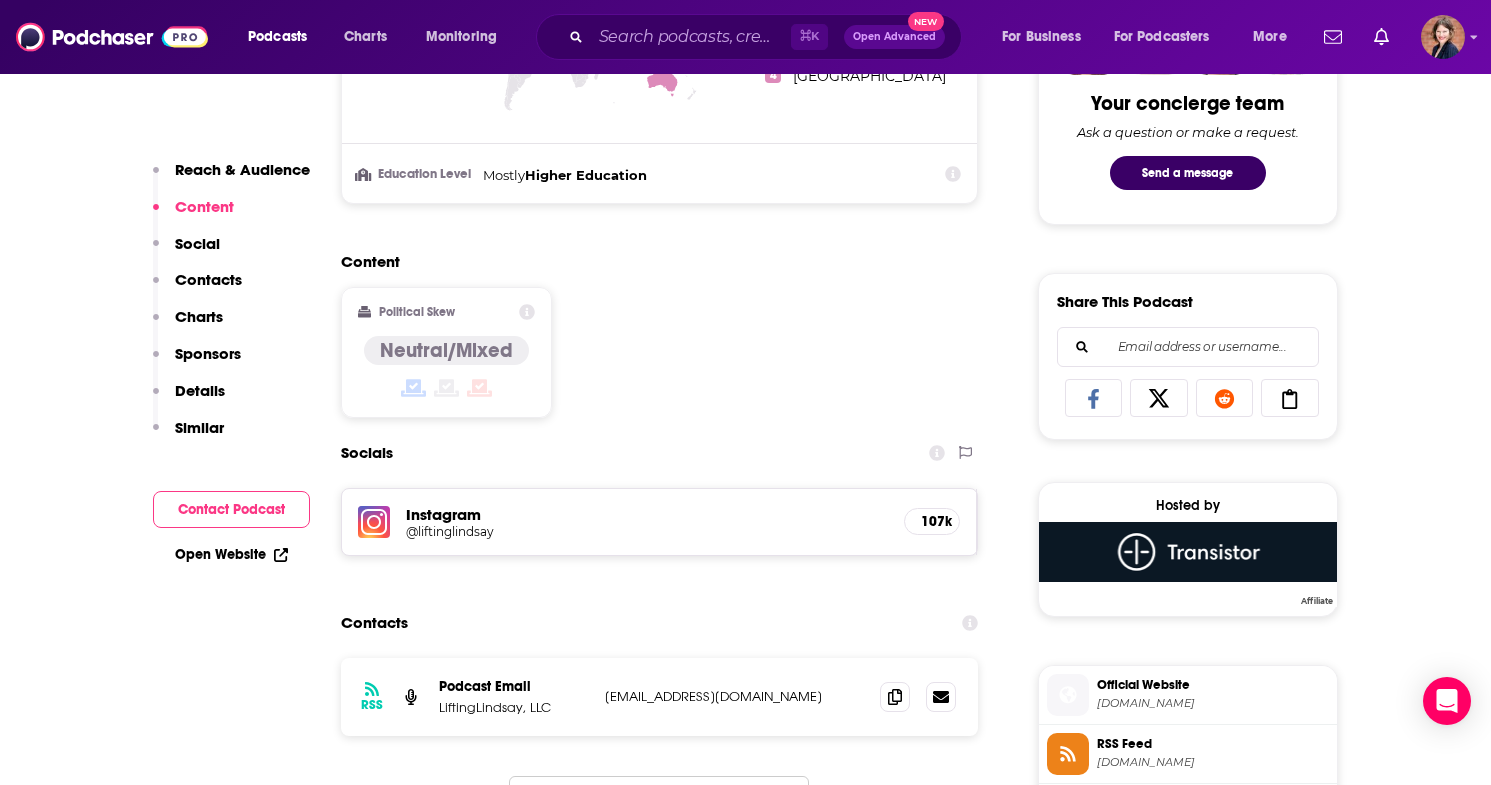 scroll, scrollTop: 1116, scrollLeft: 0, axis: vertical 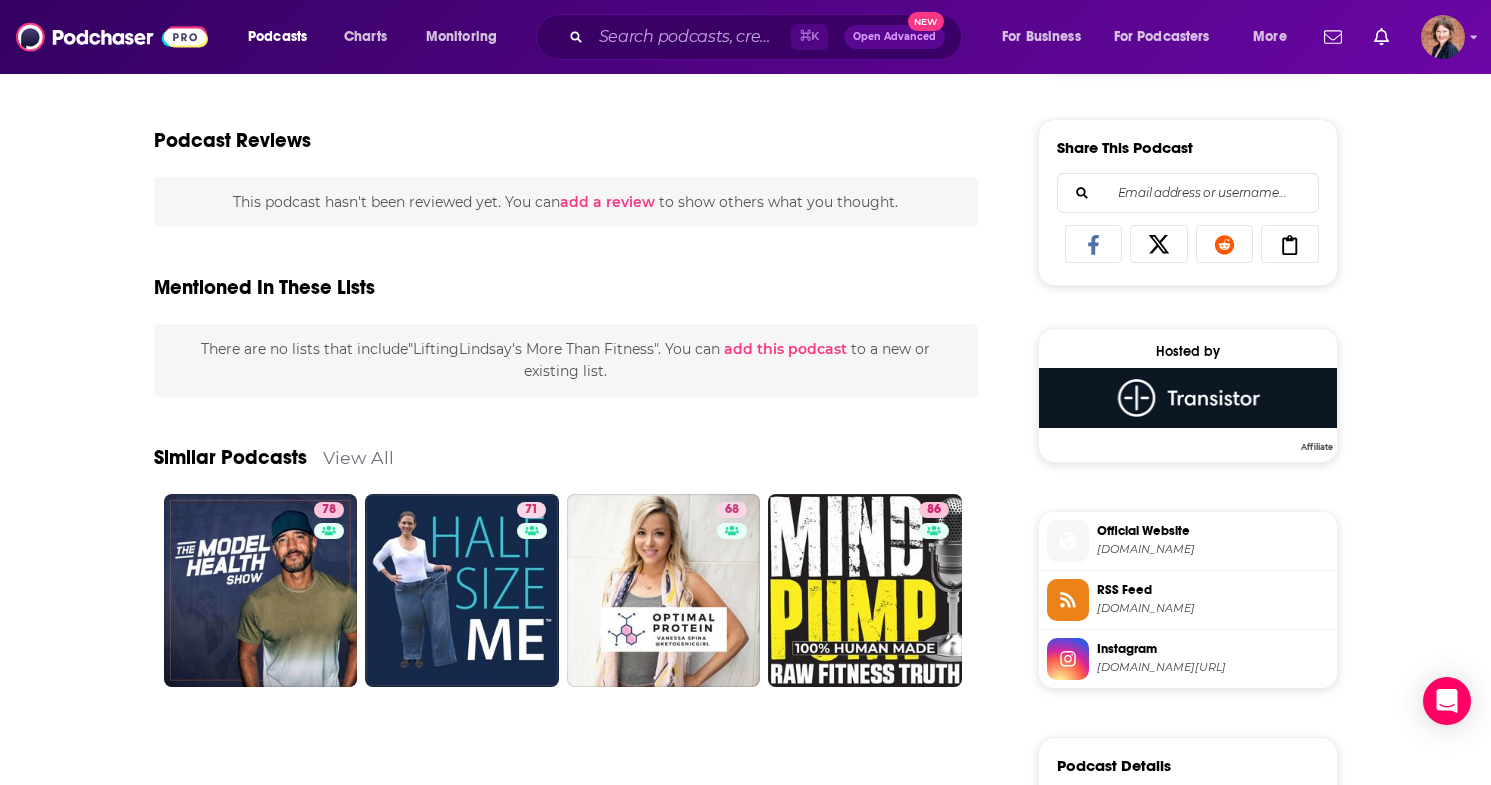 click on "View All" at bounding box center (358, 457) 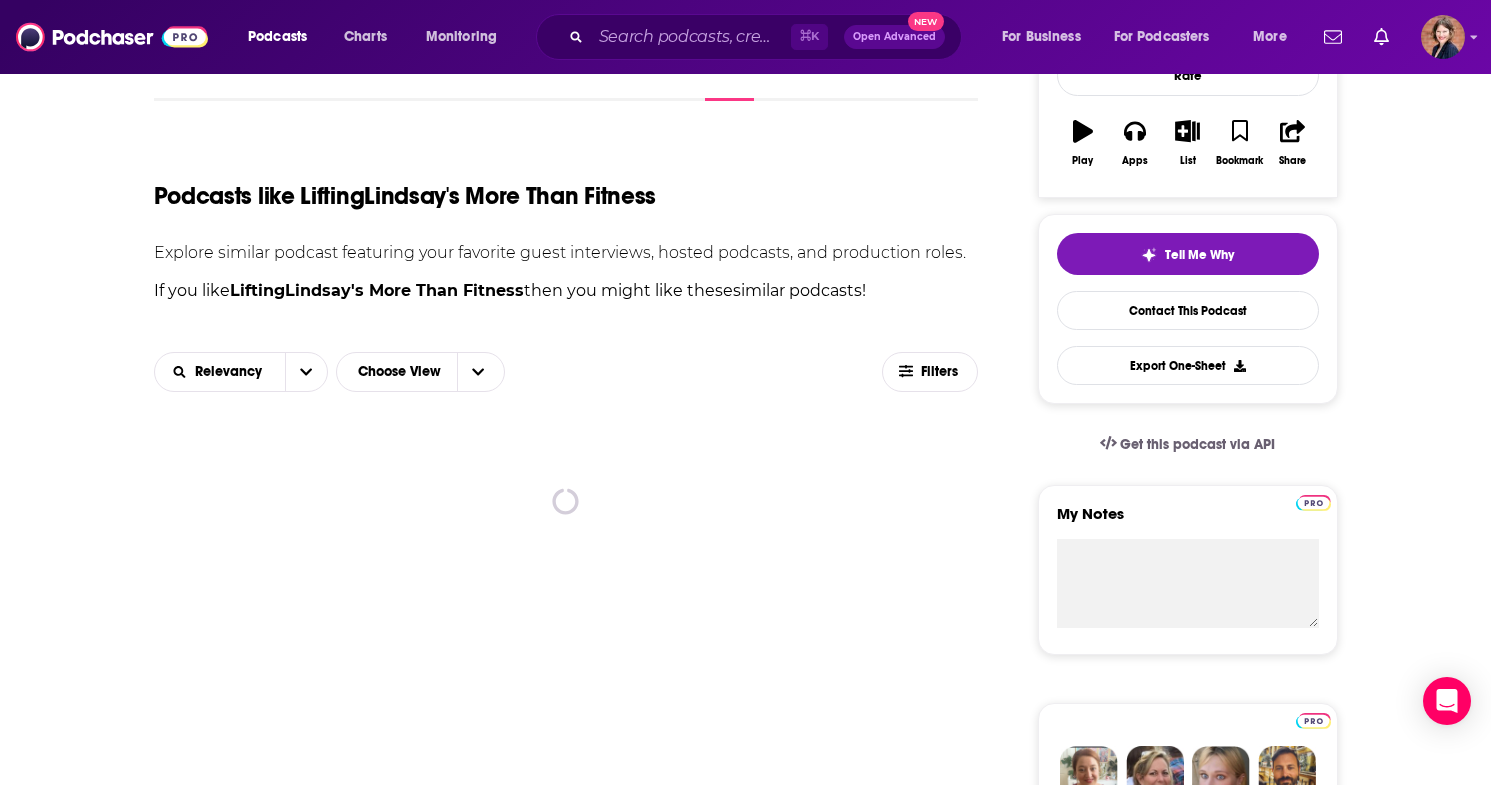 scroll, scrollTop: 378, scrollLeft: 0, axis: vertical 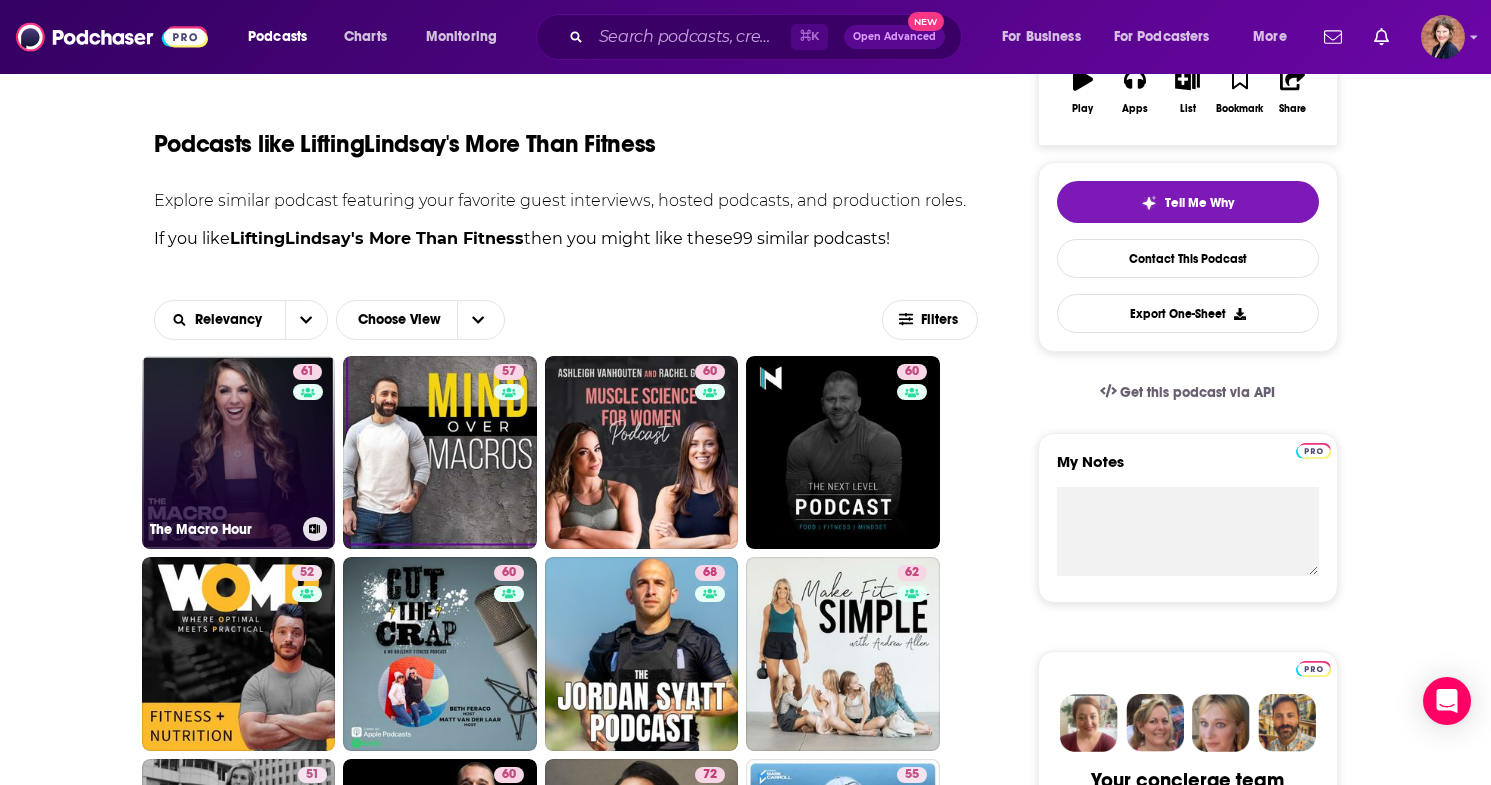 click on "61" at bounding box center (310, 441) 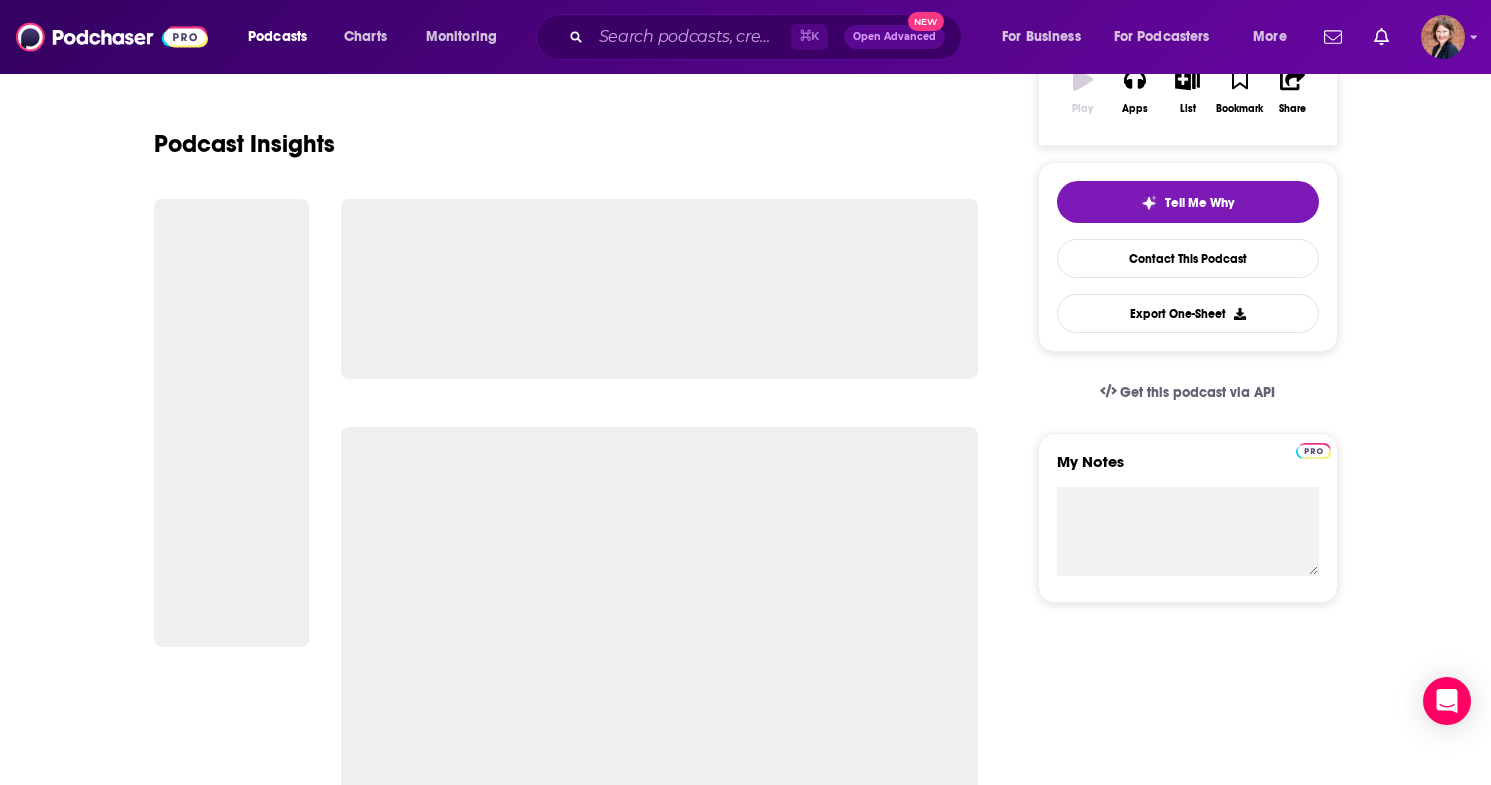 scroll, scrollTop: 0, scrollLeft: 0, axis: both 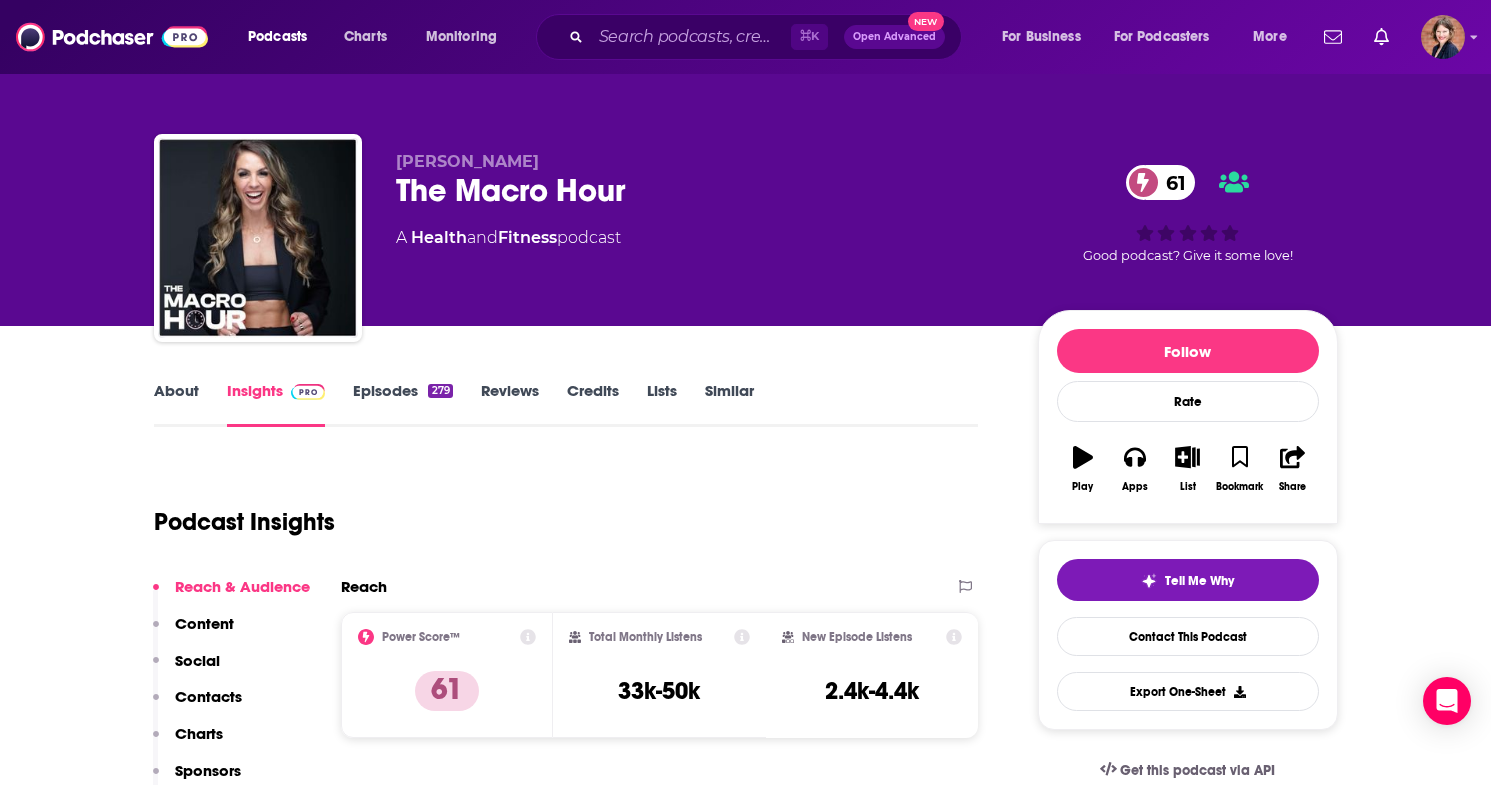 click on "About" at bounding box center (176, 404) 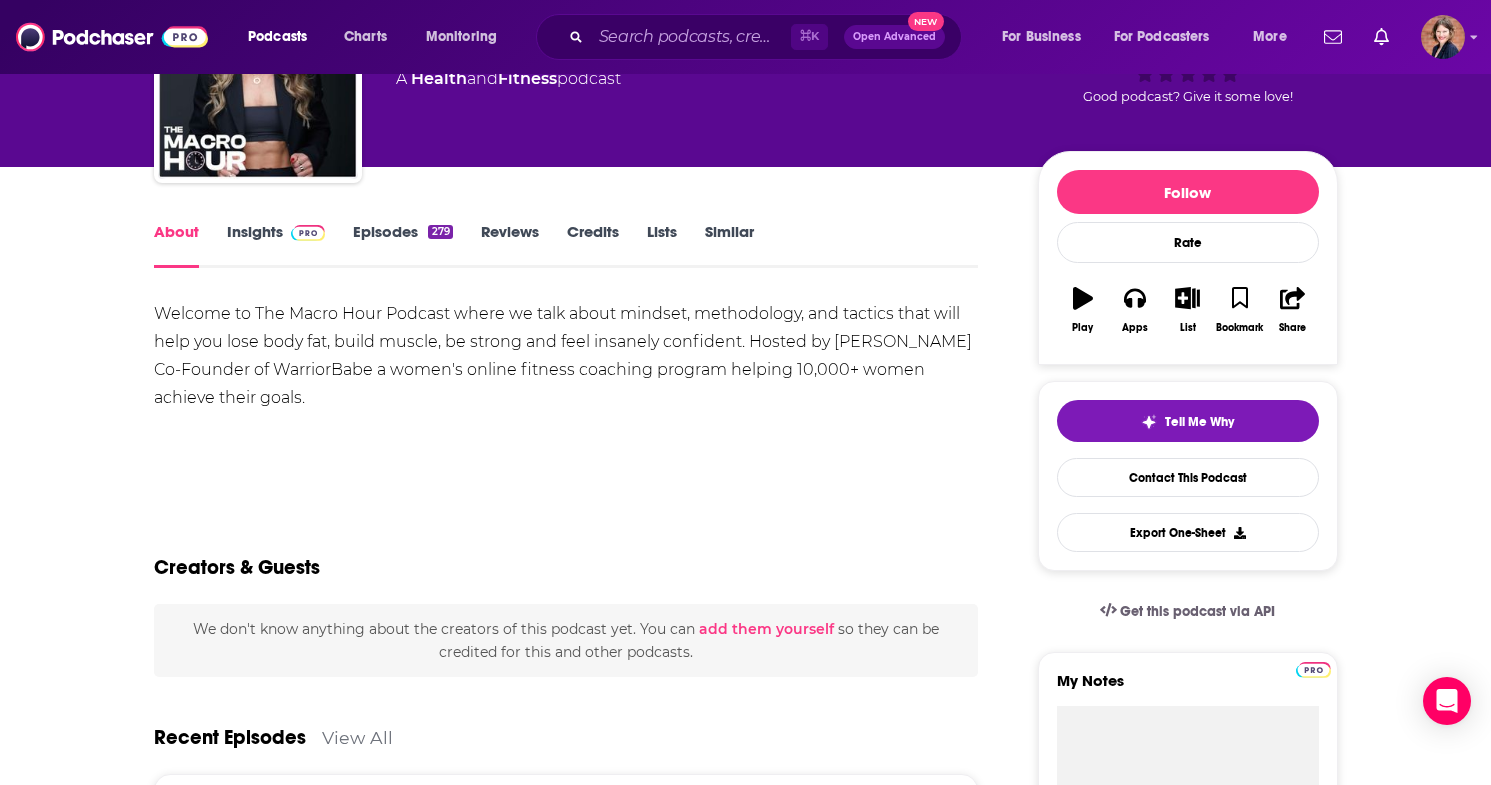 scroll, scrollTop: 162, scrollLeft: 0, axis: vertical 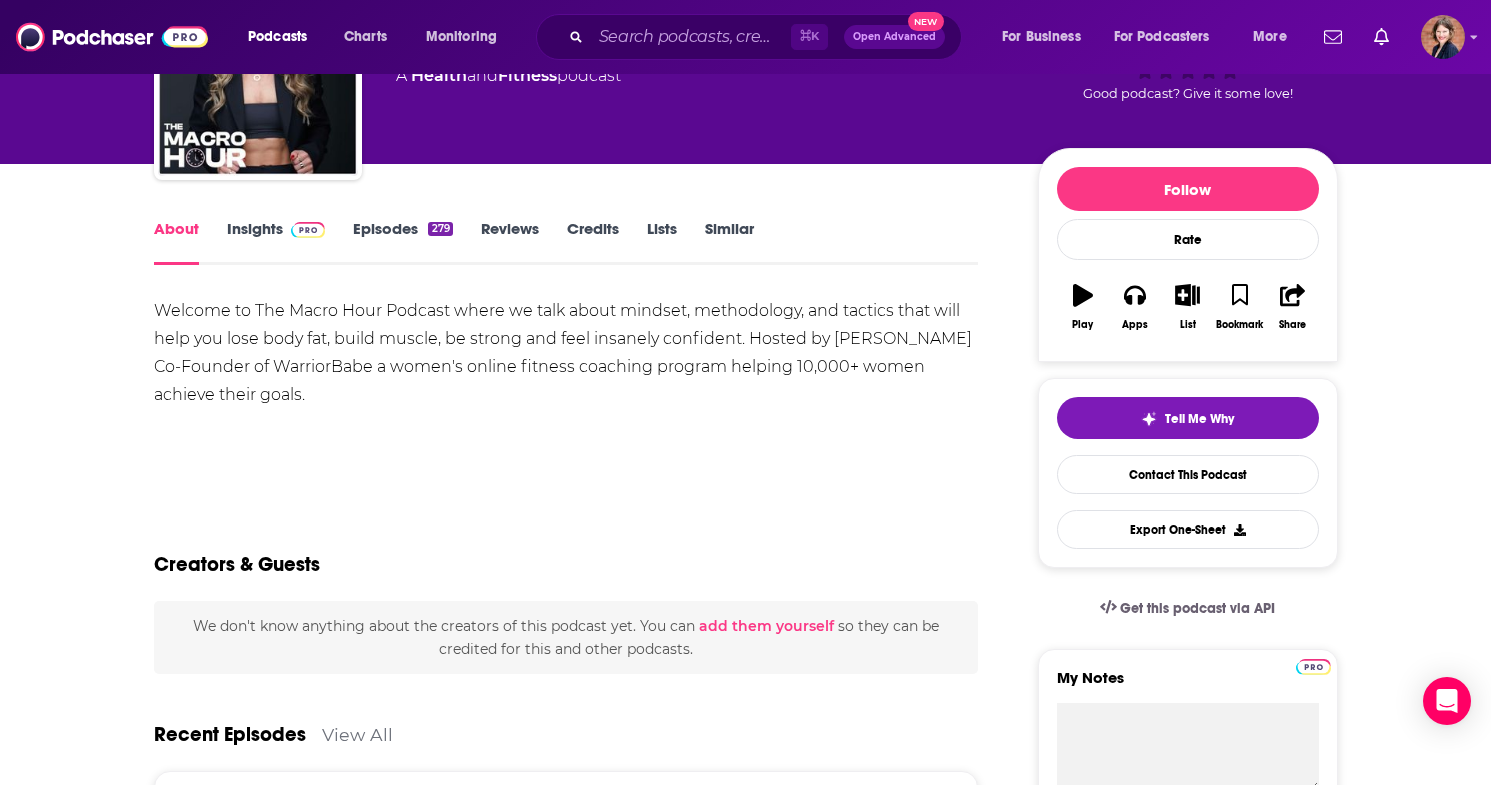 click on "Insights" at bounding box center [276, 242] 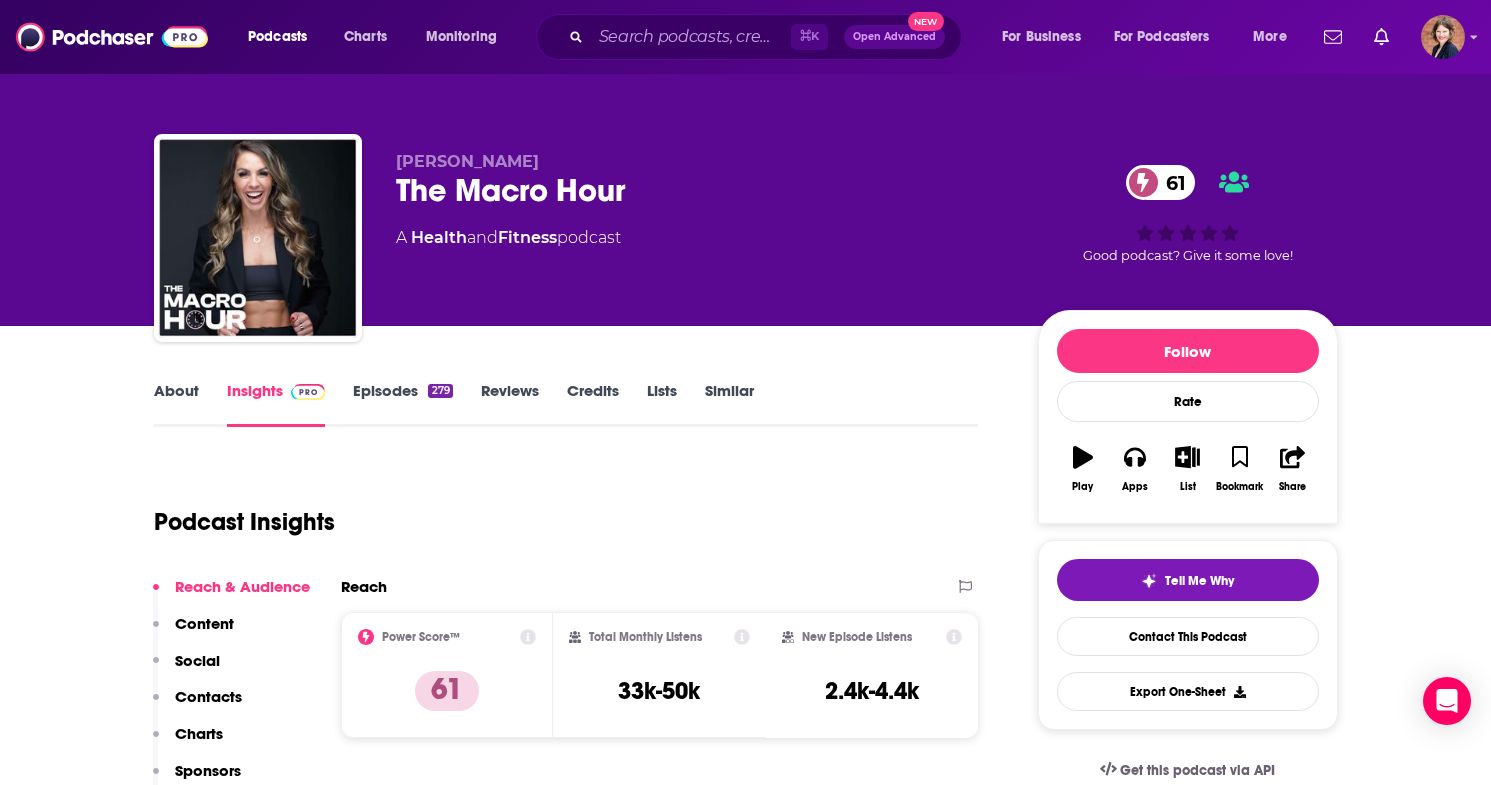scroll, scrollTop: 0, scrollLeft: 0, axis: both 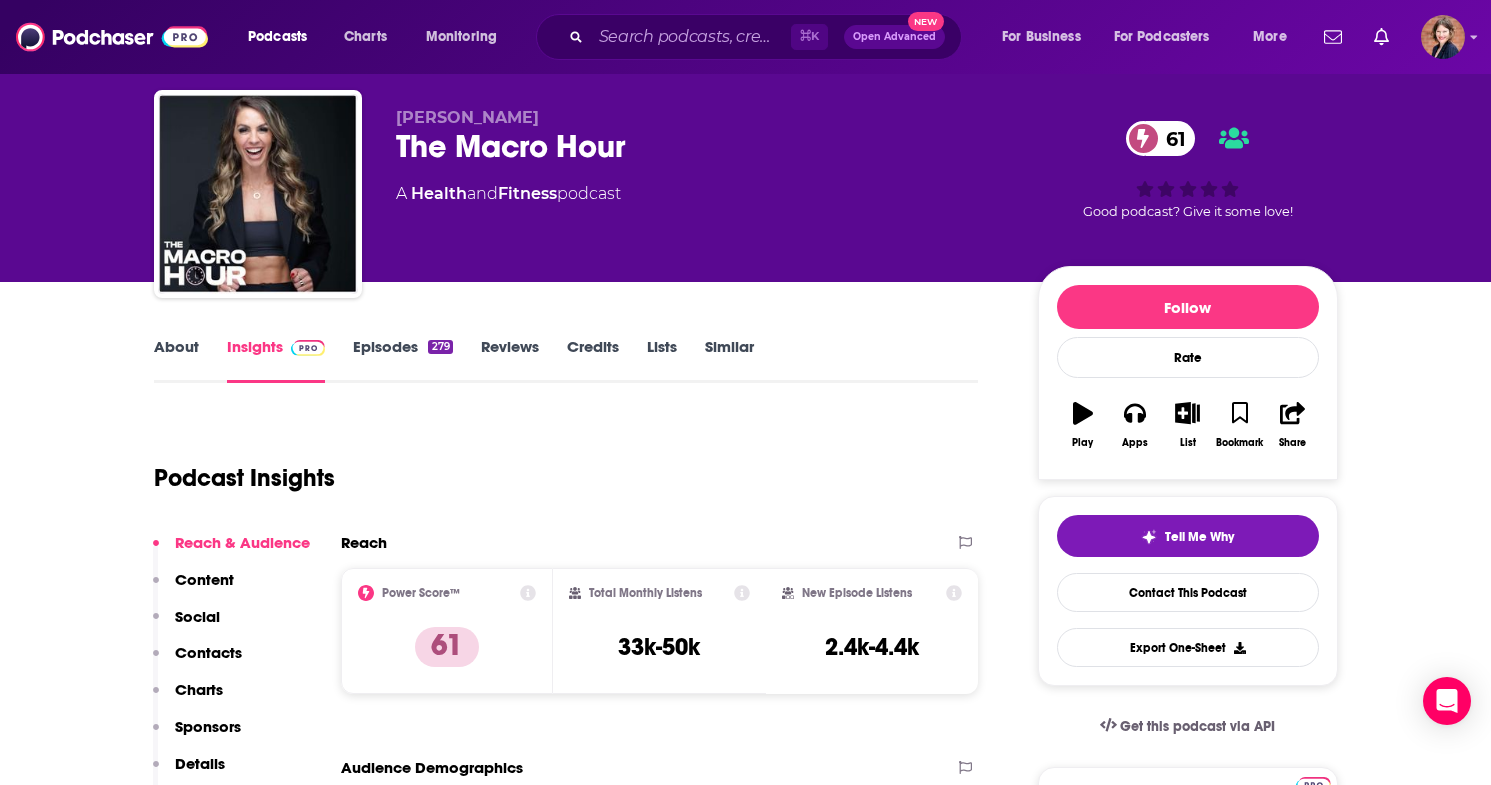 click on "About" at bounding box center (176, 360) 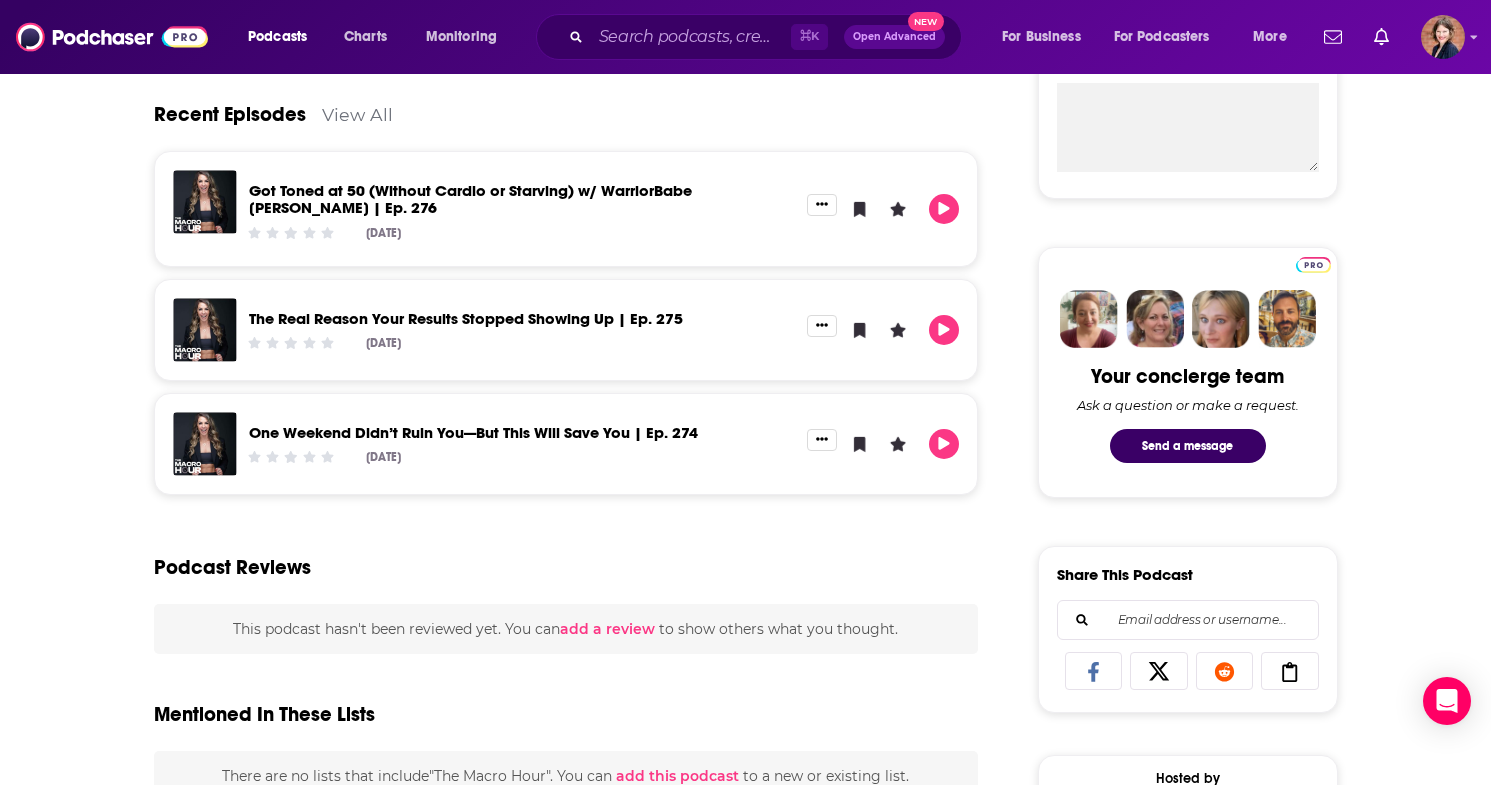 scroll, scrollTop: 1454, scrollLeft: 0, axis: vertical 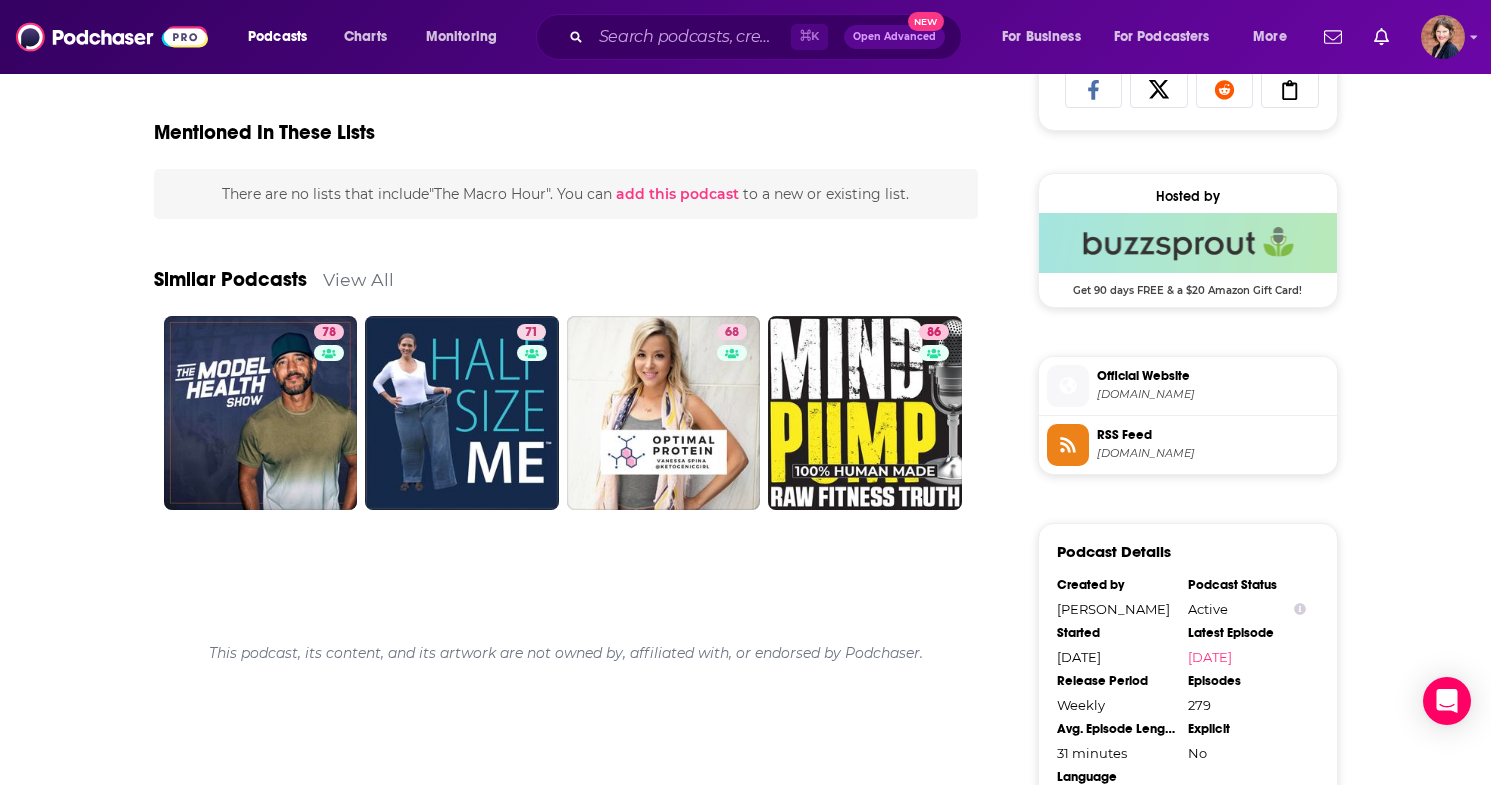 click on "View All" at bounding box center (358, 279) 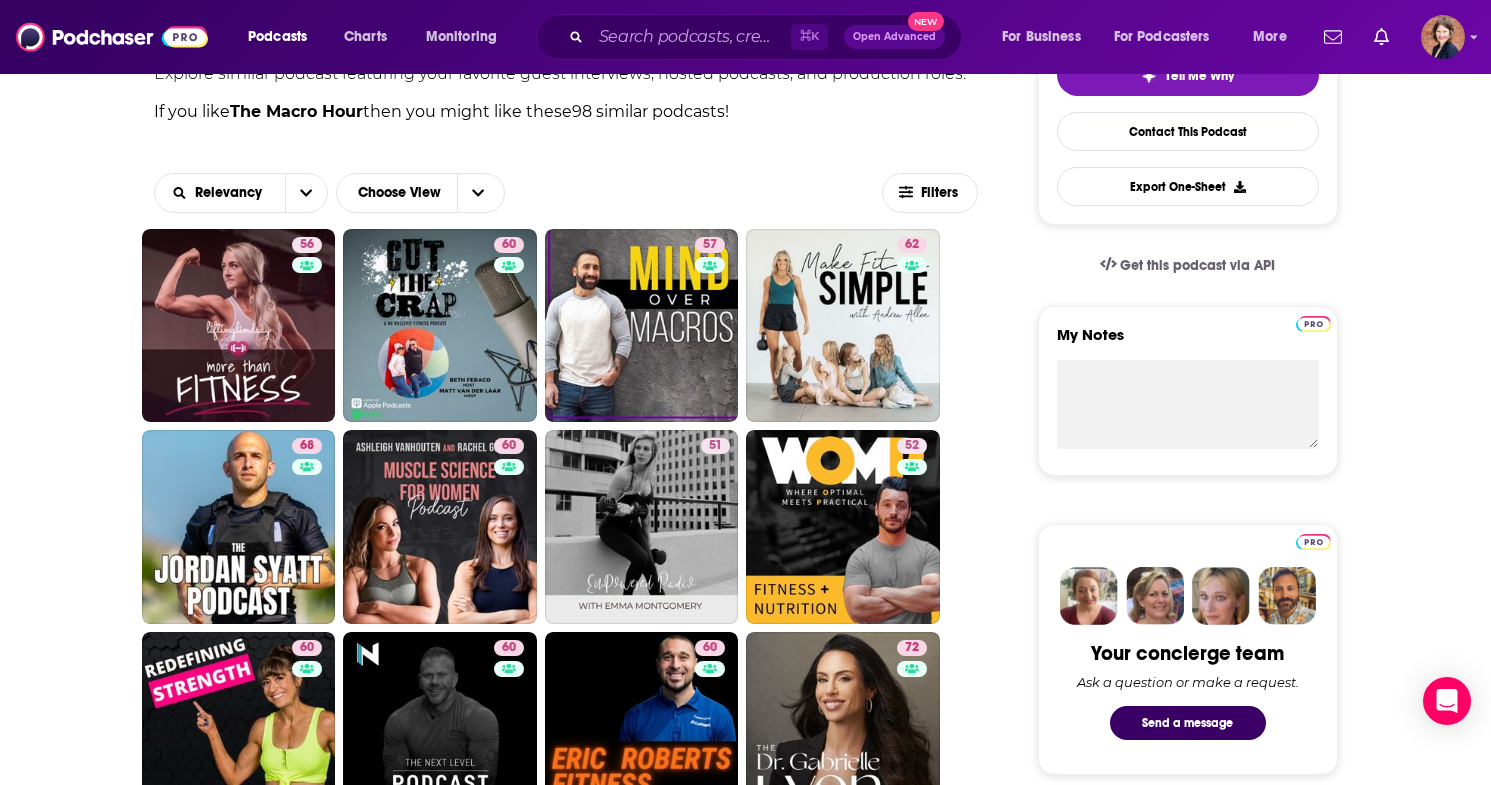 scroll, scrollTop: 507, scrollLeft: 0, axis: vertical 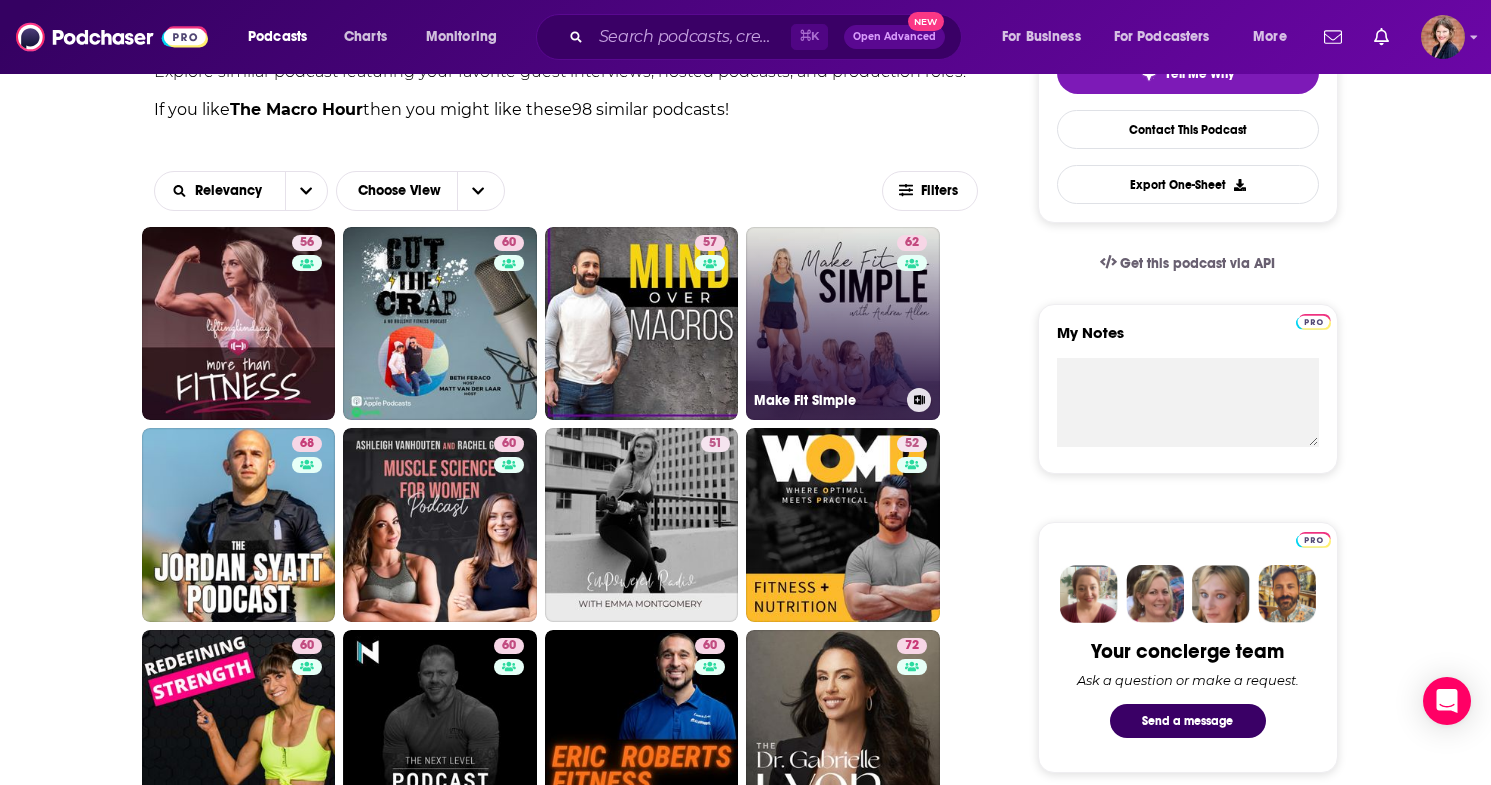 click on "62 Make Fit Simple" at bounding box center [843, 324] 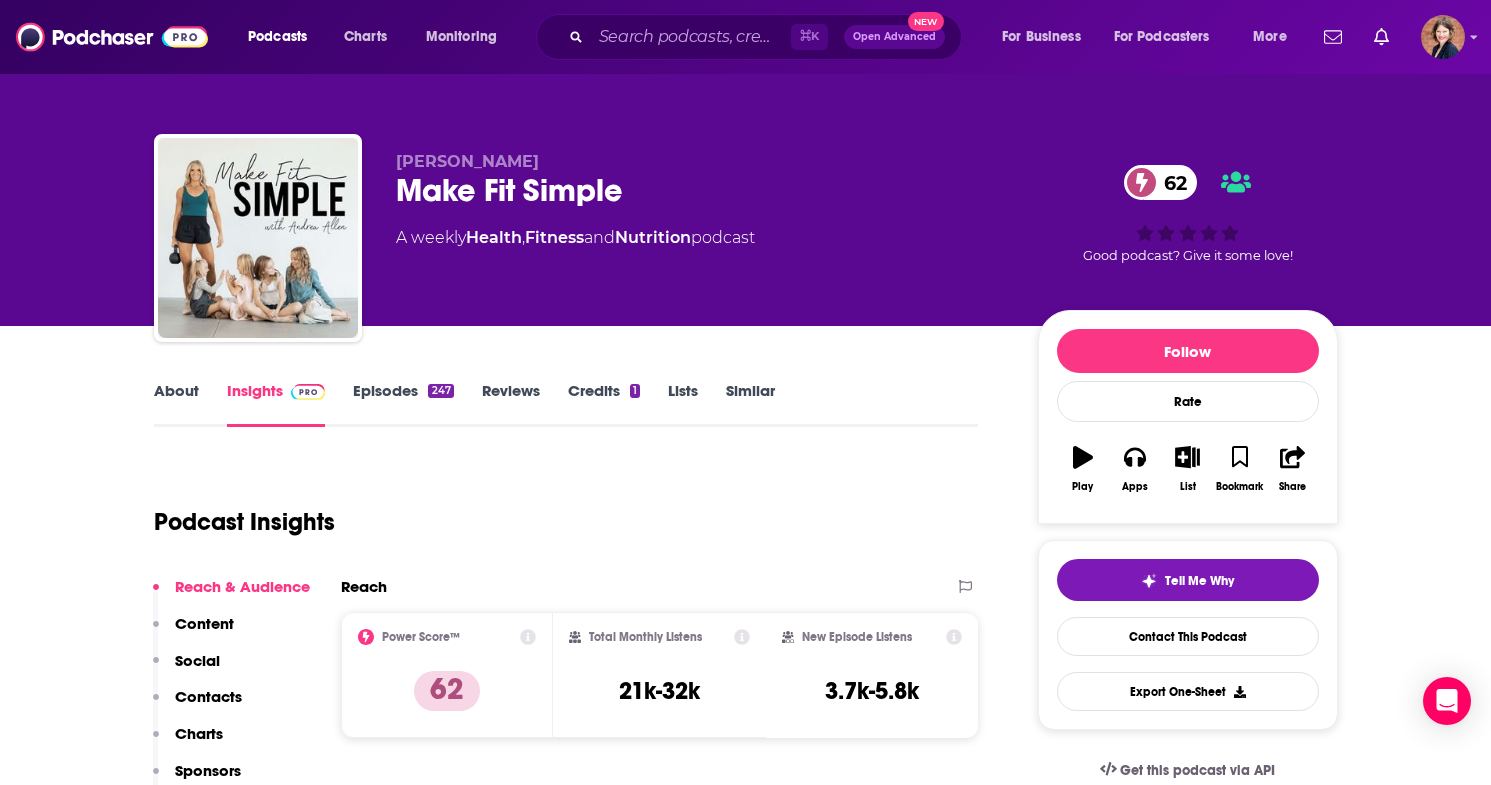 scroll, scrollTop: 0, scrollLeft: 0, axis: both 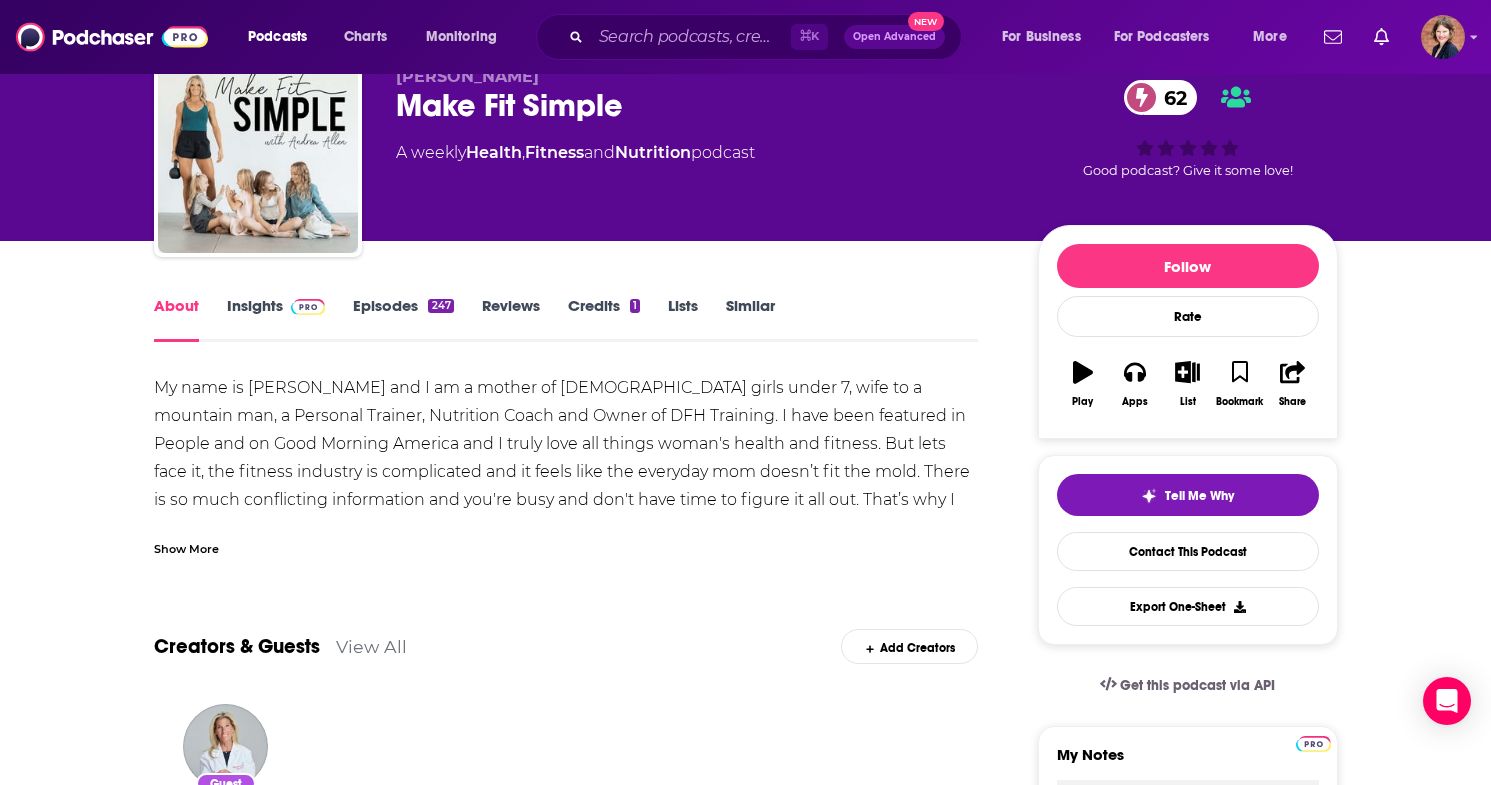click on "Show More" at bounding box center (186, 547) 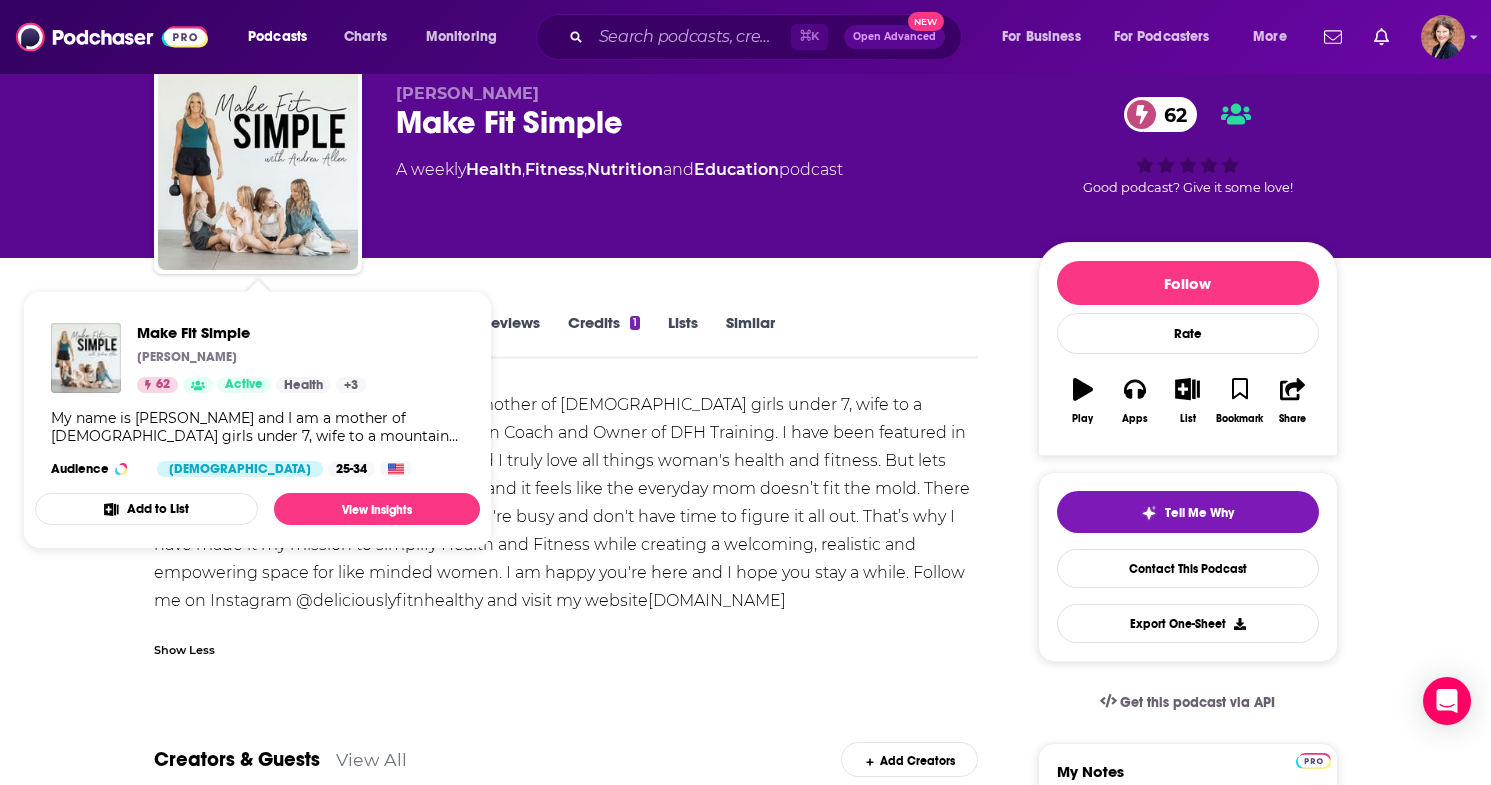 scroll, scrollTop: 68, scrollLeft: 0, axis: vertical 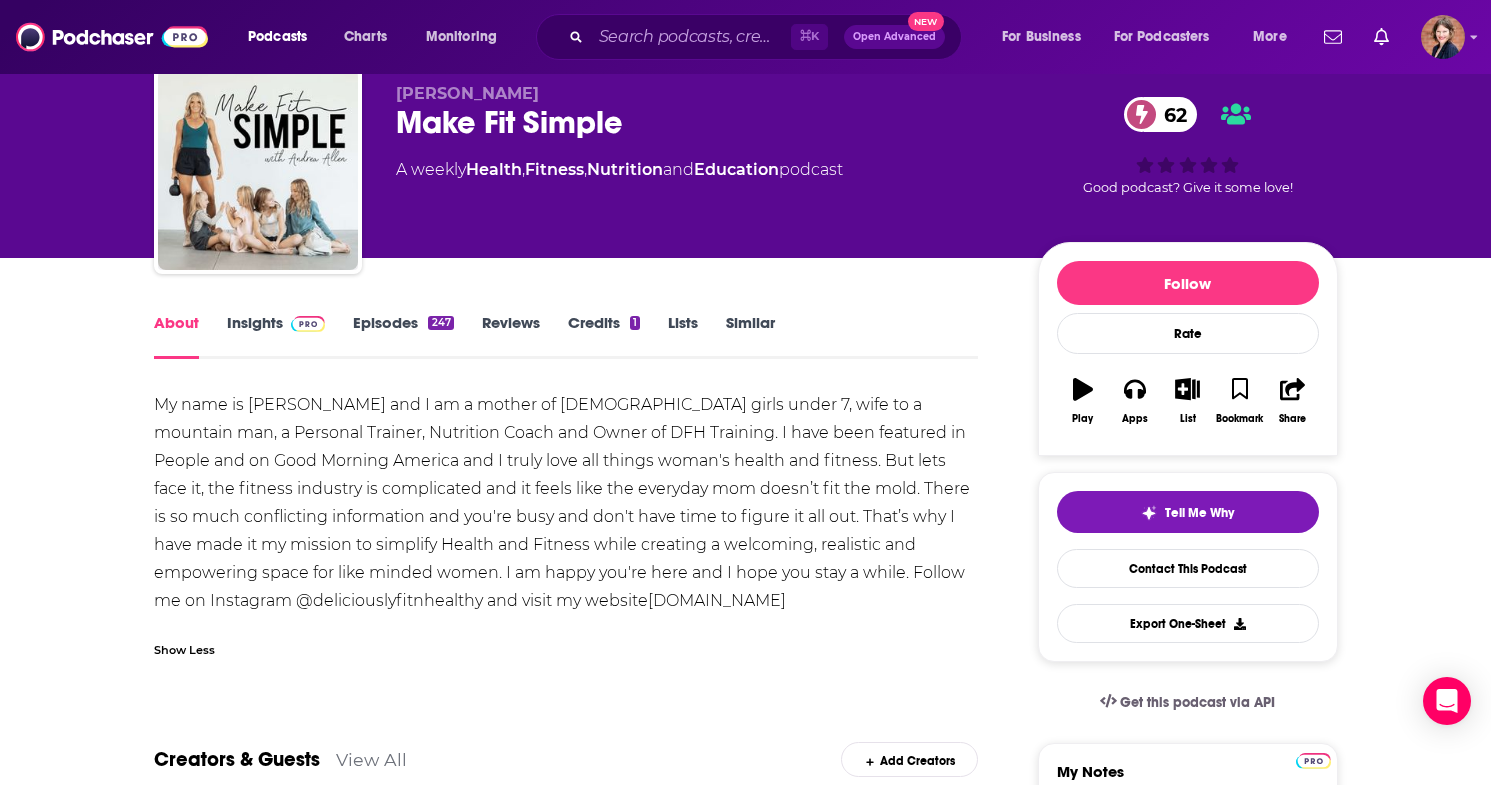 click on "Insights" at bounding box center (276, 336) 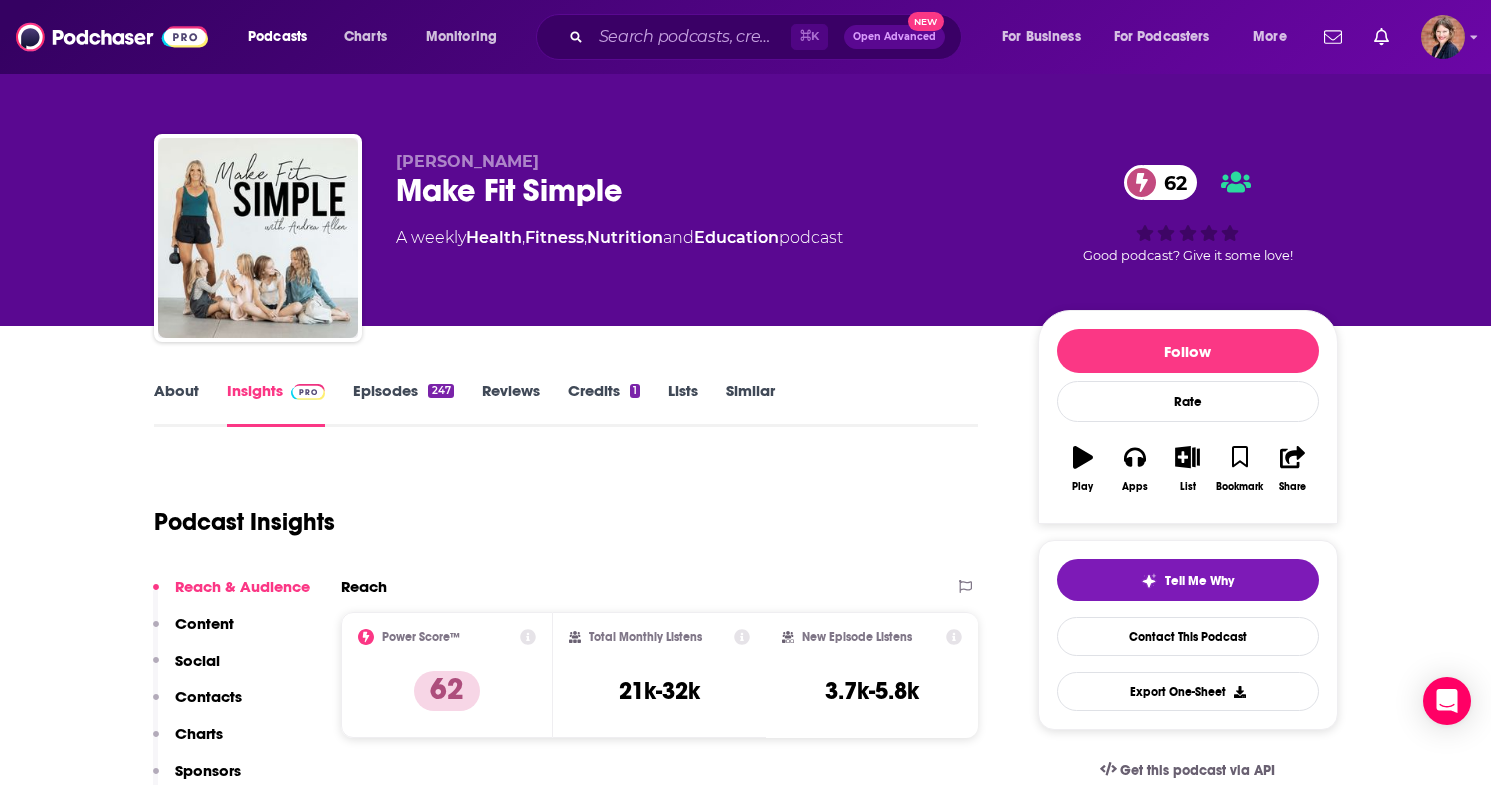 scroll, scrollTop: 0, scrollLeft: 0, axis: both 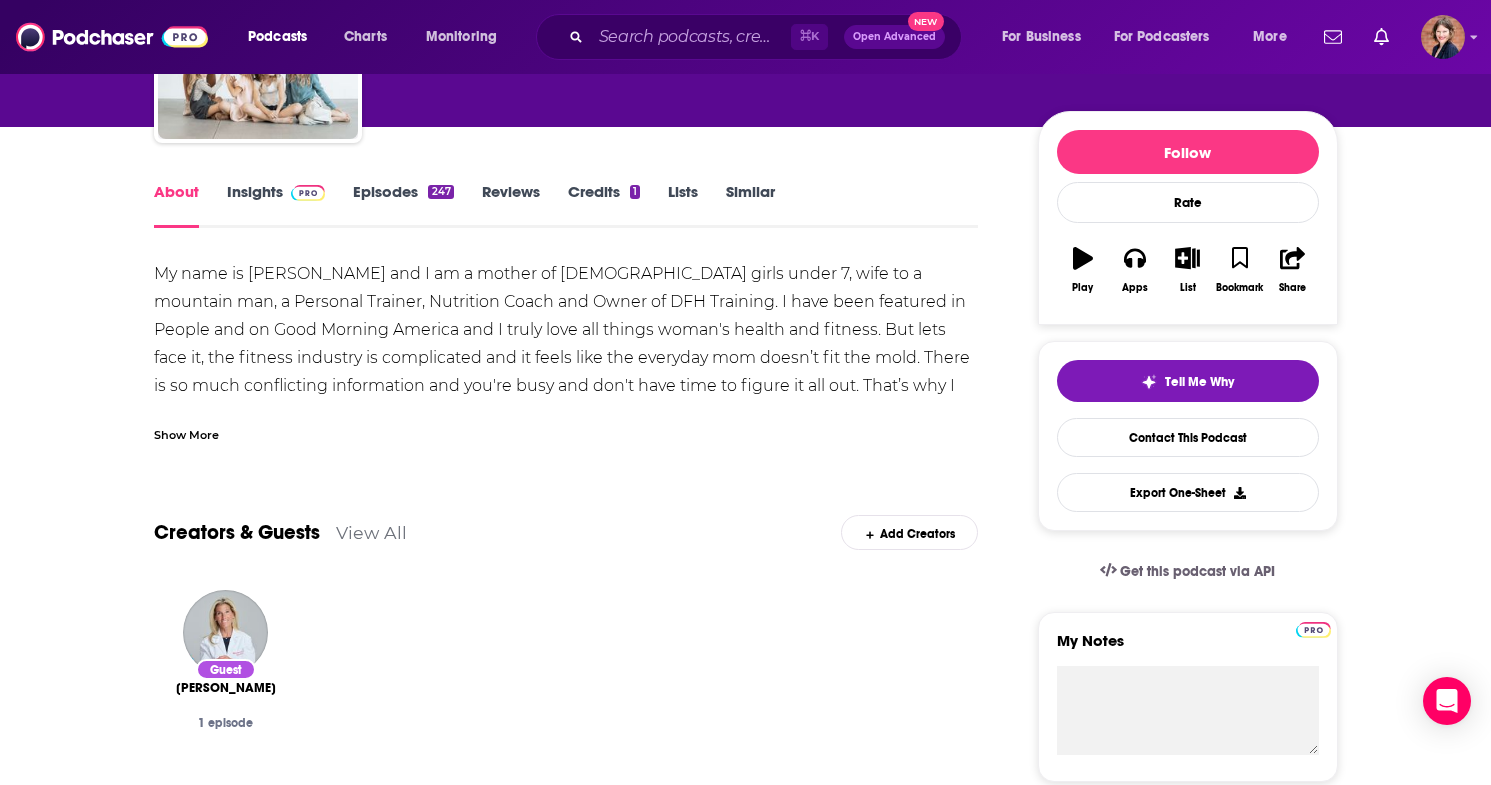click on "Show More" at bounding box center (186, 433) 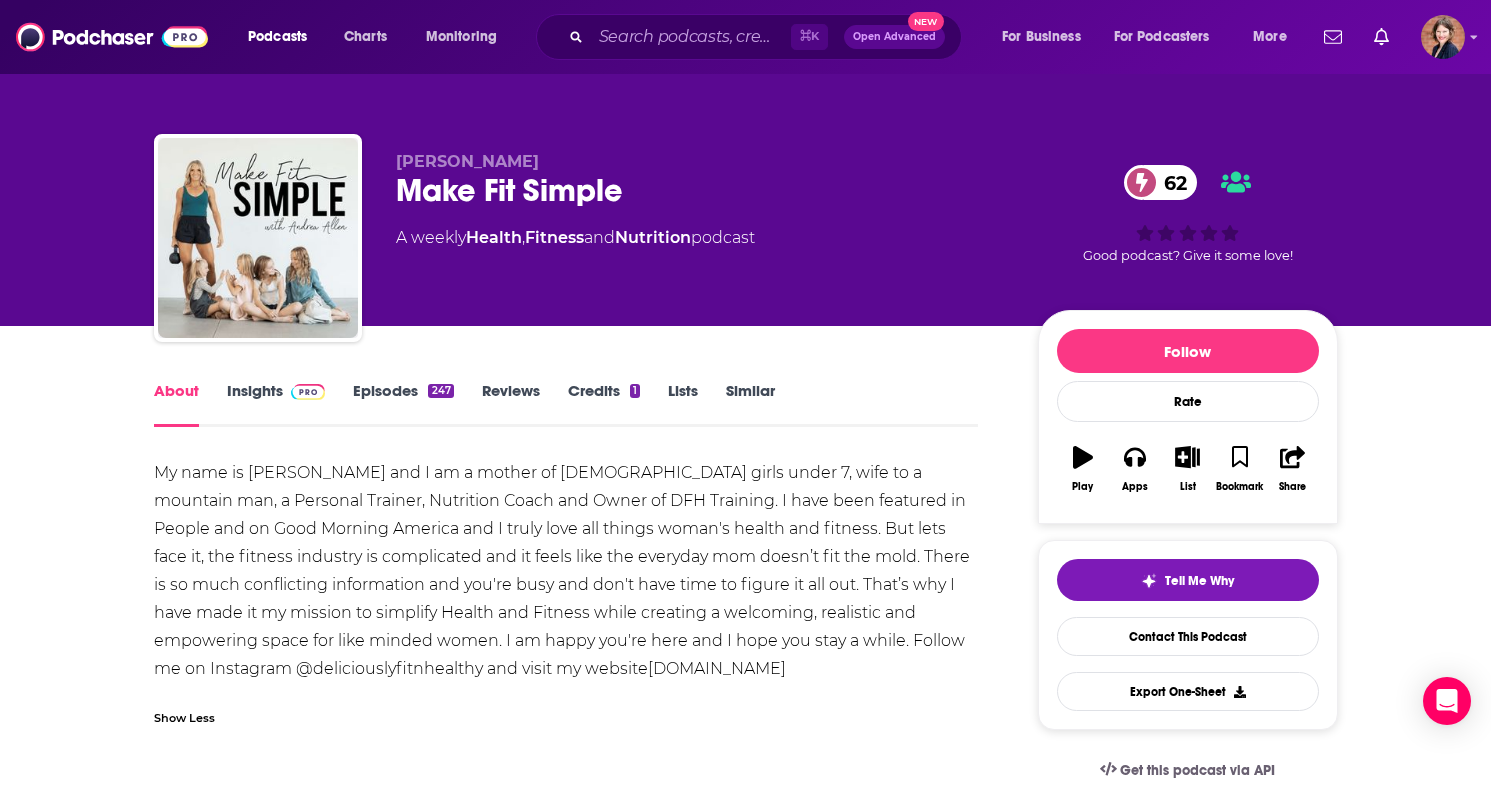 scroll, scrollTop: 0, scrollLeft: 0, axis: both 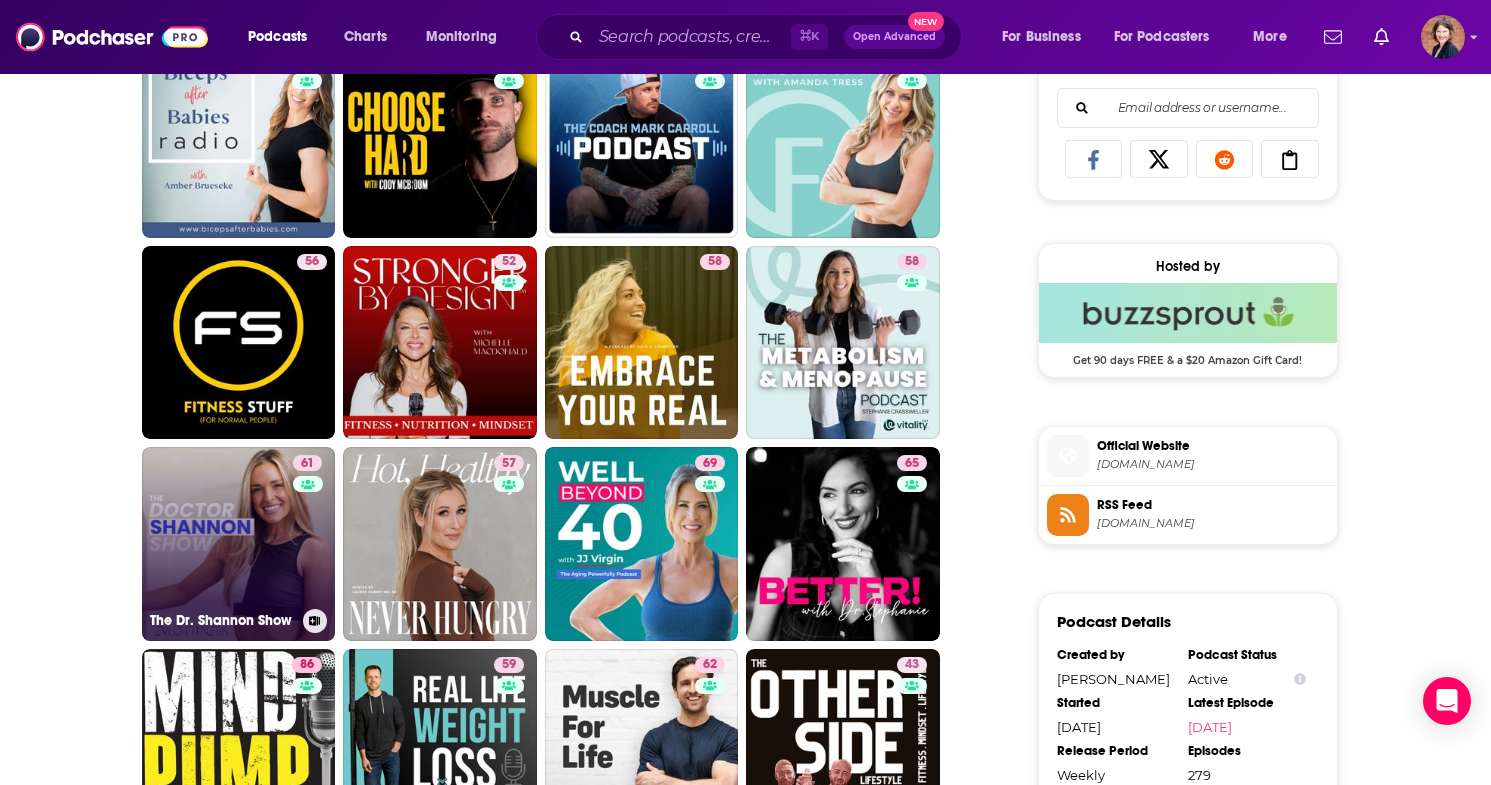 click on "61 The [PERSON_NAME] Show" at bounding box center (239, 544) 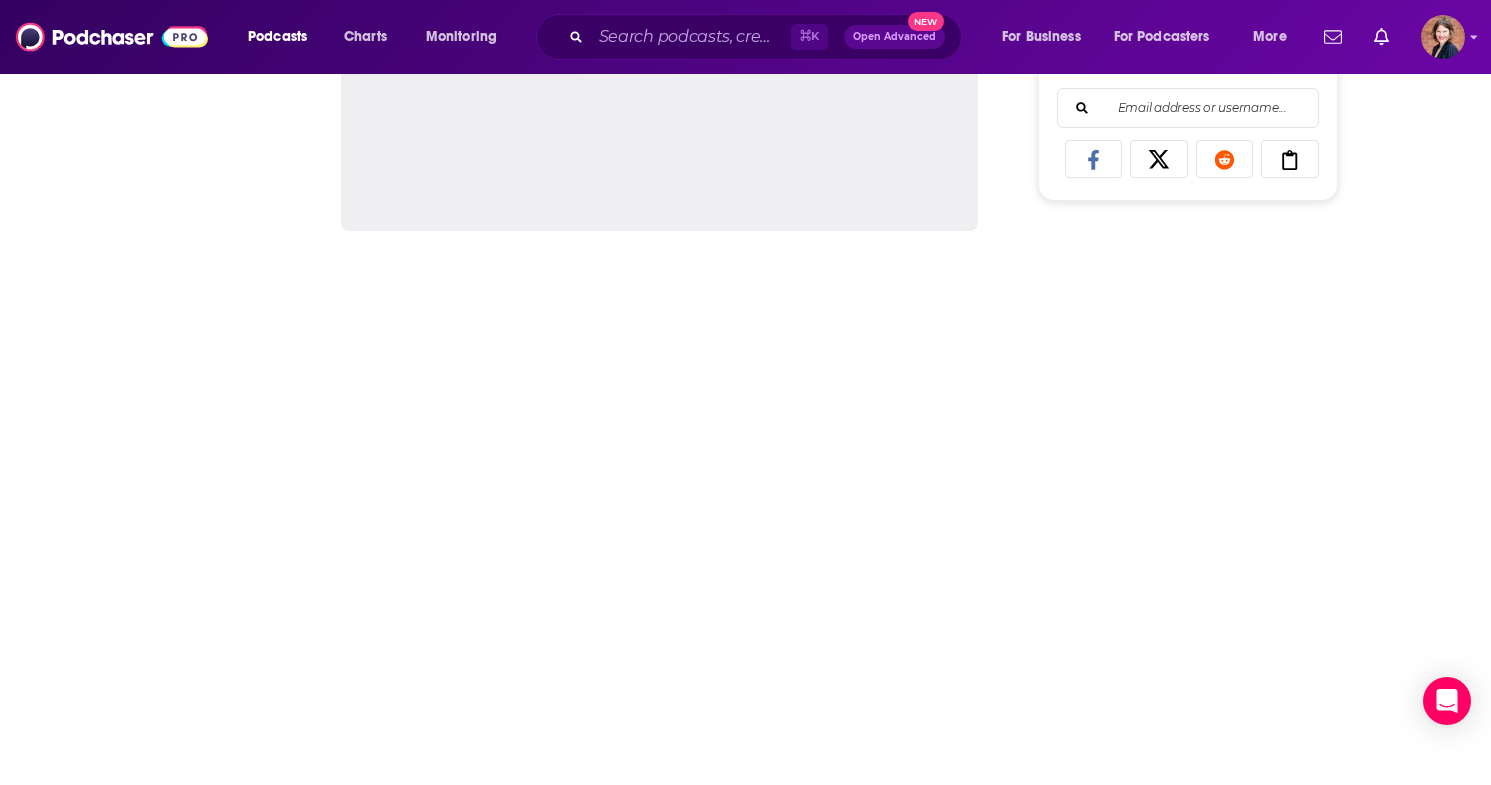 scroll, scrollTop: 0, scrollLeft: 0, axis: both 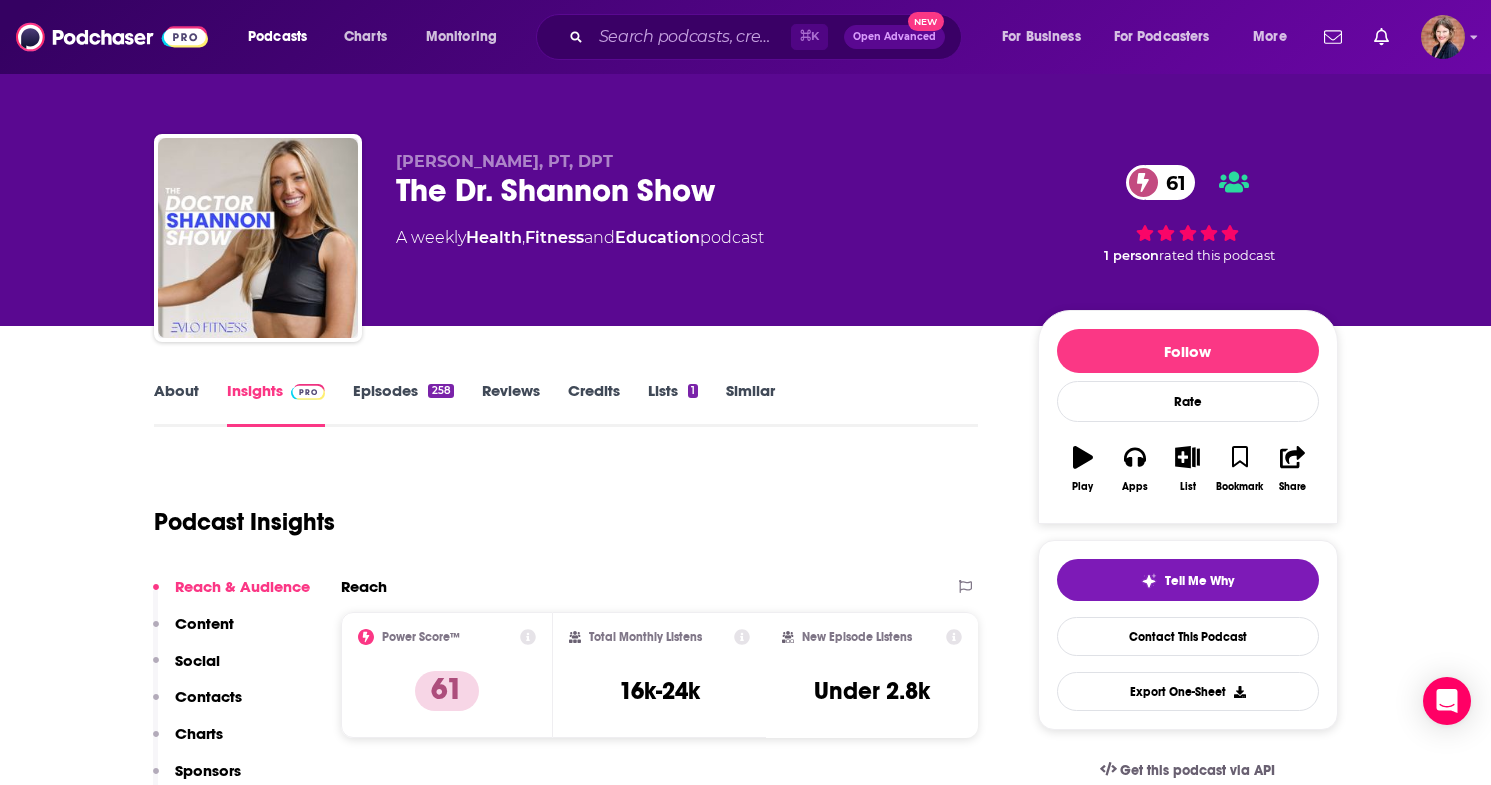 click on "About" at bounding box center [176, 404] 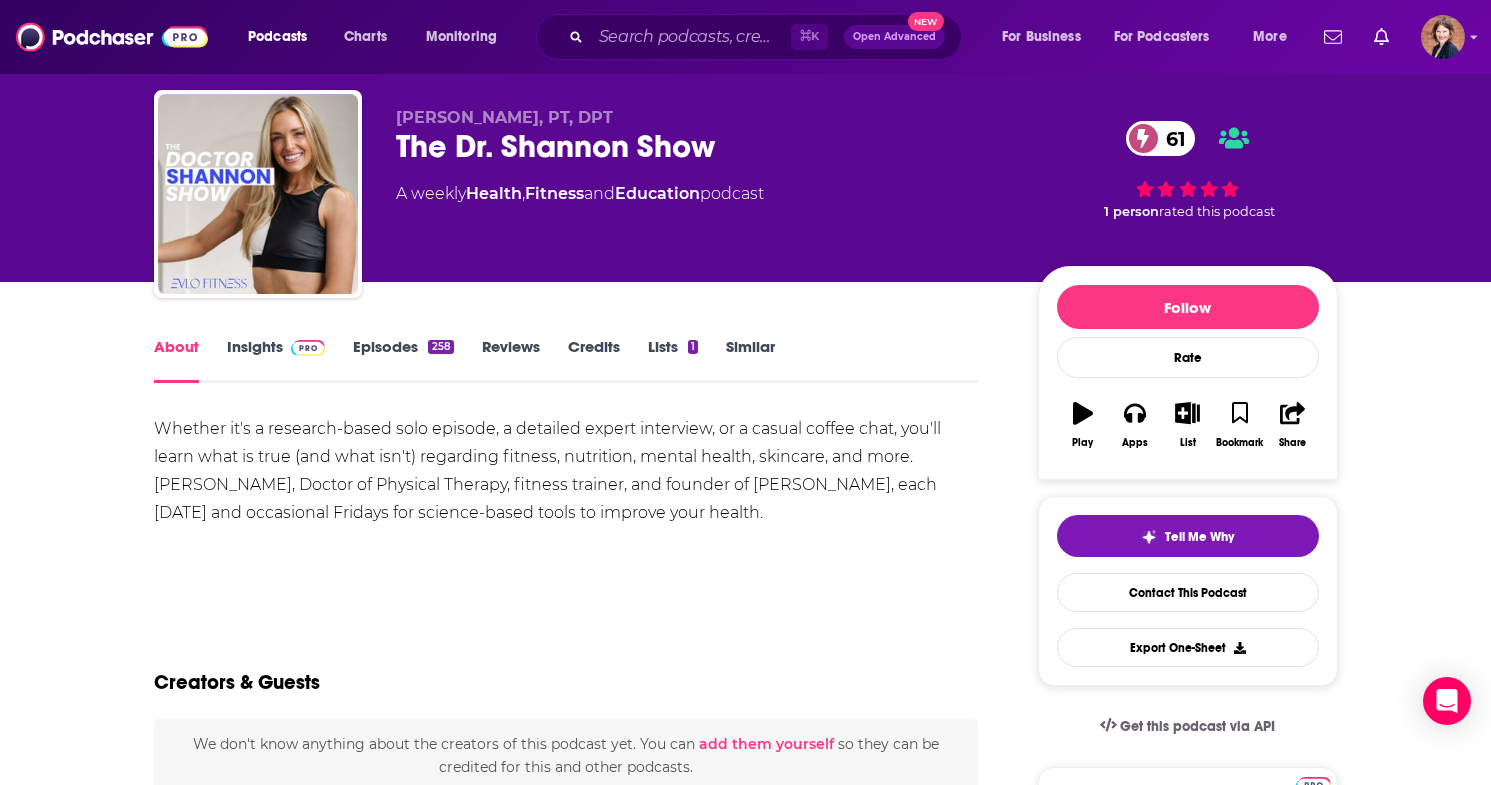 scroll, scrollTop: 48, scrollLeft: 0, axis: vertical 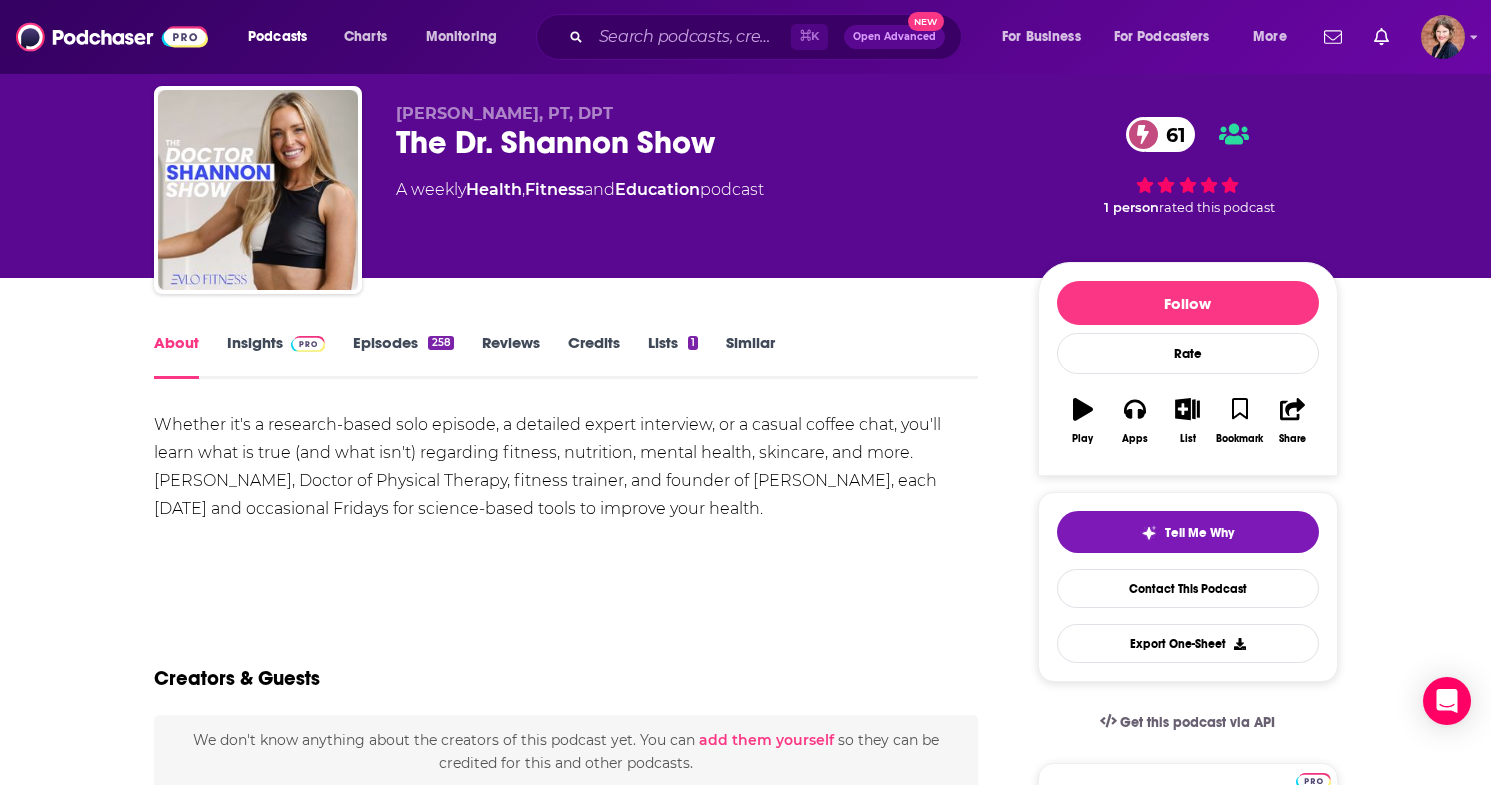 click at bounding box center [308, 344] 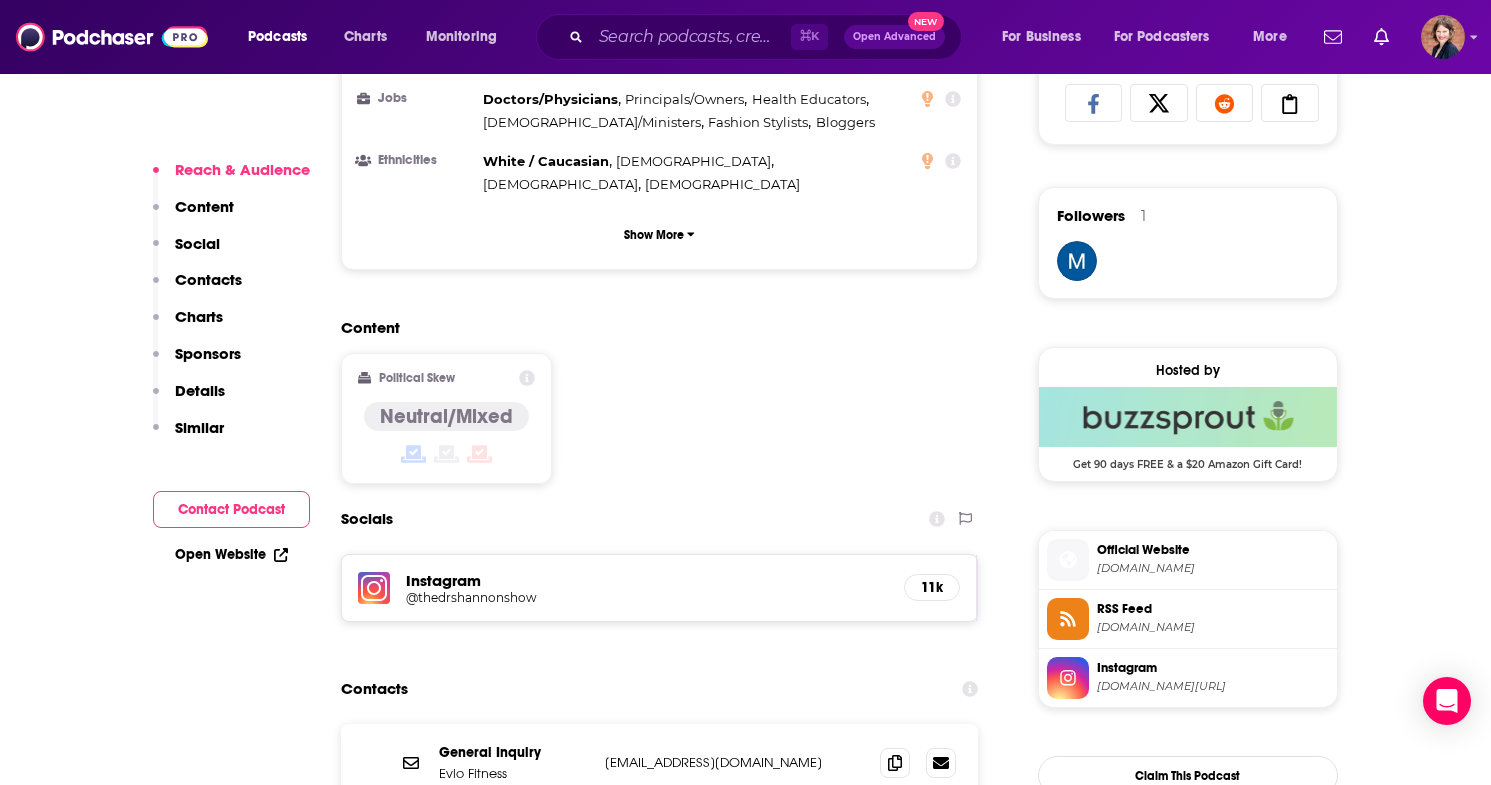 scroll, scrollTop: 1625, scrollLeft: 0, axis: vertical 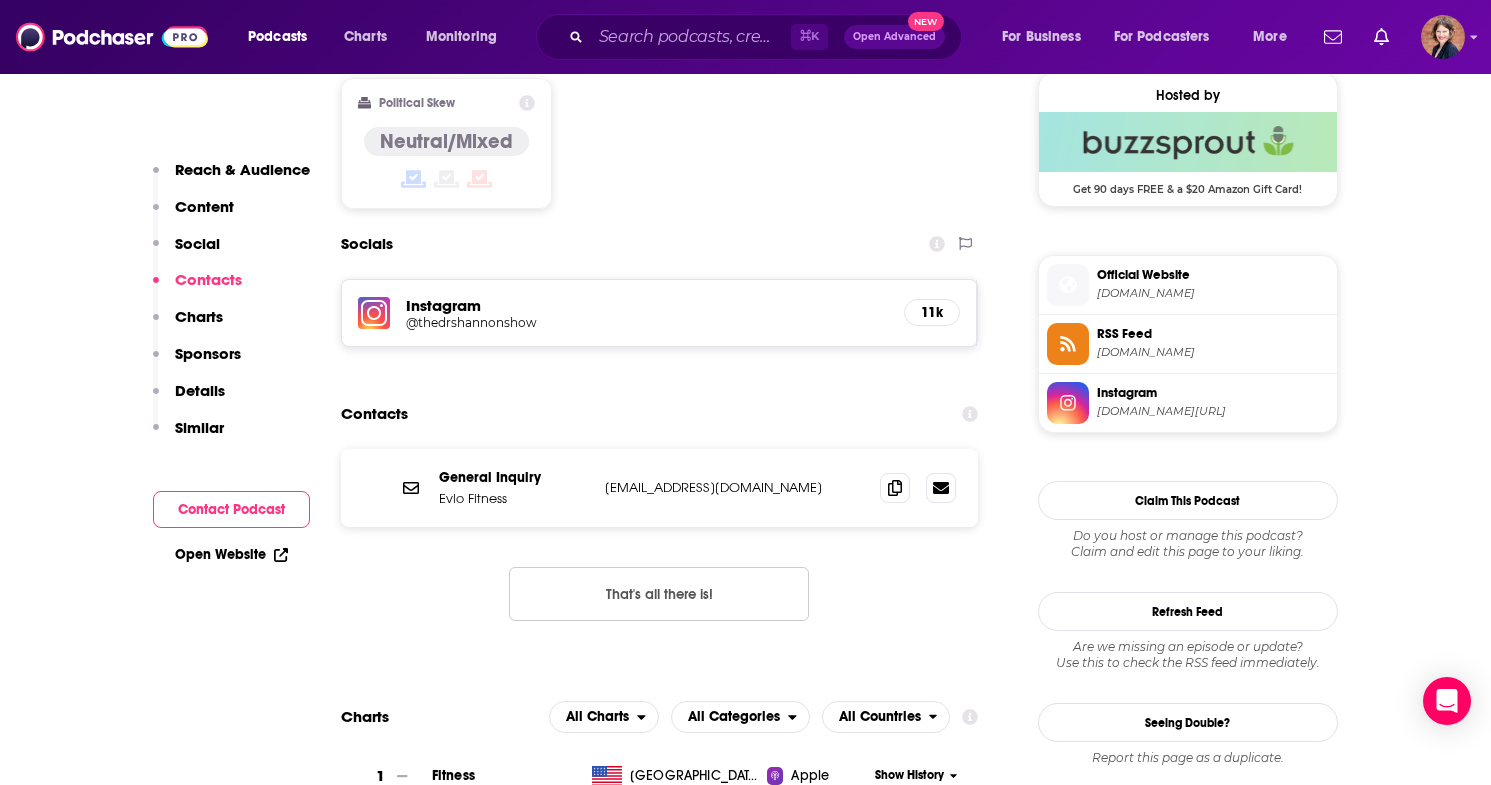 click on "Instagram" at bounding box center [1213, 393] 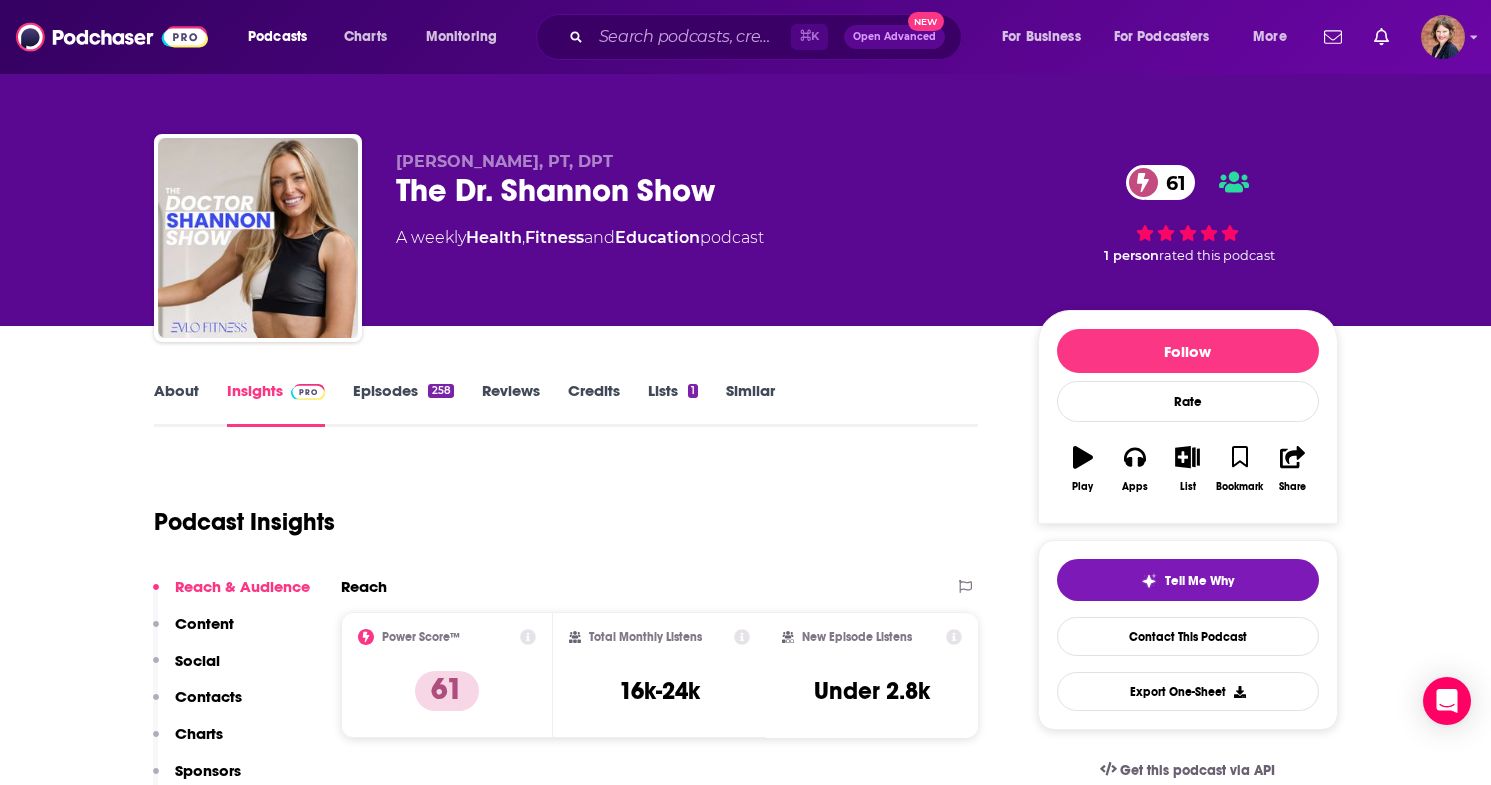 scroll, scrollTop: 0, scrollLeft: 0, axis: both 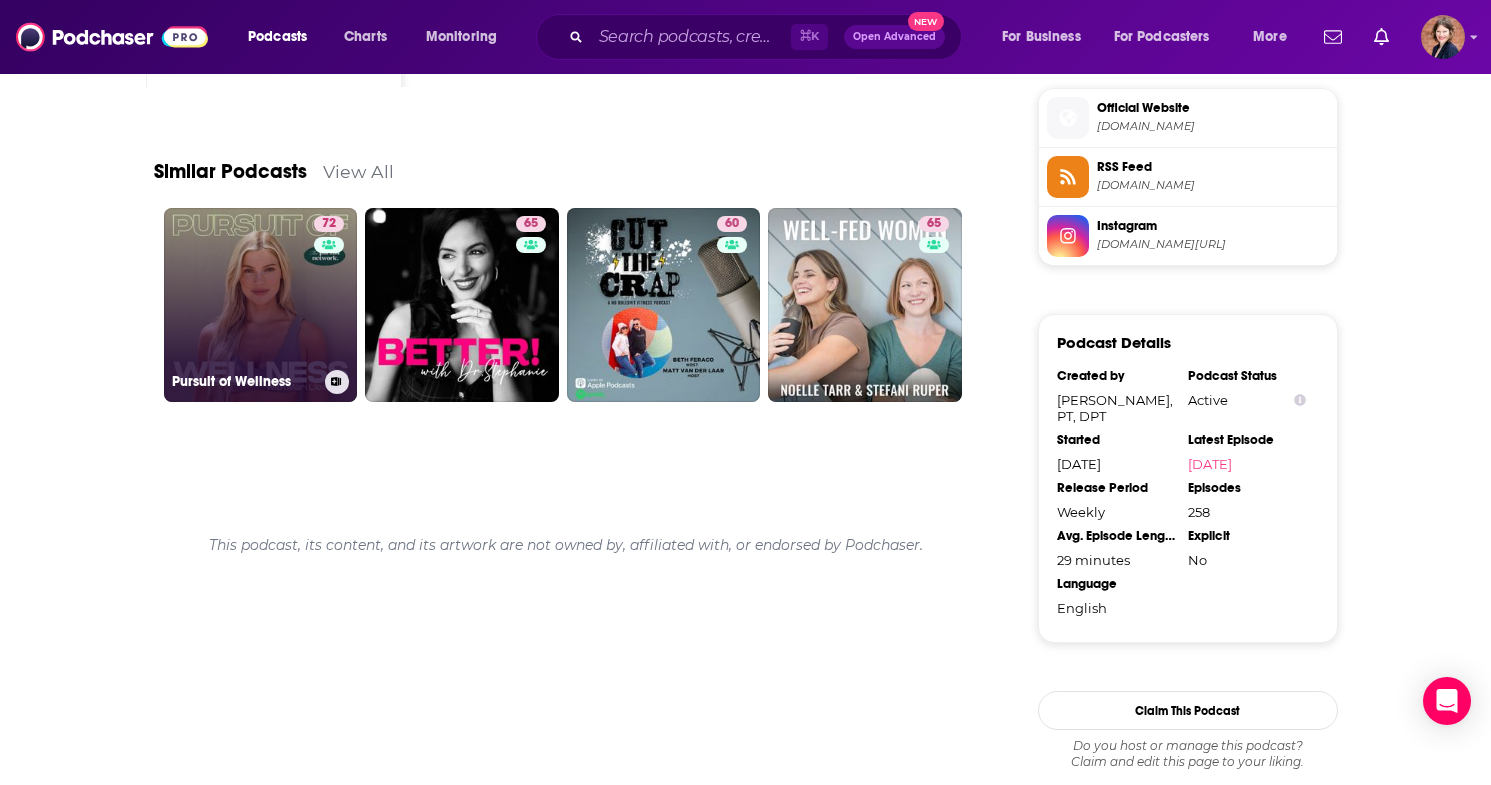 click on "72 Pursuit of Wellness" at bounding box center (261, 305) 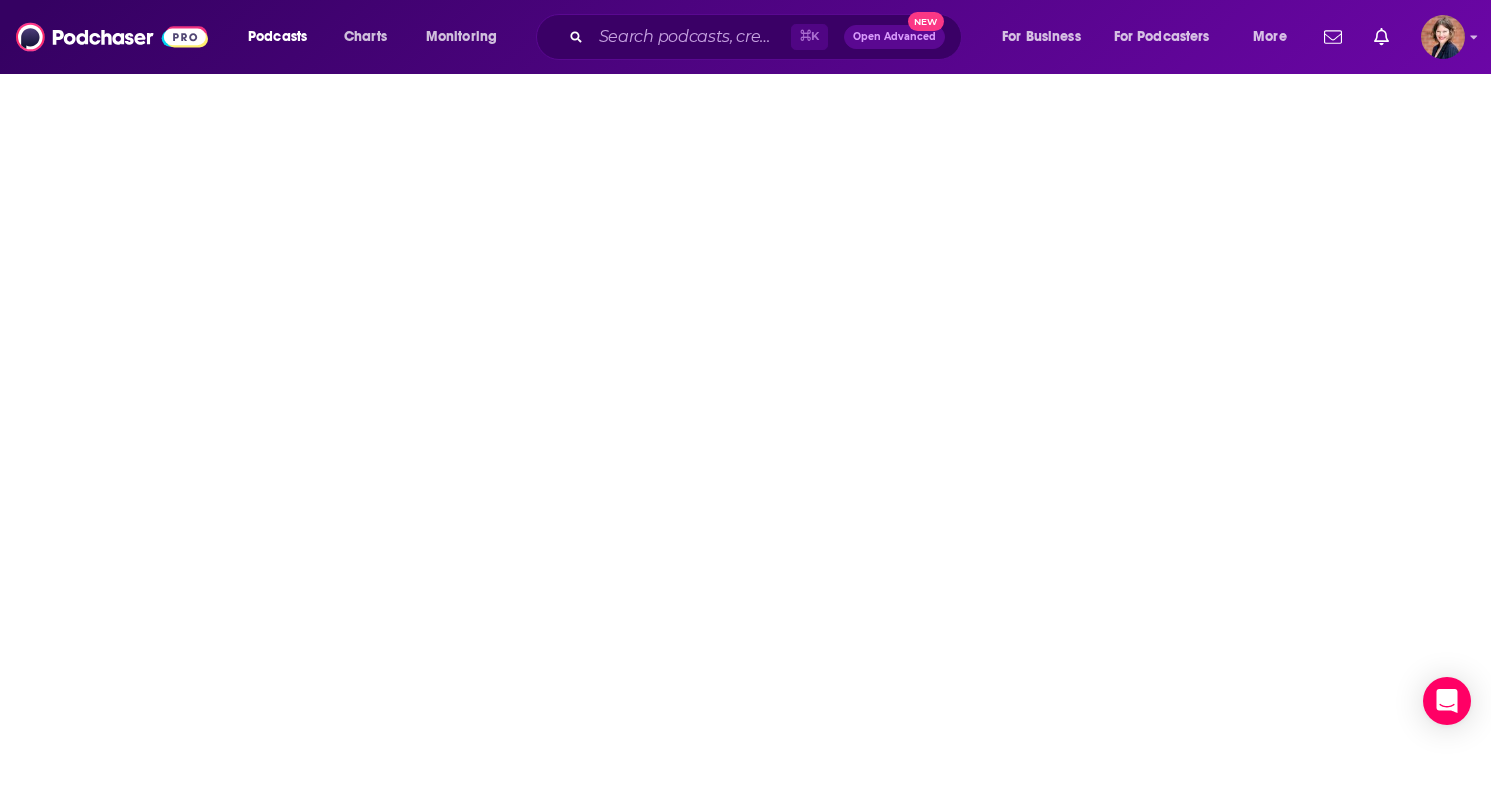 scroll, scrollTop: 0, scrollLeft: 0, axis: both 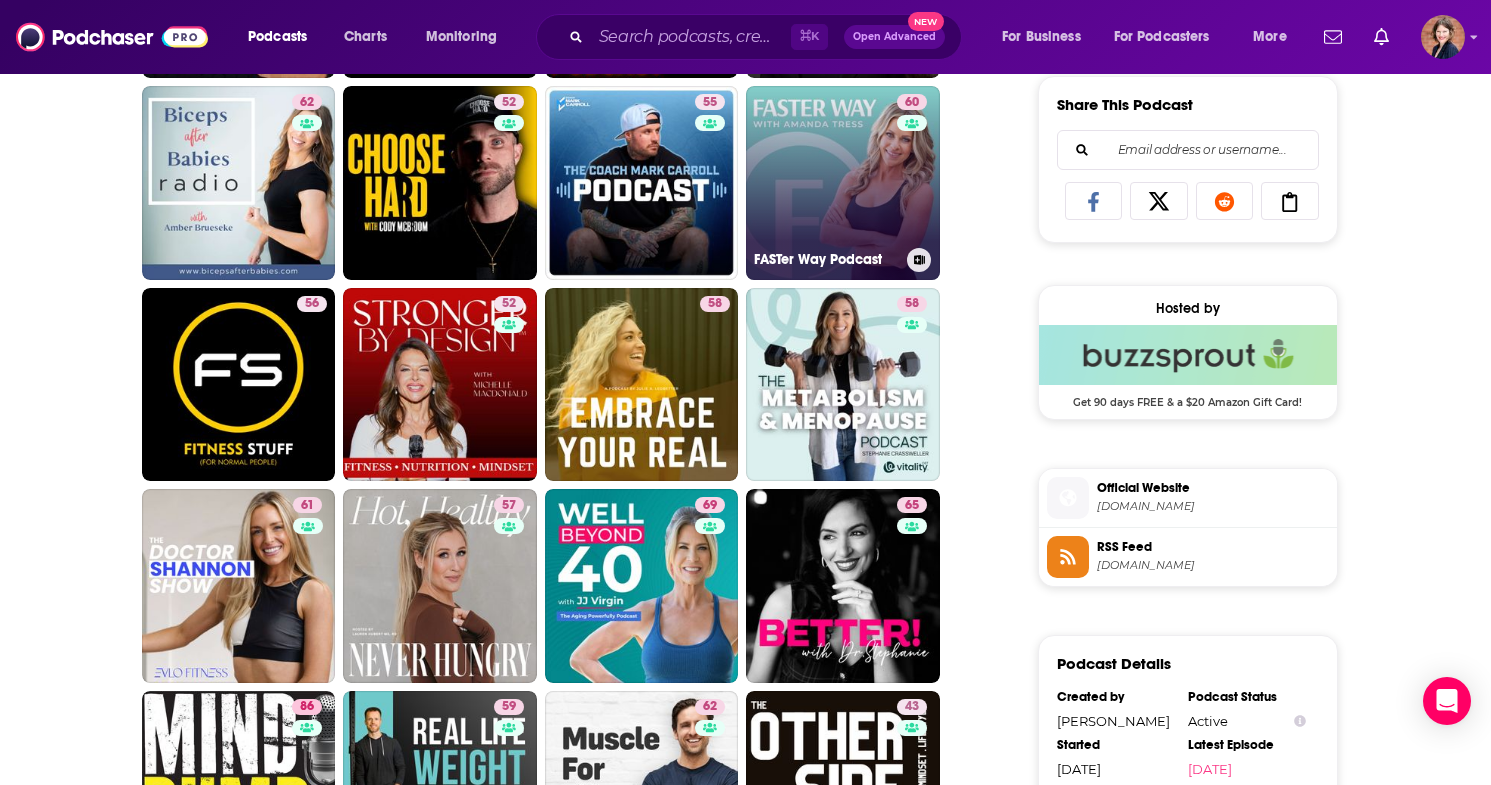 click on "60" at bounding box center [914, 171] 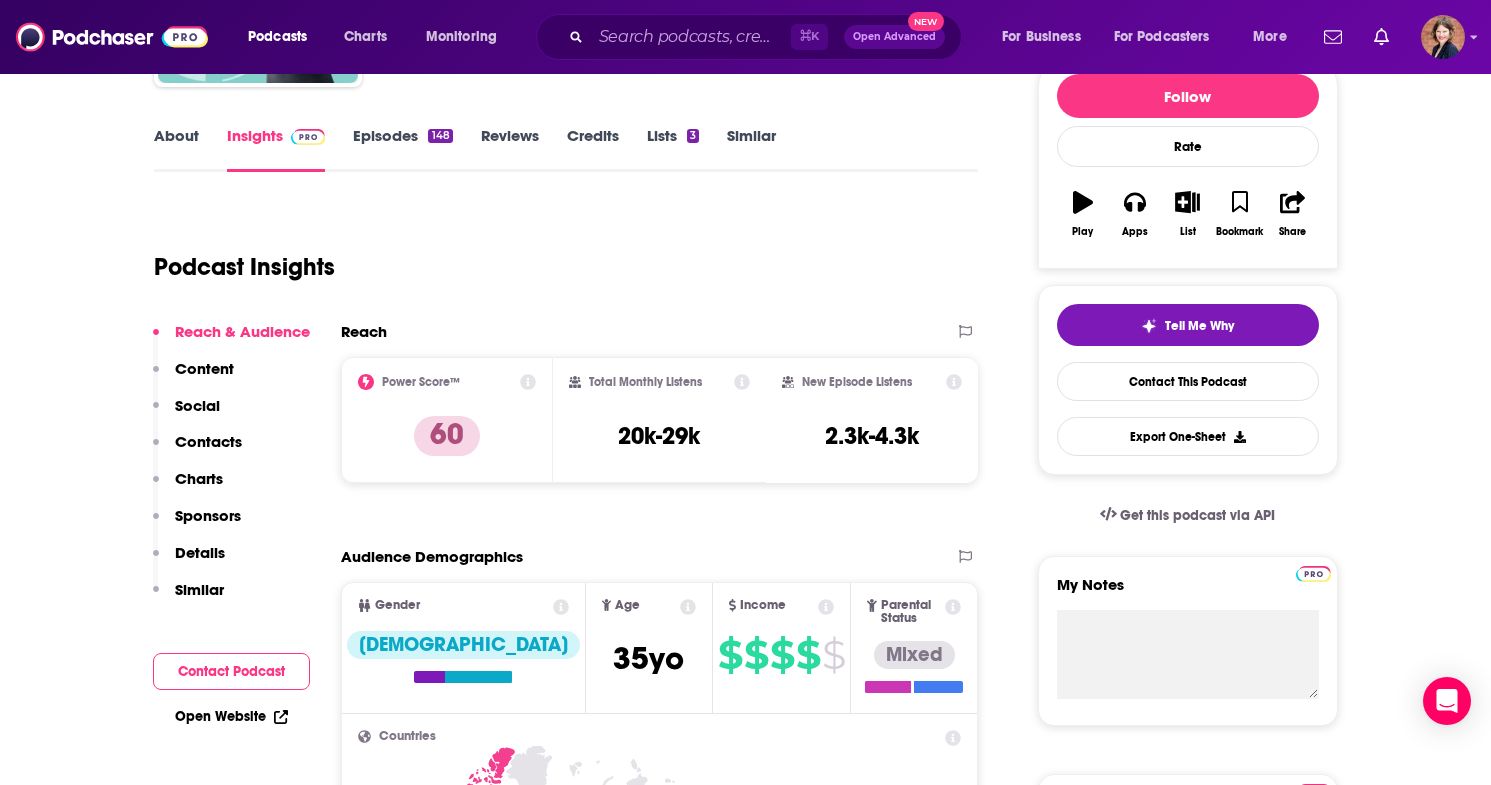scroll, scrollTop: 36, scrollLeft: 0, axis: vertical 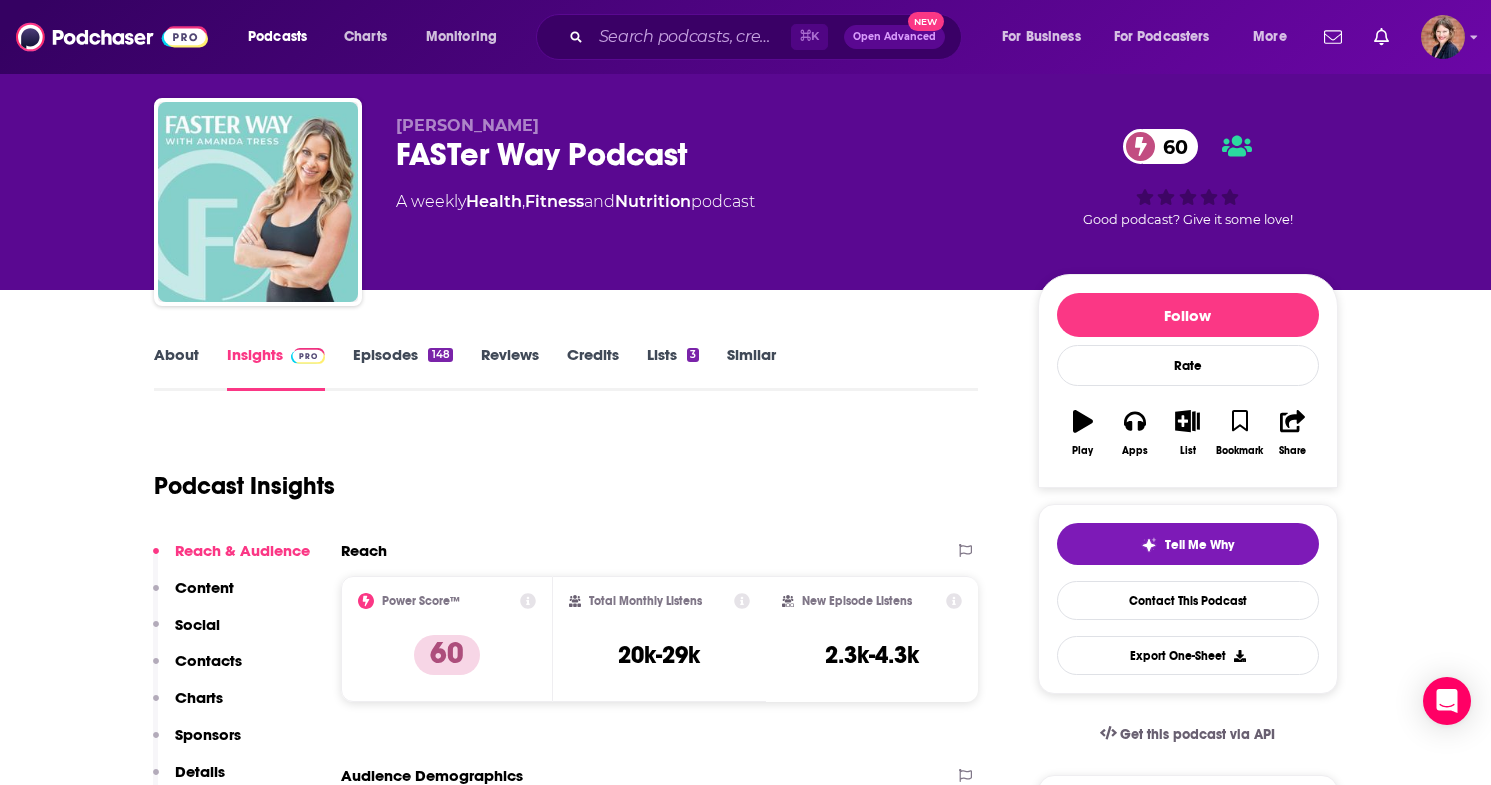 click on "About" at bounding box center [176, 368] 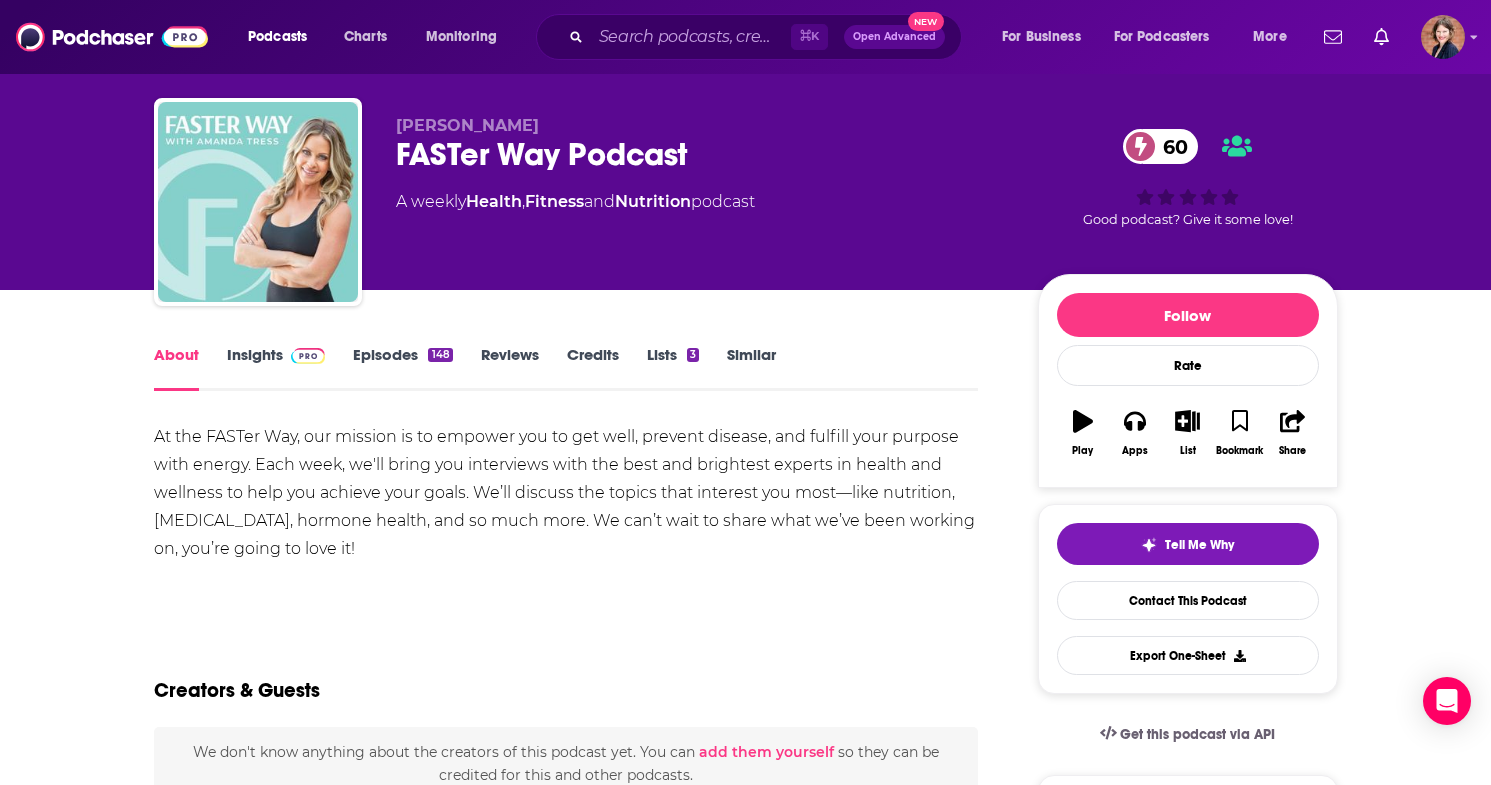 scroll, scrollTop: 0, scrollLeft: 0, axis: both 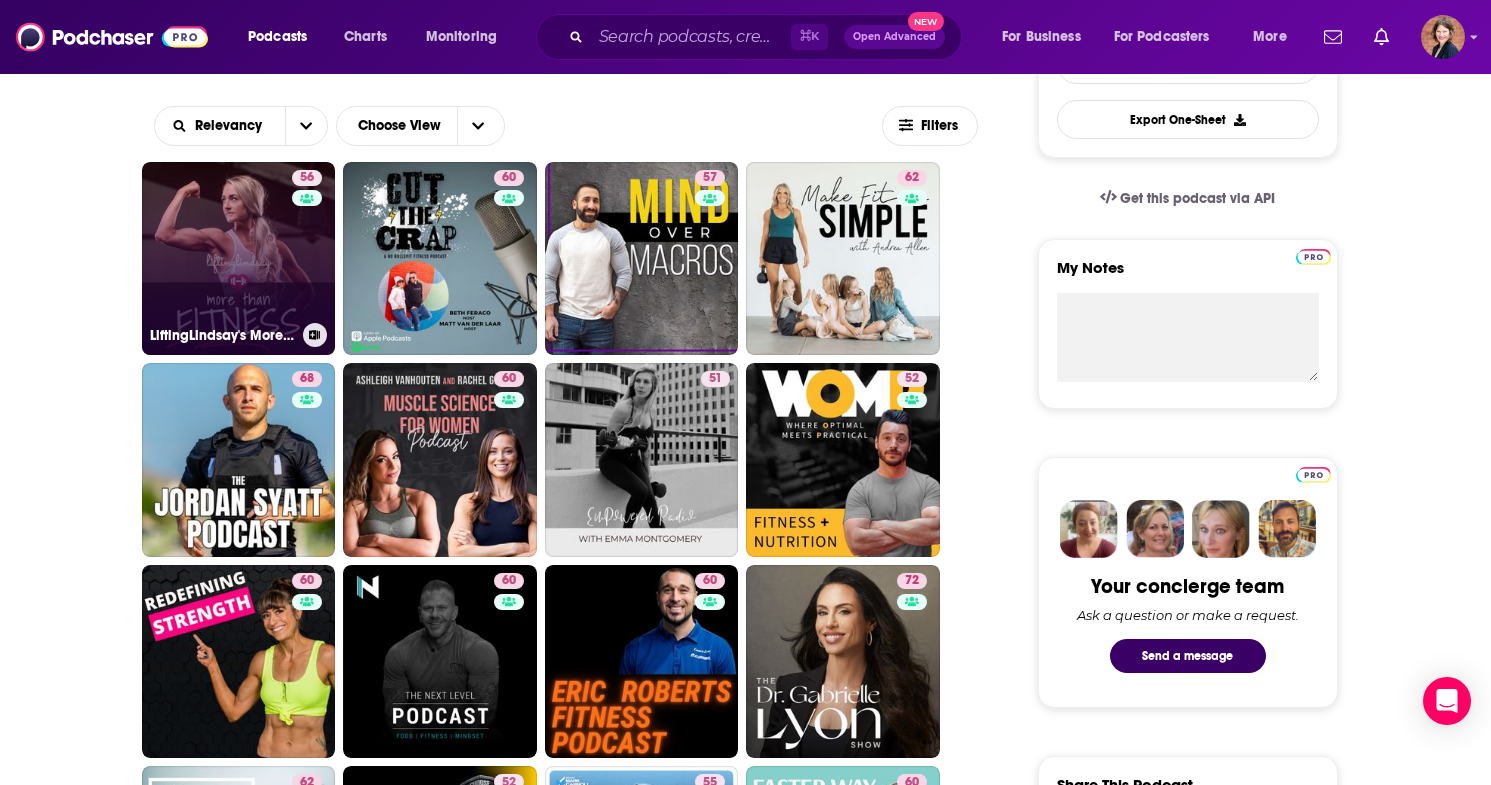 click on "56" at bounding box center [309, 247] 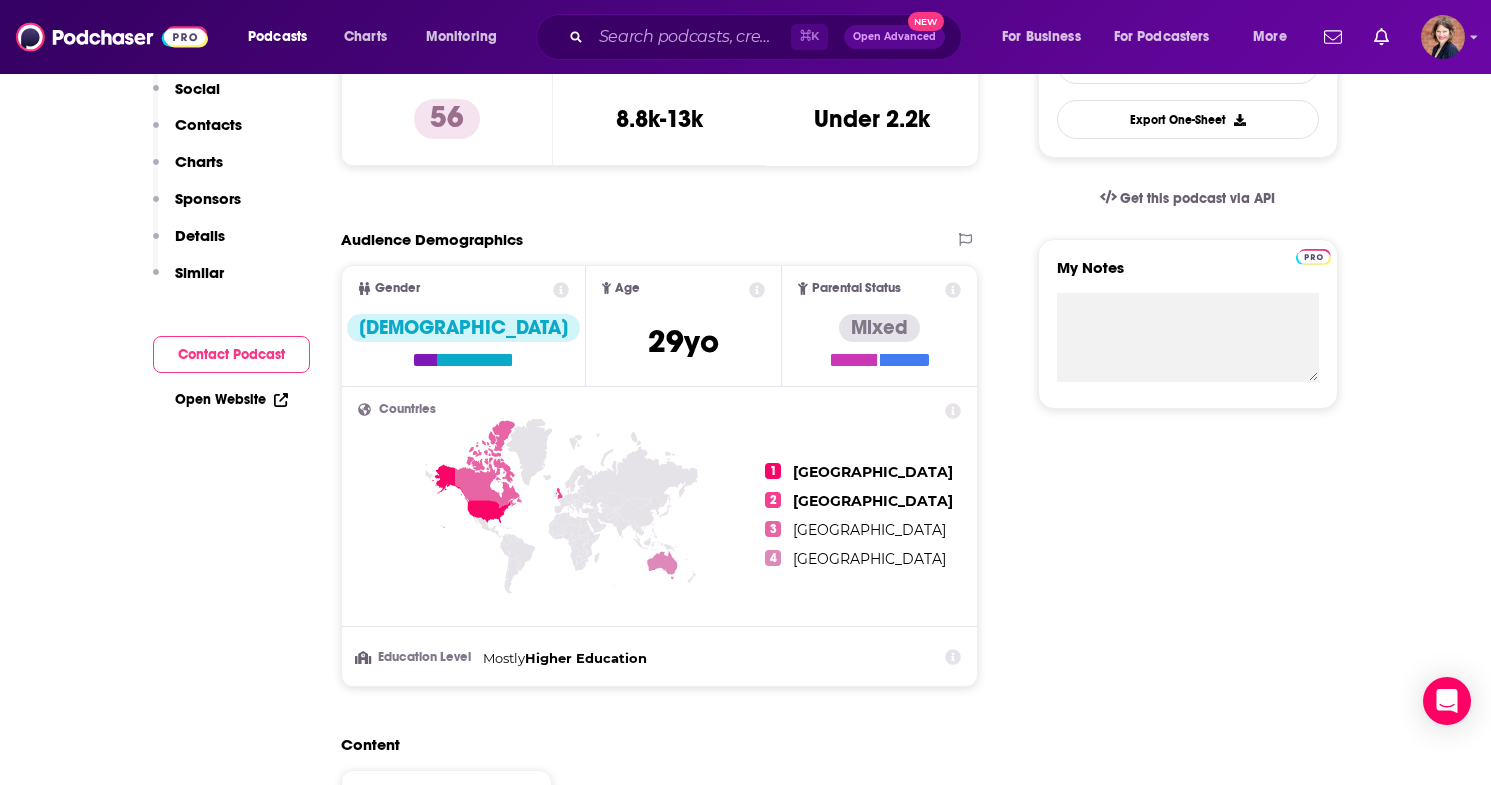 scroll, scrollTop: 0, scrollLeft: 0, axis: both 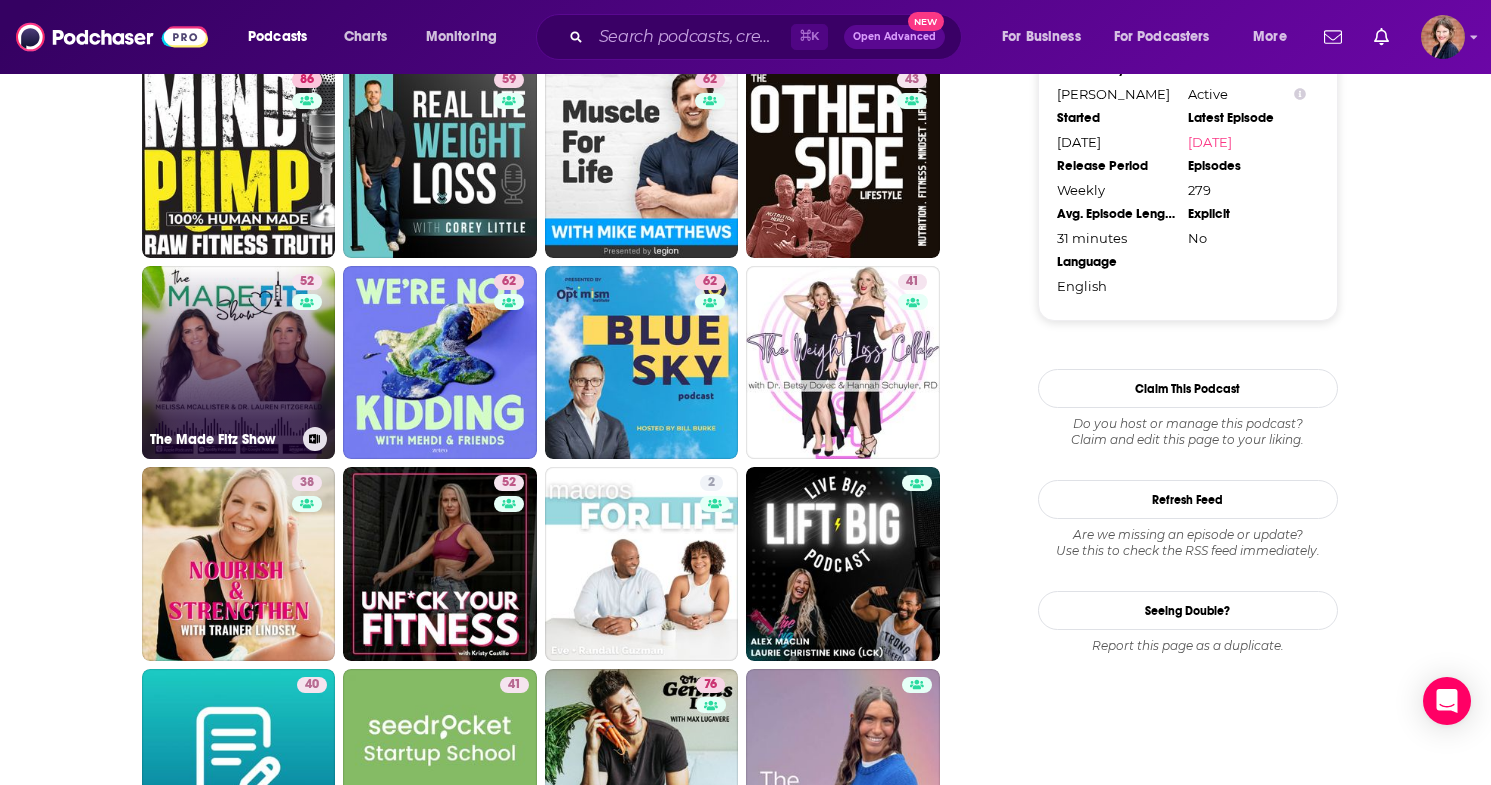 click on "52 The Made Fitz Show" at bounding box center (239, 363) 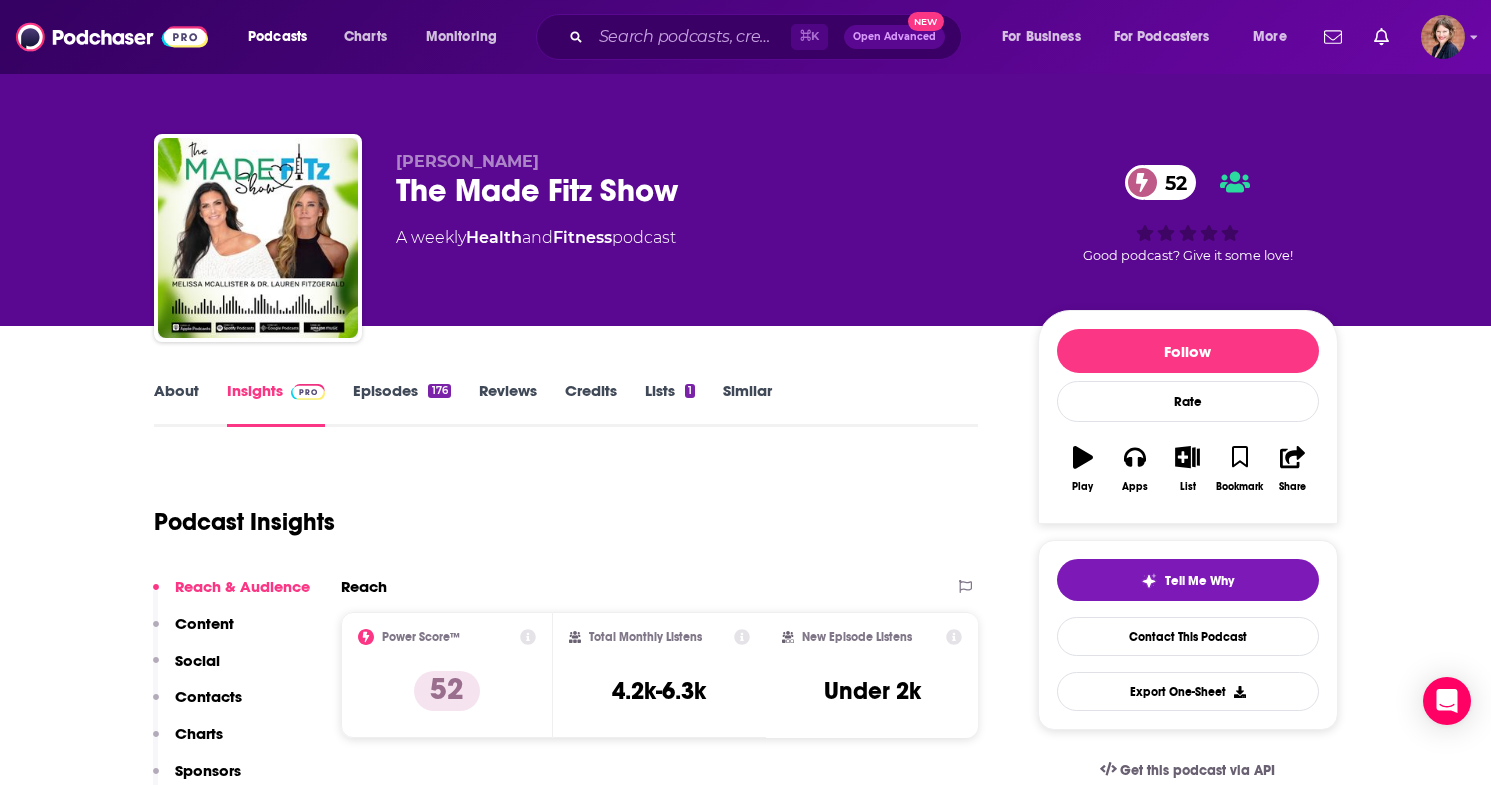 click on "About" at bounding box center (176, 404) 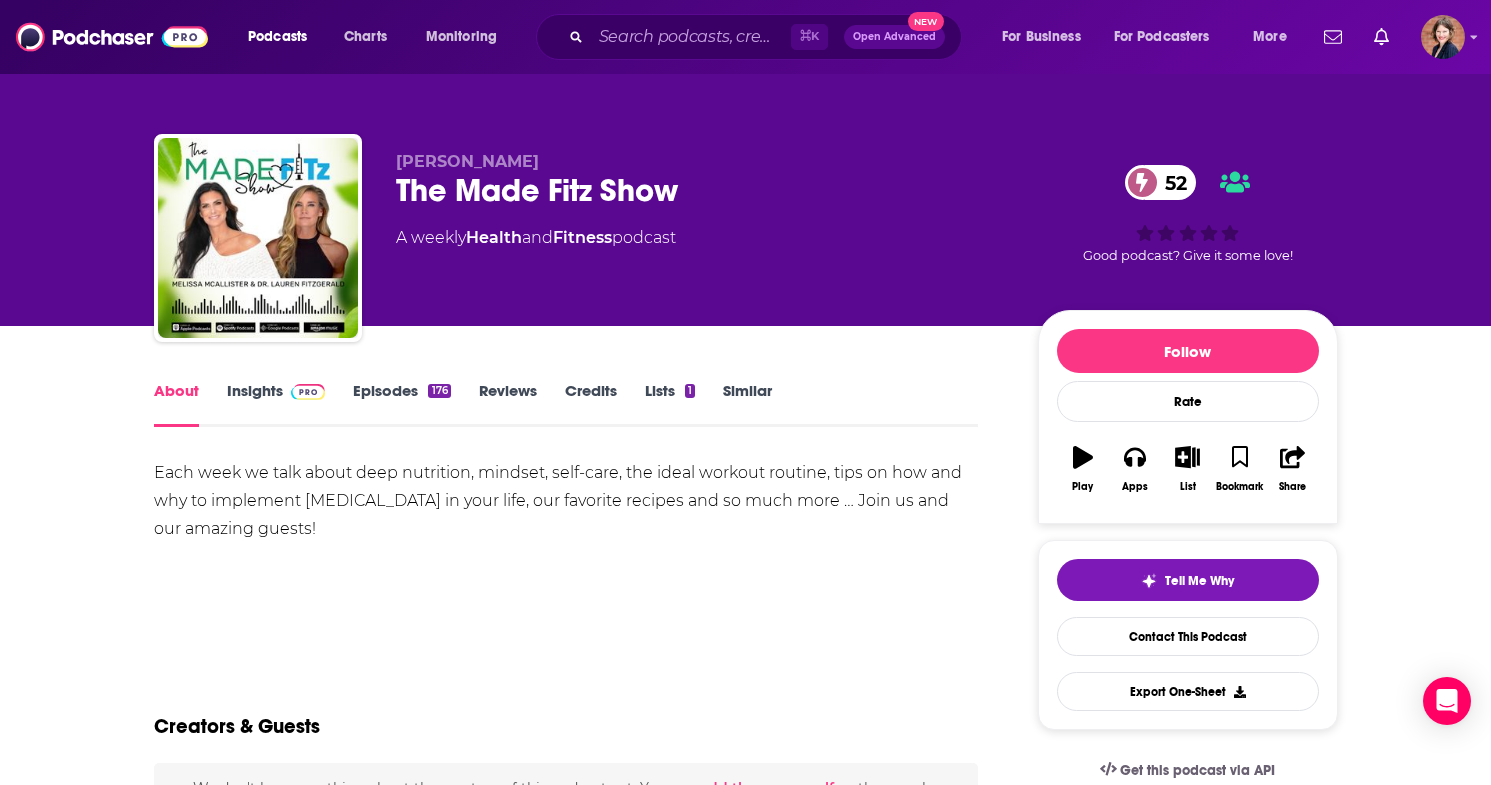 click on "Insights" at bounding box center [276, 404] 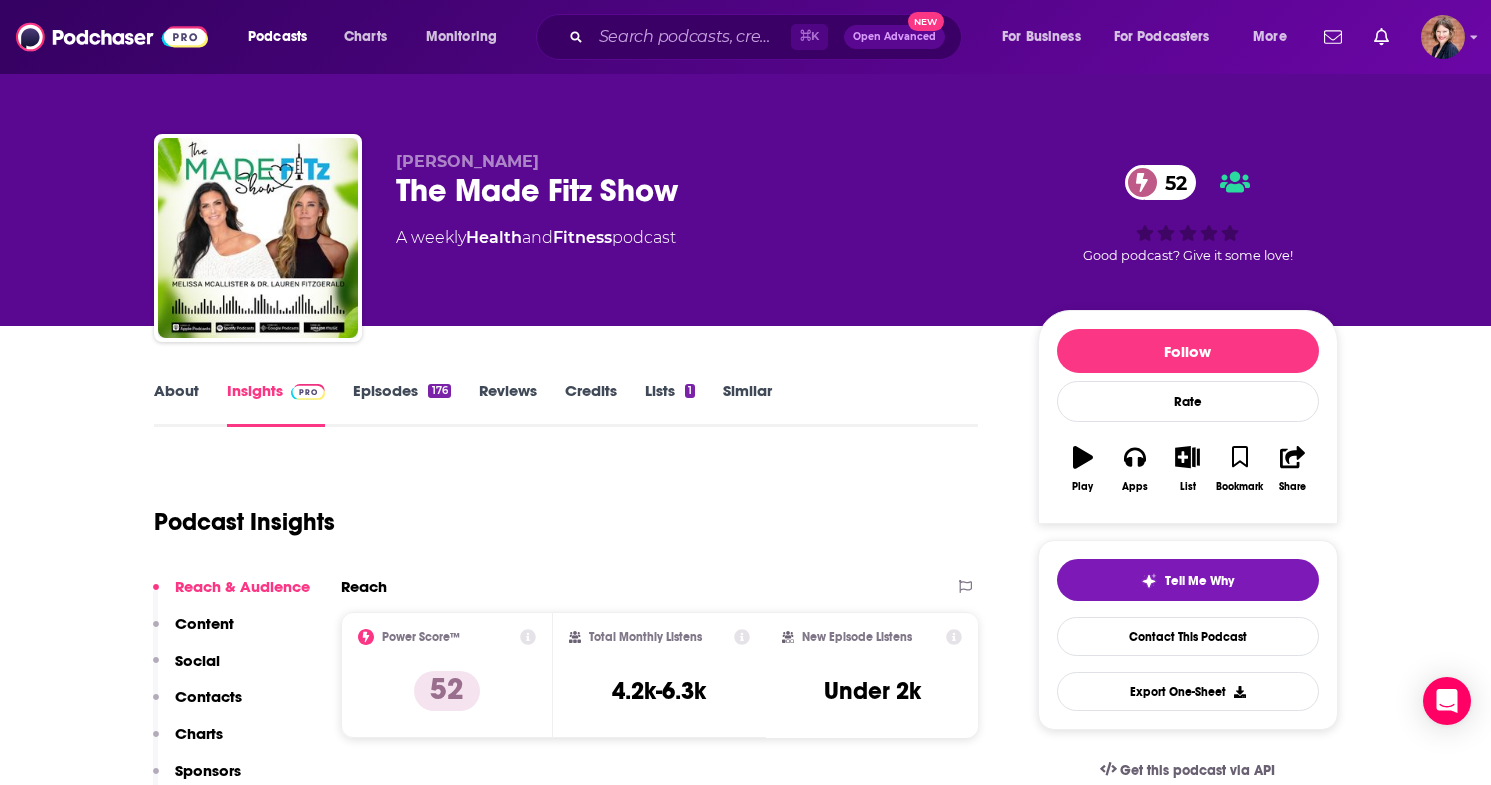 click on "Episodes 176" at bounding box center [401, 404] 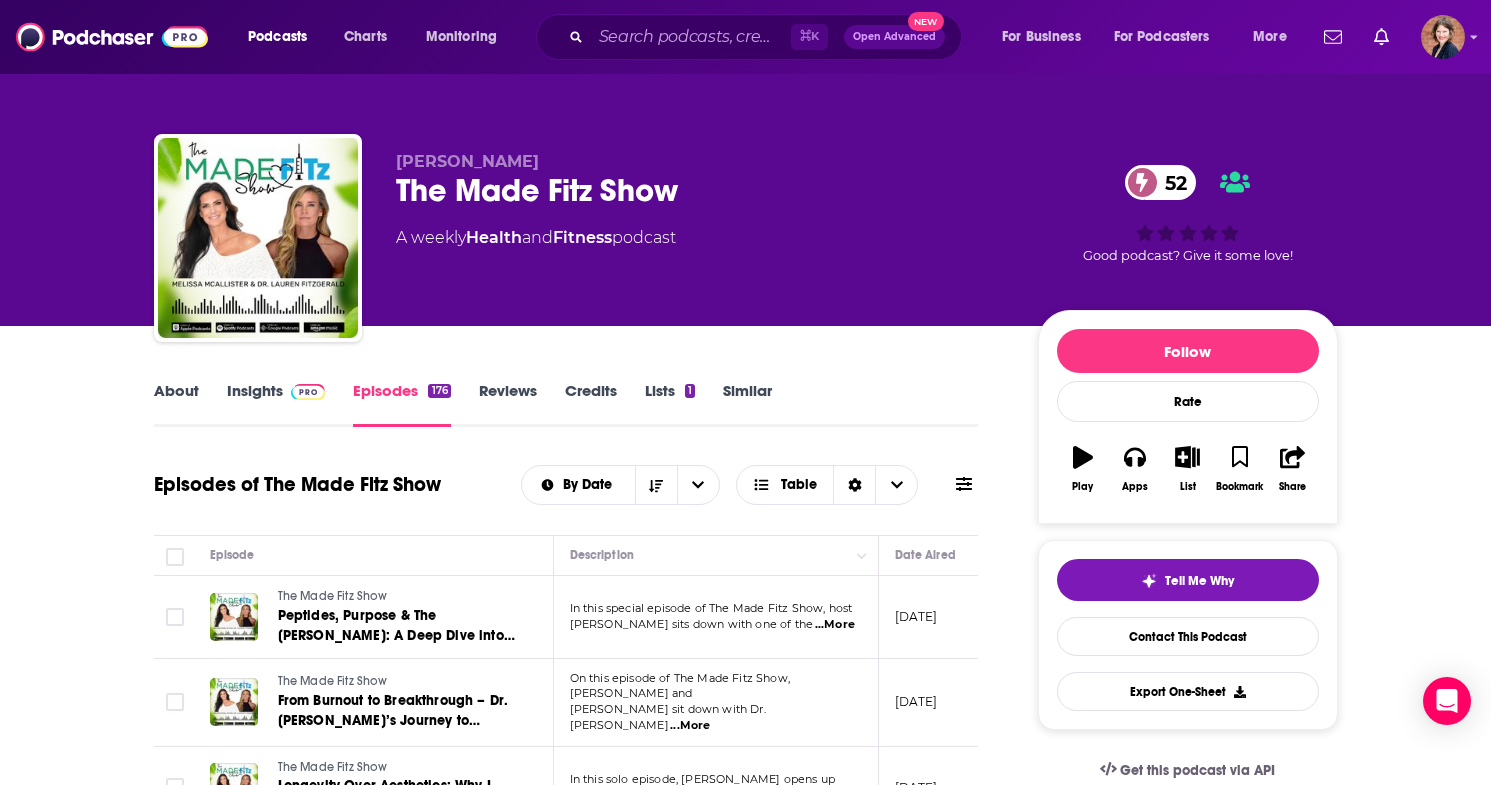 click on "Insights" at bounding box center (276, 404) 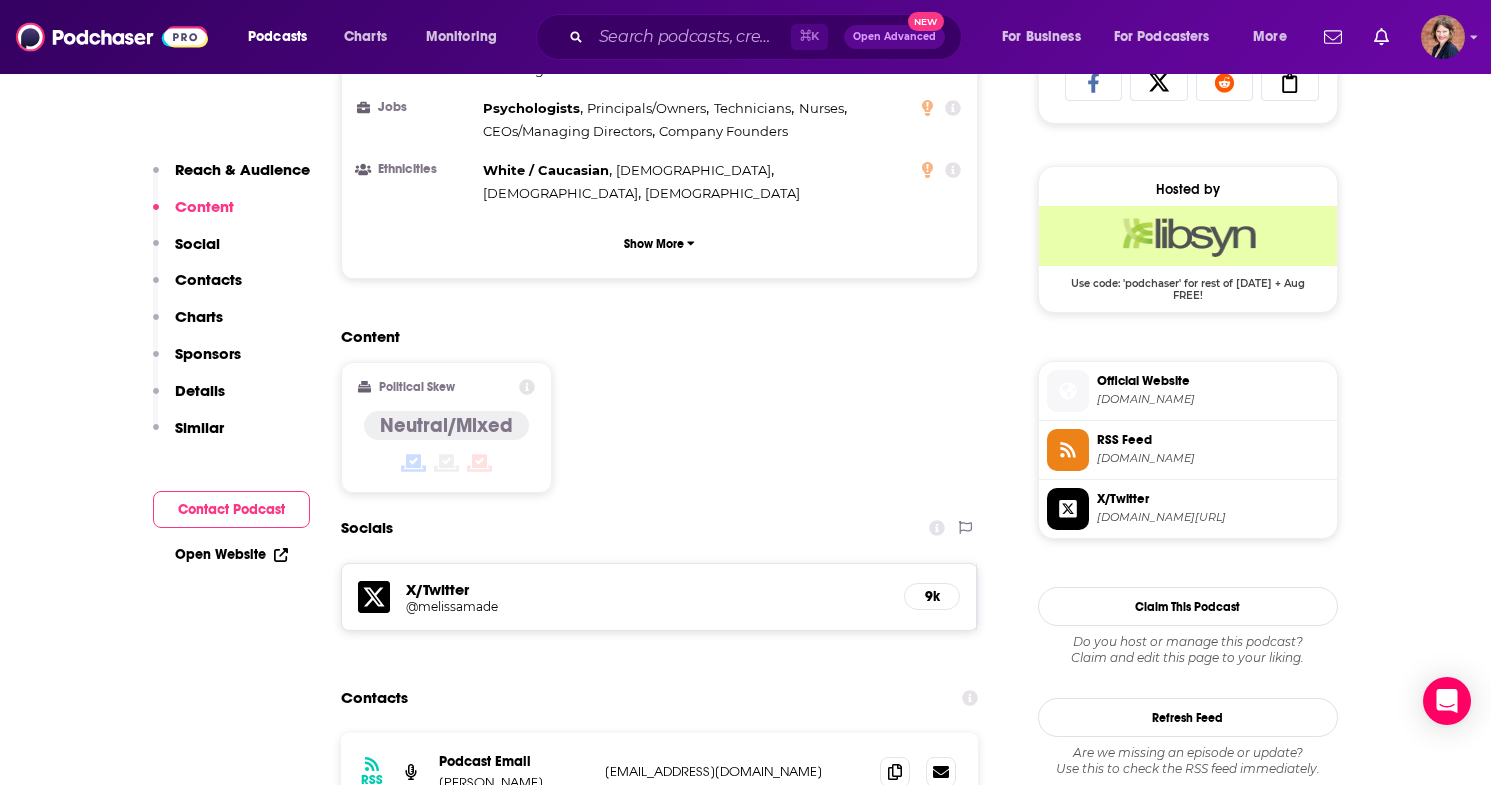 scroll, scrollTop: 1478, scrollLeft: 0, axis: vertical 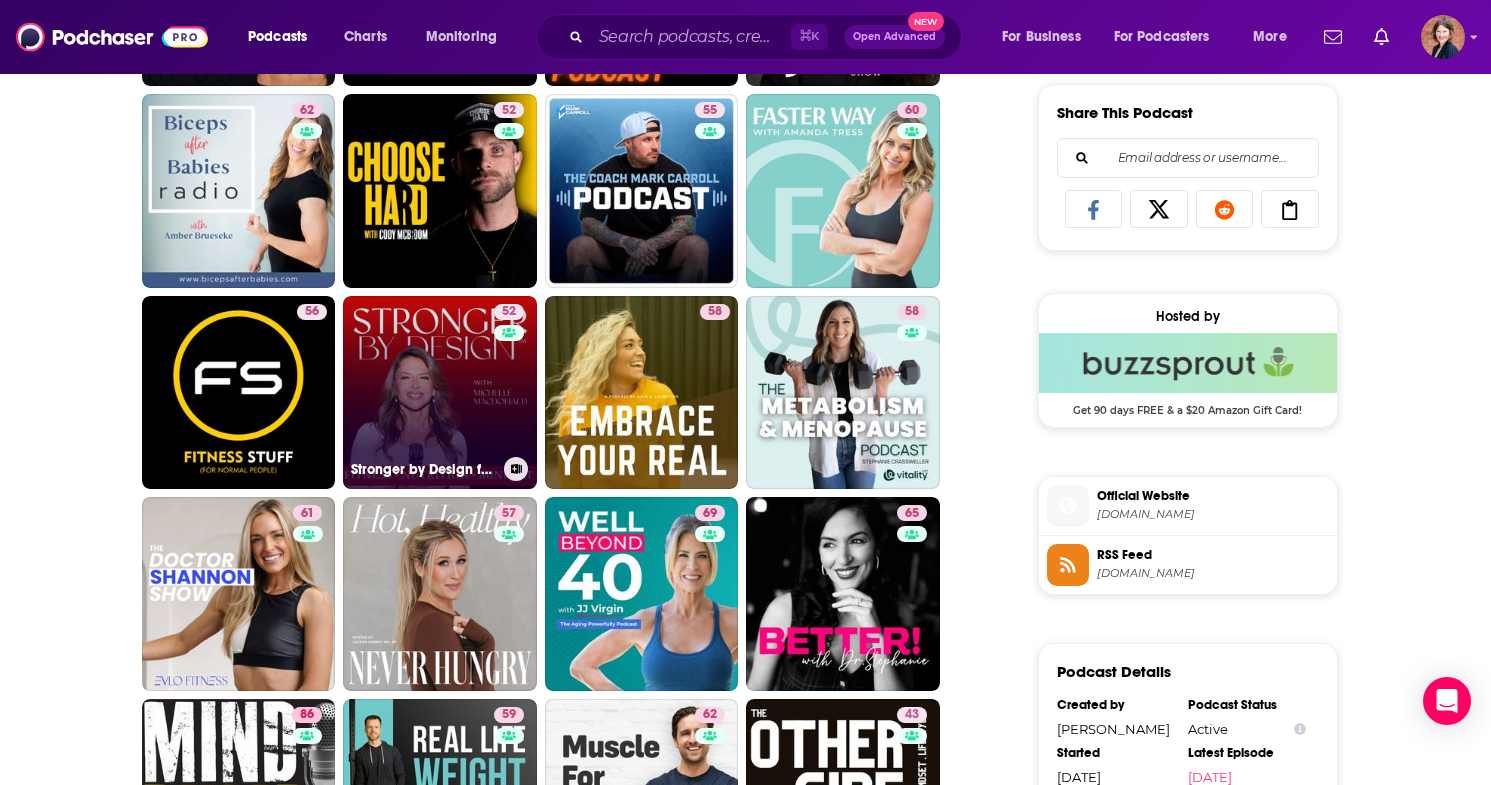 click on "52 Stronger by Design for Women with [PERSON_NAME]" at bounding box center (440, 393) 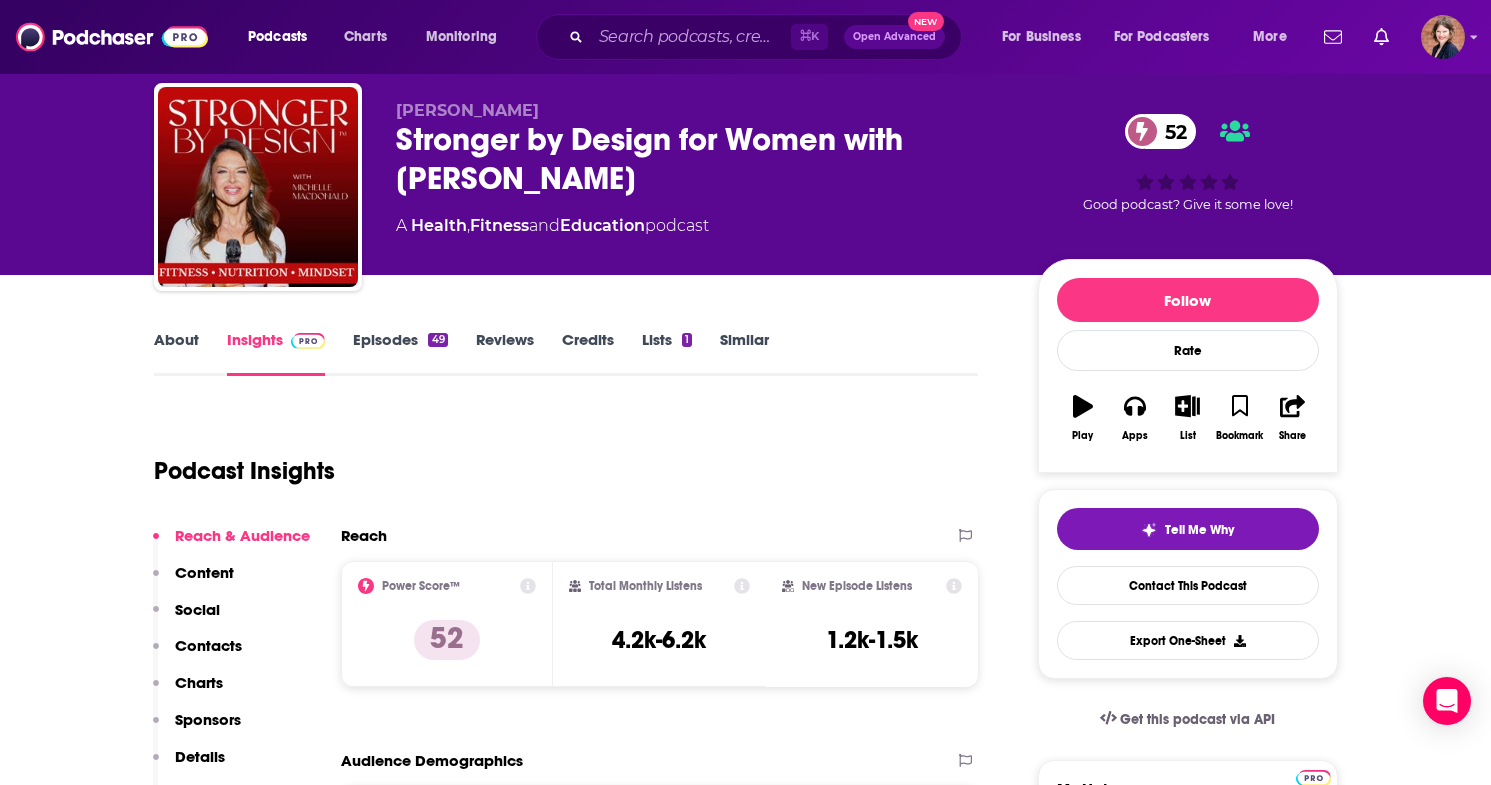 scroll, scrollTop: 23, scrollLeft: 0, axis: vertical 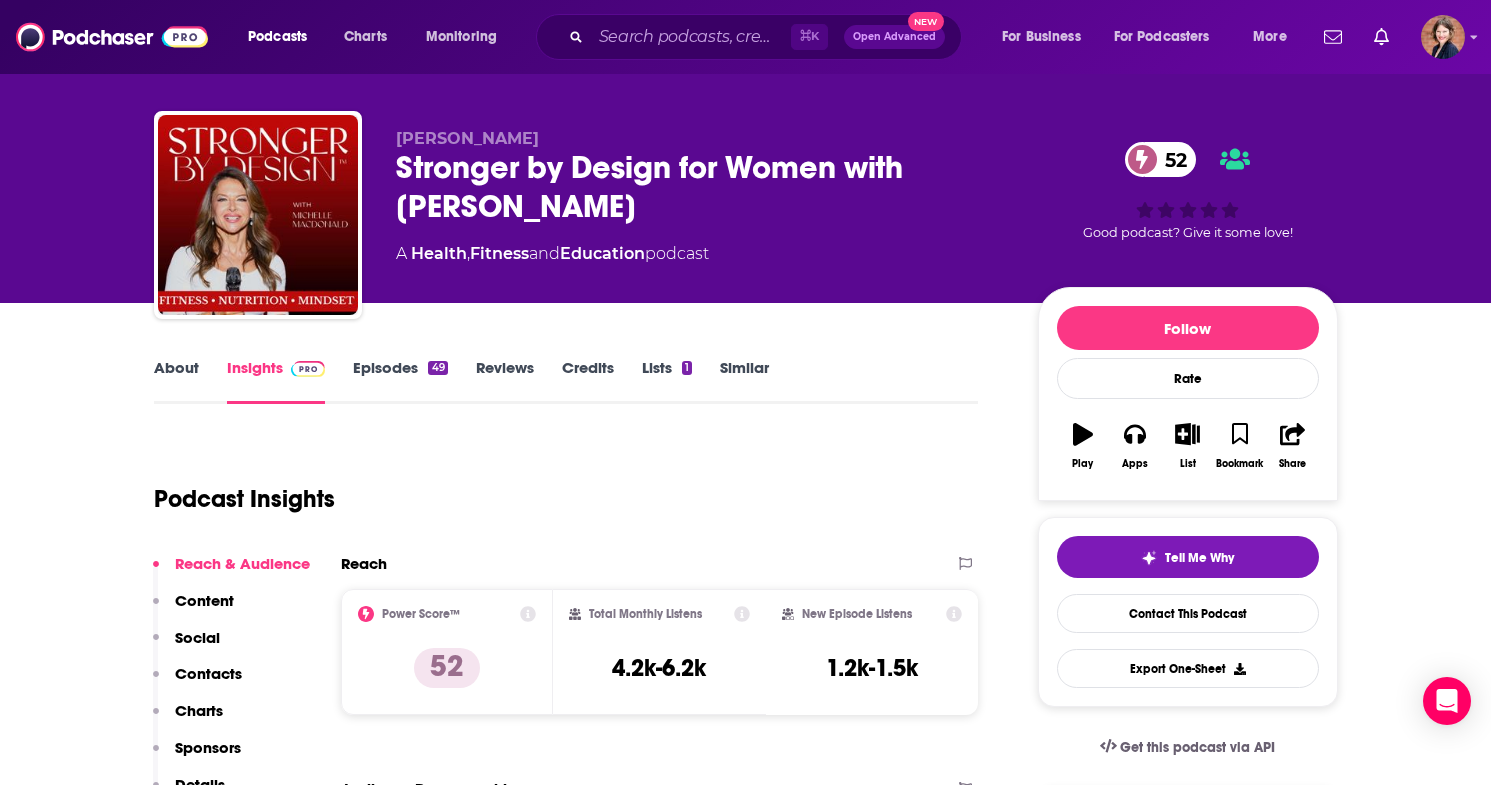 click on "About" at bounding box center [176, 381] 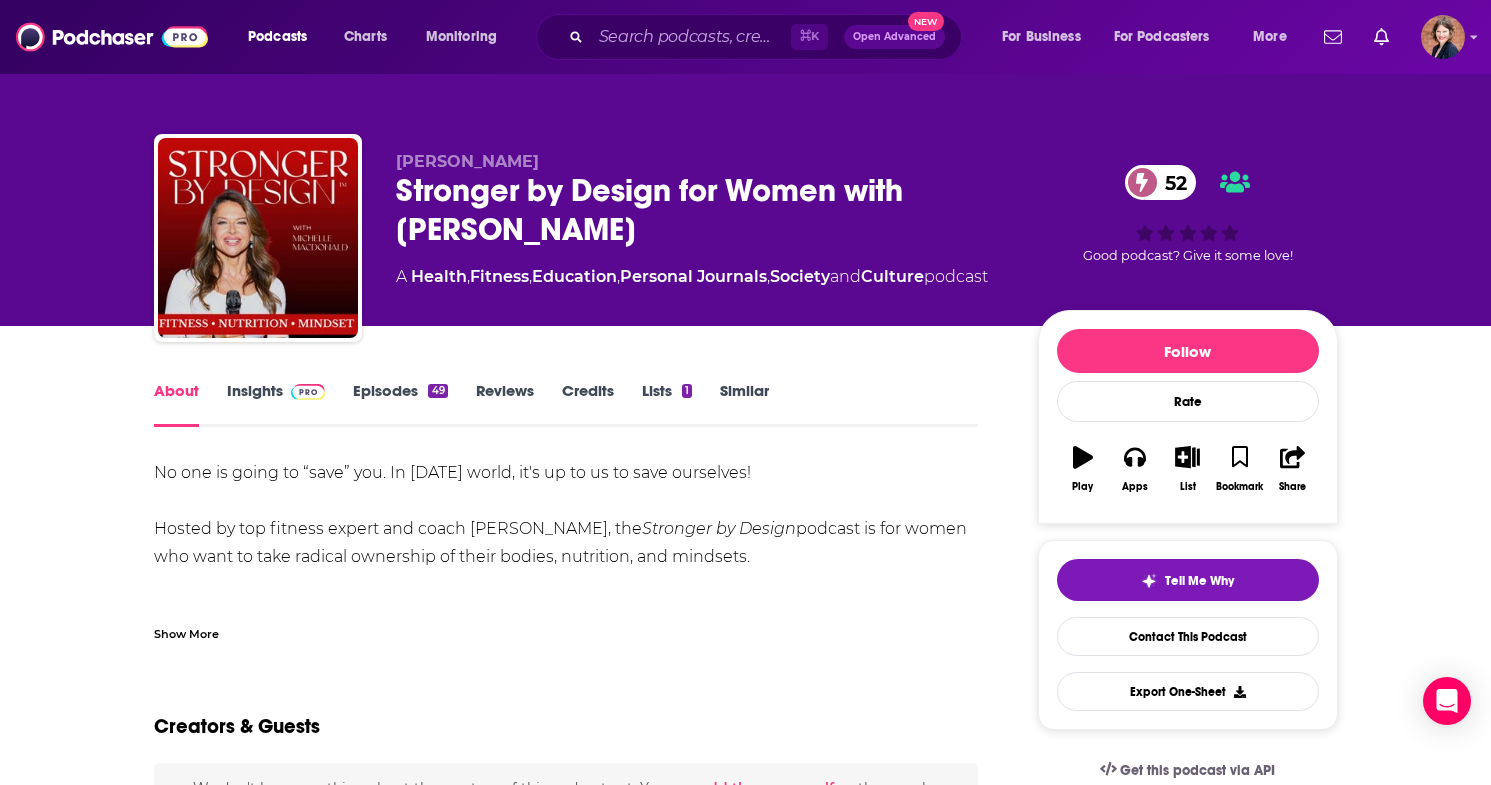 click on "Show More" at bounding box center (186, 632) 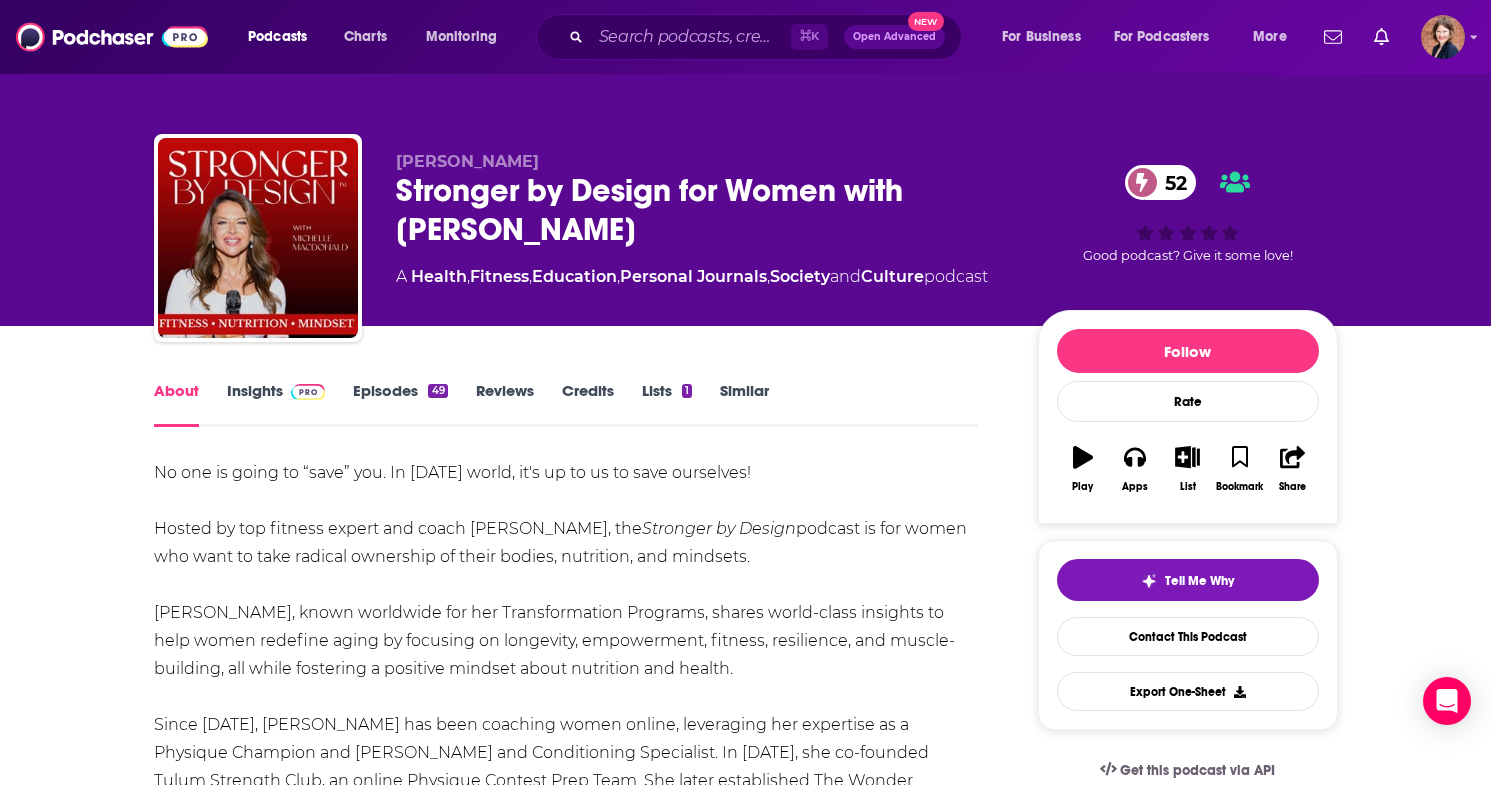 scroll, scrollTop: 0, scrollLeft: 0, axis: both 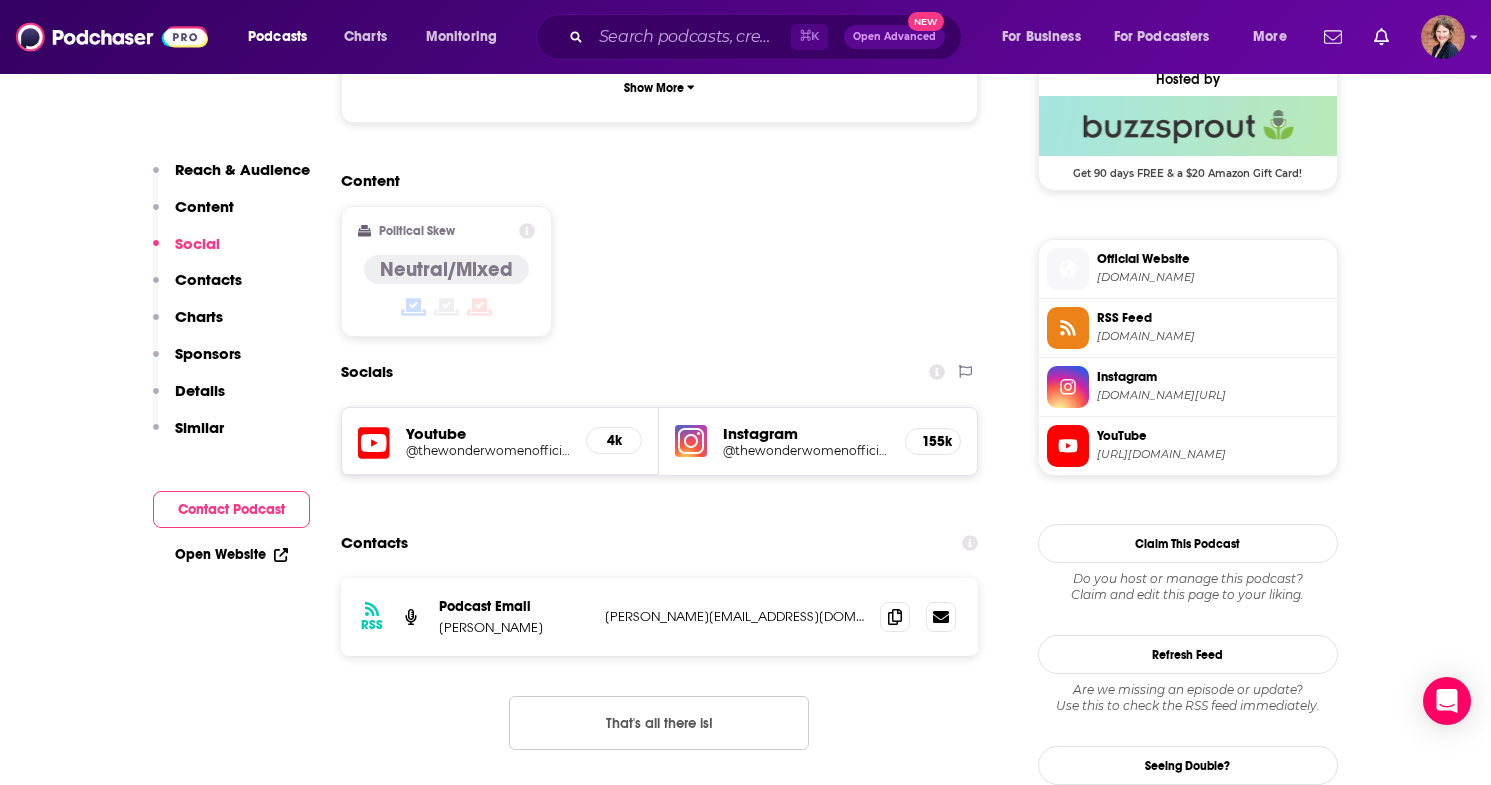 click on "[DOMAIN_NAME][URL]" at bounding box center (1213, 395) 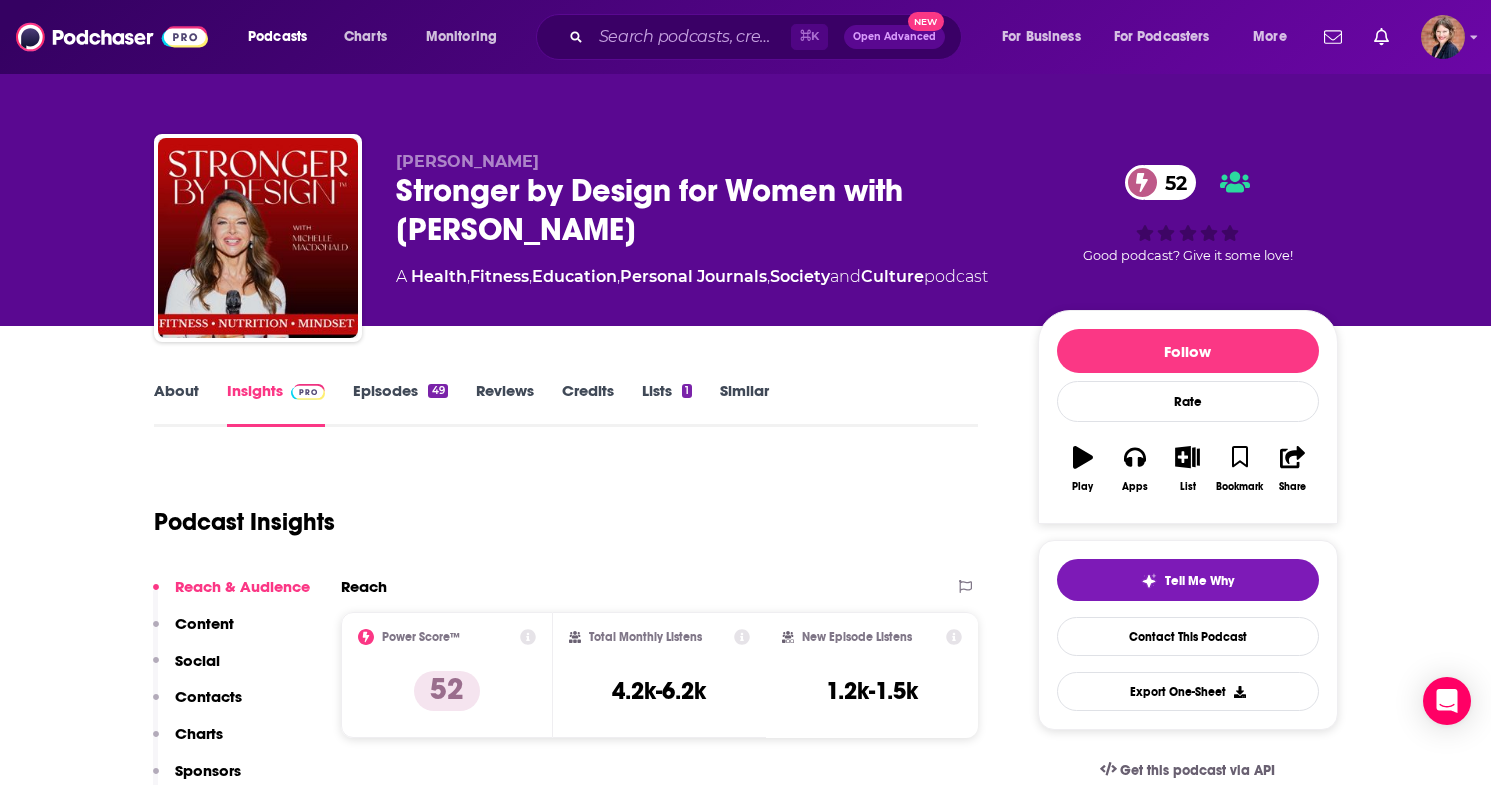 scroll, scrollTop: 0, scrollLeft: 0, axis: both 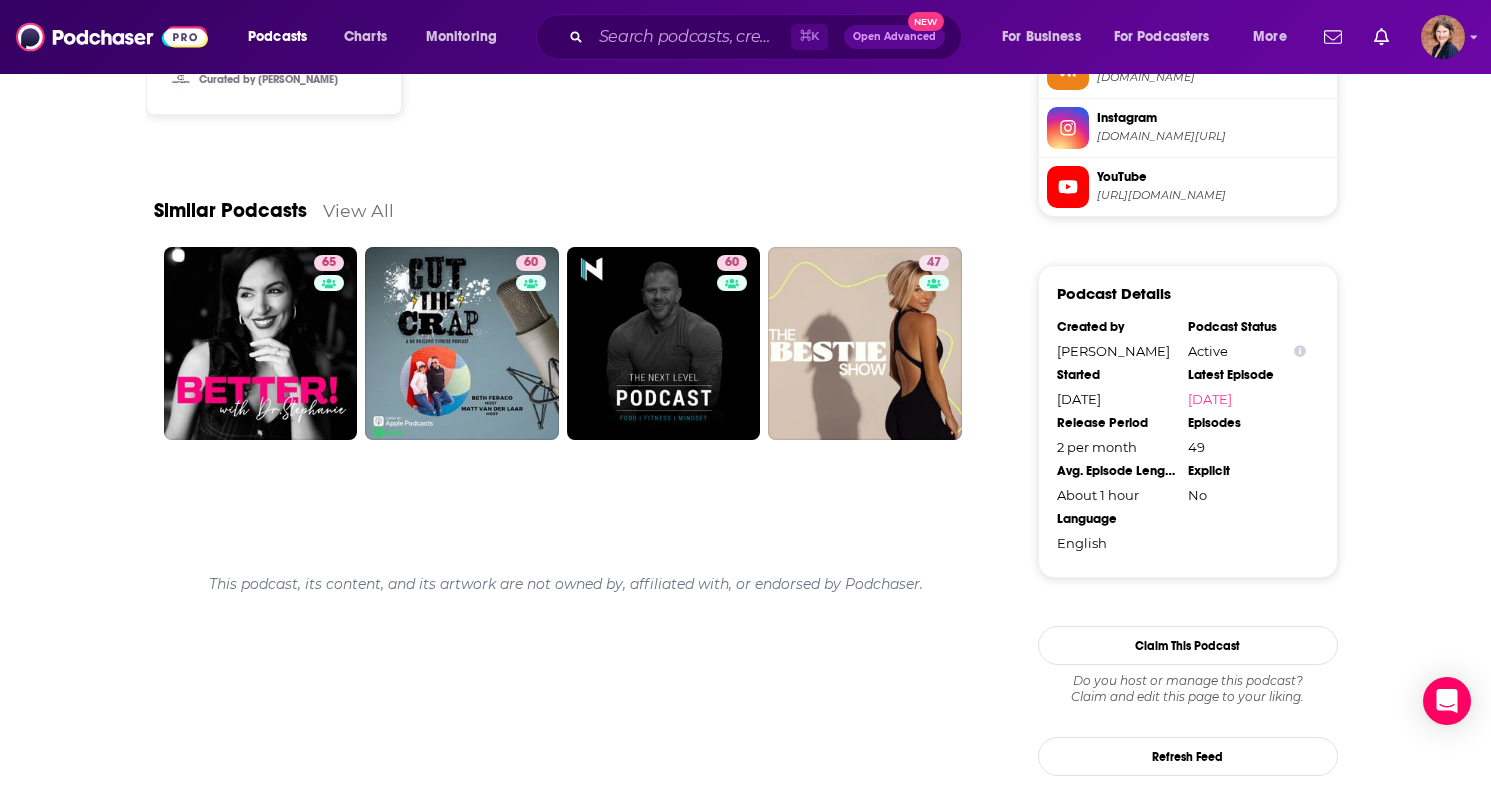 click on "View All" at bounding box center (358, 210) 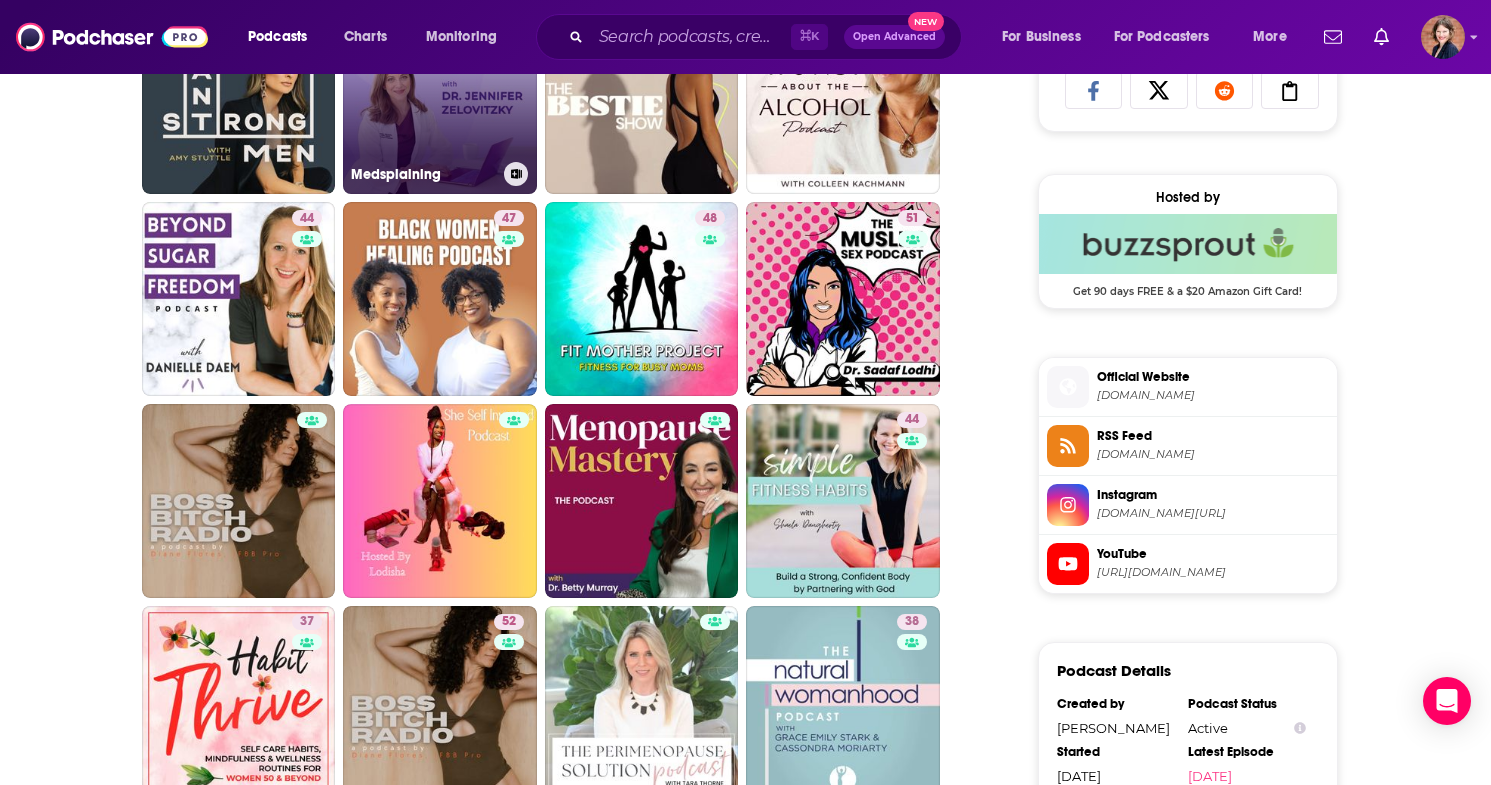 scroll, scrollTop: 1577, scrollLeft: 0, axis: vertical 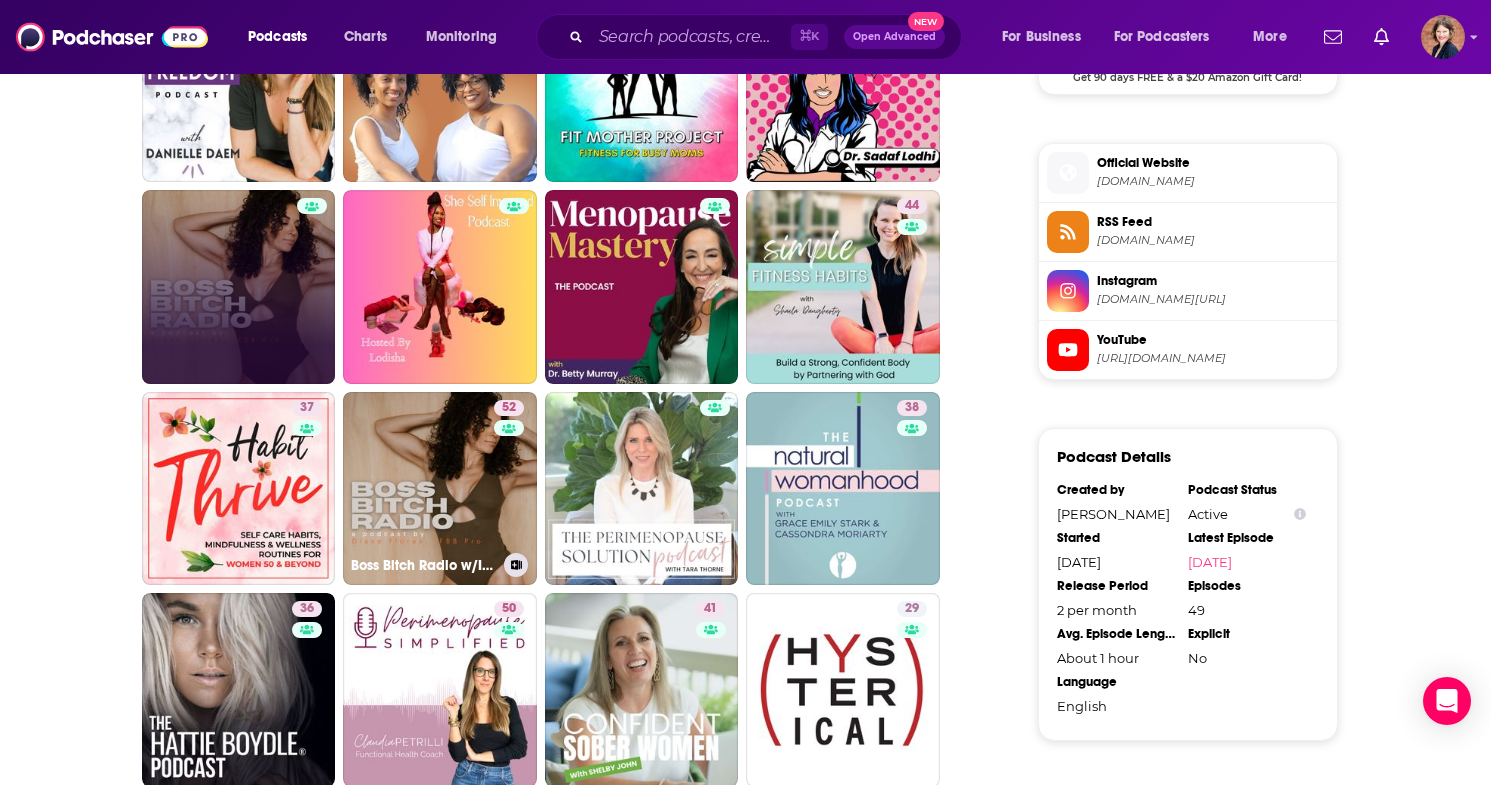 click at bounding box center (239, 287) 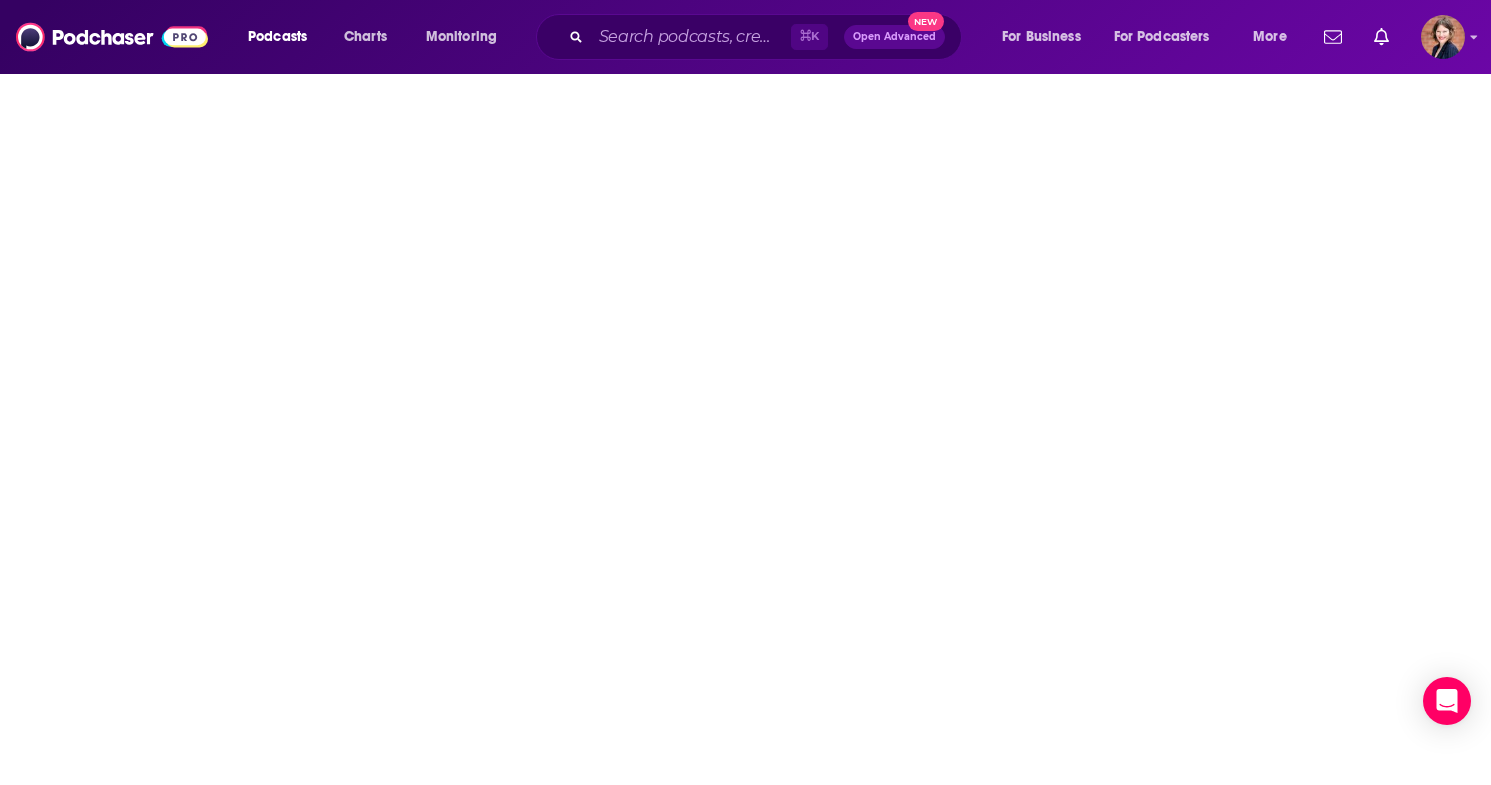 scroll, scrollTop: 0, scrollLeft: 0, axis: both 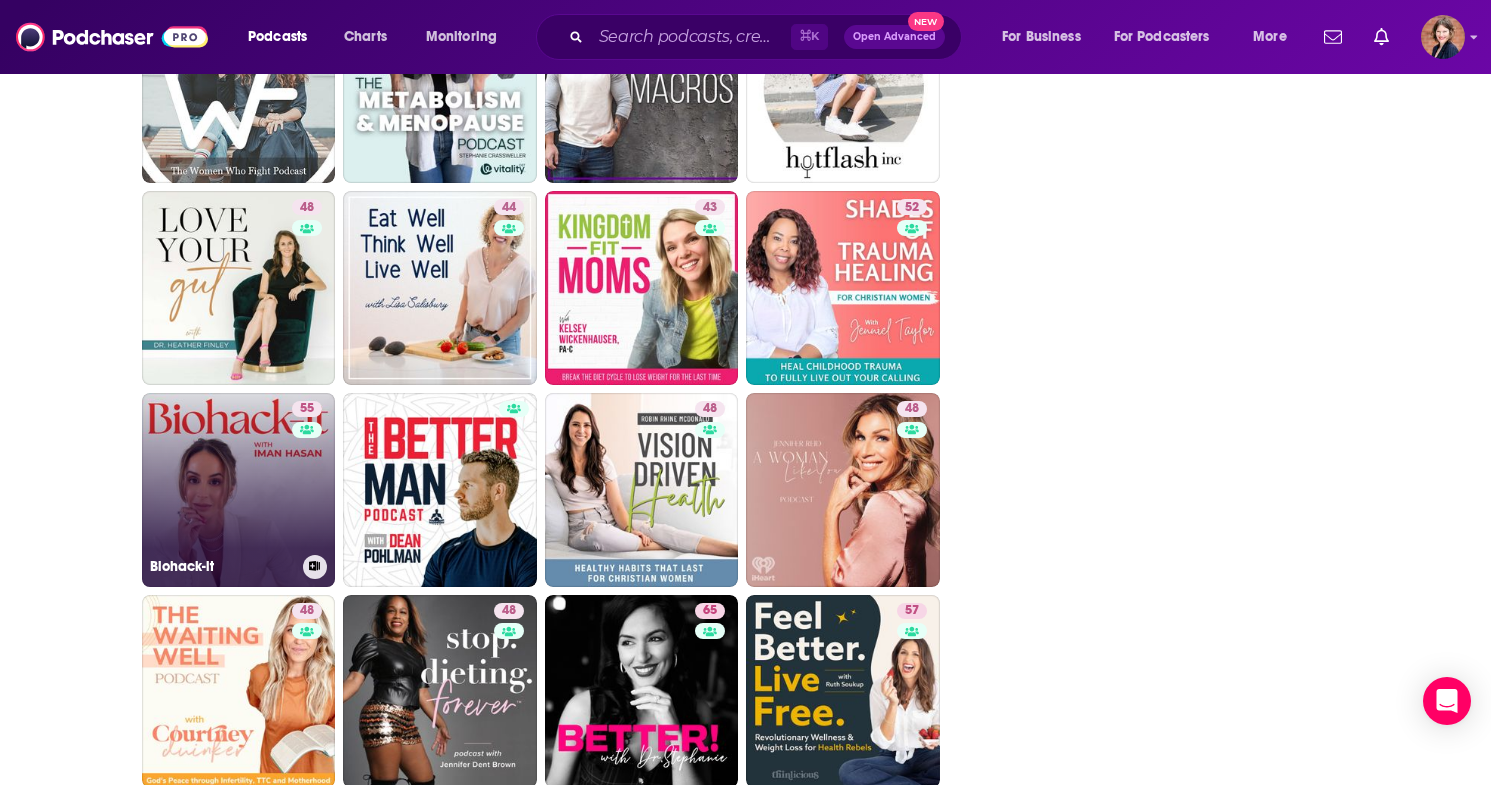 click on "55 Biohack-it" at bounding box center [239, 490] 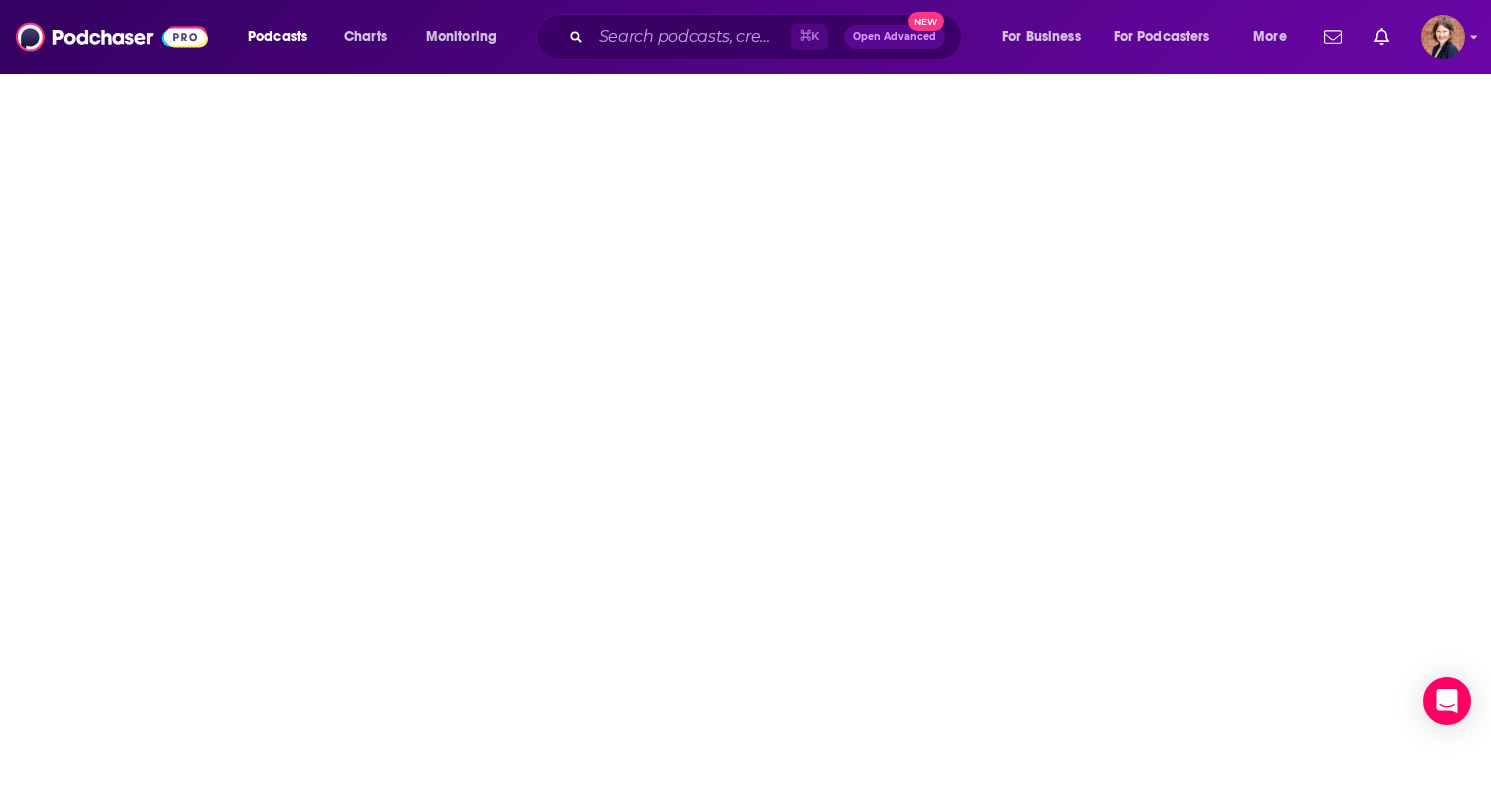 scroll, scrollTop: 0, scrollLeft: 0, axis: both 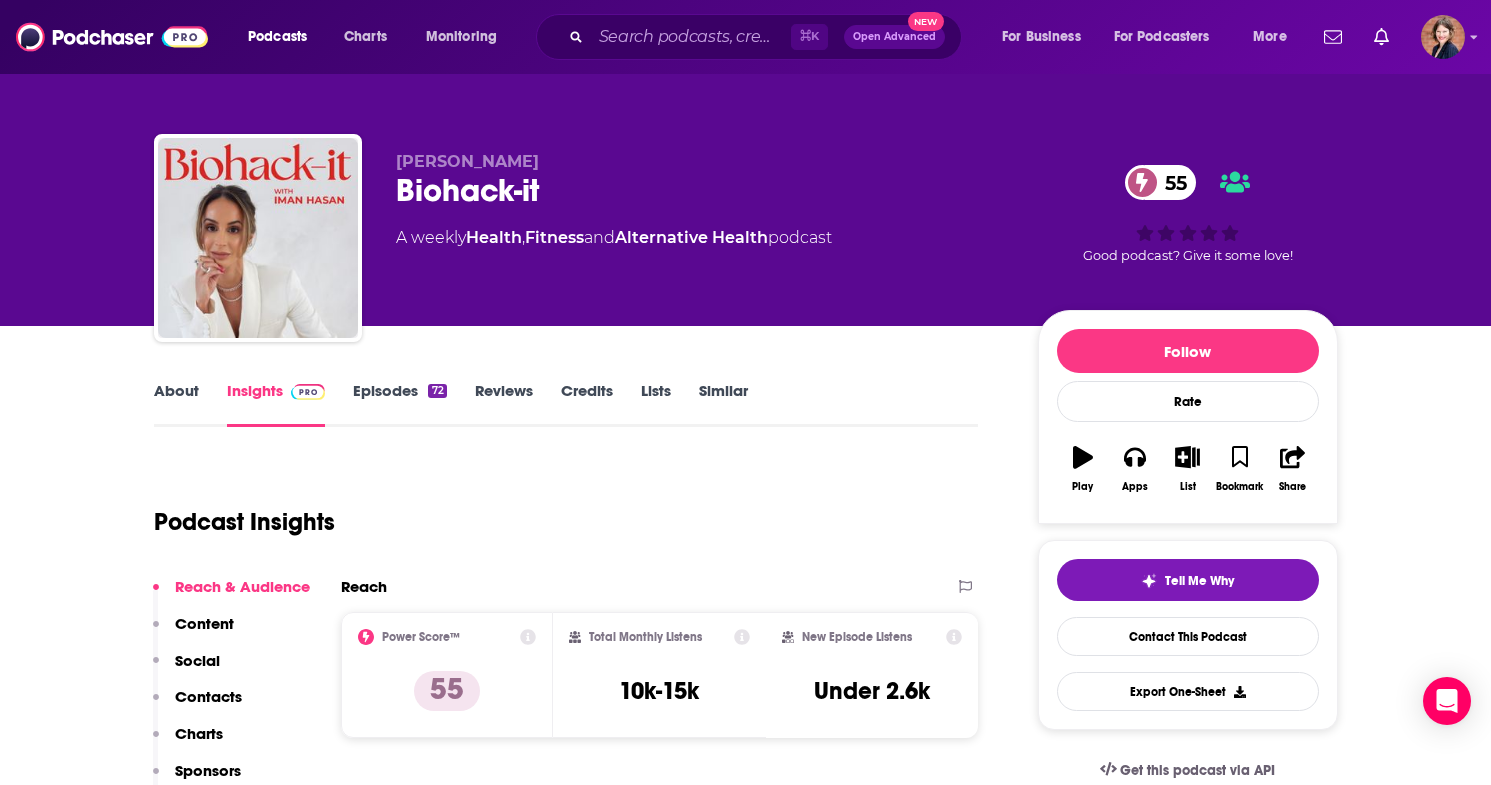 click on "About" at bounding box center (176, 404) 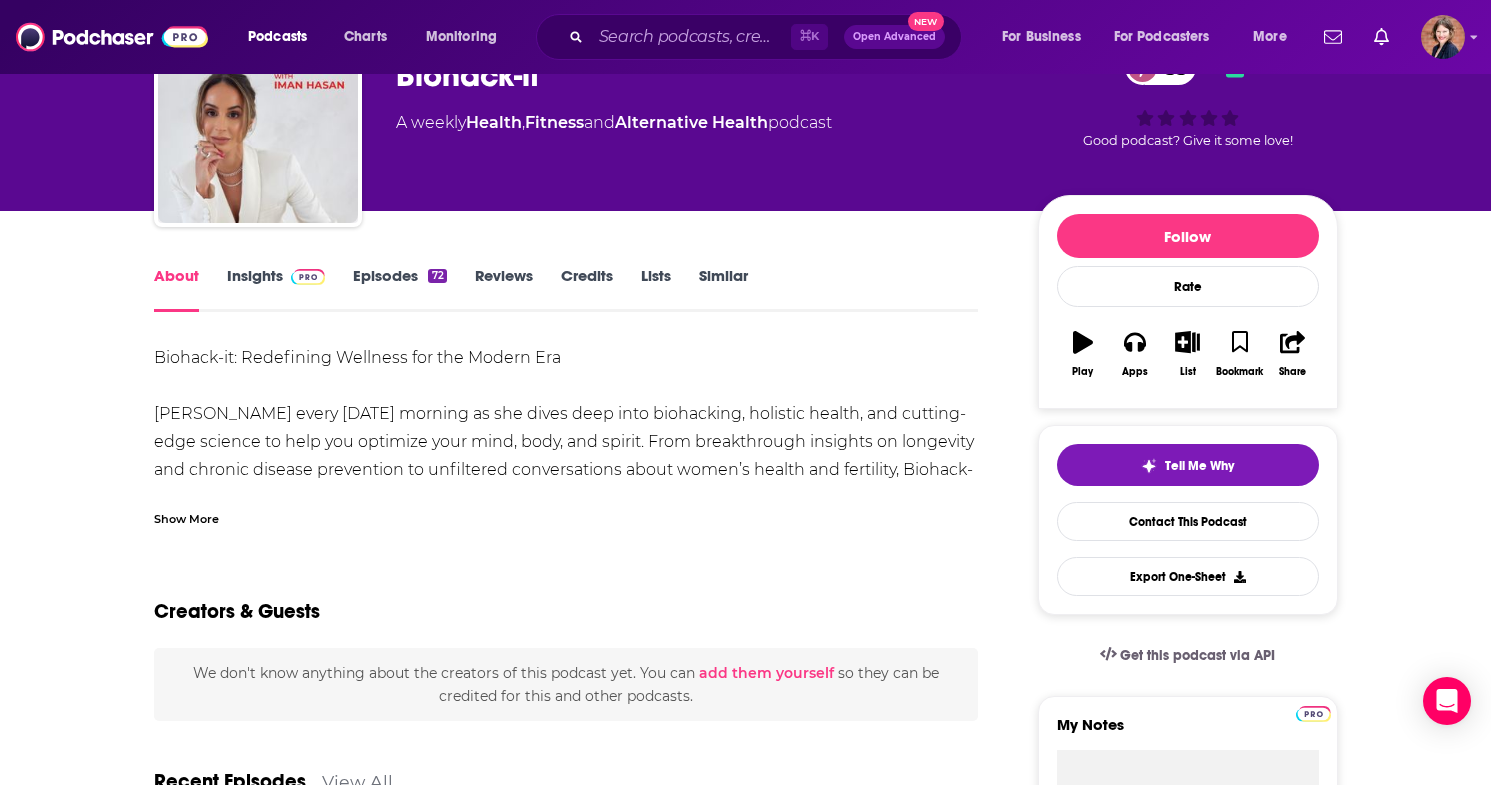 scroll, scrollTop: 117, scrollLeft: 0, axis: vertical 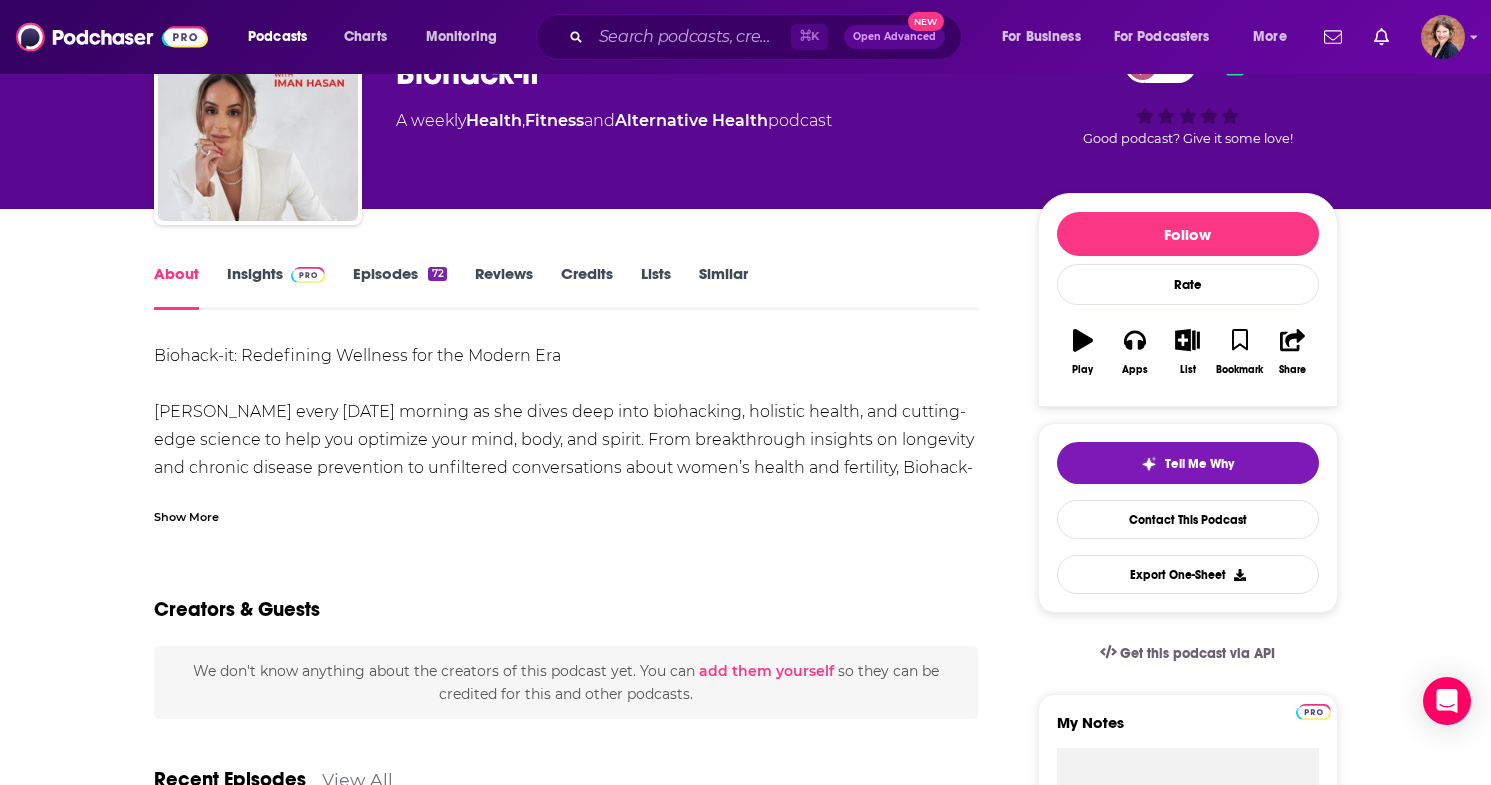 click on "Show More" at bounding box center [186, 515] 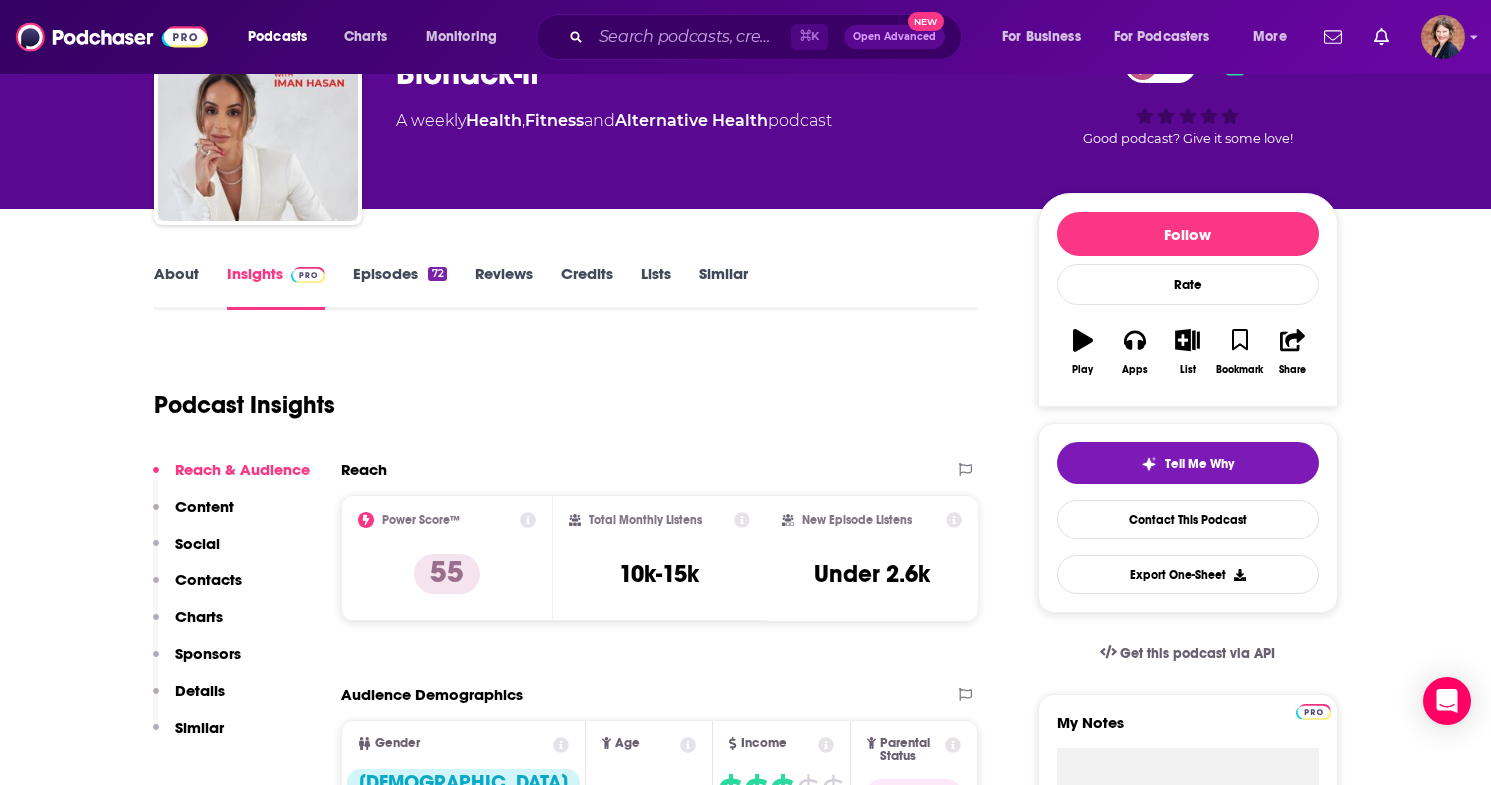 scroll, scrollTop: 0, scrollLeft: 0, axis: both 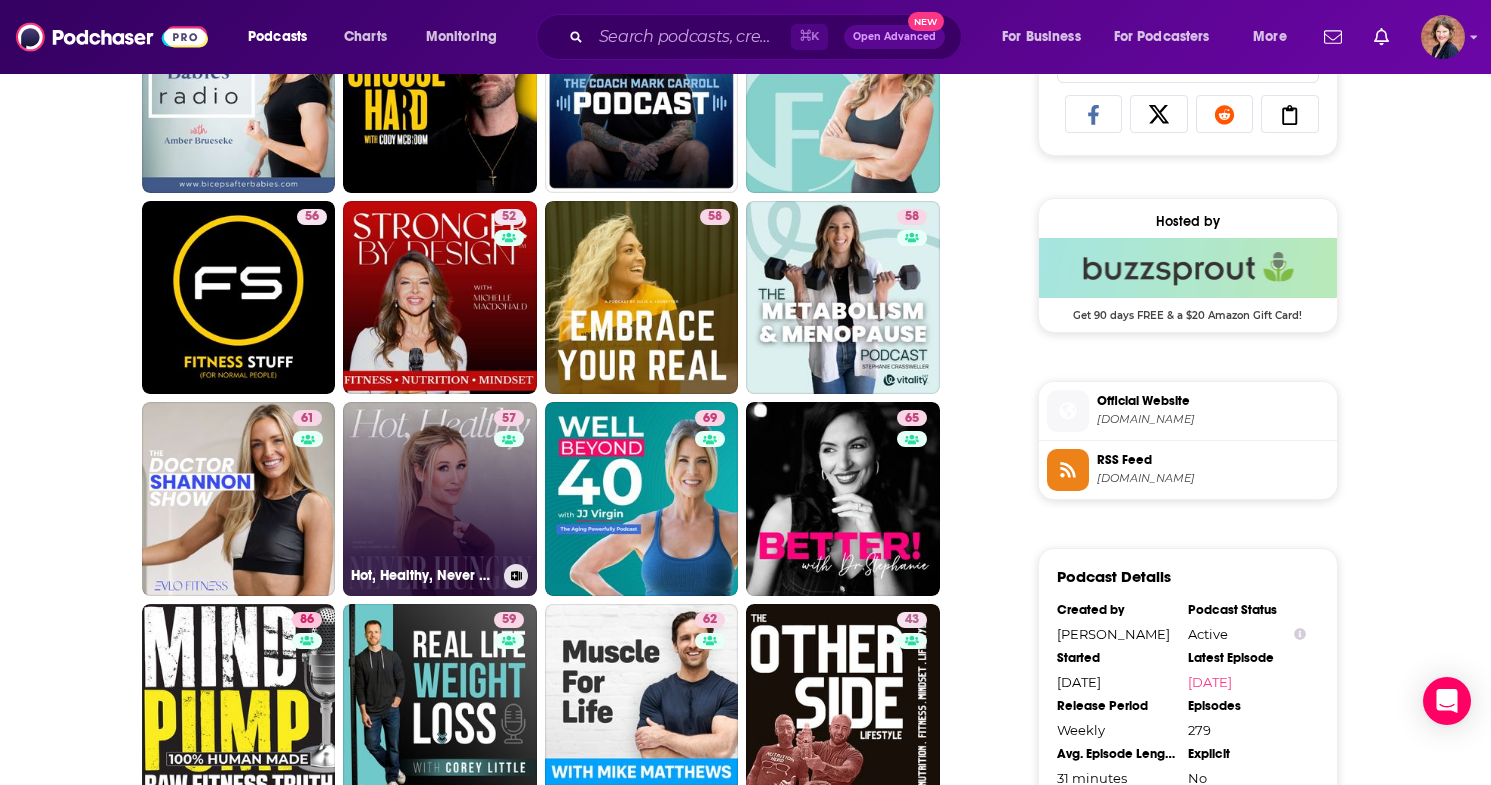 click on "57" at bounding box center (511, 487) 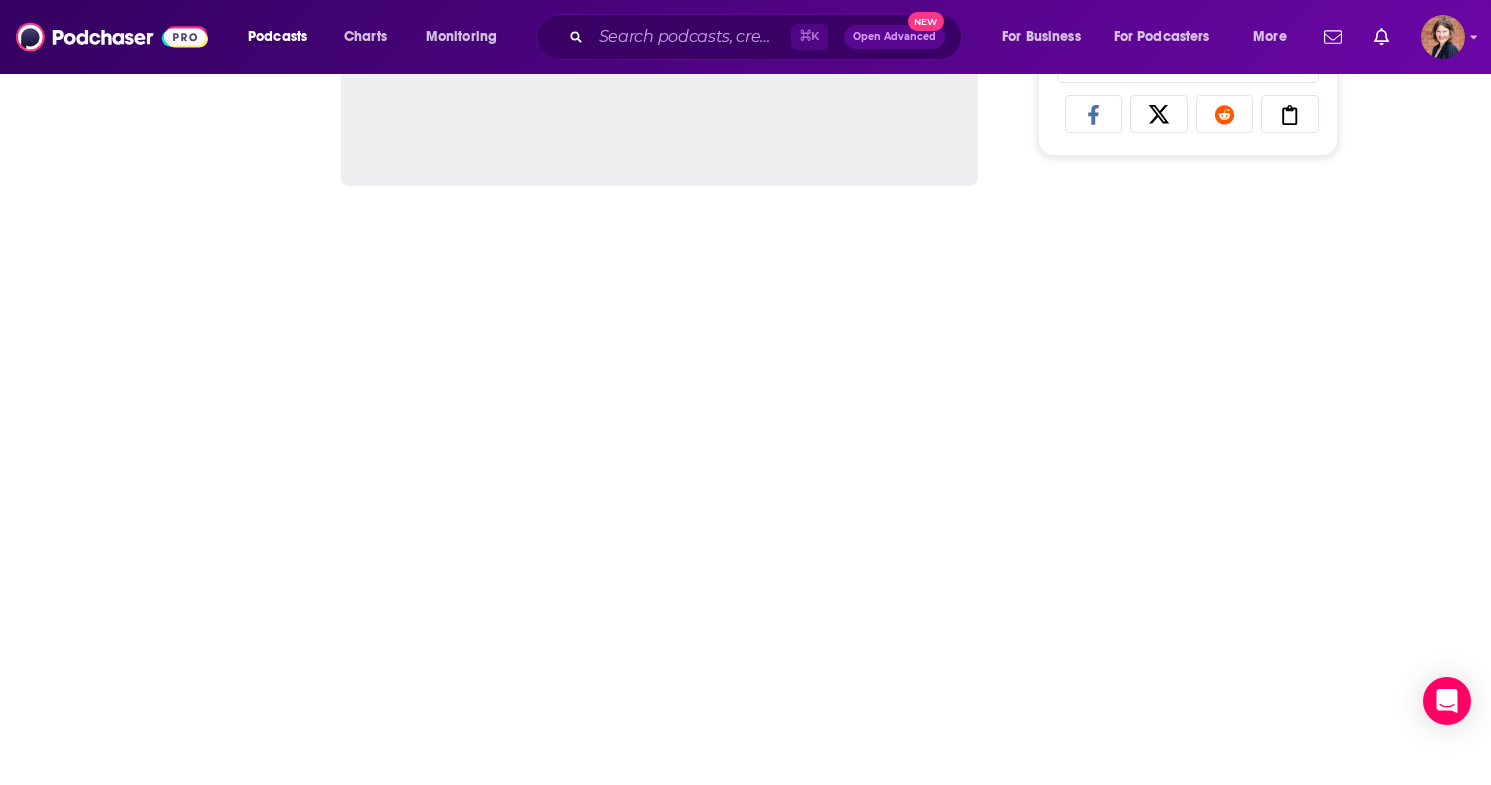 scroll, scrollTop: 0, scrollLeft: 0, axis: both 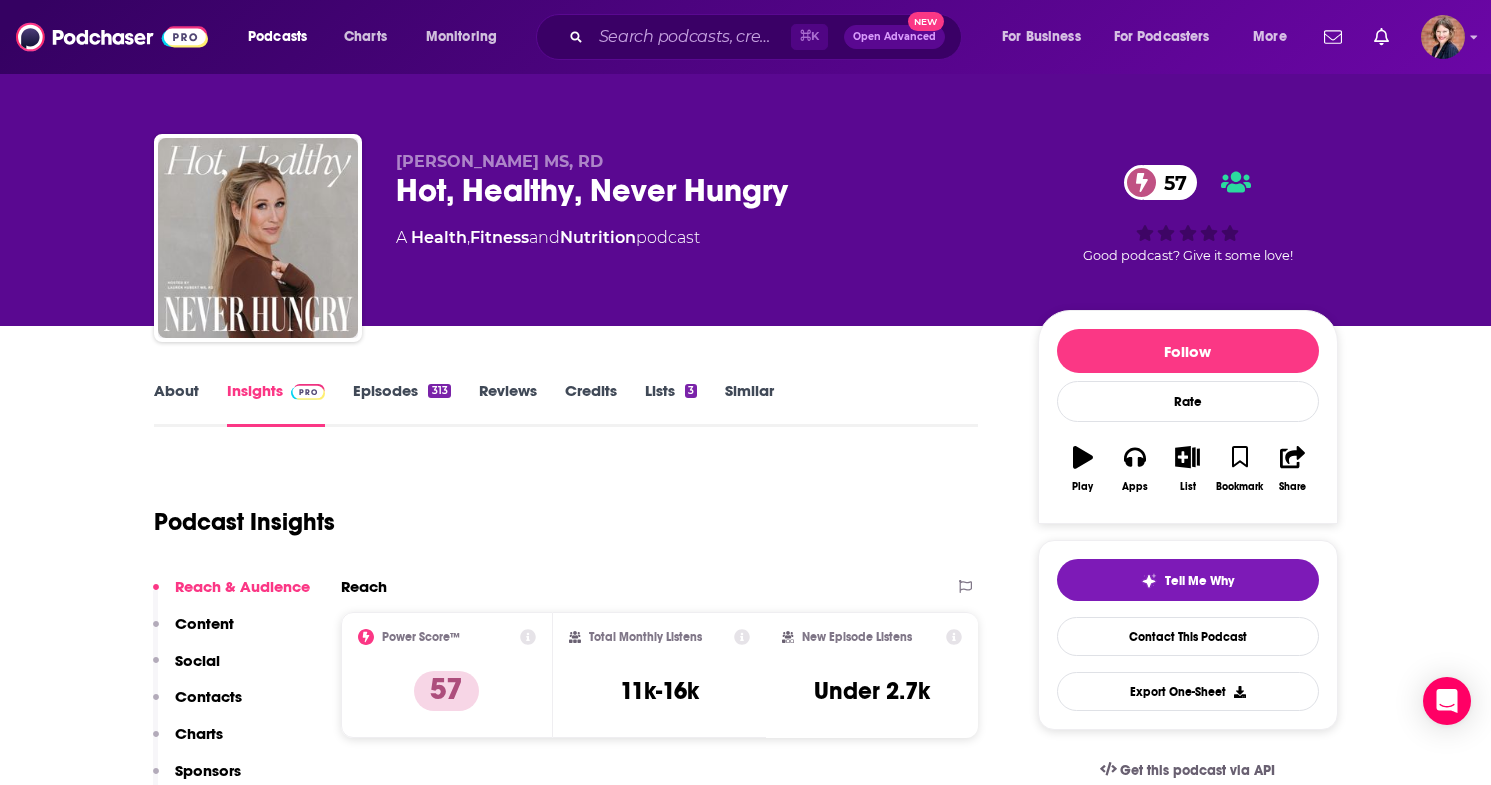 click on "About" at bounding box center [176, 404] 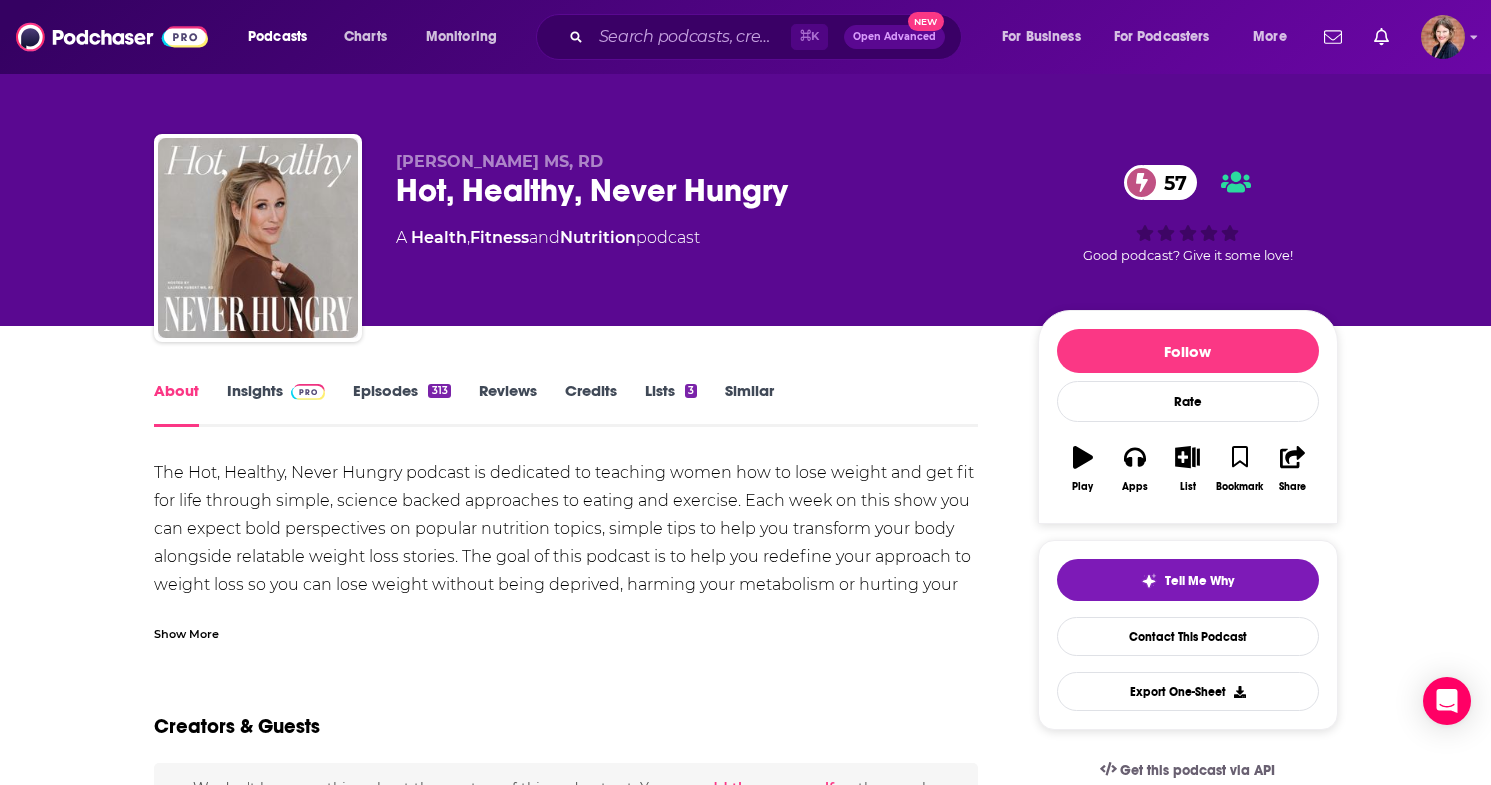 click on "Show More" at bounding box center [186, 632] 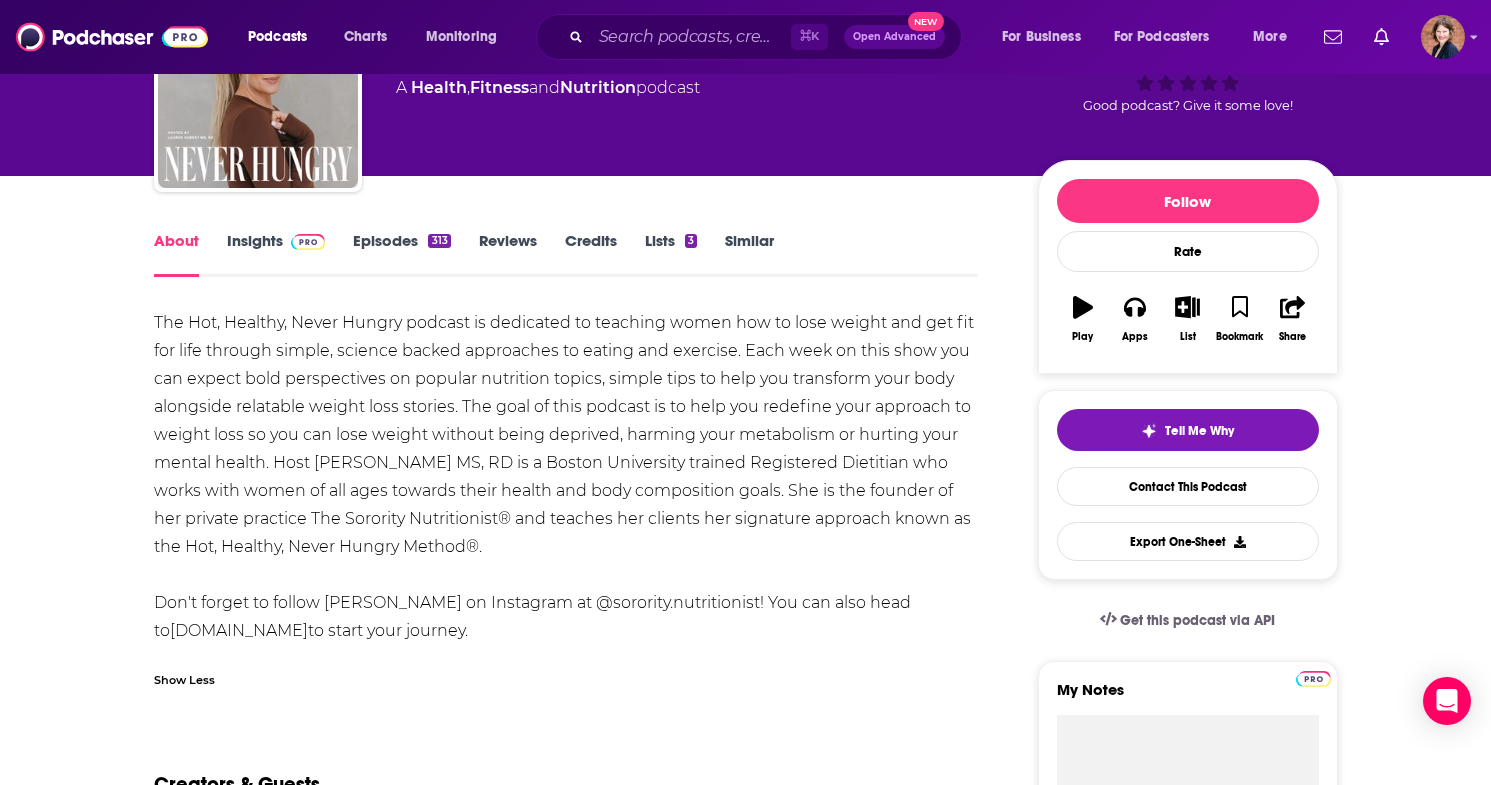 scroll, scrollTop: 161, scrollLeft: 0, axis: vertical 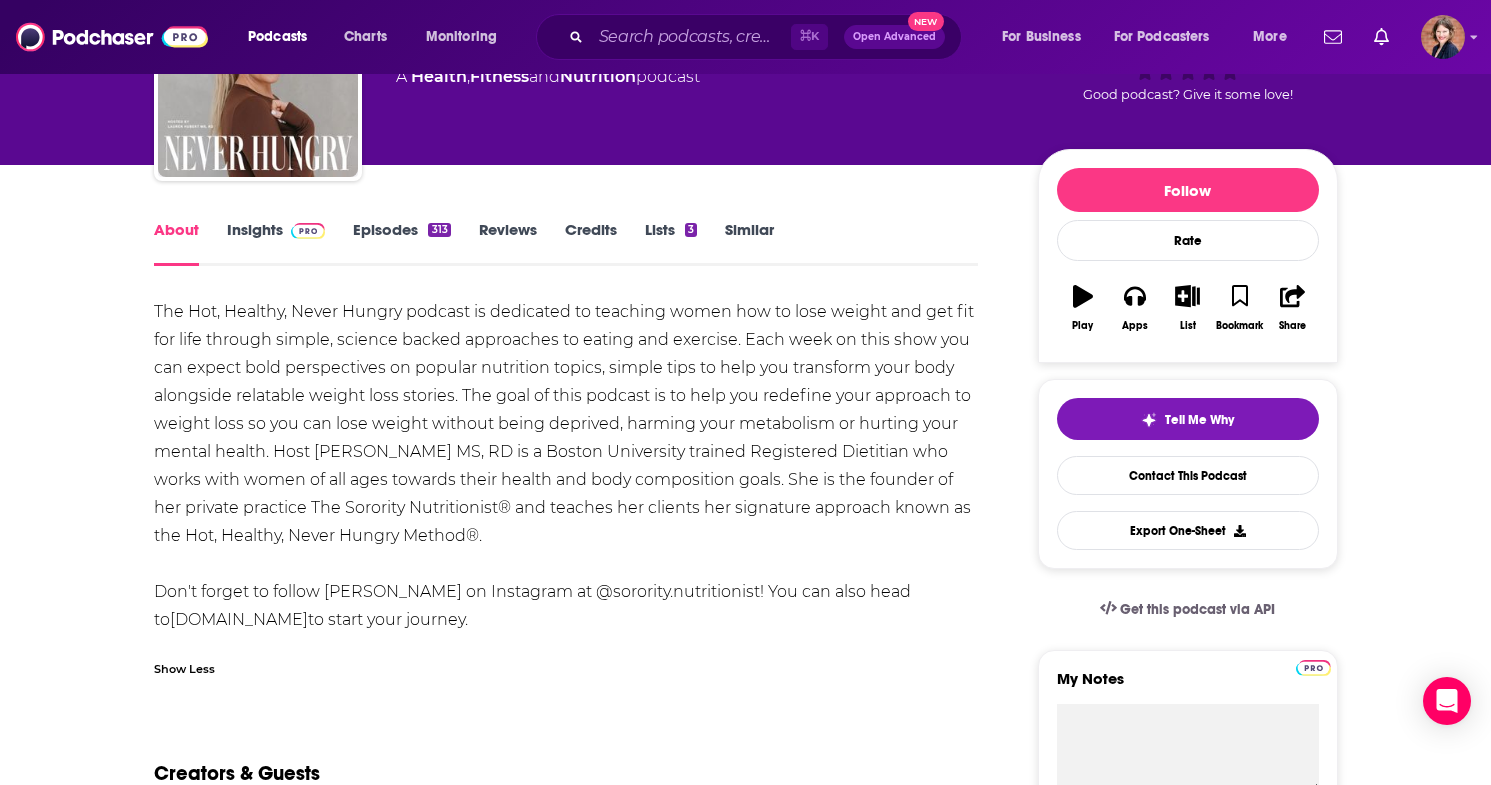 click on "Insights" at bounding box center [276, 243] 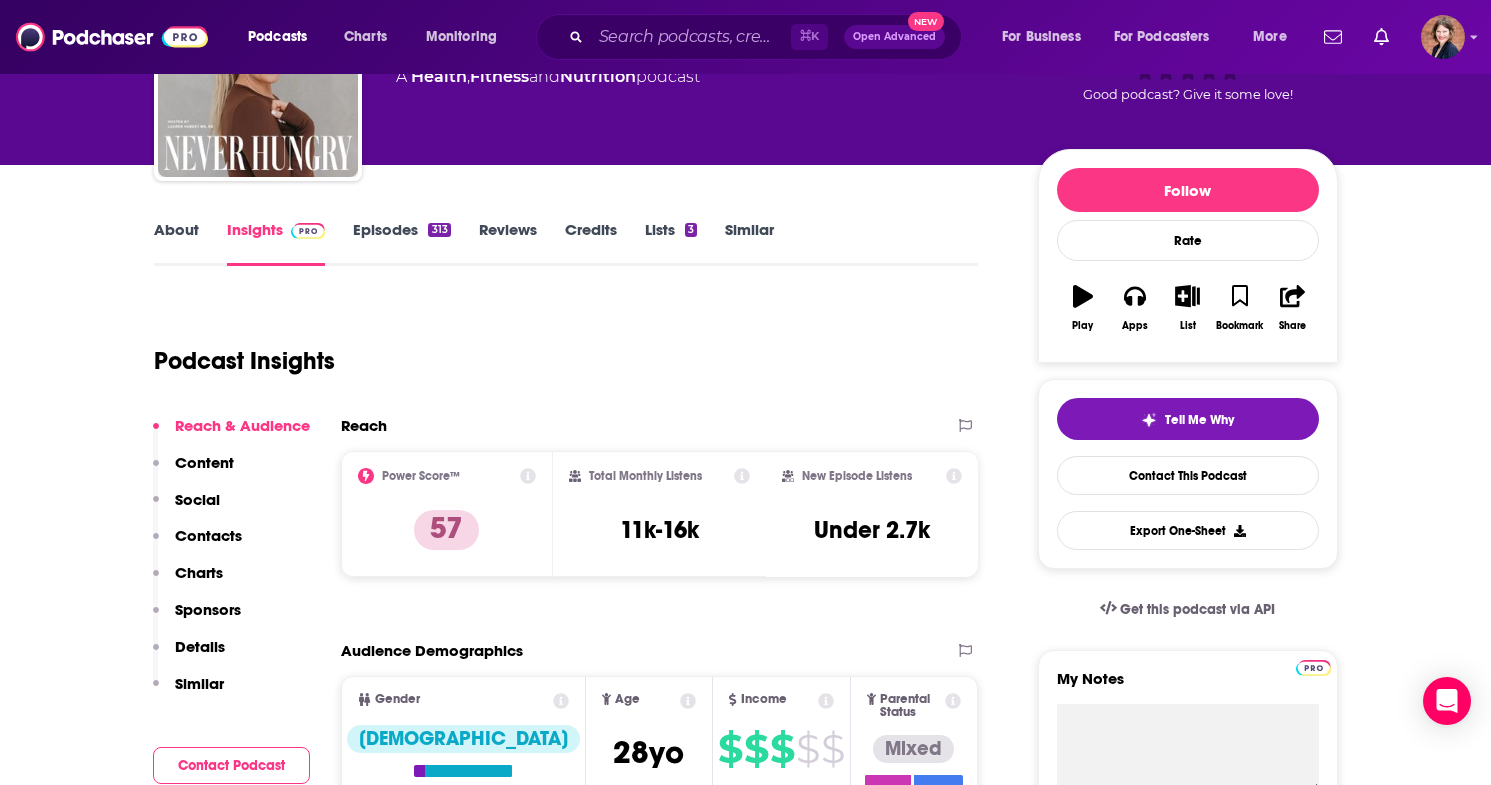 scroll, scrollTop: 0, scrollLeft: 0, axis: both 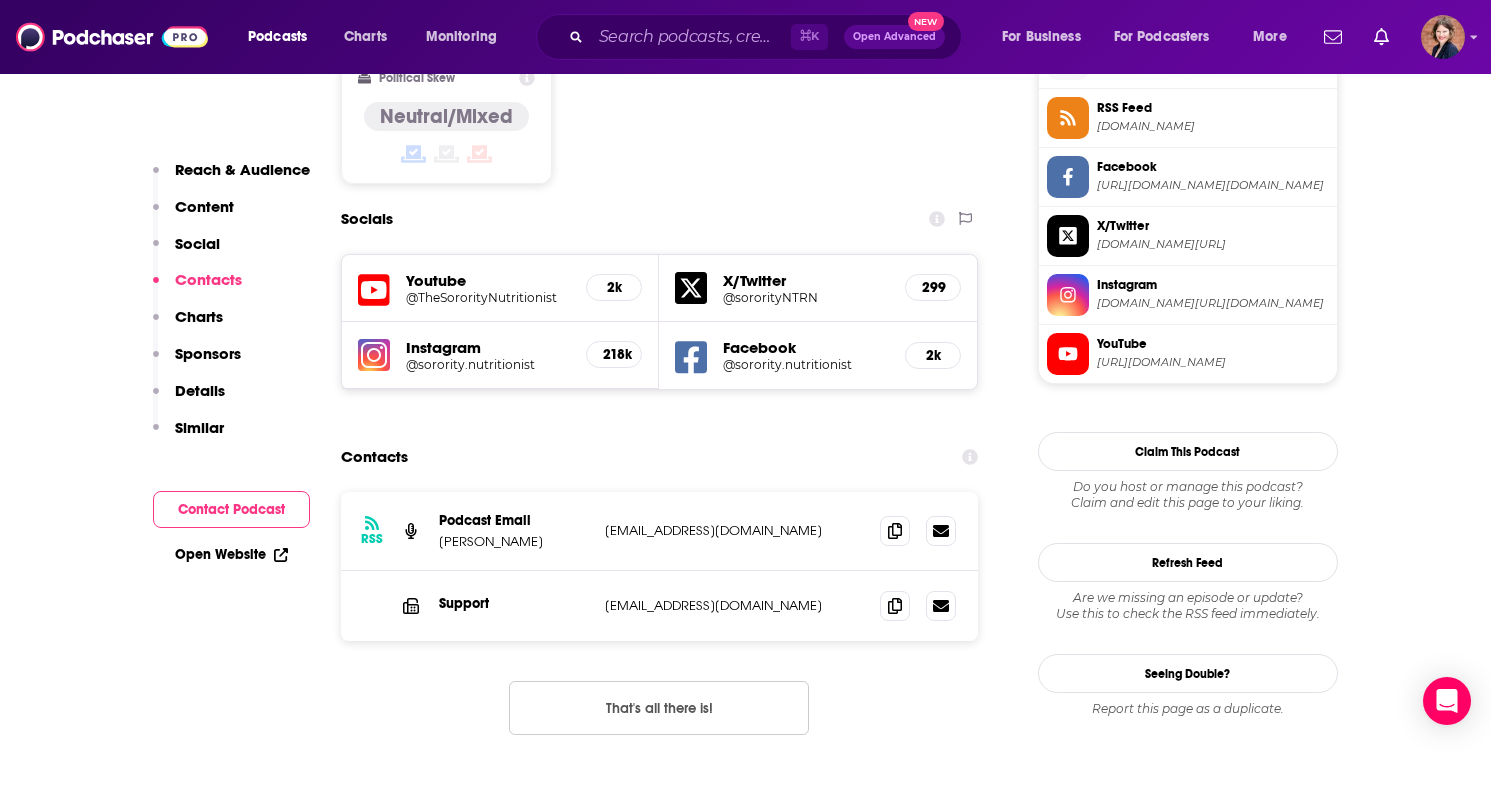 click on "instagram.com/sorority.nutritionist" at bounding box center [1213, 303] 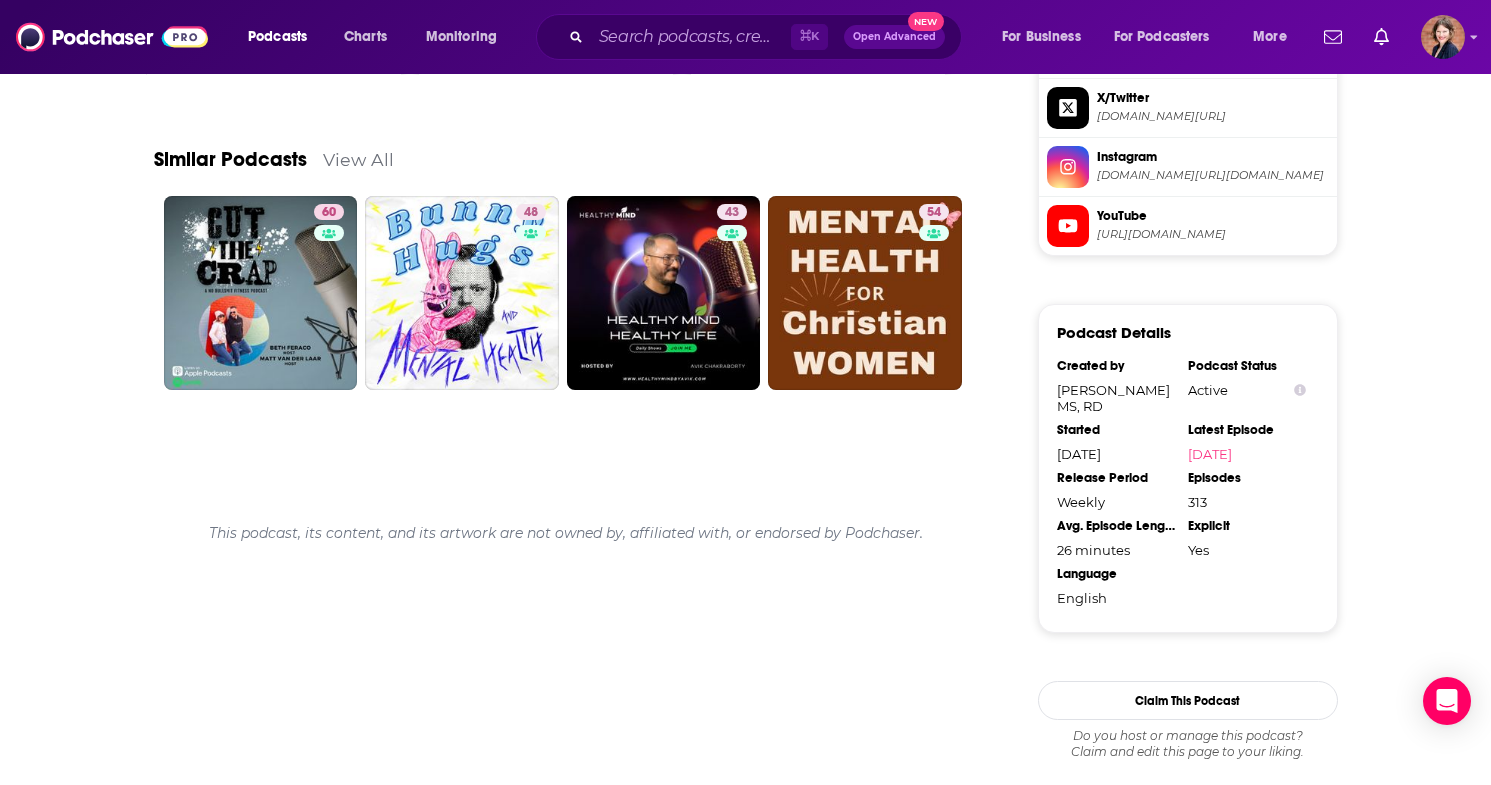 scroll, scrollTop: 1830, scrollLeft: 0, axis: vertical 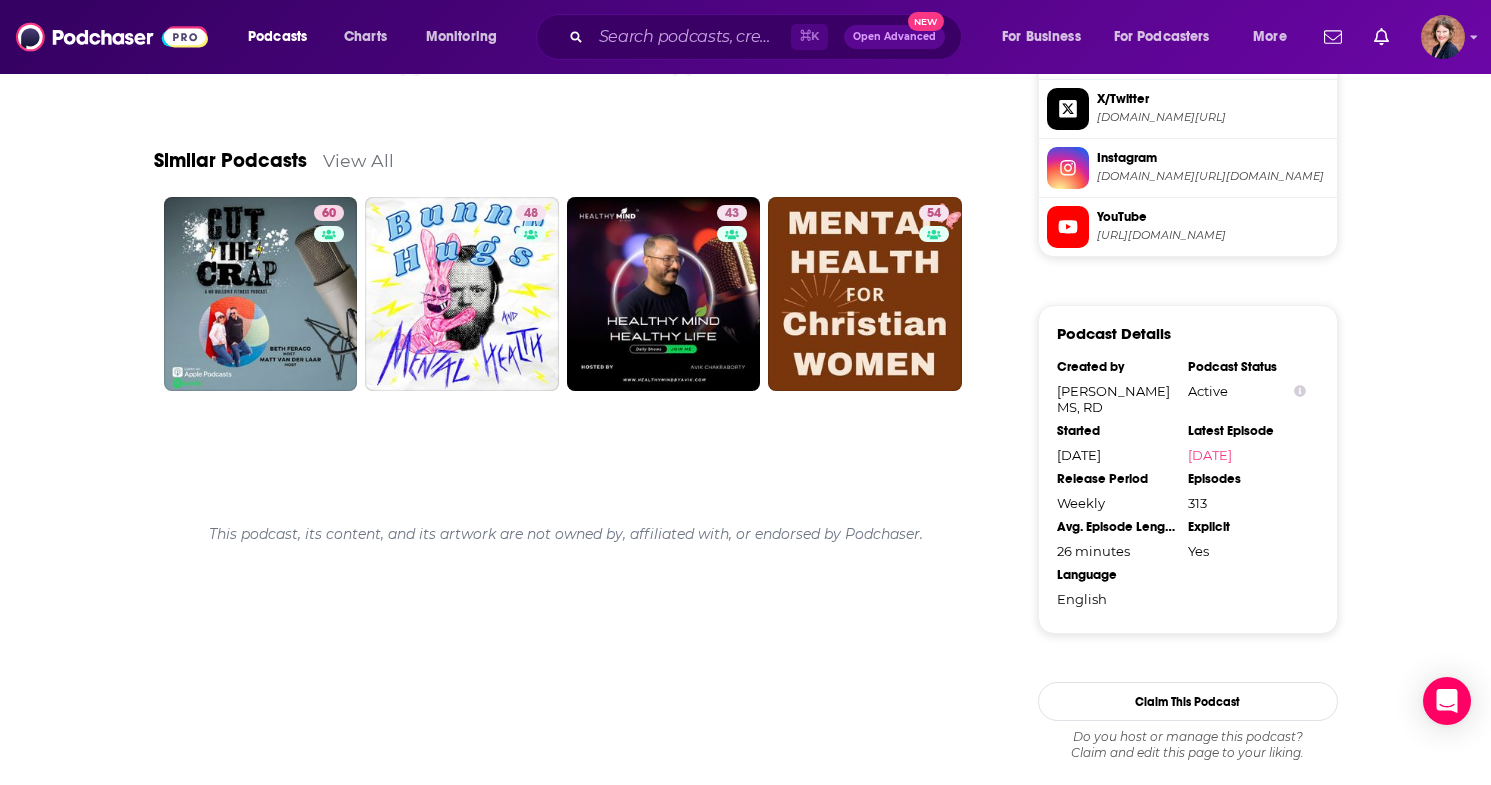 click on "View All" at bounding box center [358, 160] 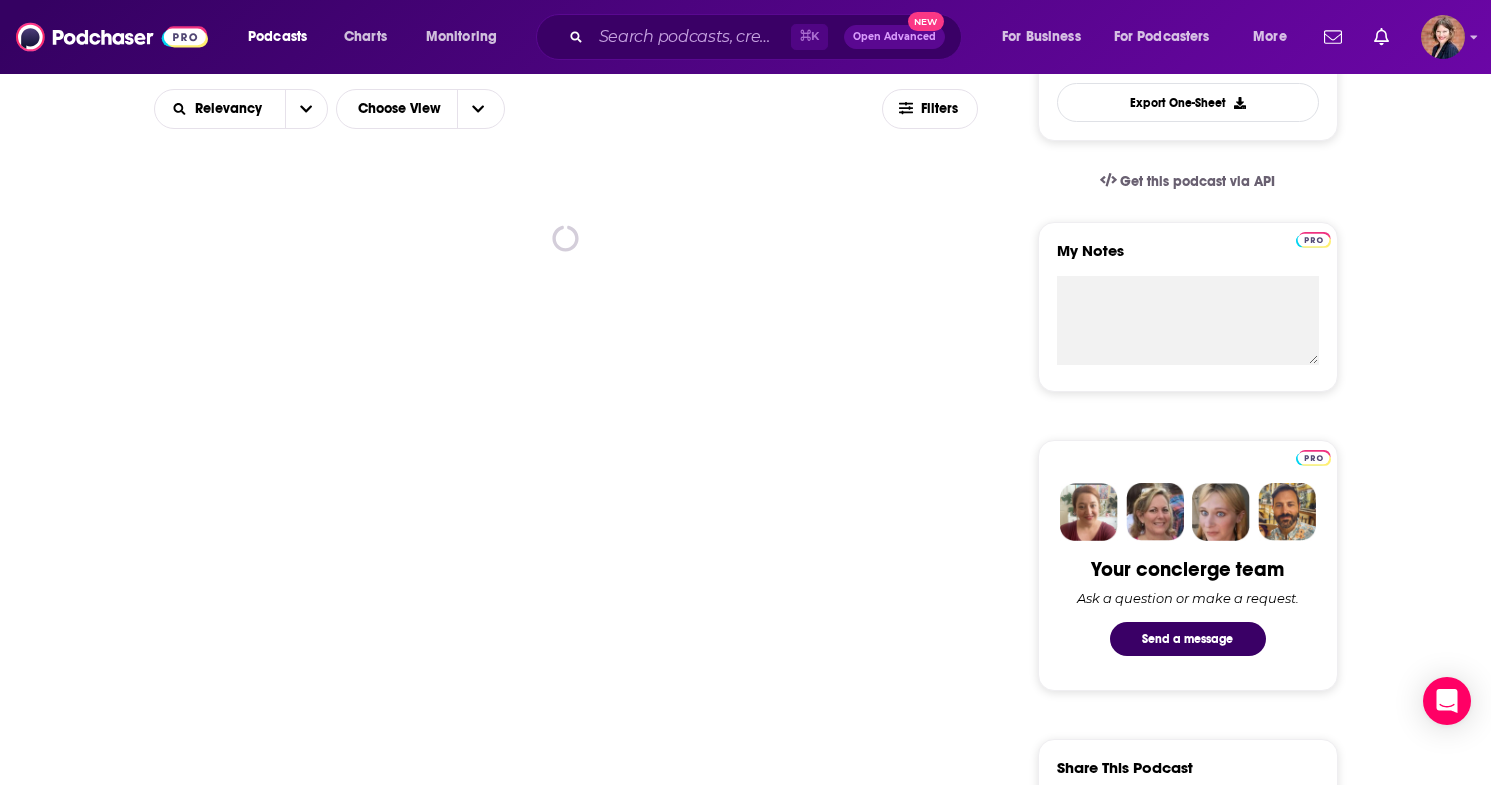 scroll, scrollTop: 591, scrollLeft: 0, axis: vertical 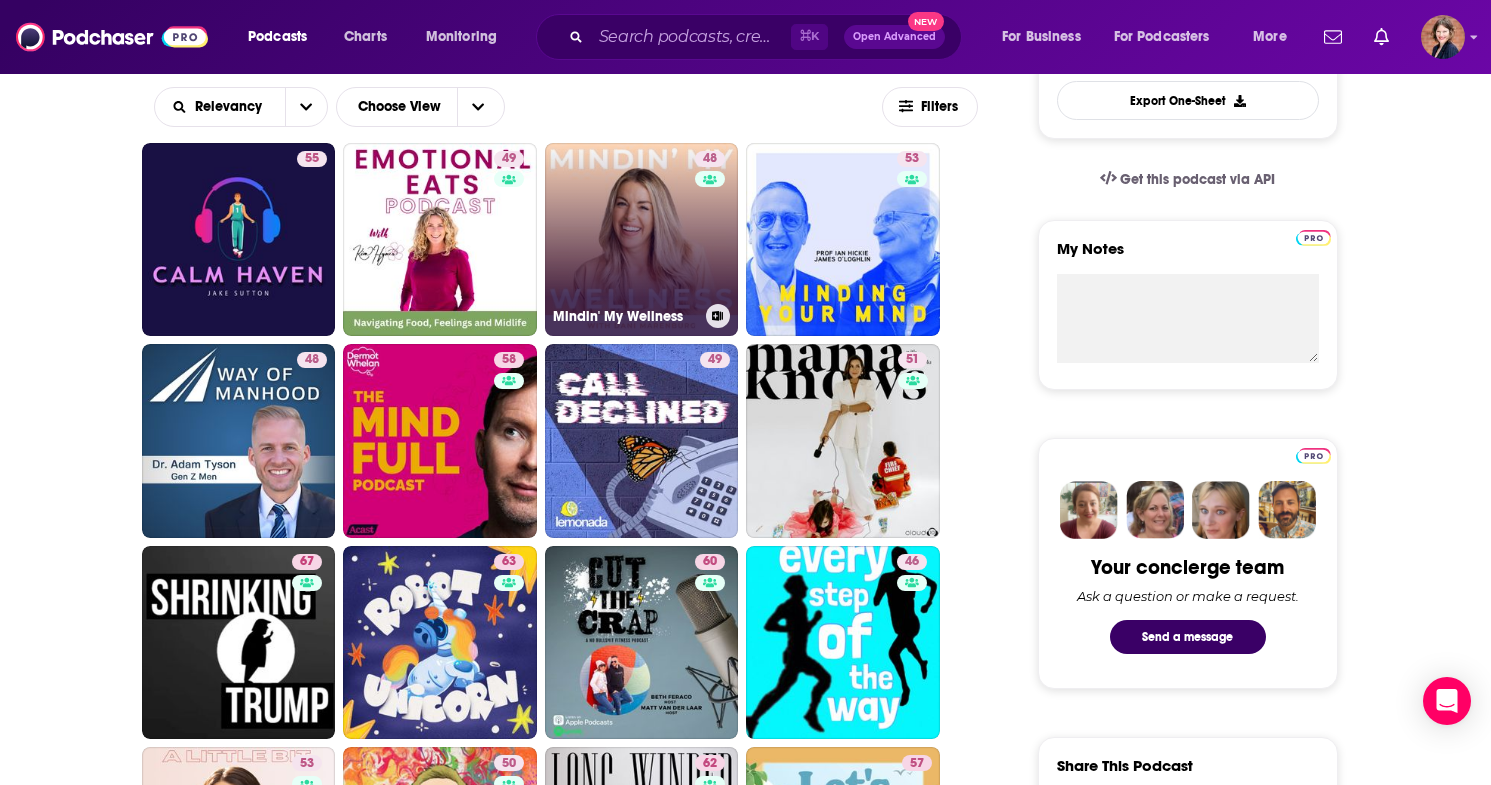 click on "48 Mindin' My Wellness" at bounding box center [642, 240] 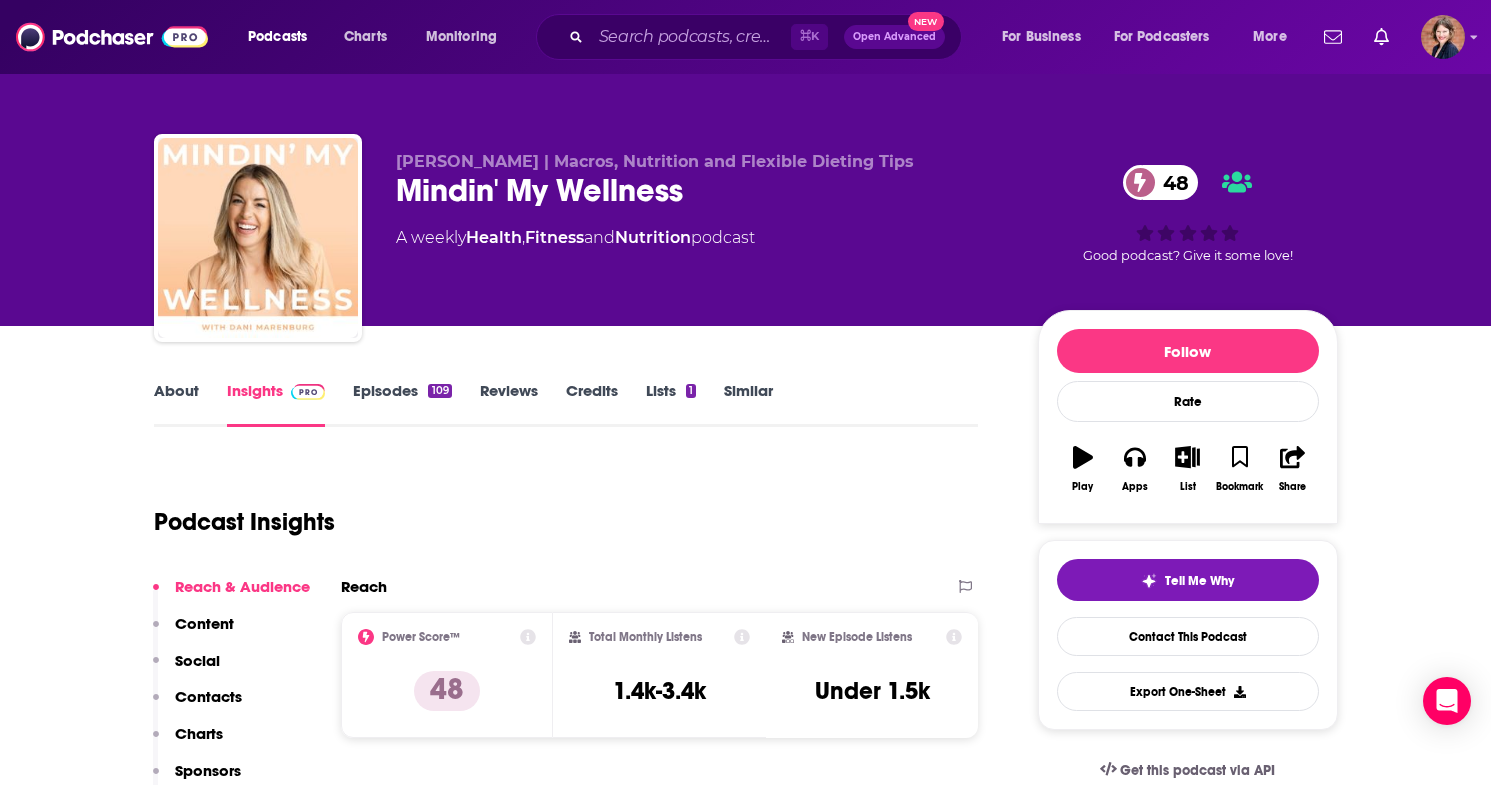 scroll, scrollTop: 0, scrollLeft: 0, axis: both 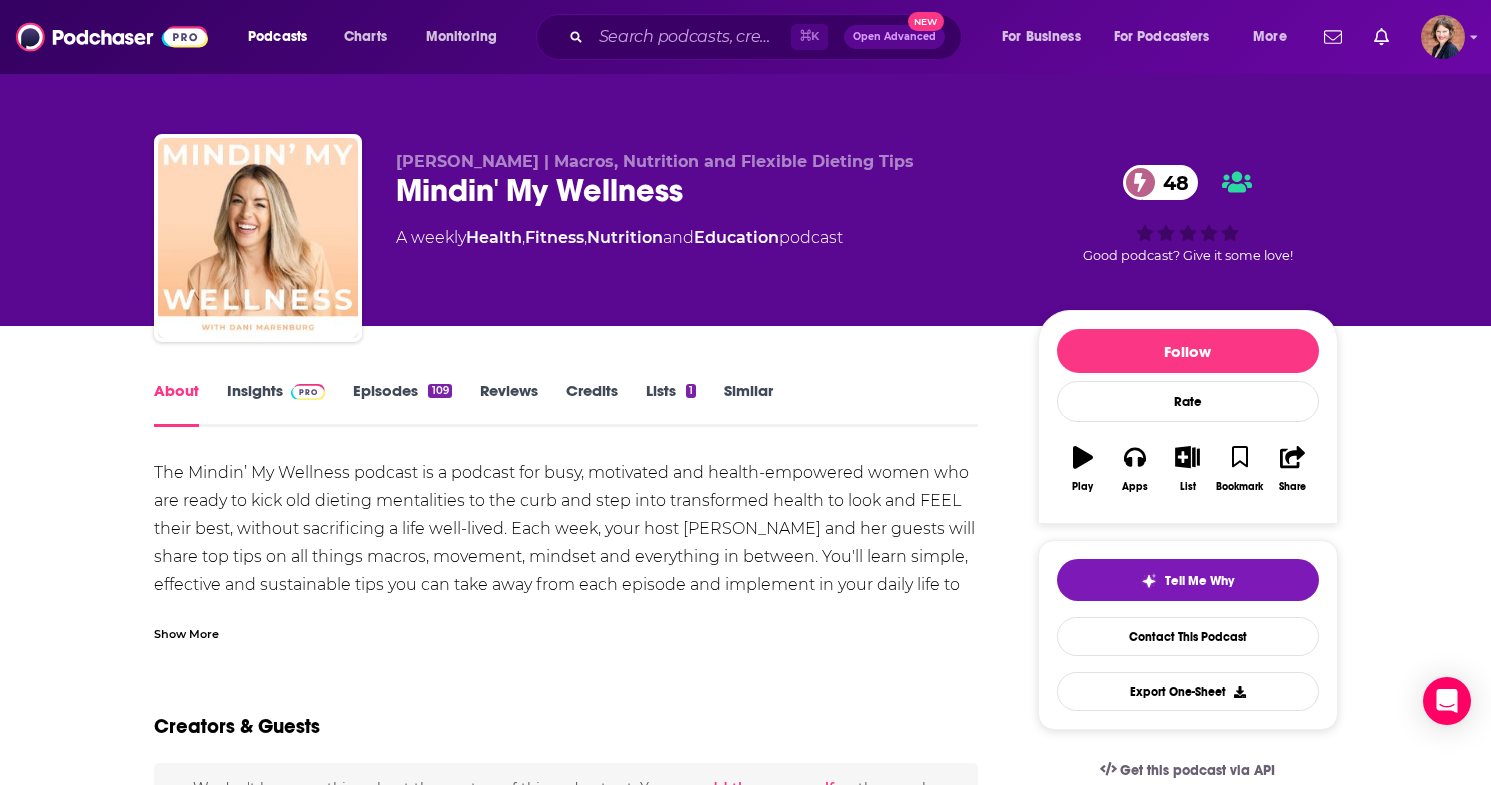 click on "Show More" at bounding box center (186, 632) 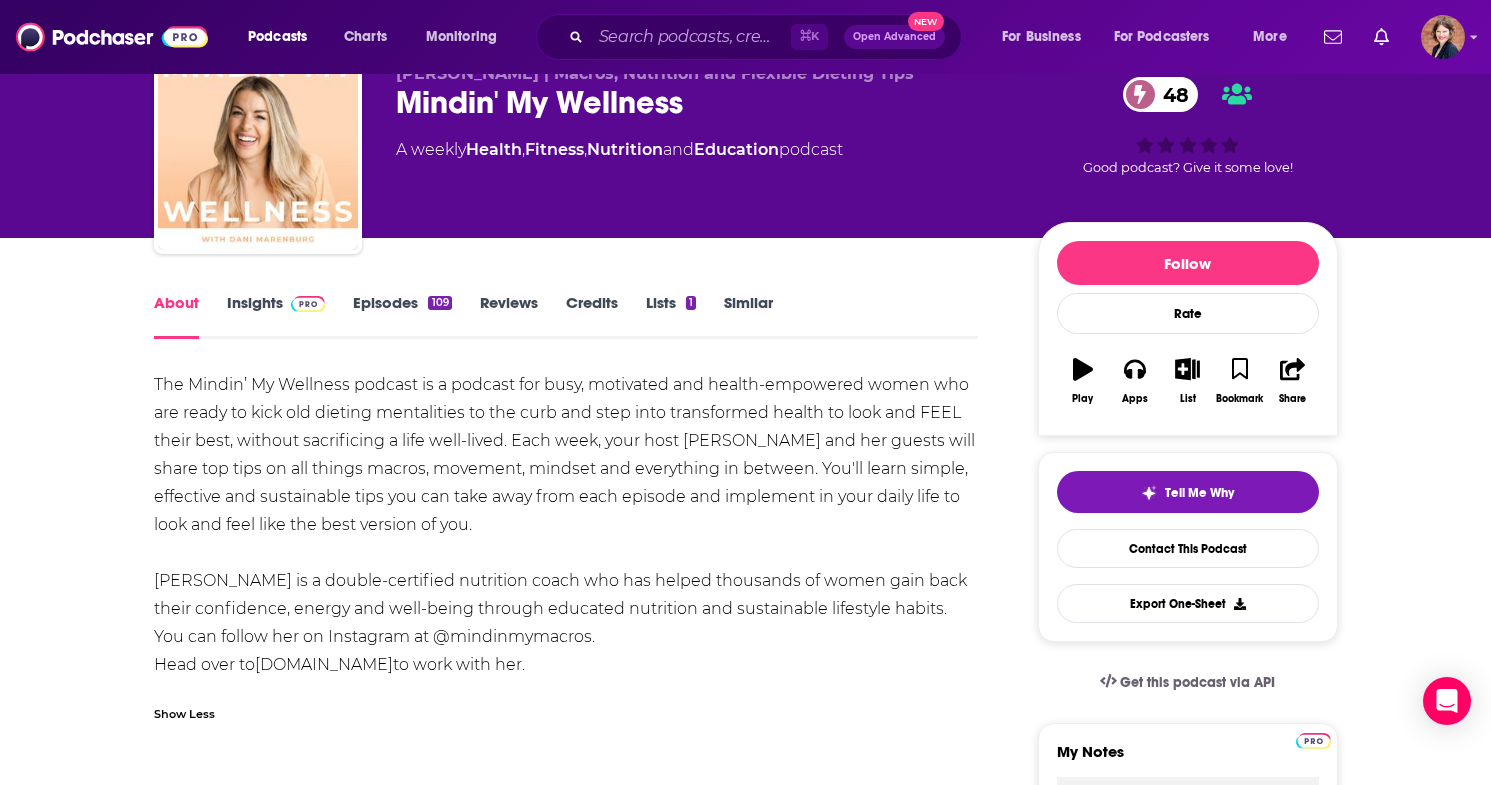 scroll, scrollTop: 59, scrollLeft: 0, axis: vertical 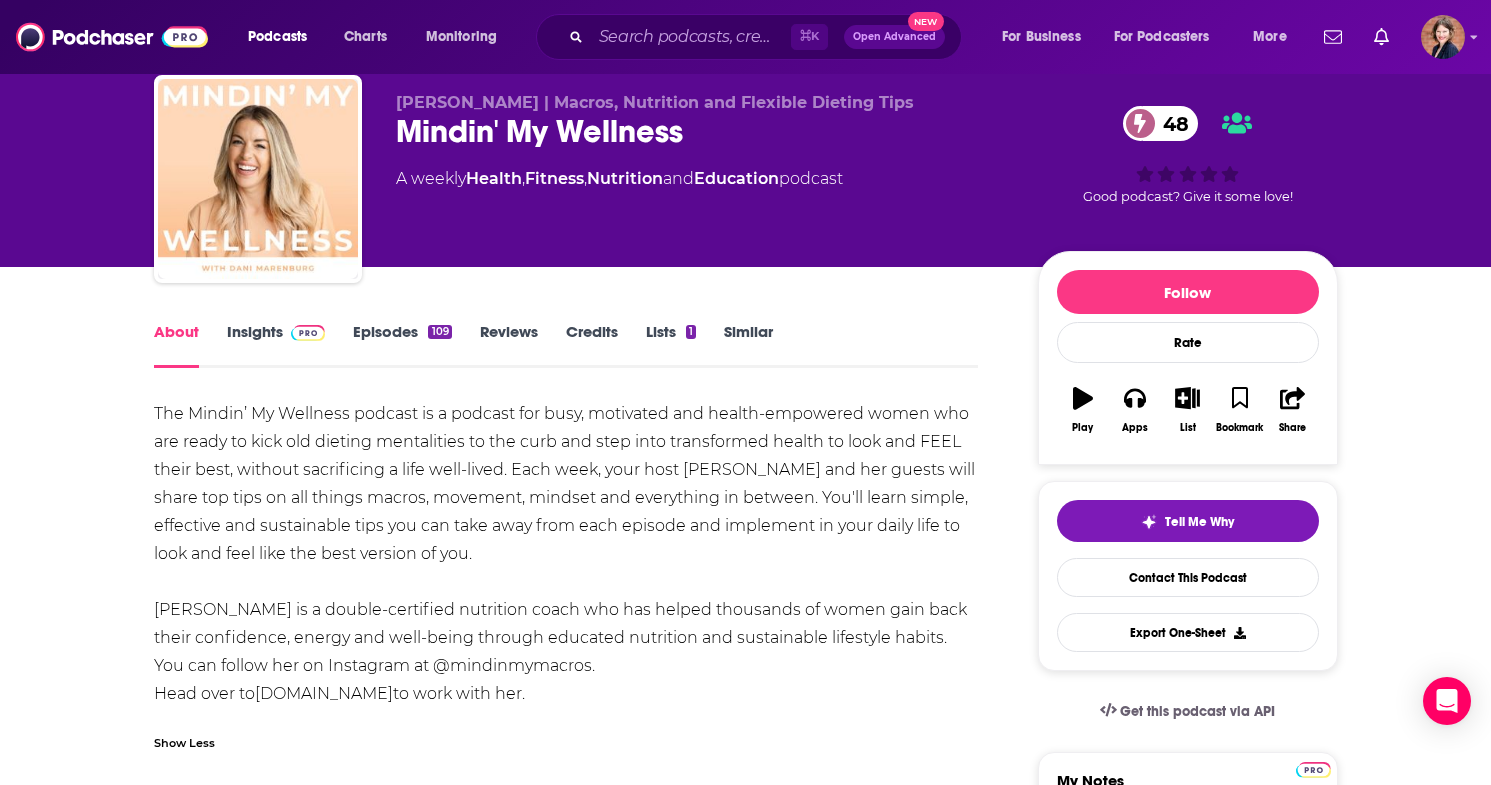 click on "Insights" at bounding box center [276, 345] 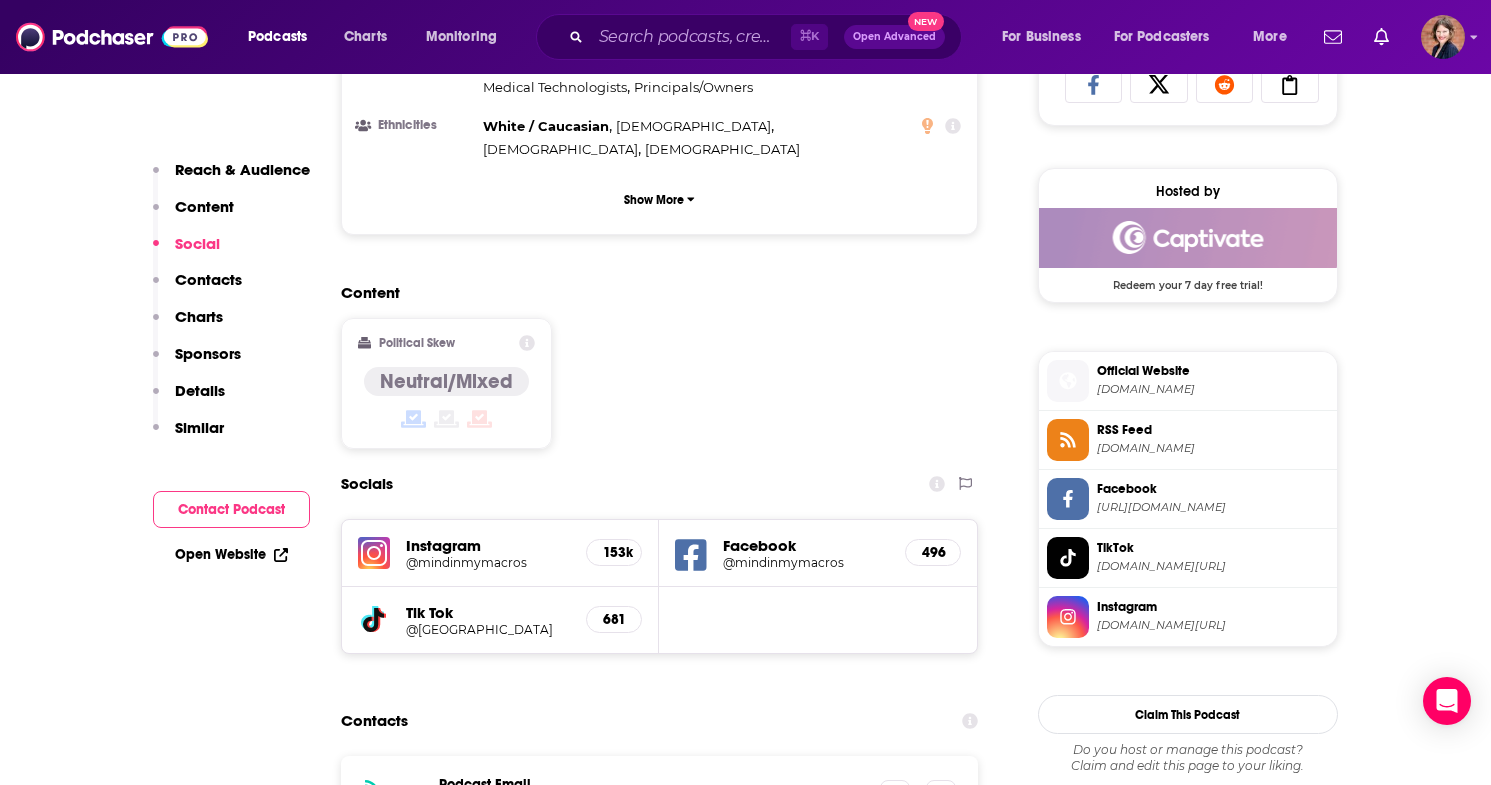 scroll, scrollTop: 1482, scrollLeft: 0, axis: vertical 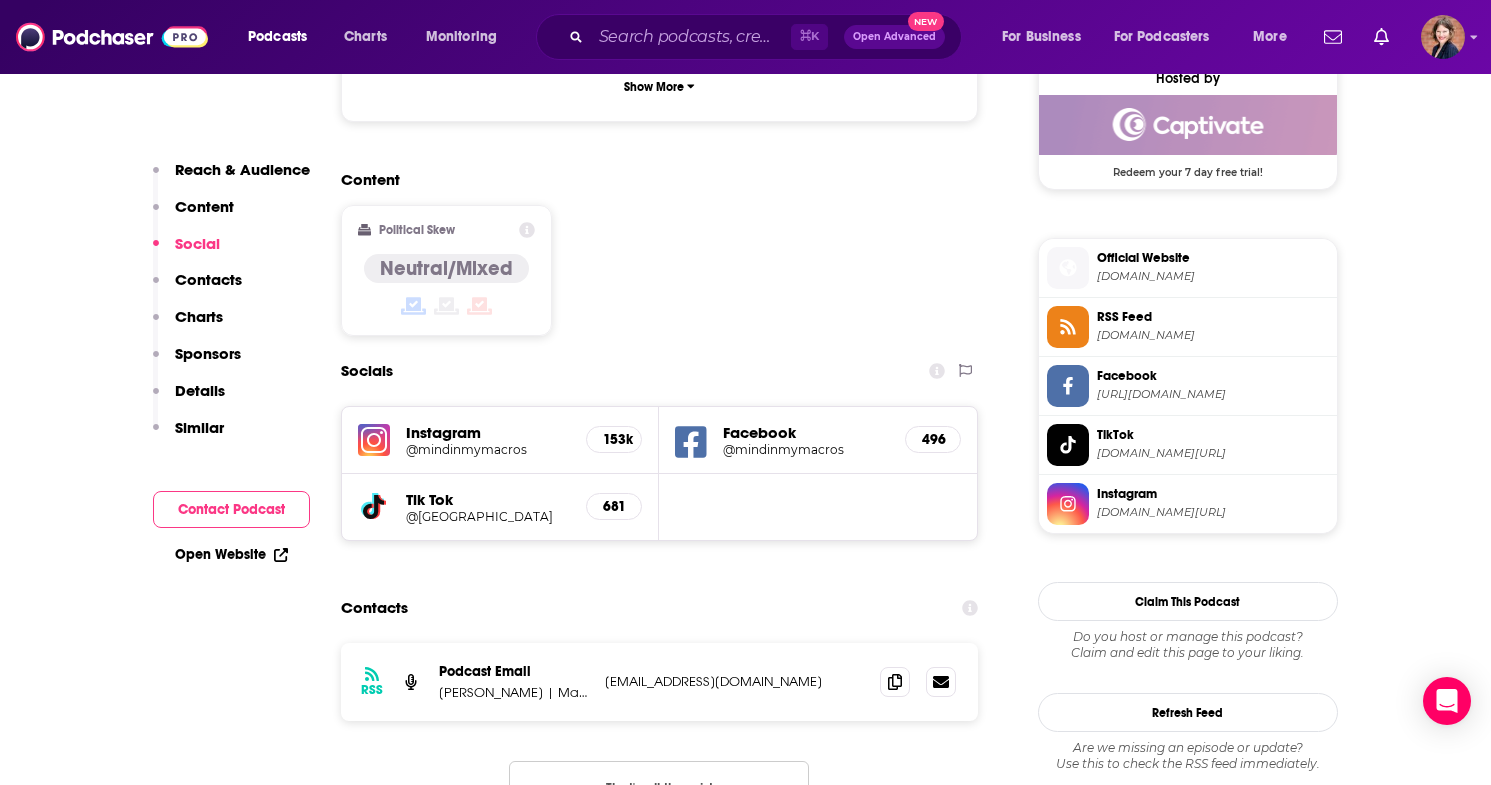 click on "instagram.com/mindinmymacros" at bounding box center (1213, 512) 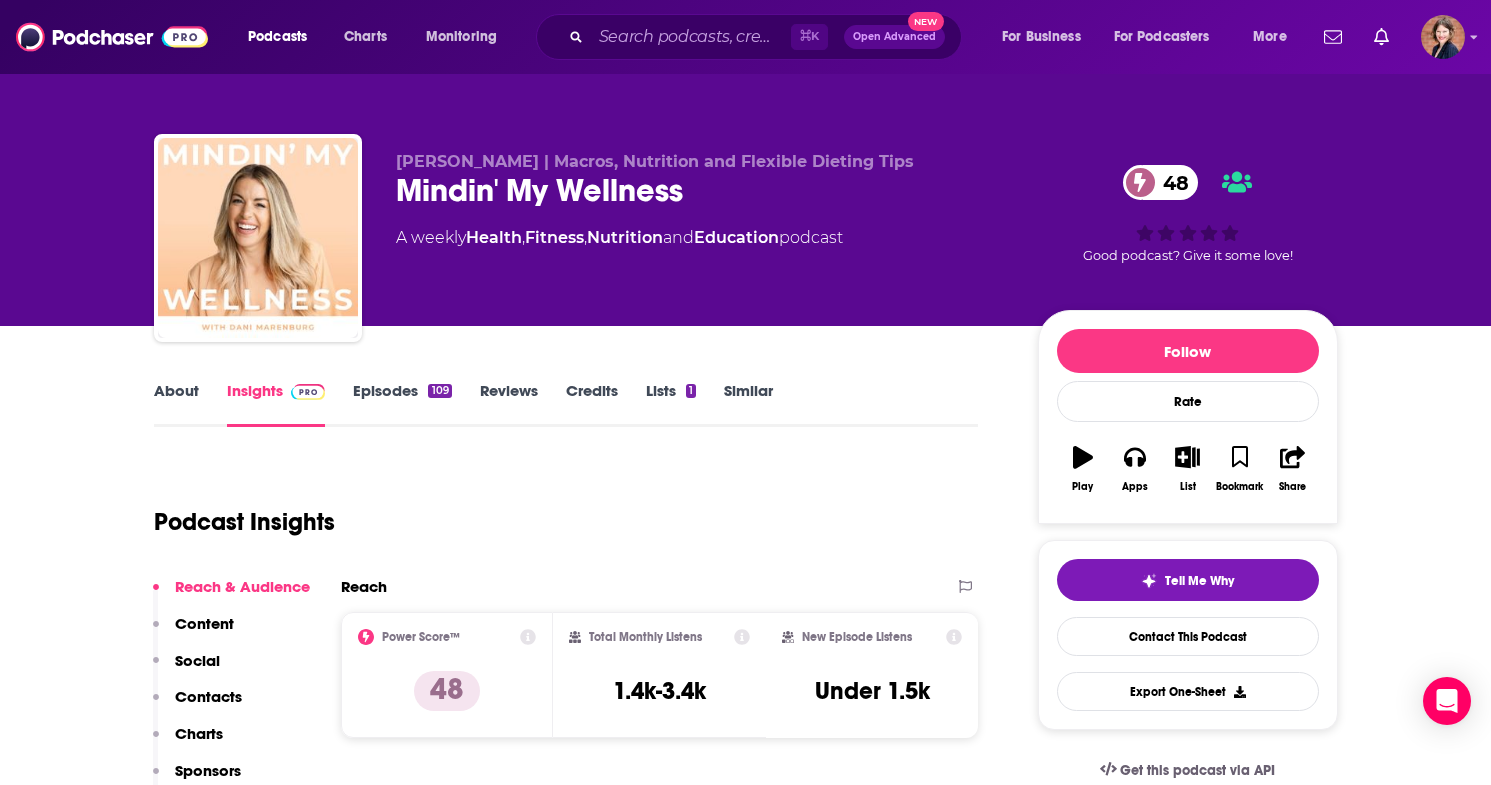 scroll, scrollTop: 0, scrollLeft: 0, axis: both 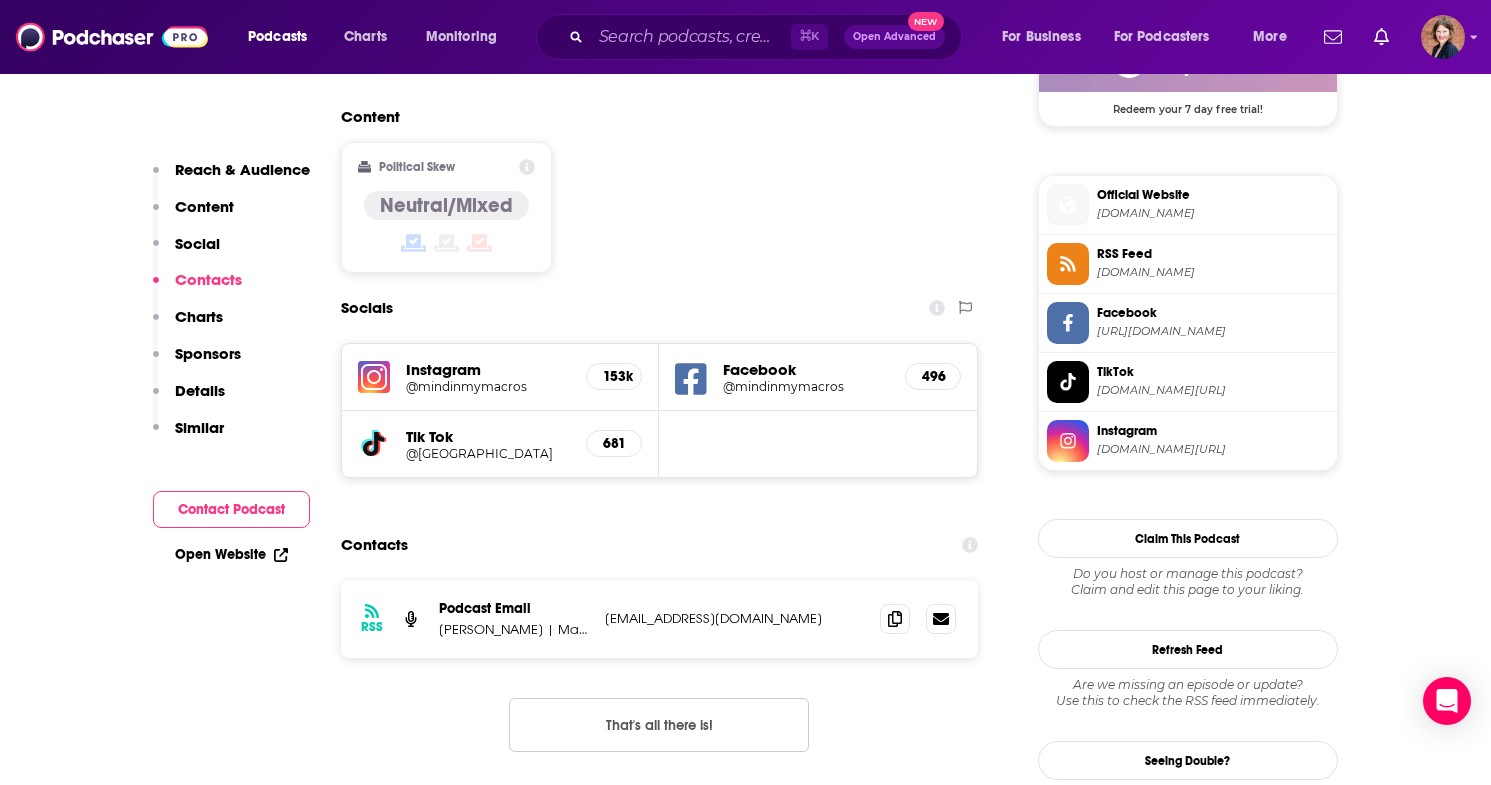 click on "instagram.com/mindinmymacros" at bounding box center [1213, 449] 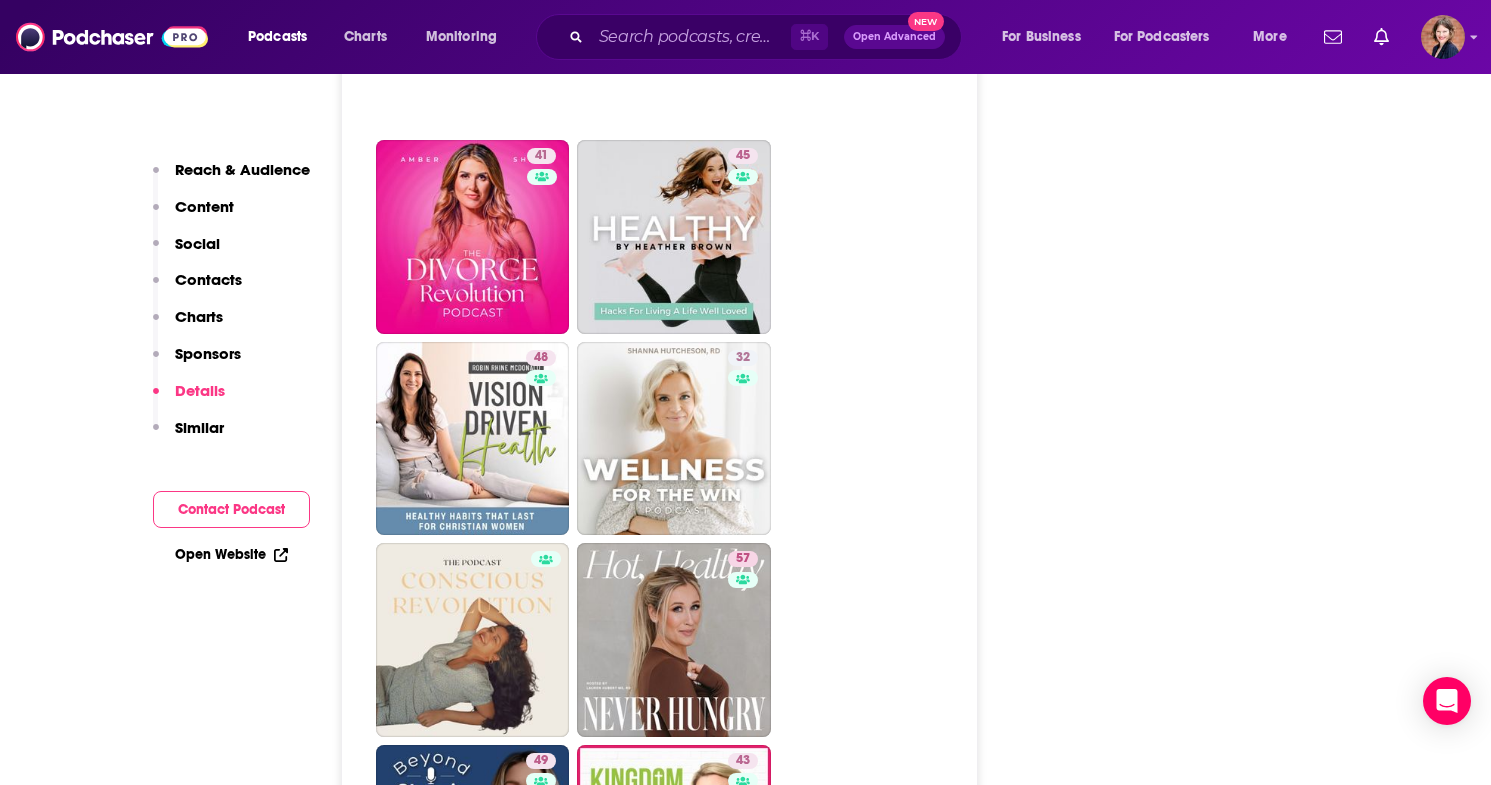 scroll, scrollTop: 4532, scrollLeft: 0, axis: vertical 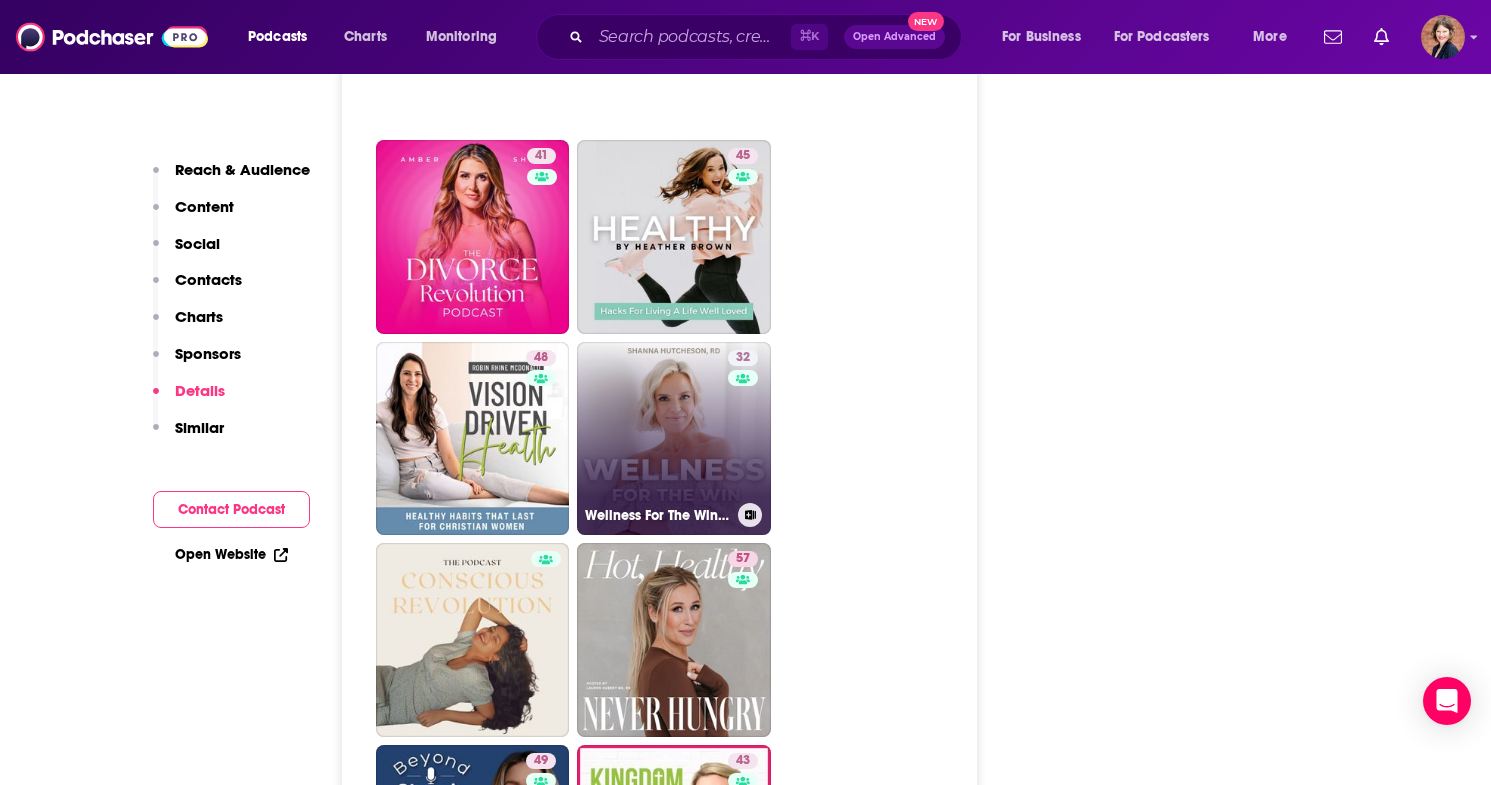 click on "32 Wellness For The Win Podcast" at bounding box center (674, 439) 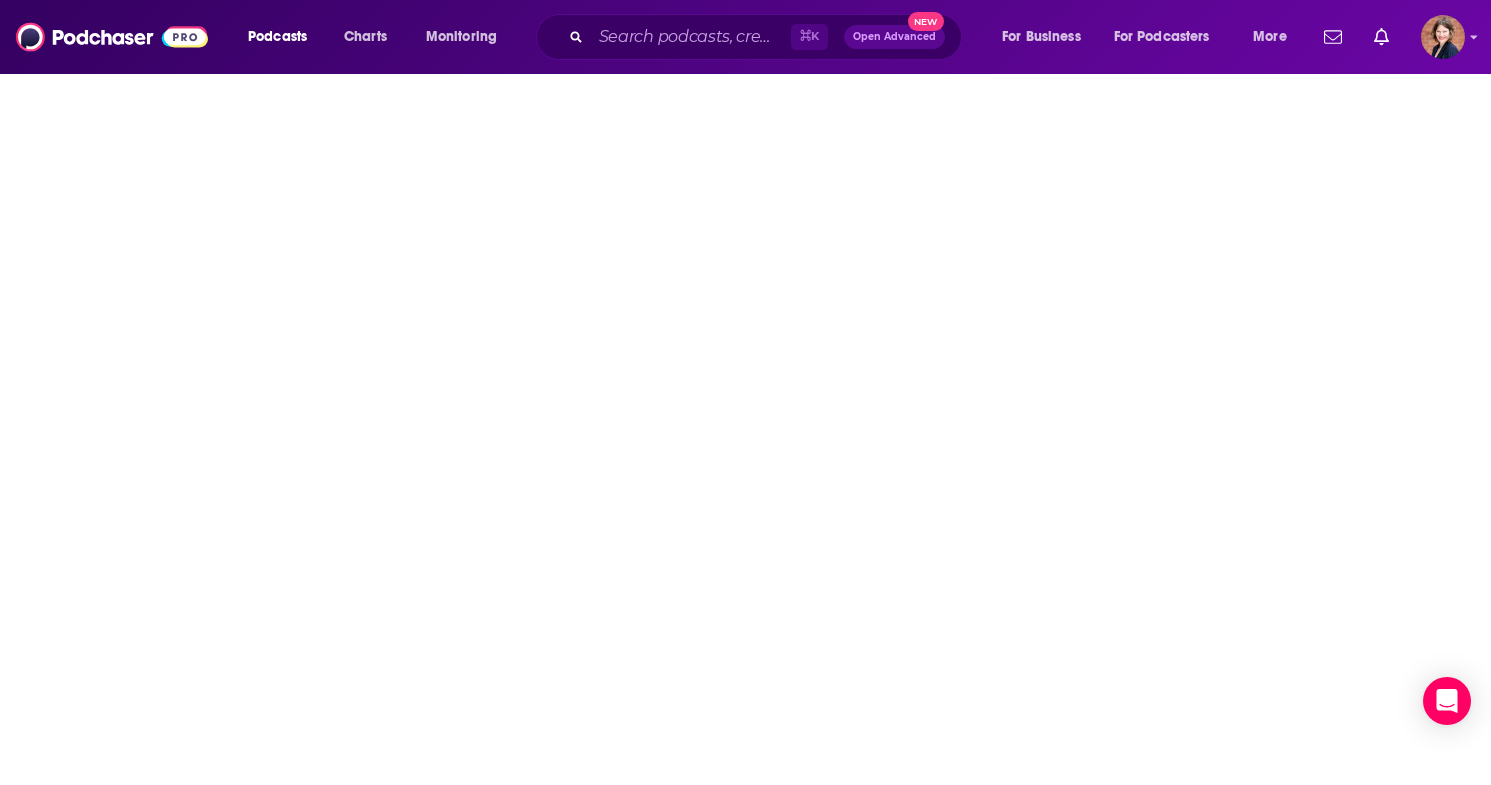 scroll, scrollTop: 0, scrollLeft: 0, axis: both 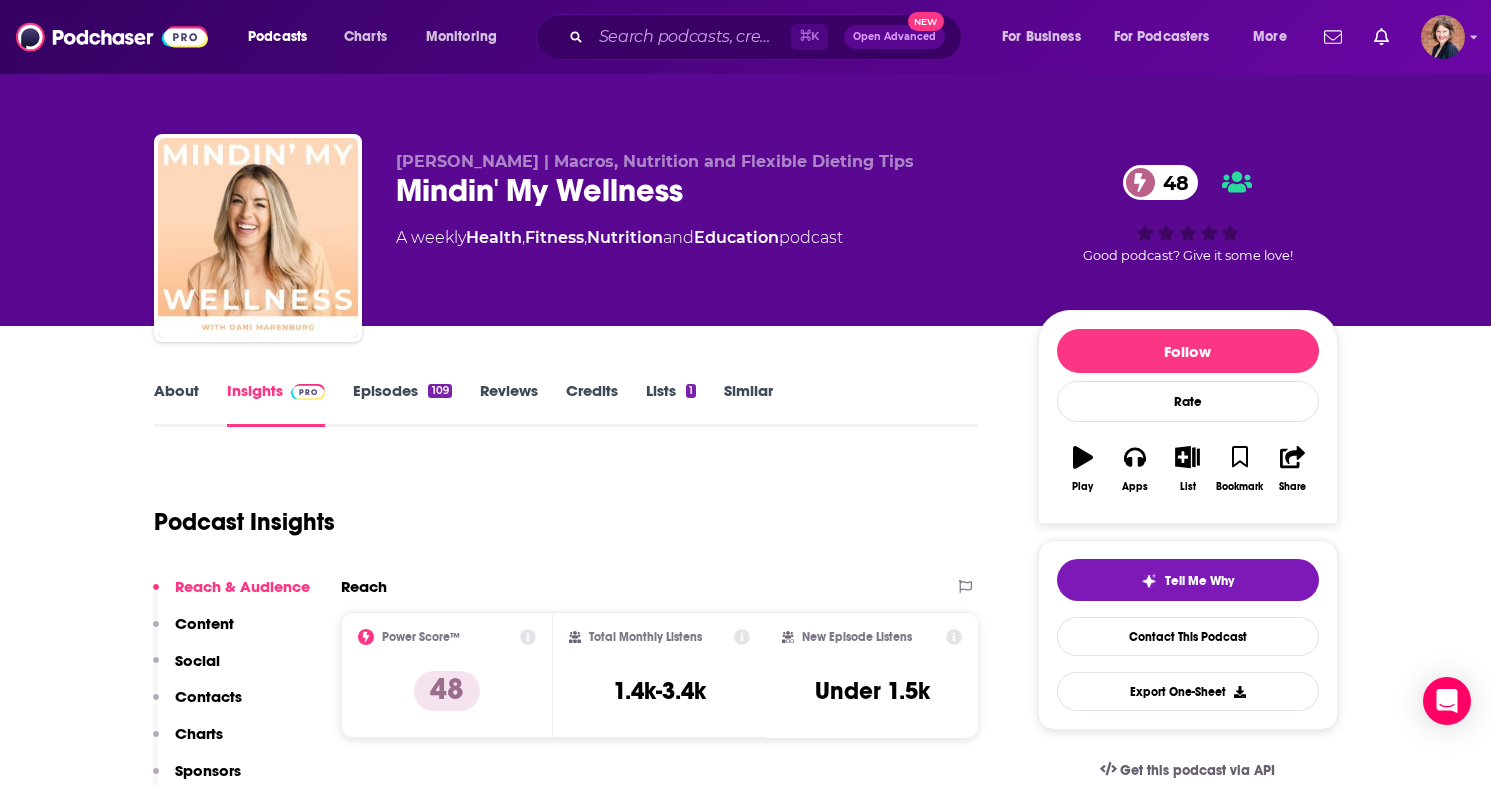 type on "https://www.podchaser.com/podcasts/mindin-my-wellness-5391261" 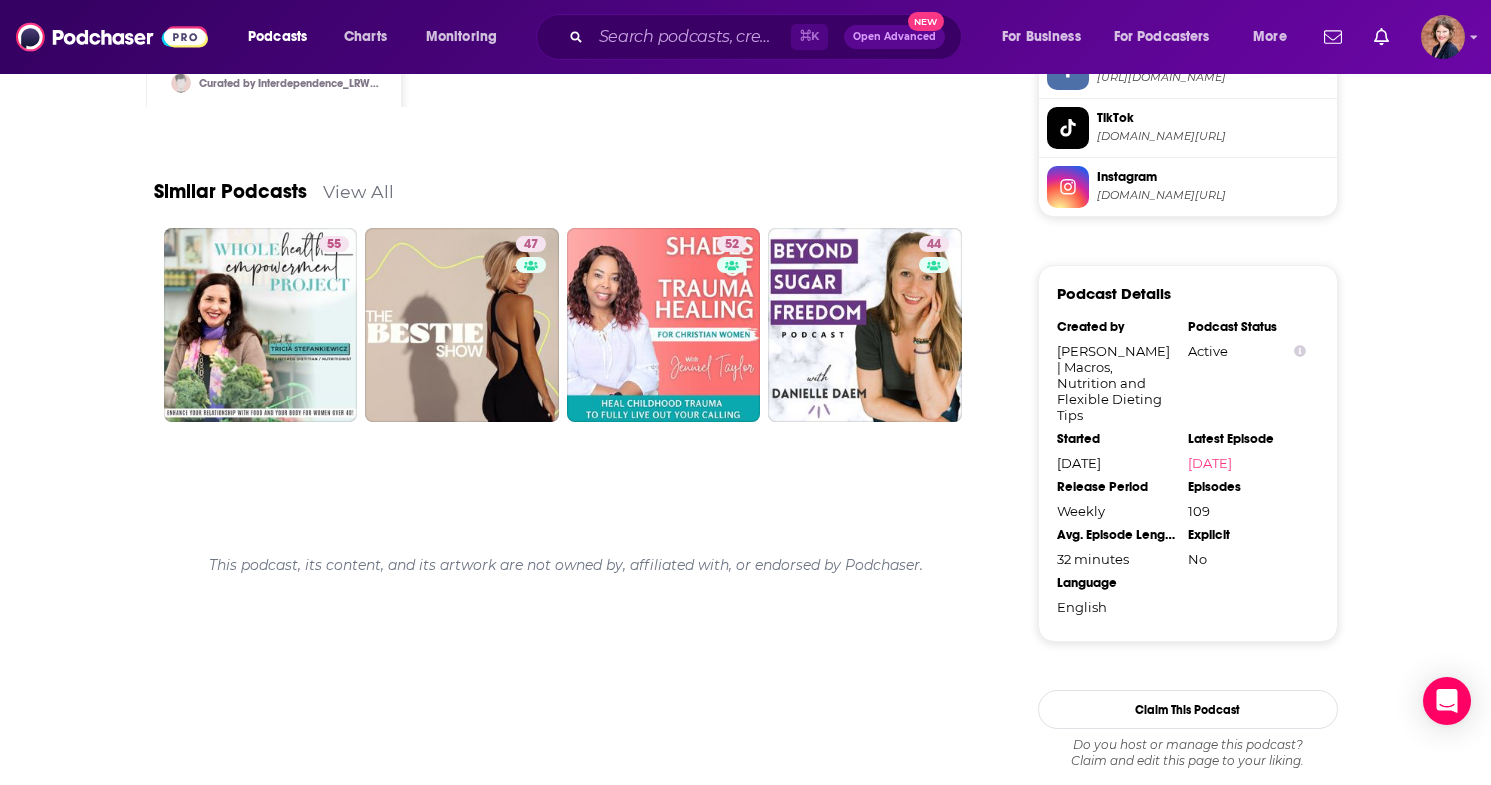 scroll, scrollTop: 1790, scrollLeft: 0, axis: vertical 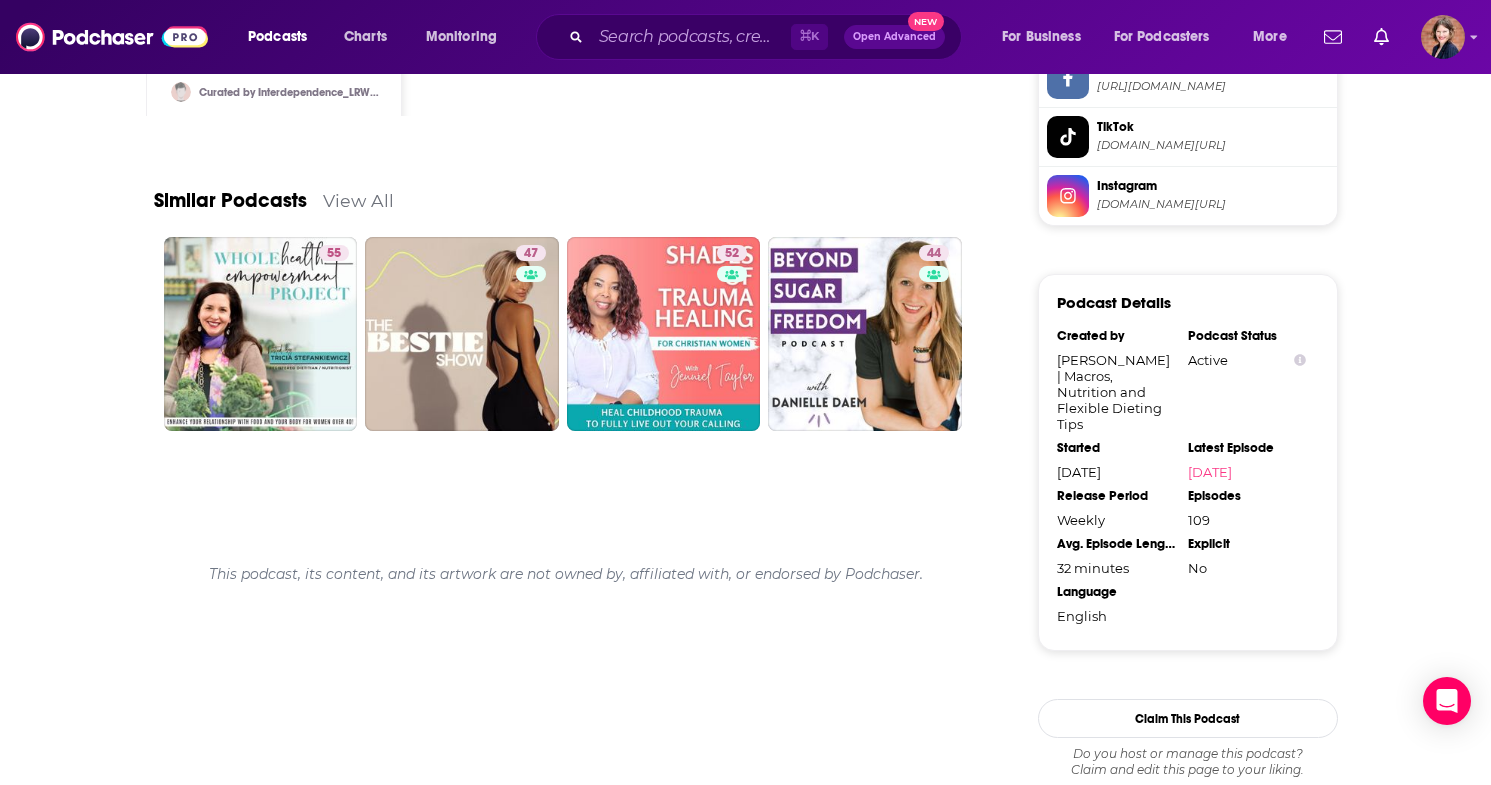 click on "View All" at bounding box center (358, 200) 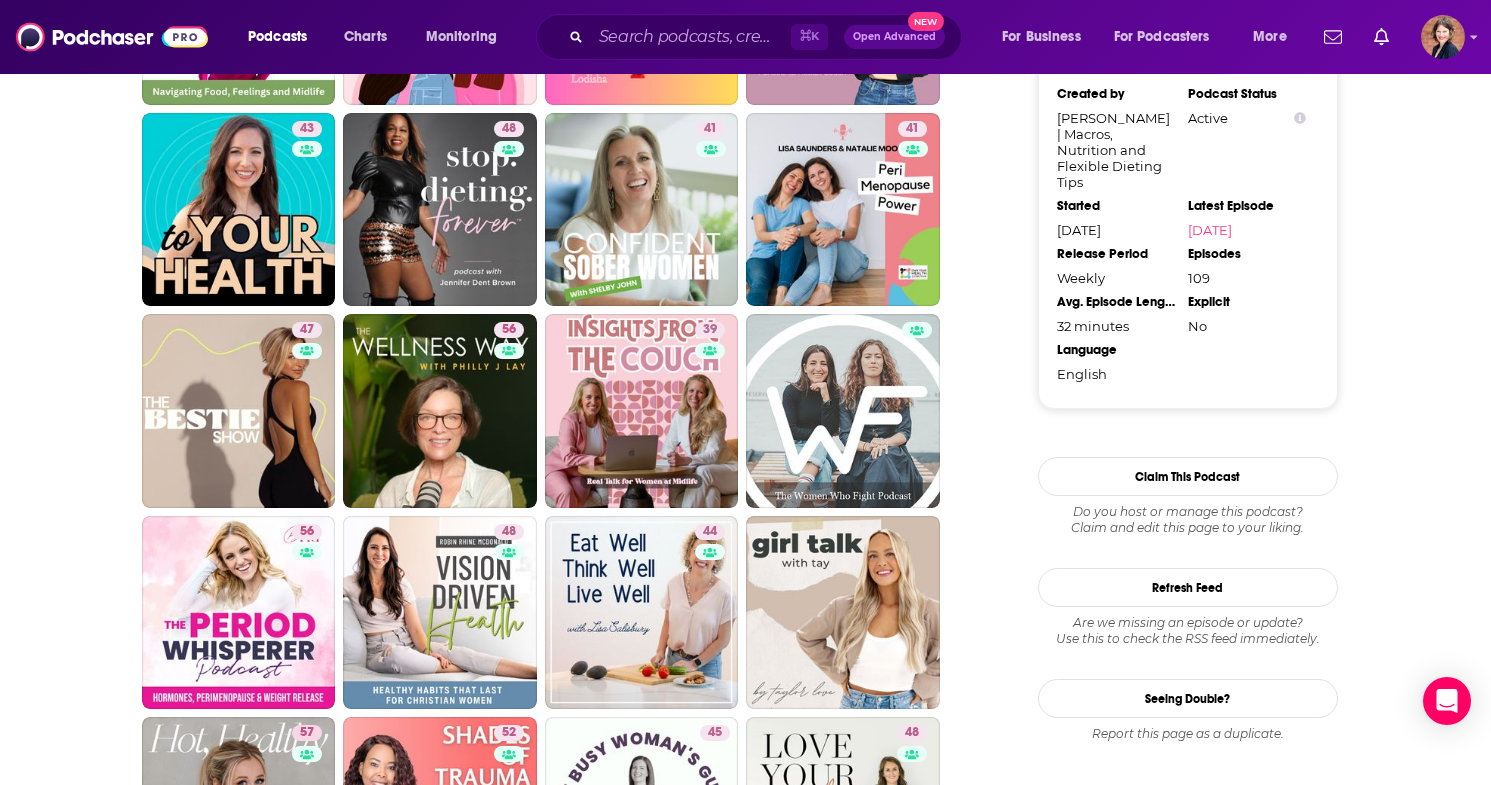 scroll, scrollTop: 2034, scrollLeft: 0, axis: vertical 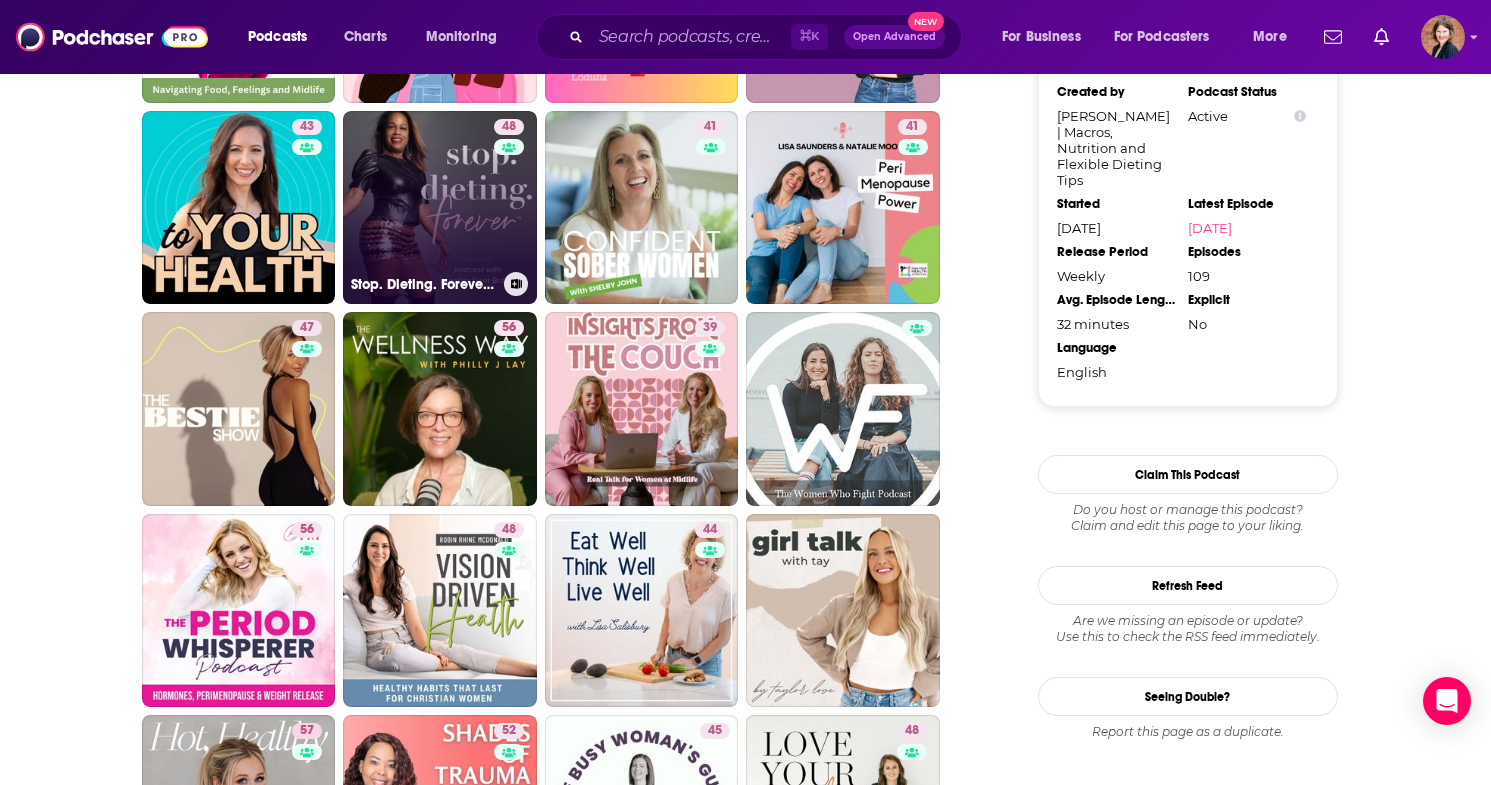 click on "48 Stop. Dieting. Forever. with Jennifer Dent Brown, Health + Life Coach for Women" at bounding box center [440, 208] 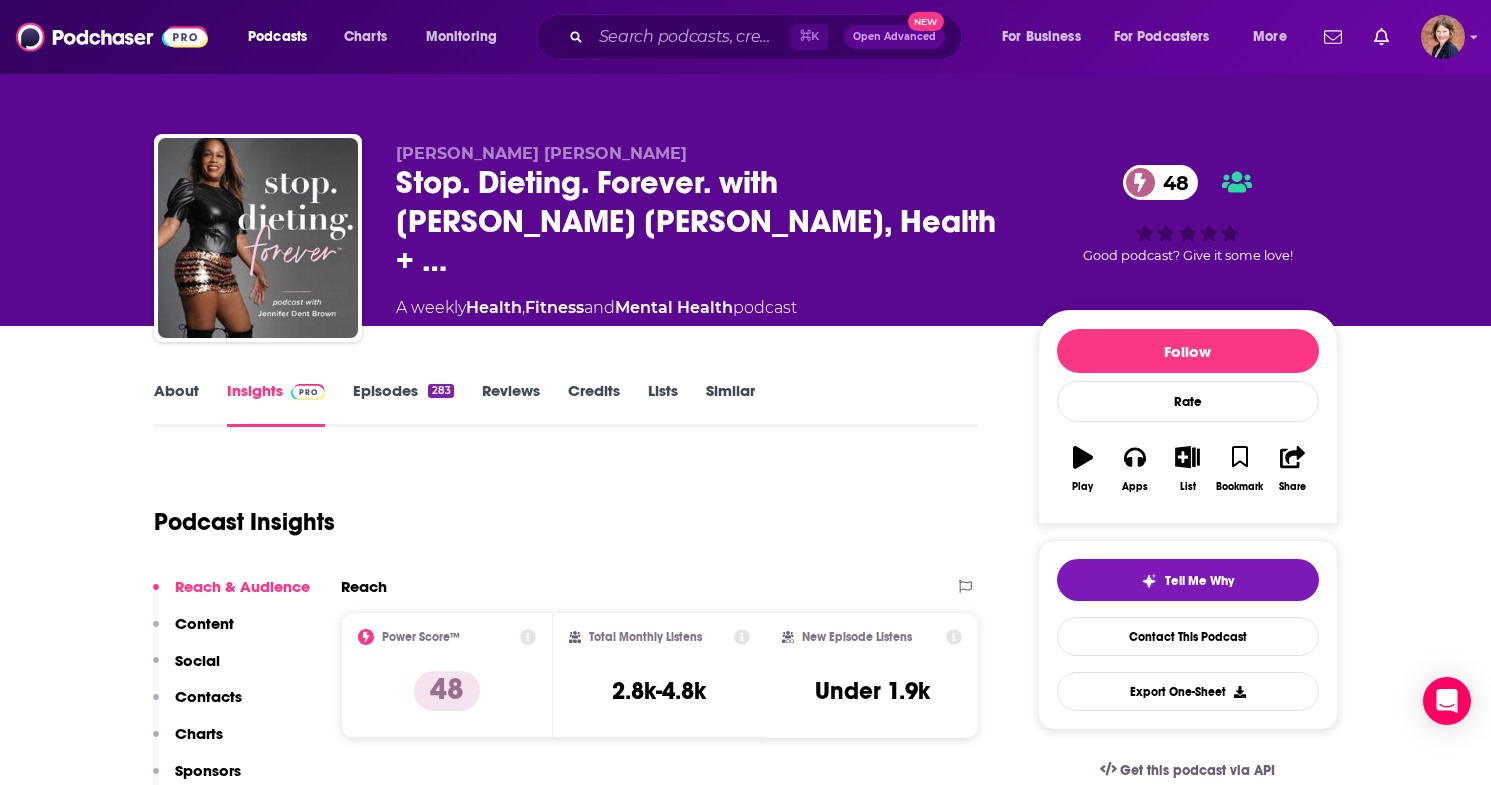 scroll, scrollTop: 0, scrollLeft: 0, axis: both 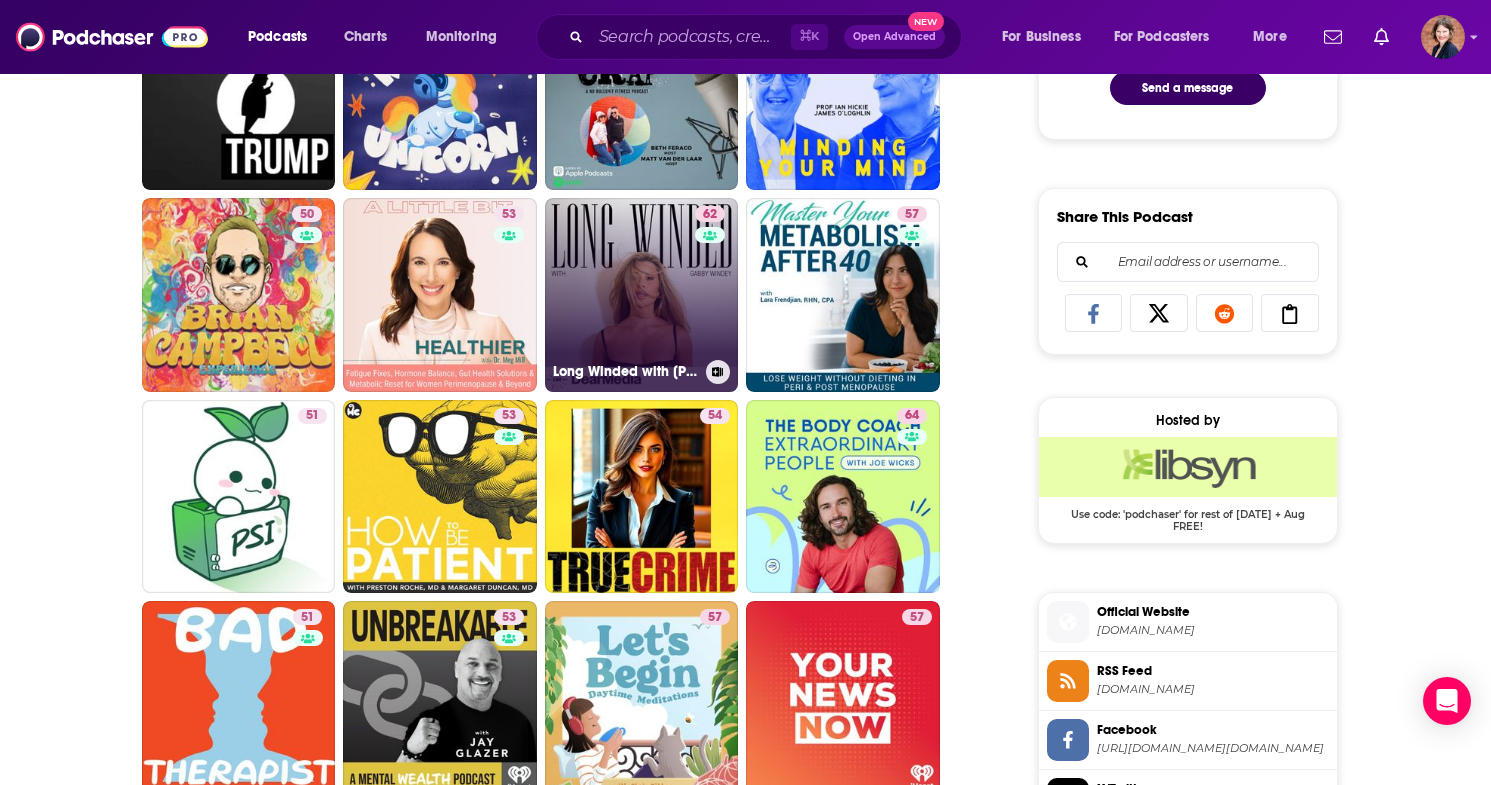 click on "62 Long Winded with Gabby Windey" at bounding box center [642, 295] 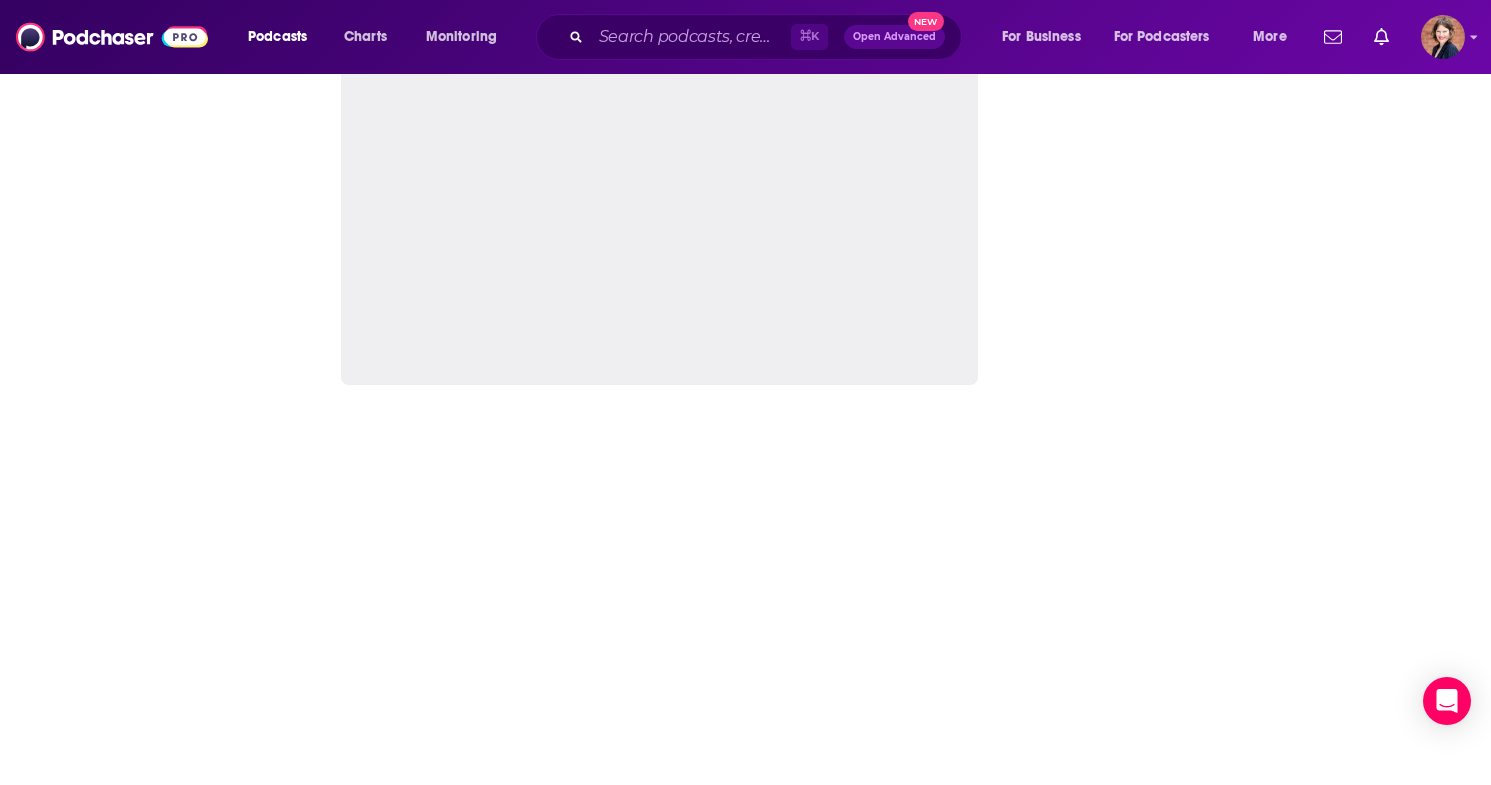scroll, scrollTop: 0, scrollLeft: 0, axis: both 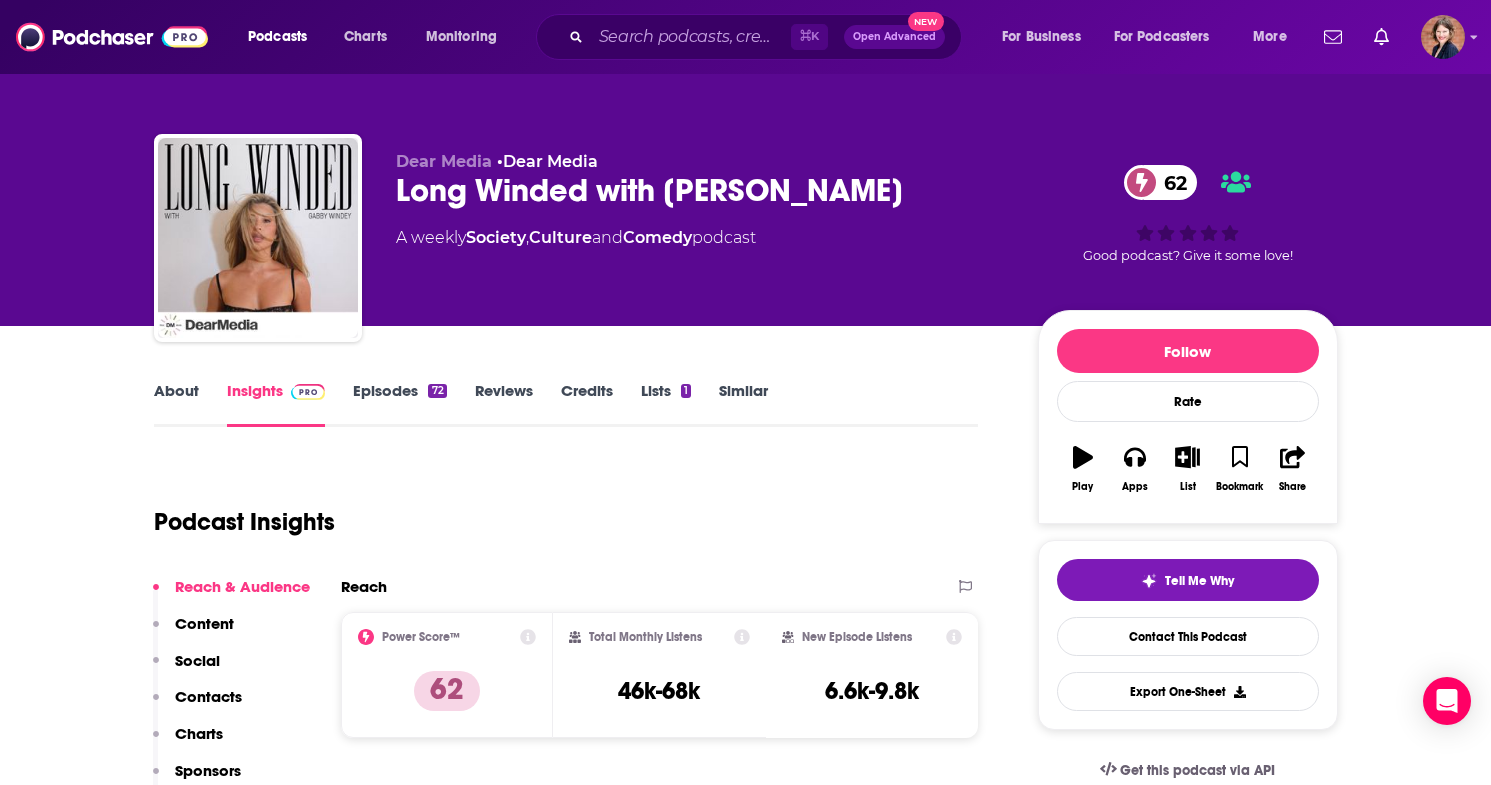 click on "About" at bounding box center [176, 404] 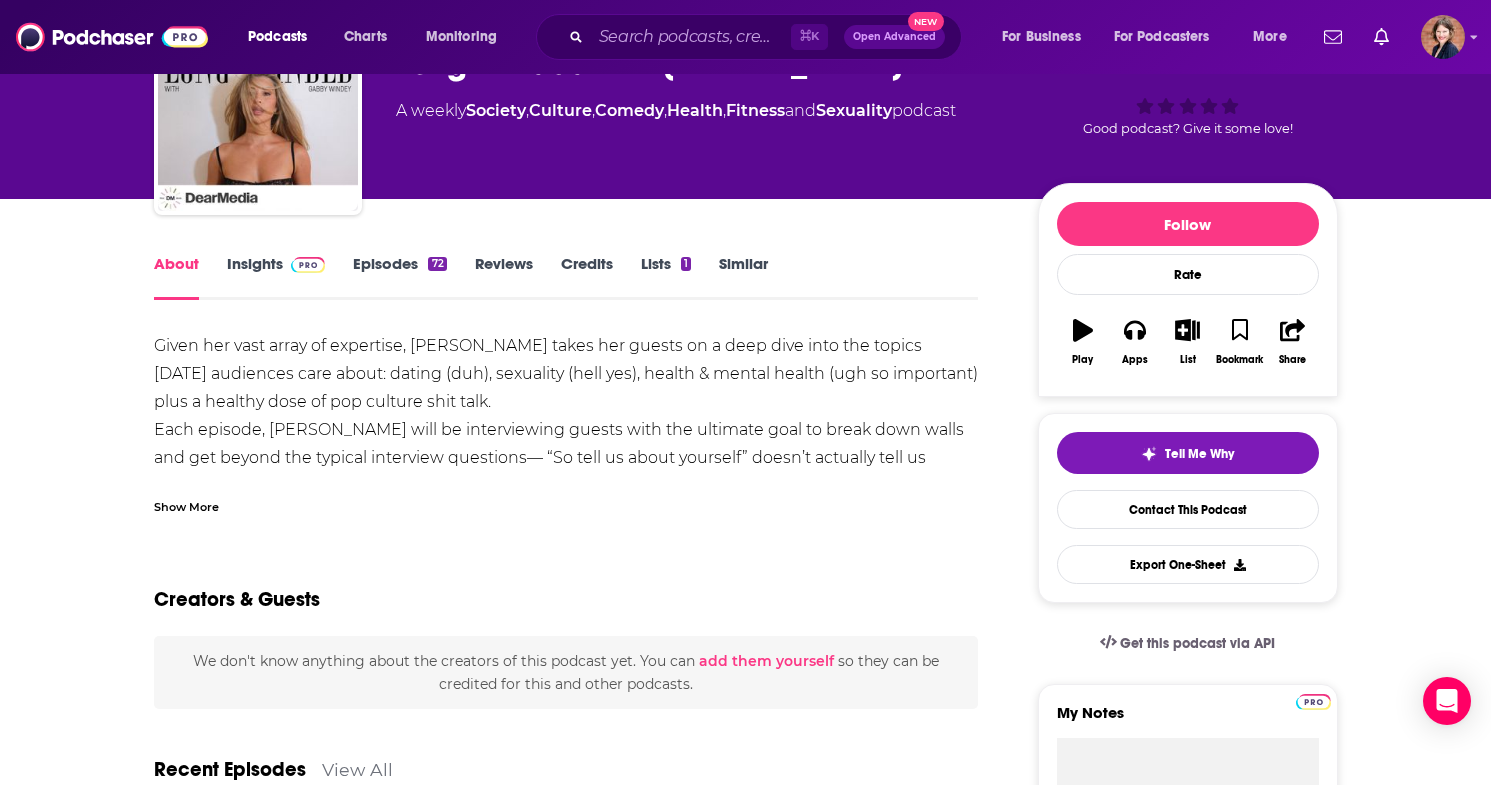 scroll, scrollTop: 134, scrollLeft: 0, axis: vertical 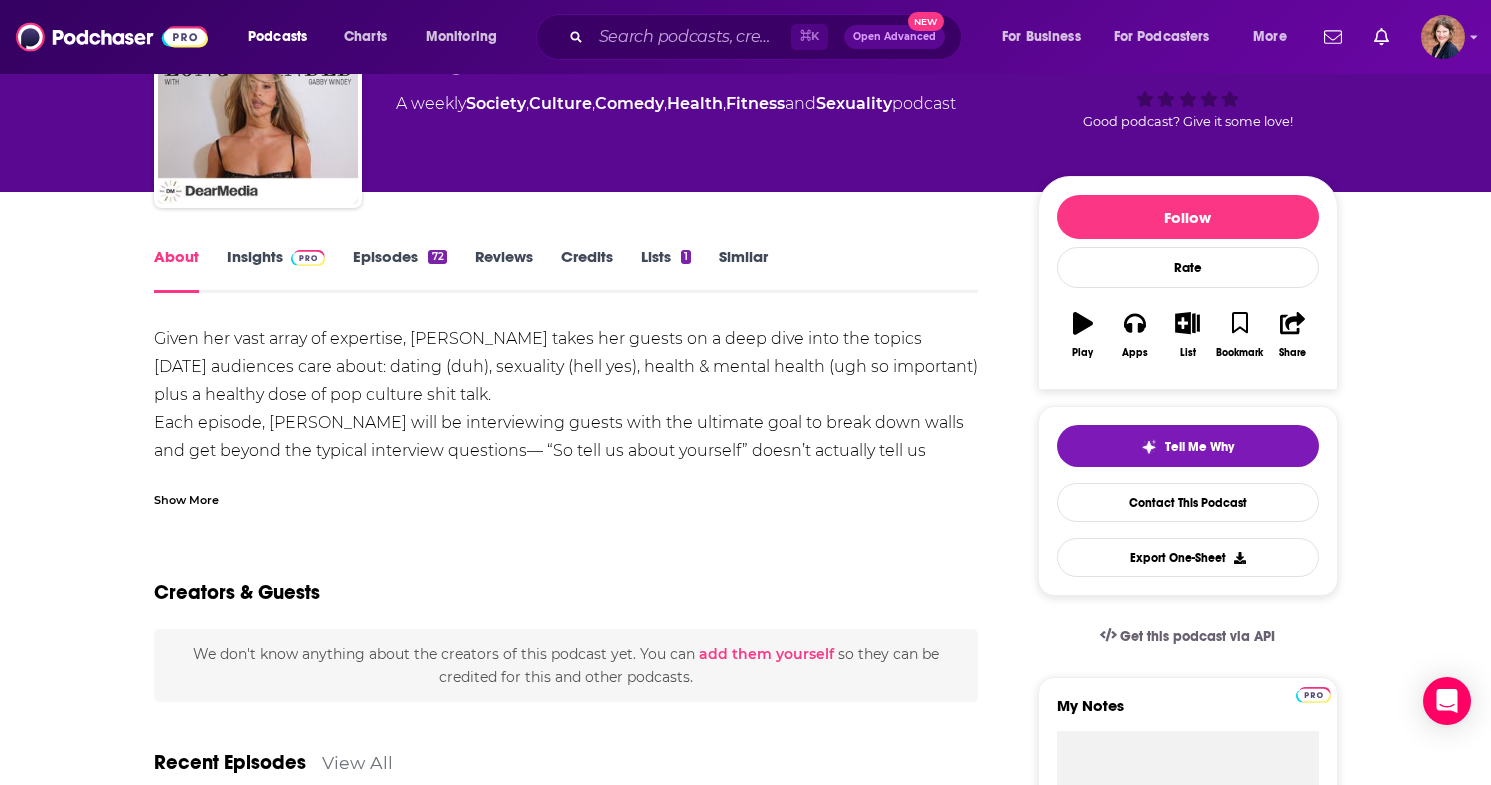 click on "Show More" at bounding box center (566, 492) 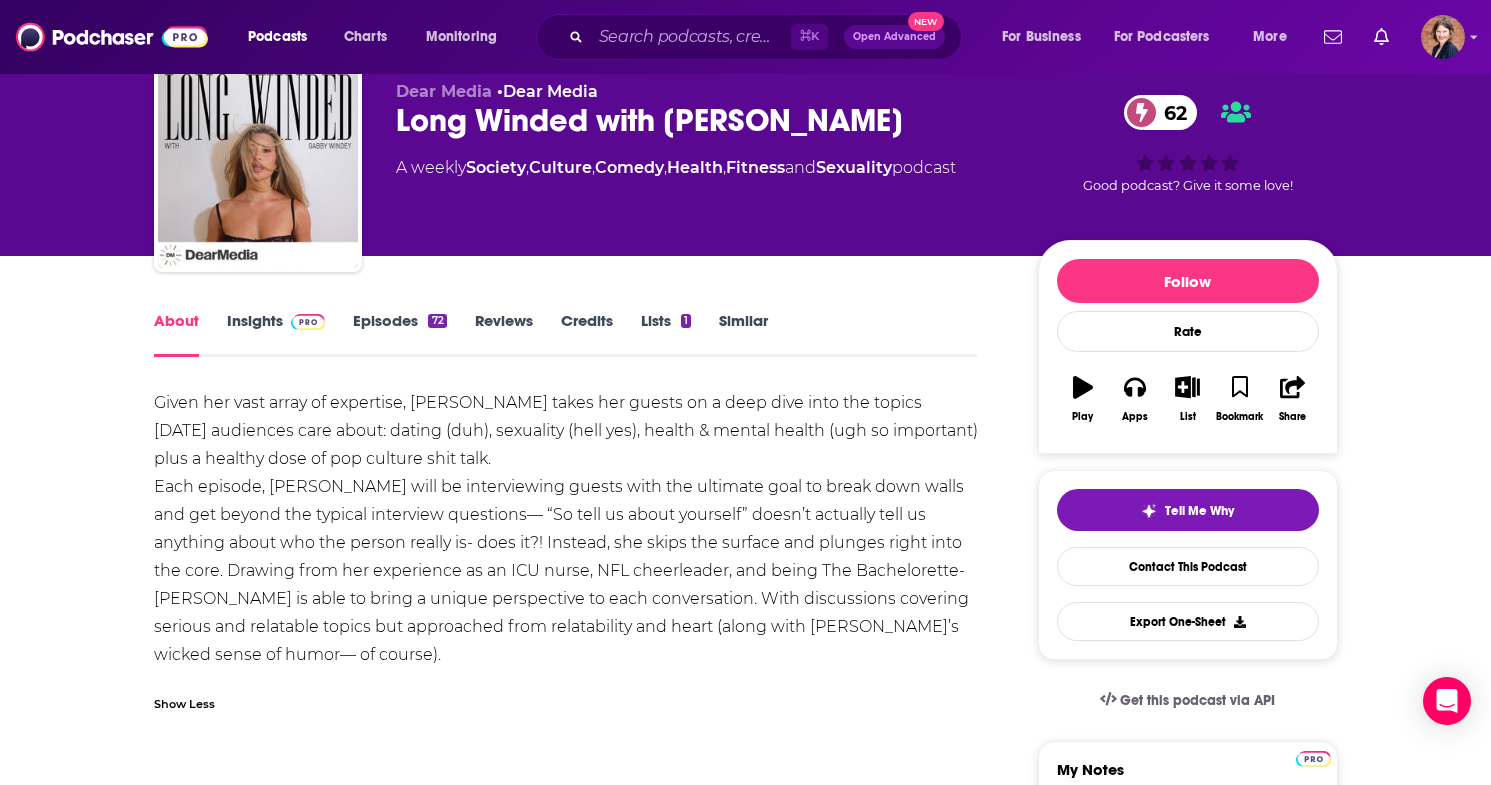scroll, scrollTop: 88, scrollLeft: 0, axis: vertical 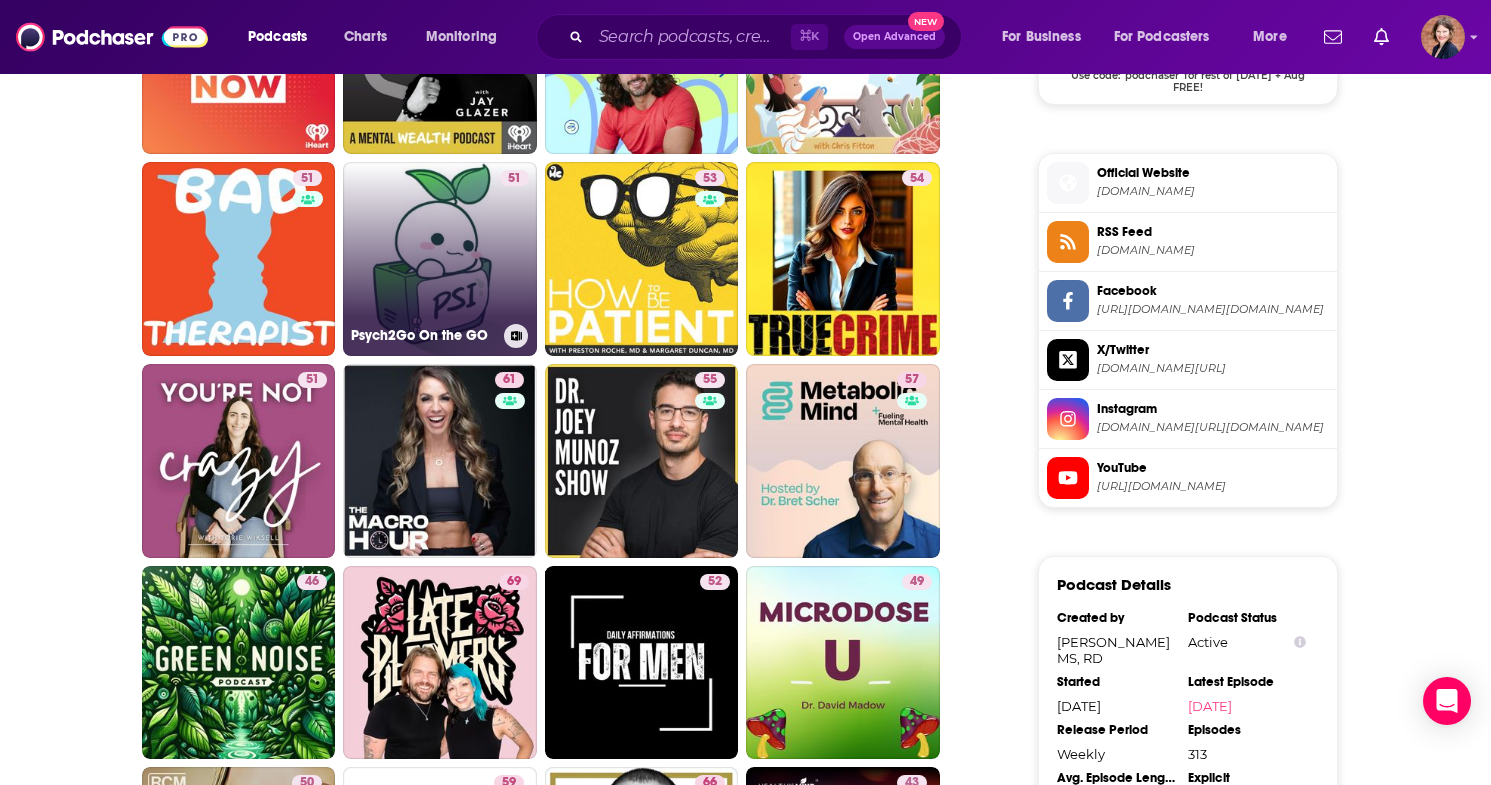 click on "51 Psych2Go On the GO" at bounding box center [440, 259] 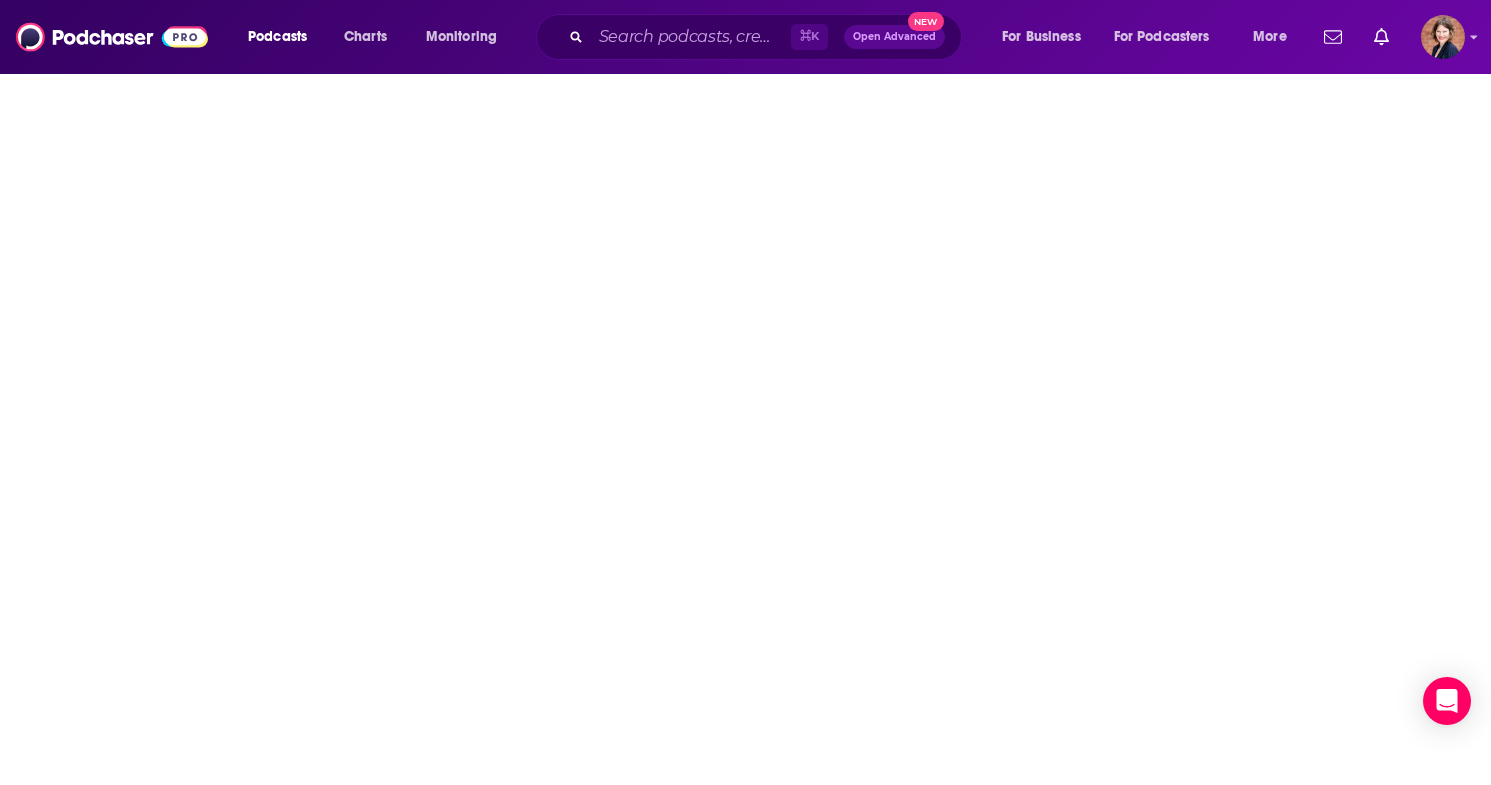 scroll, scrollTop: 0, scrollLeft: 0, axis: both 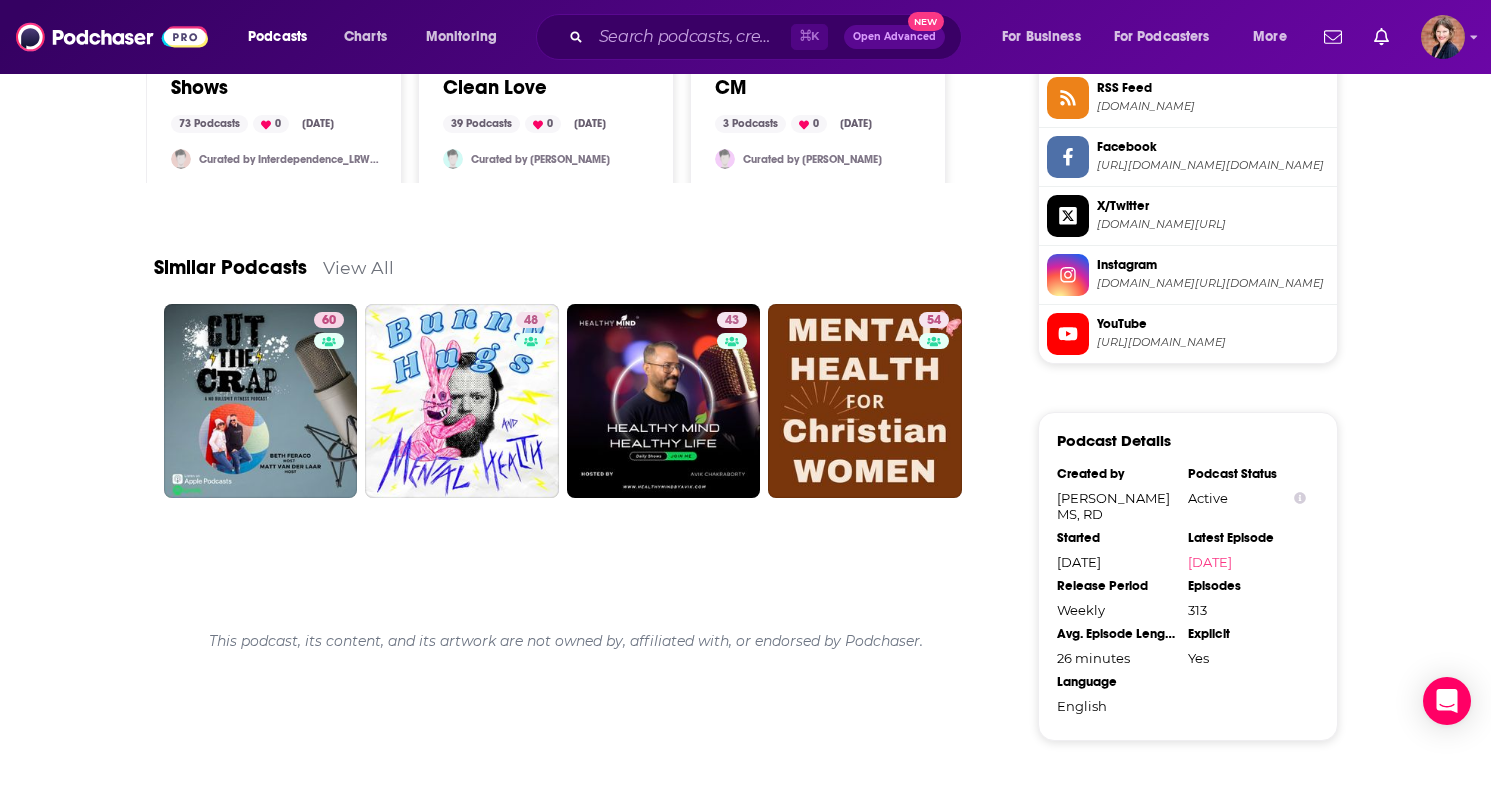 click on "View All" at bounding box center (358, 267) 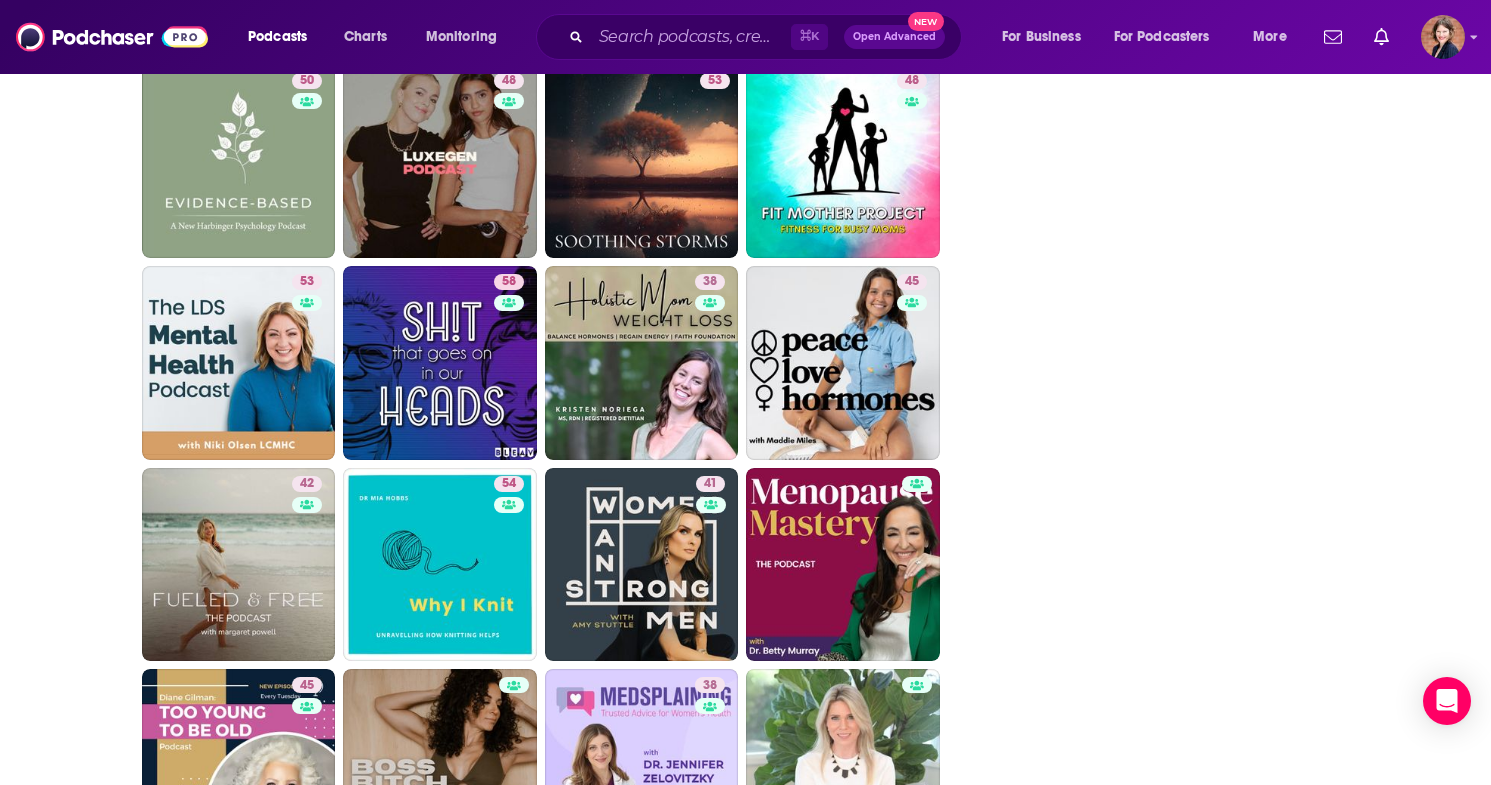 scroll, scrollTop: 3979, scrollLeft: 0, axis: vertical 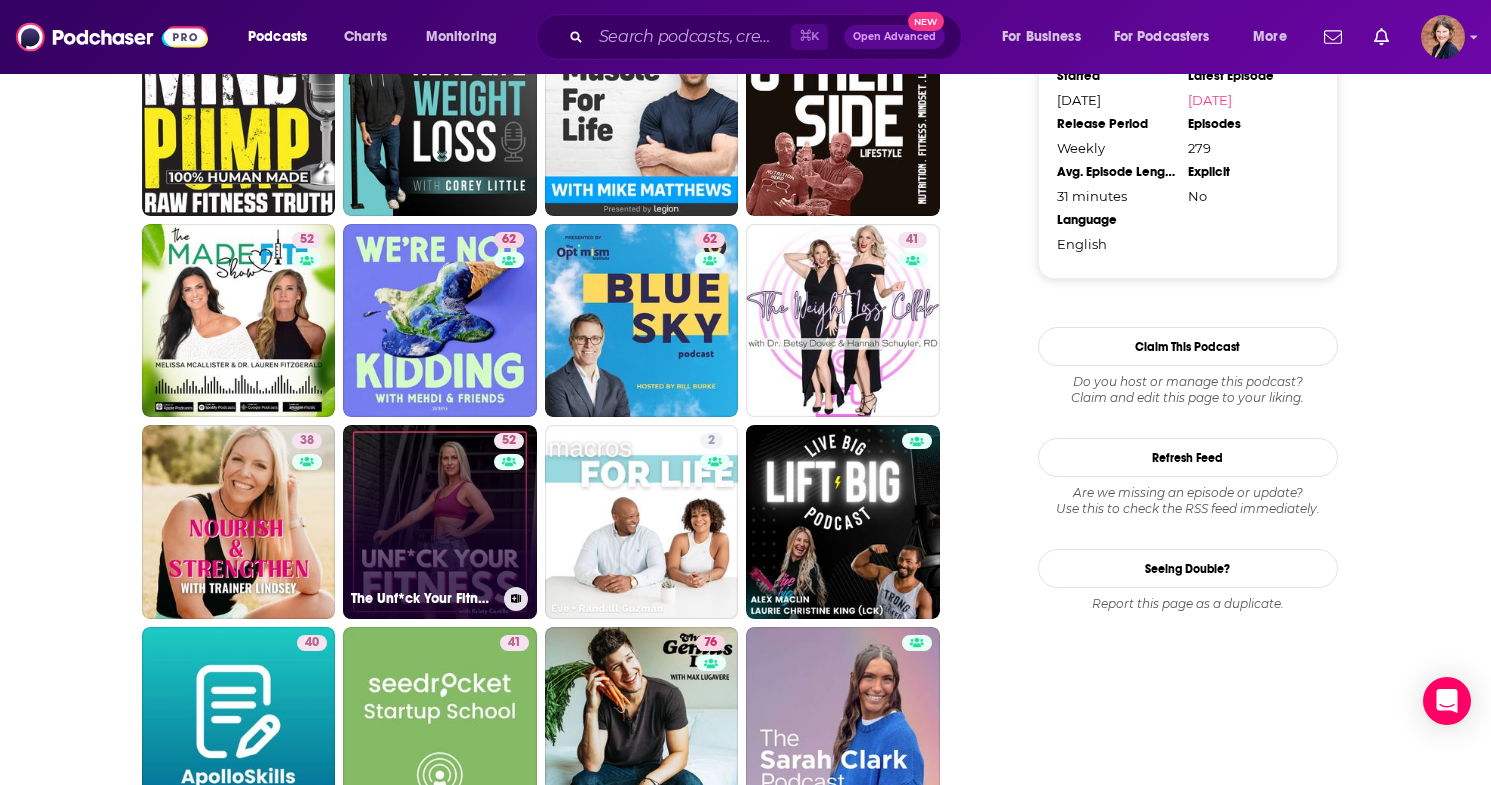 click on "52 The Unf*ck Your Fitness Podcast" at bounding box center (440, 522) 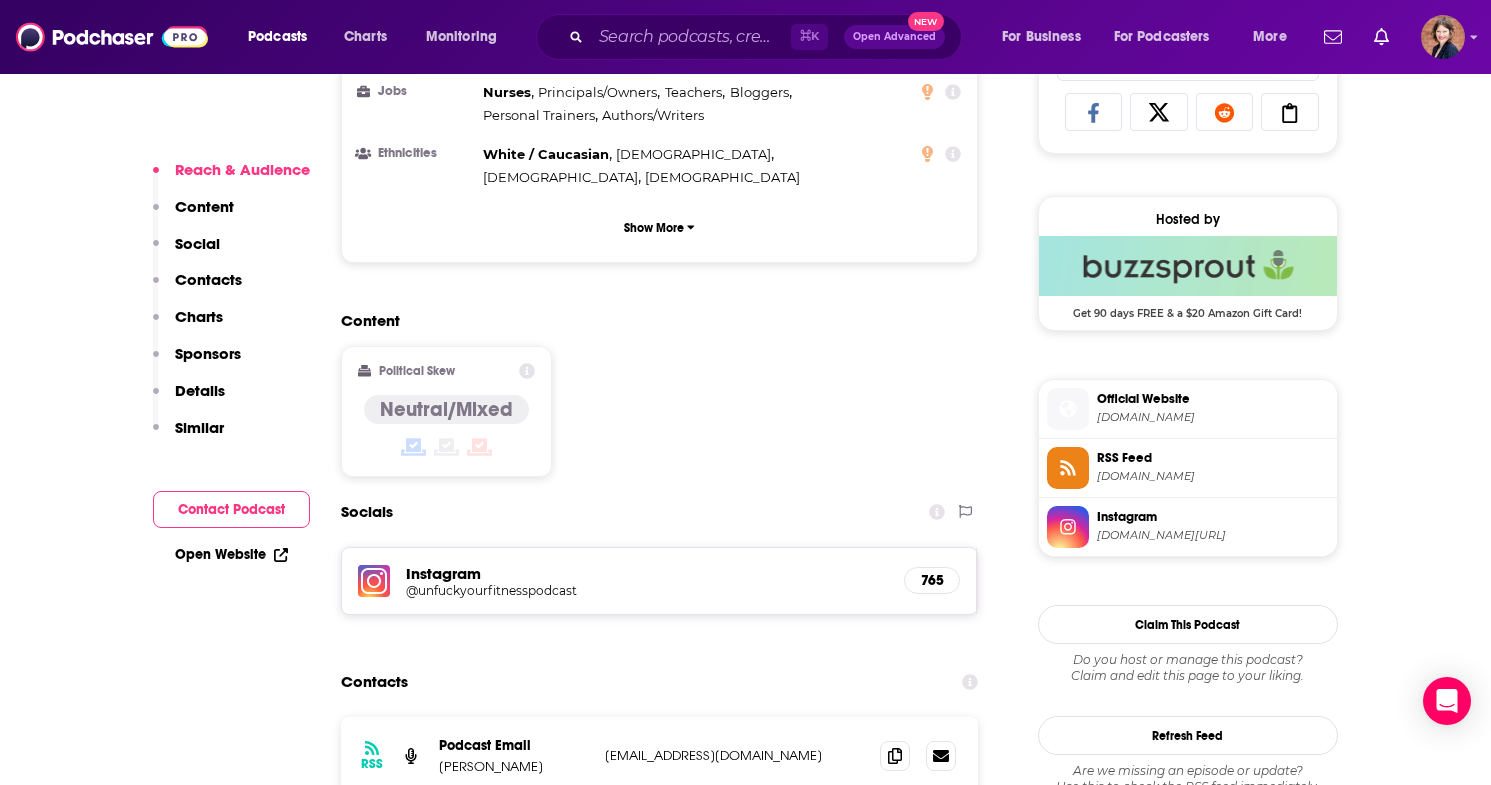 scroll, scrollTop: 1420, scrollLeft: 0, axis: vertical 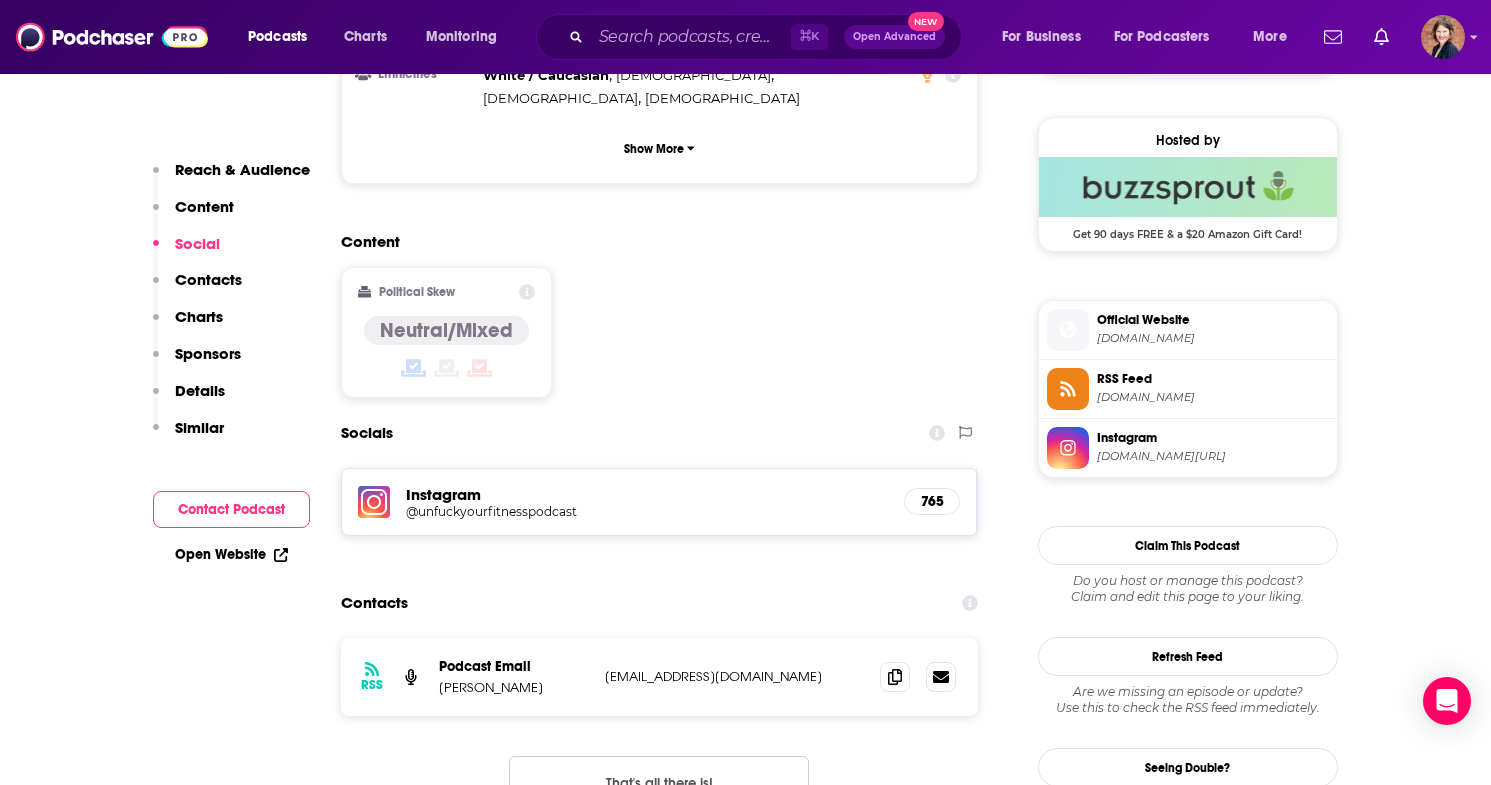 click on "instagram.com/unfuckyourfitnesspodcast" at bounding box center (1213, 456) 